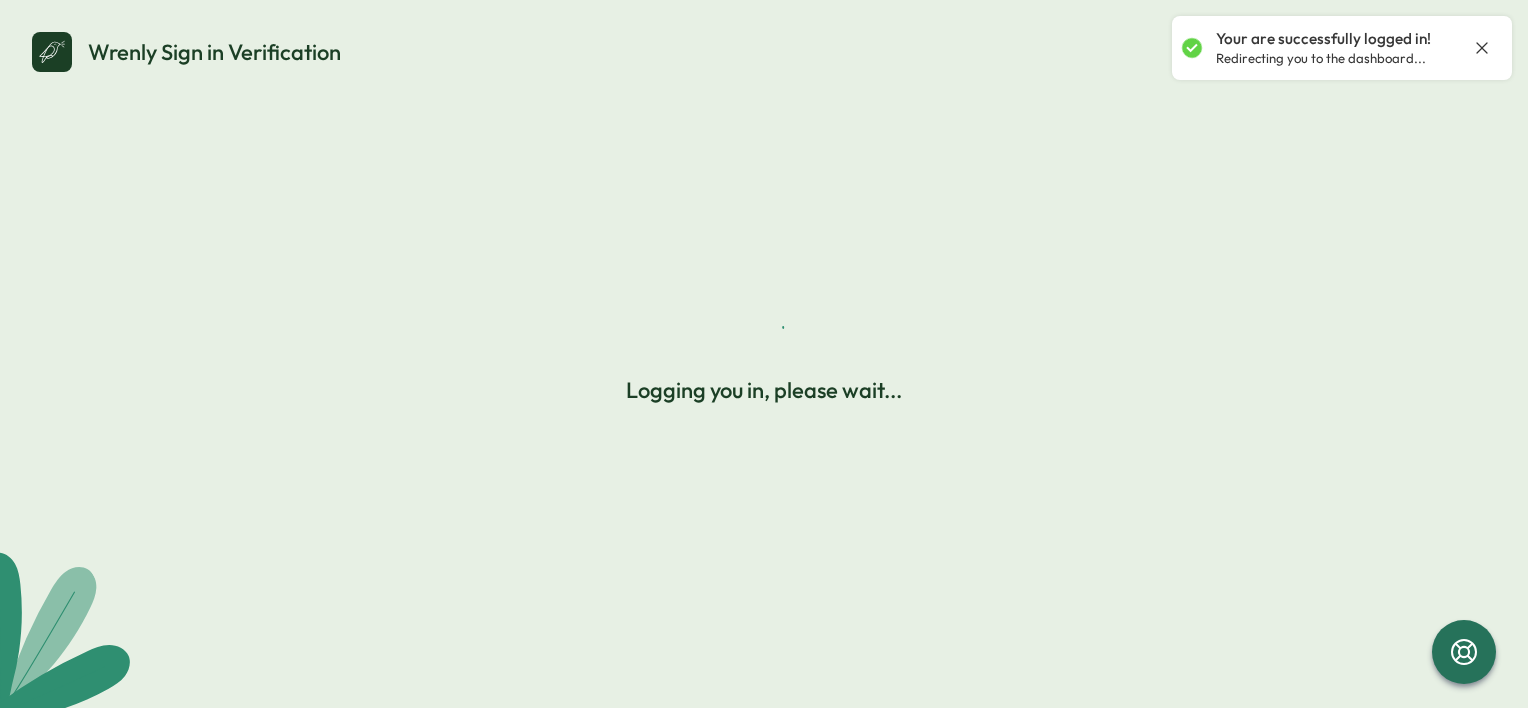 scroll, scrollTop: 0, scrollLeft: 0, axis: both 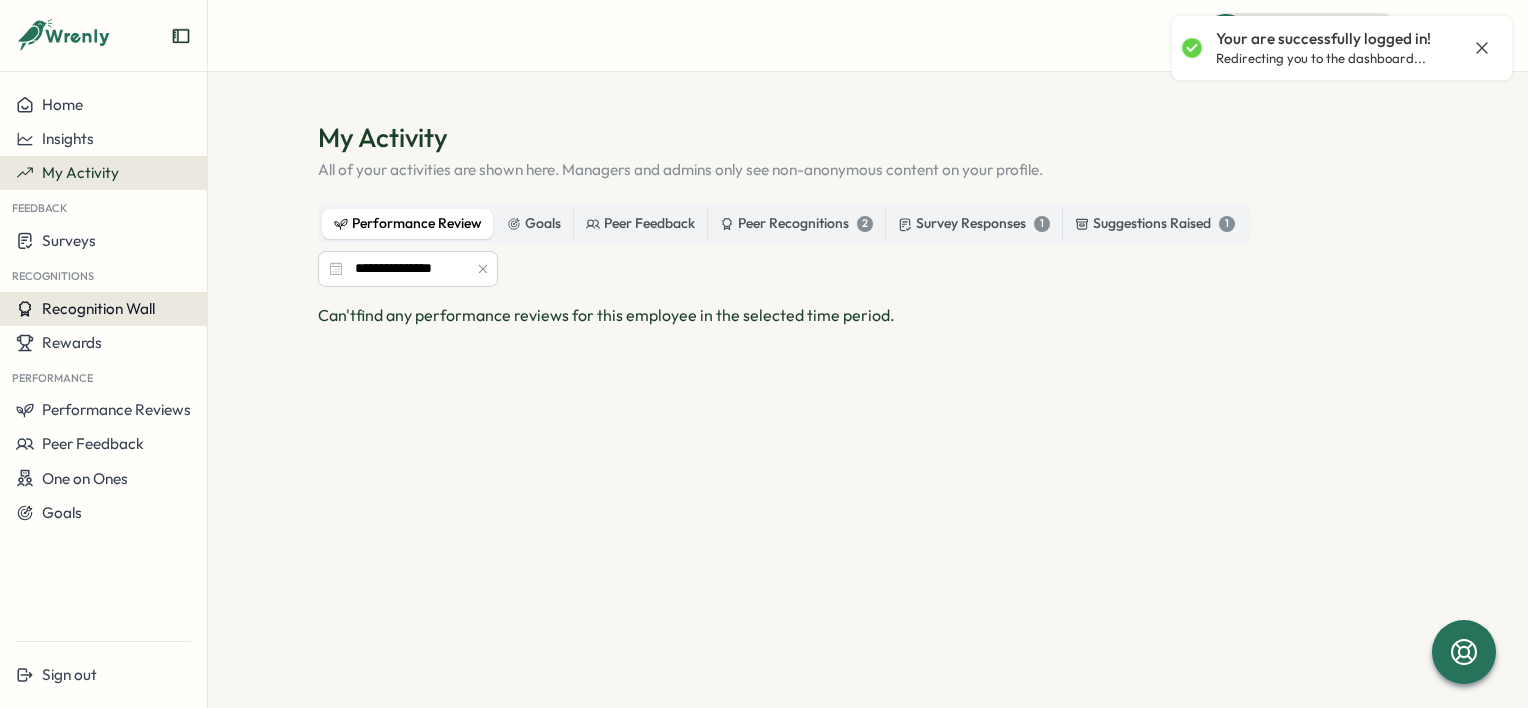 click on "Recognition Wall" at bounding box center (103, 309) 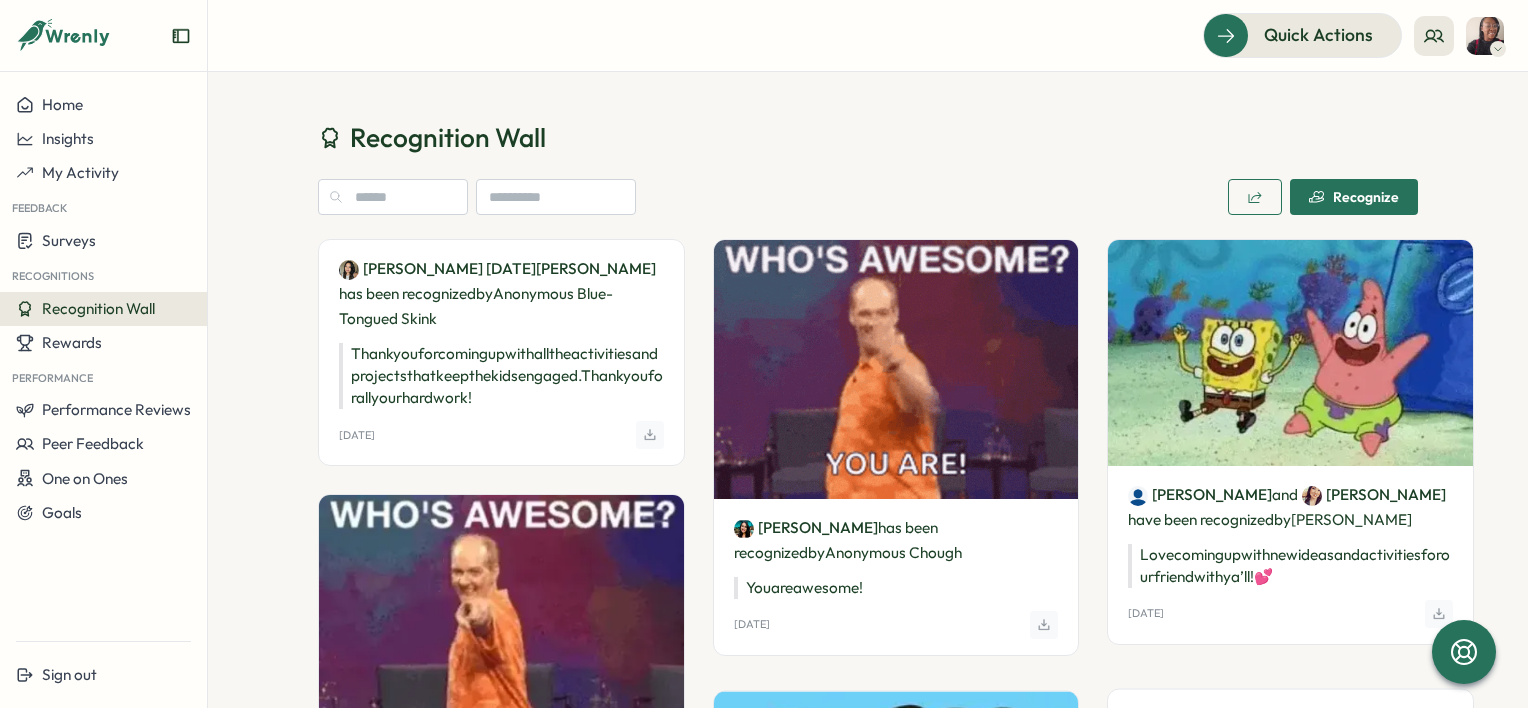 click on "Recognize" at bounding box center (1354, 197) 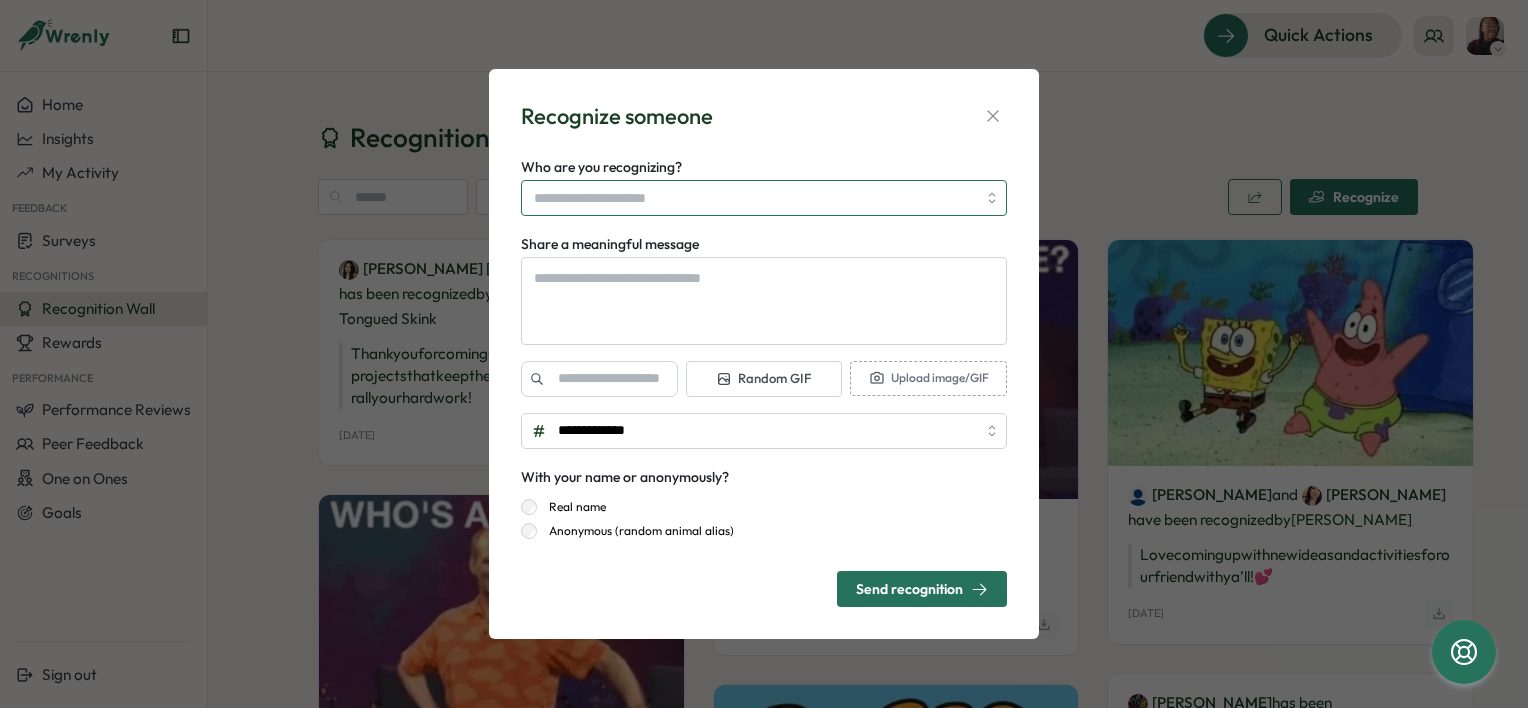 click on "Who are you recognizing?" at bounding box center (755, 198) 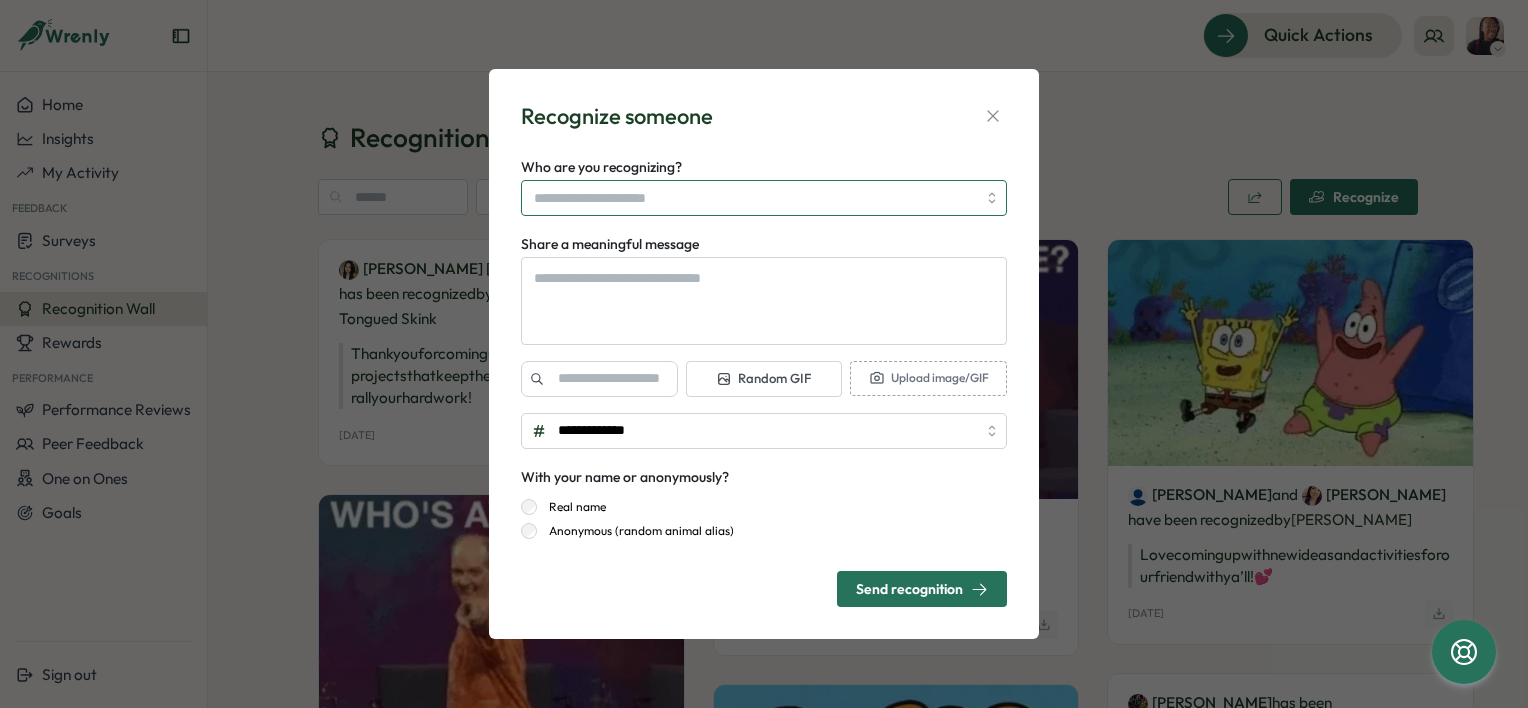 type on "*" 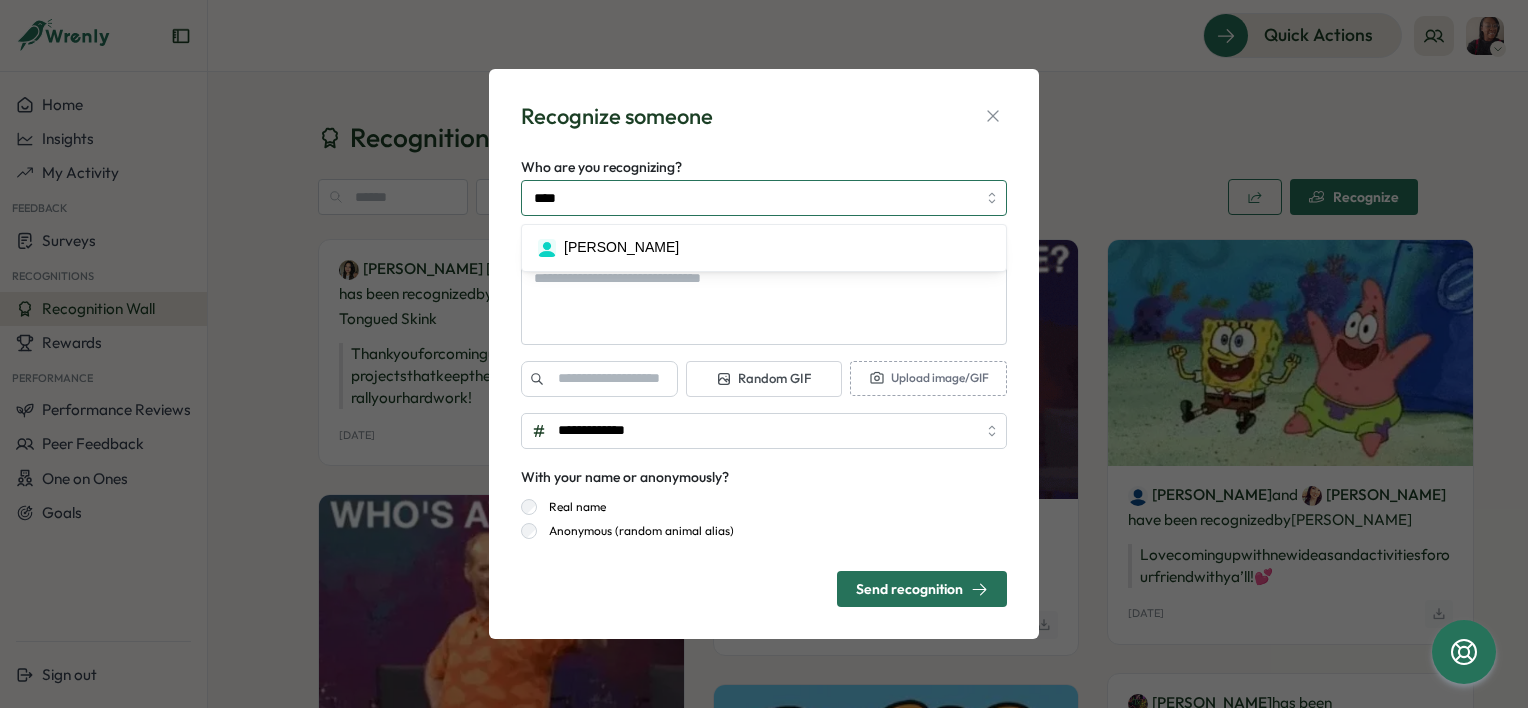 type on "*****" 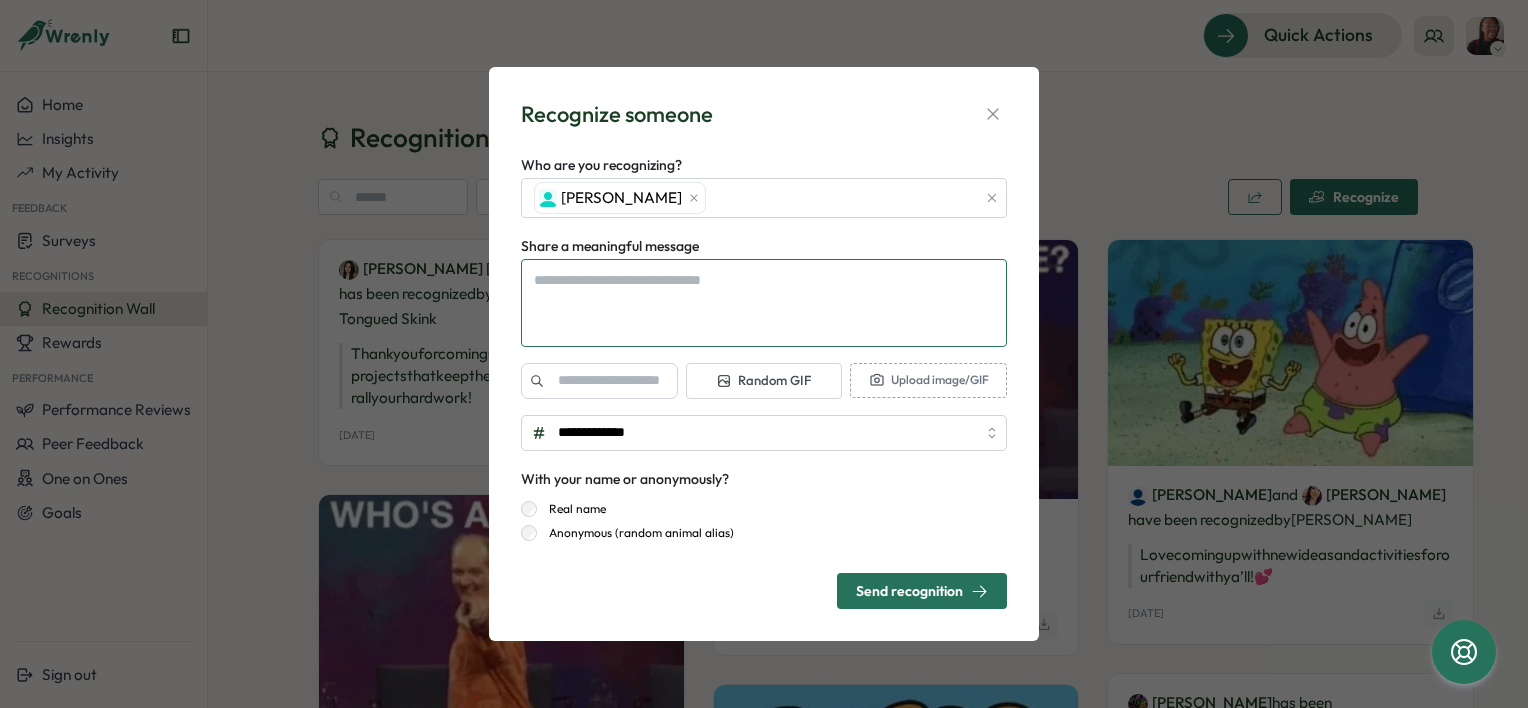 type on "*" 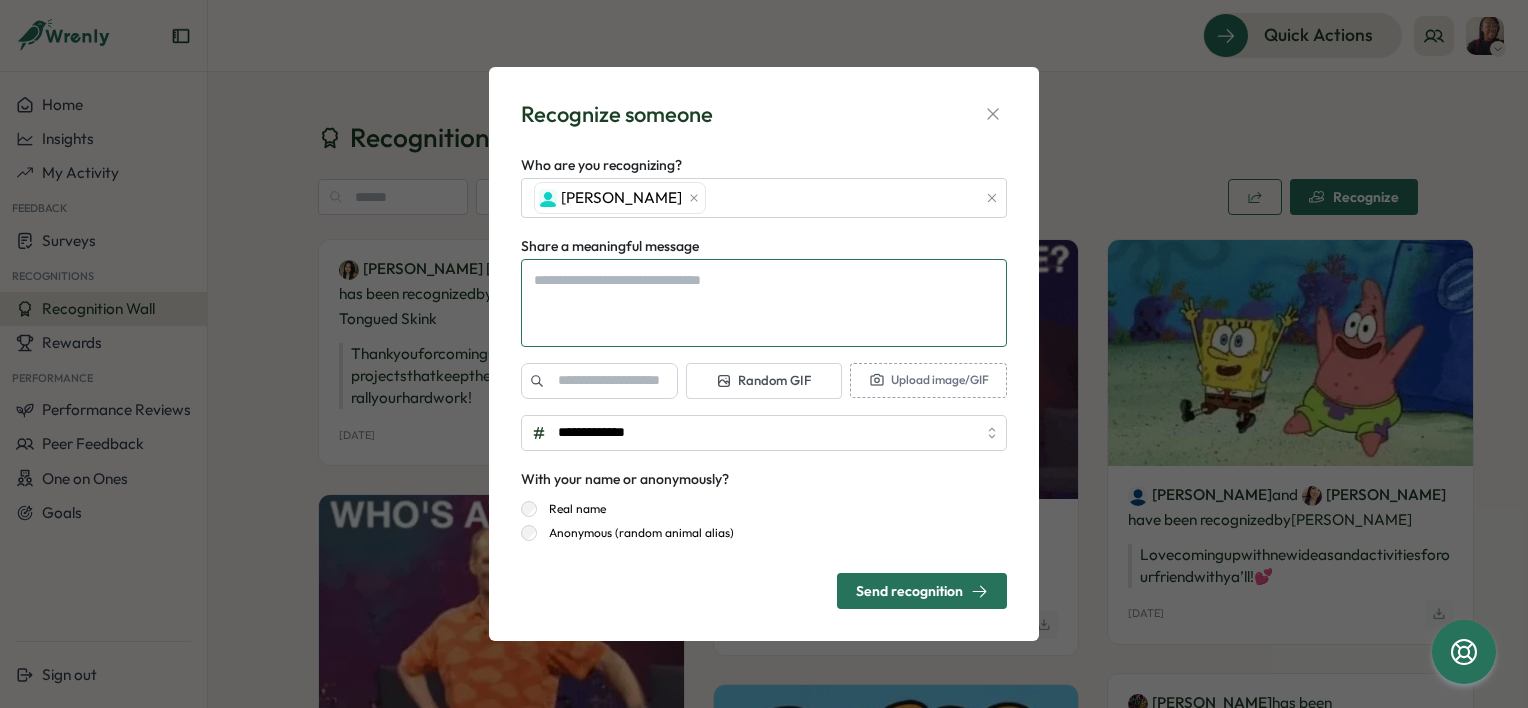 click on "Share a meaningful message" at bounding box center [764, 303] 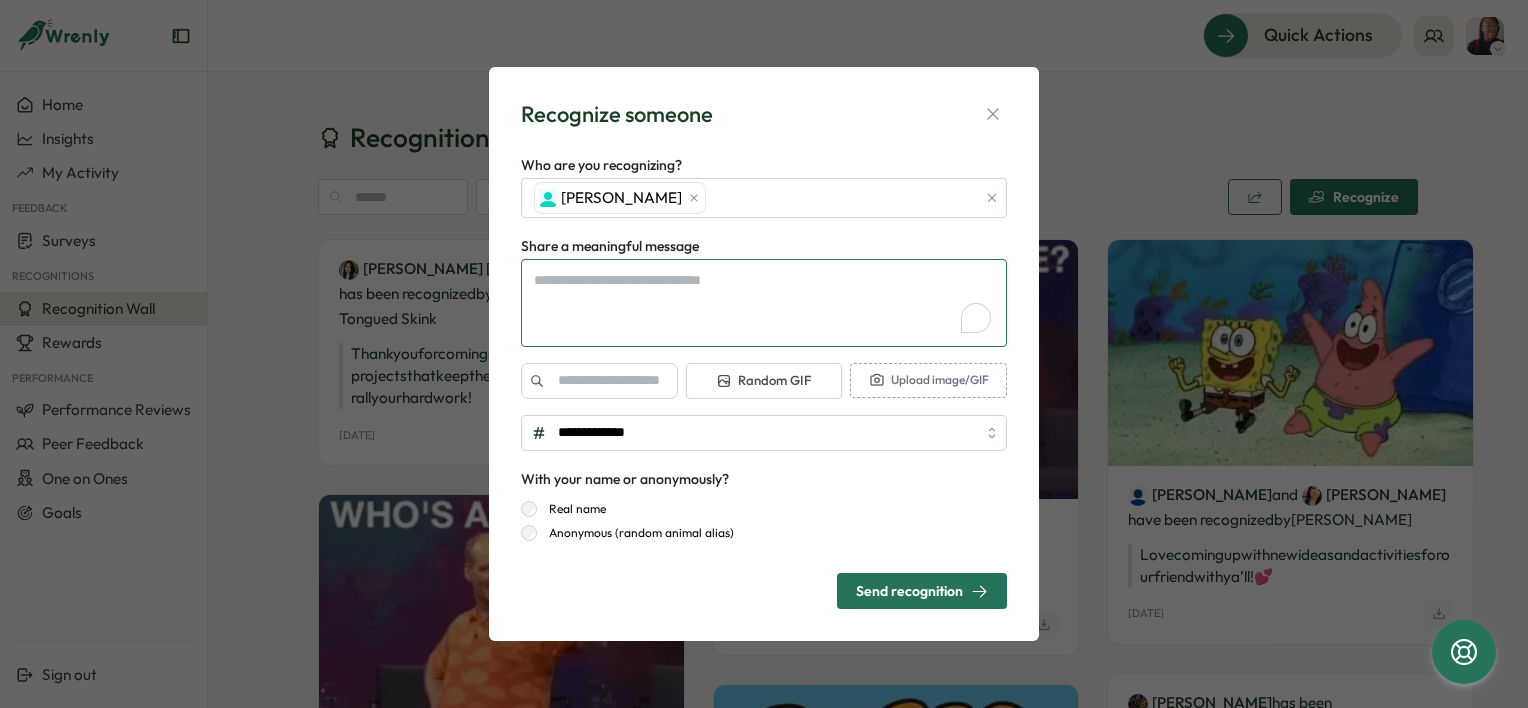 click on "Share a meaningful message" at bounding box center [764, 303] 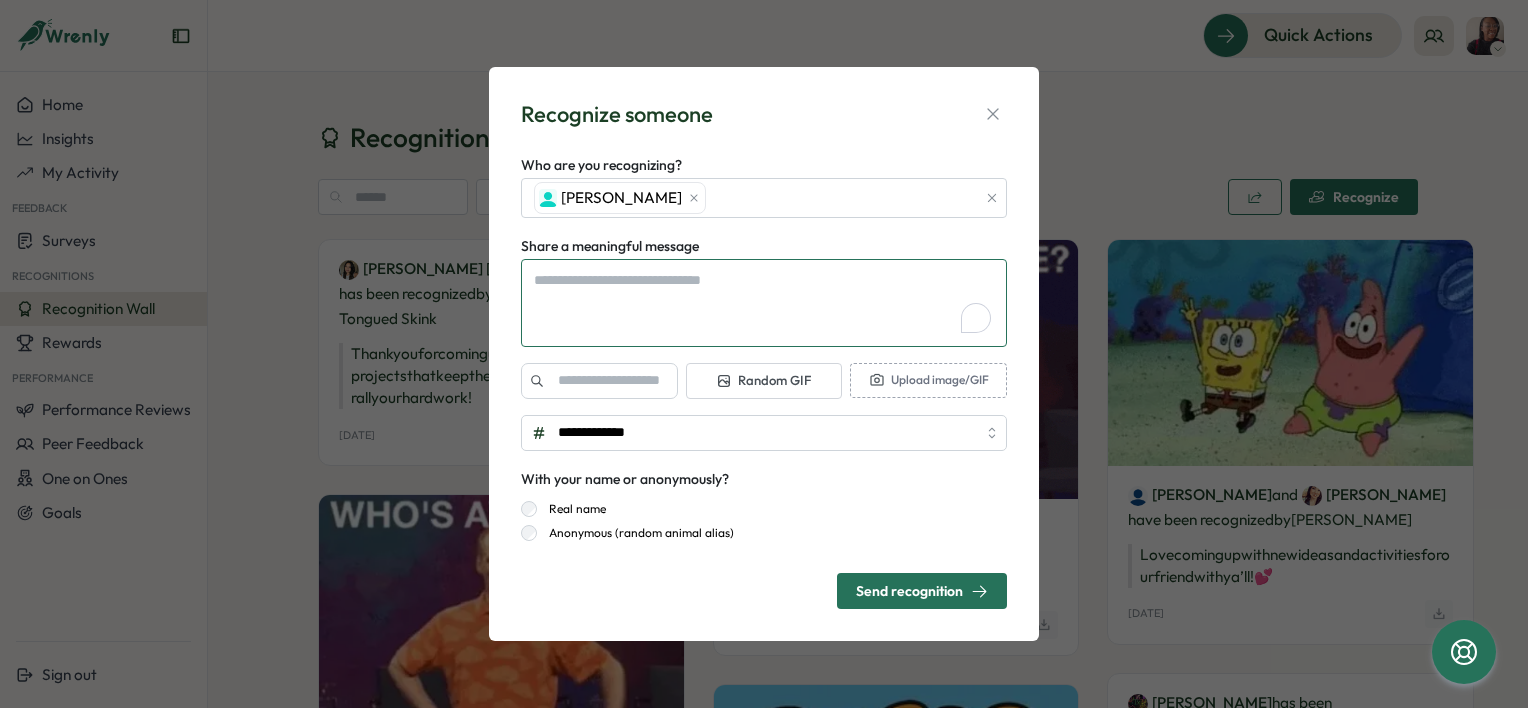 type on "*" 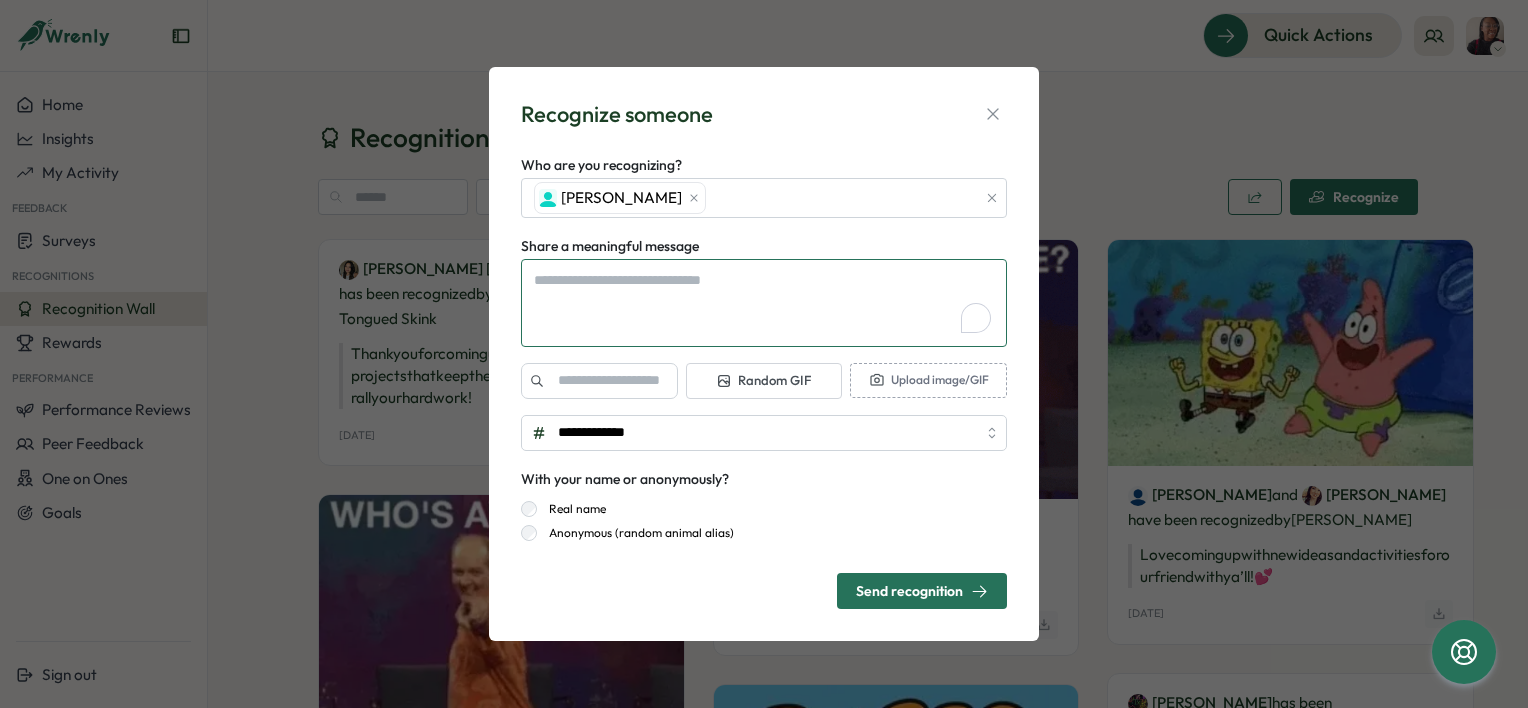 type on "*" 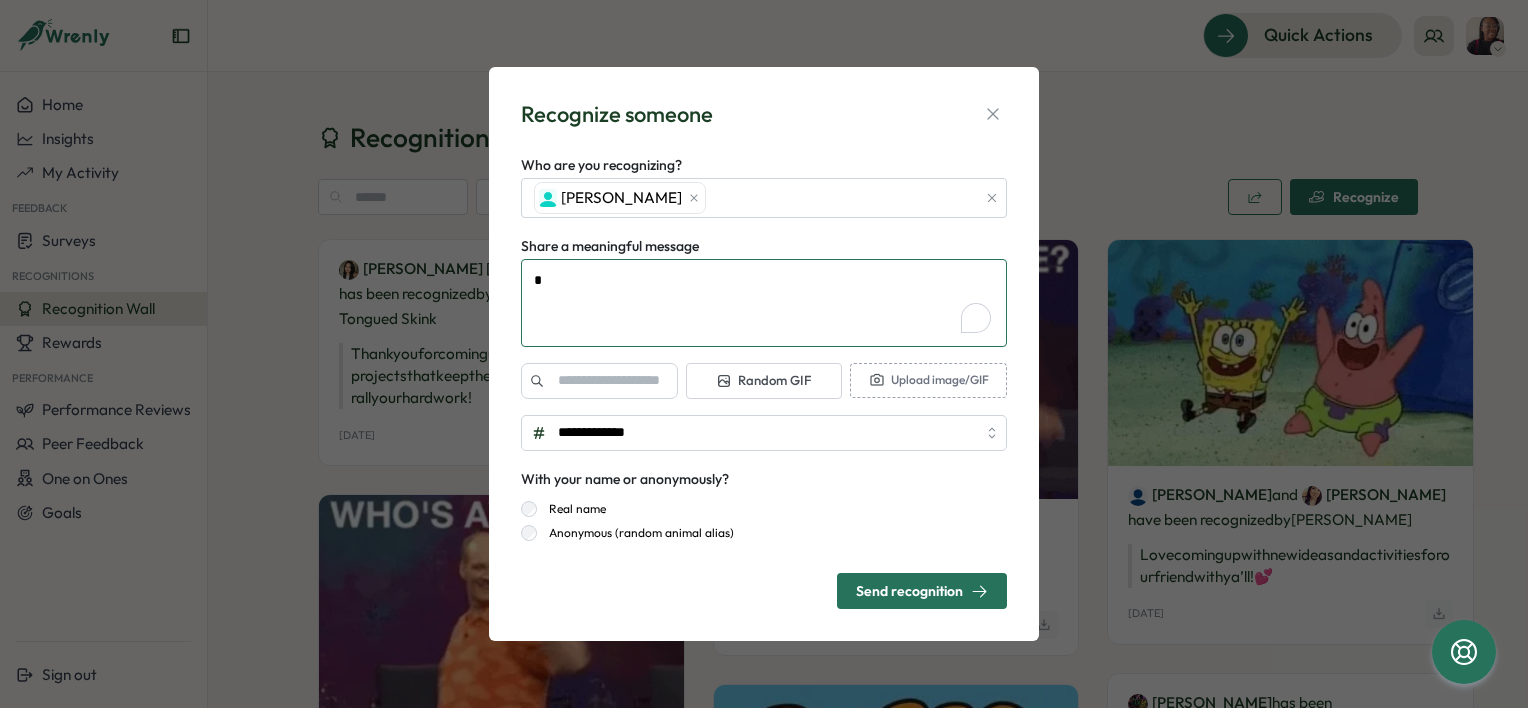 type on "*" 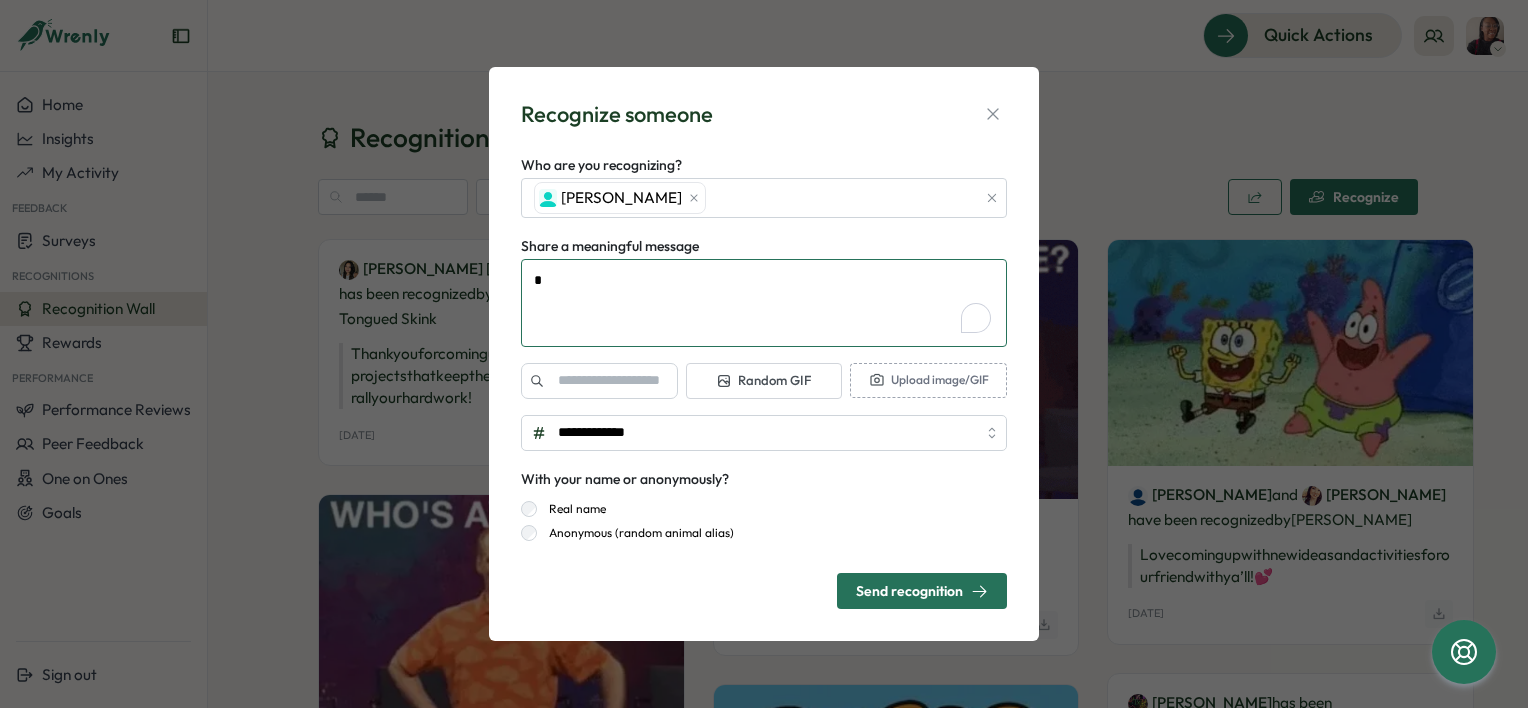 type on "*" 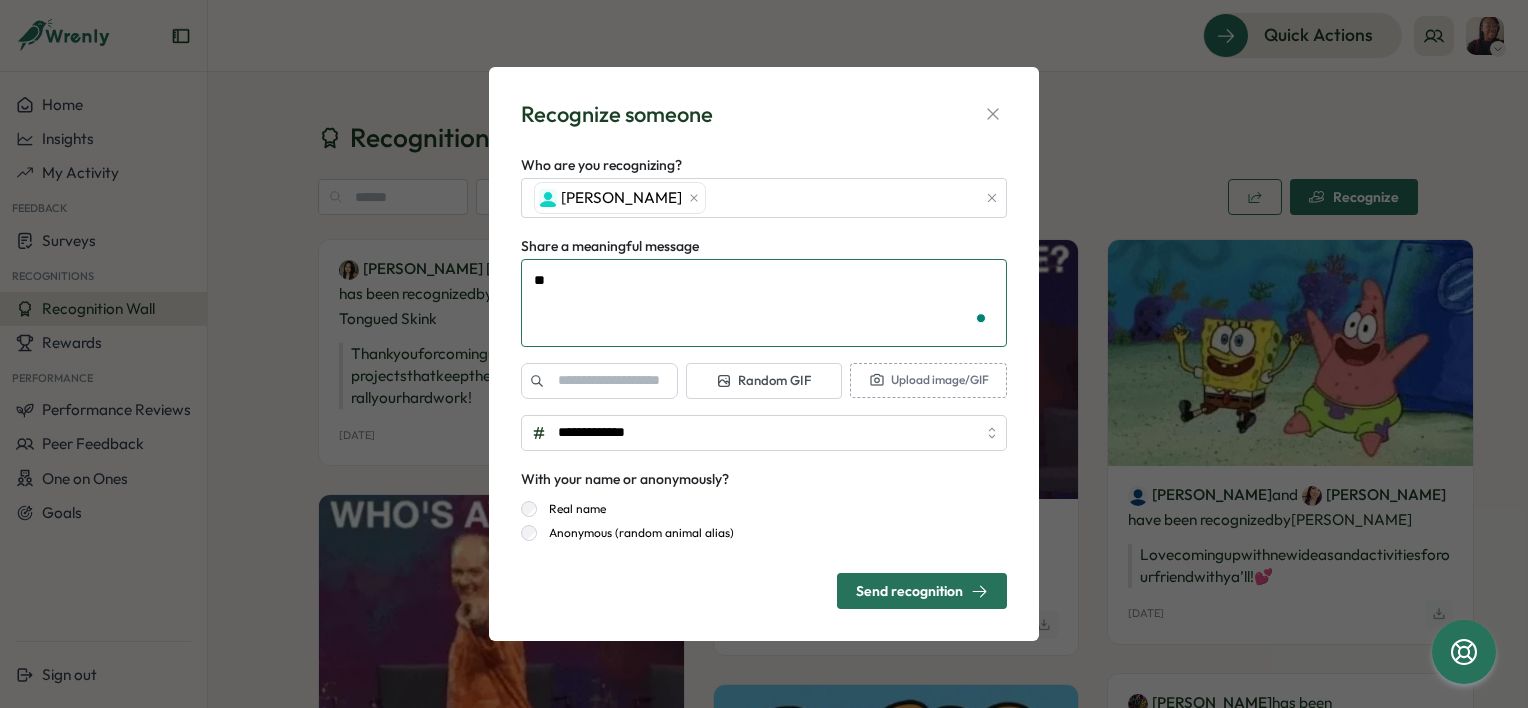 type on "***" 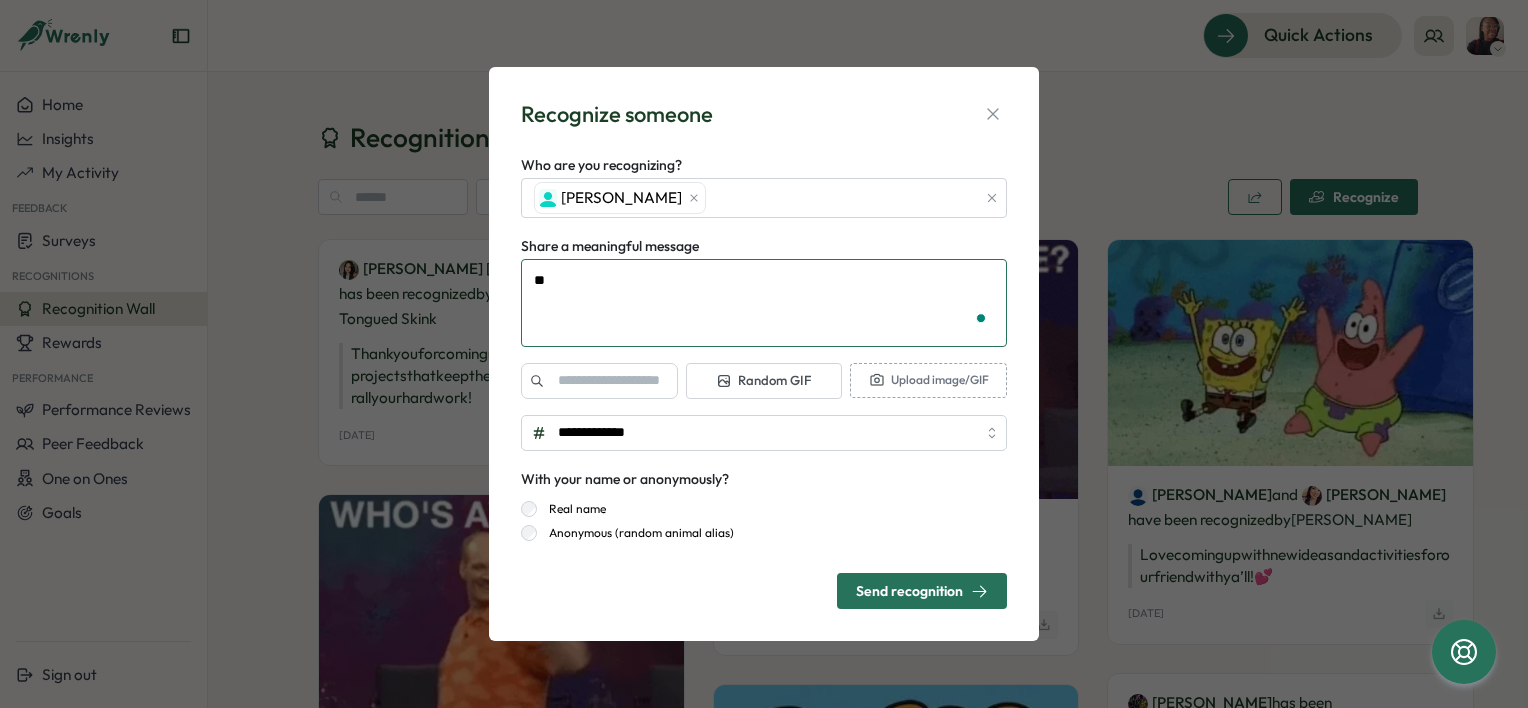 type on "*" 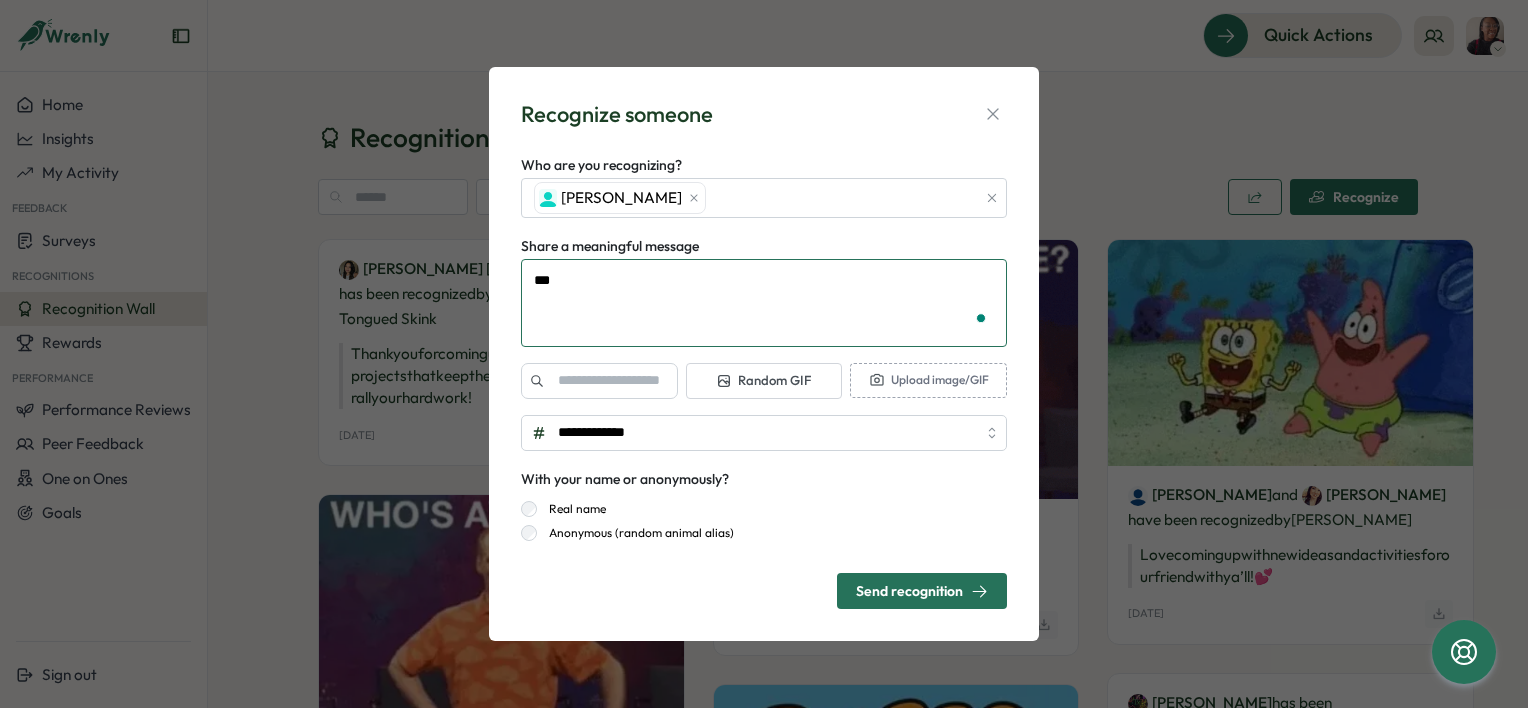 type on "****" 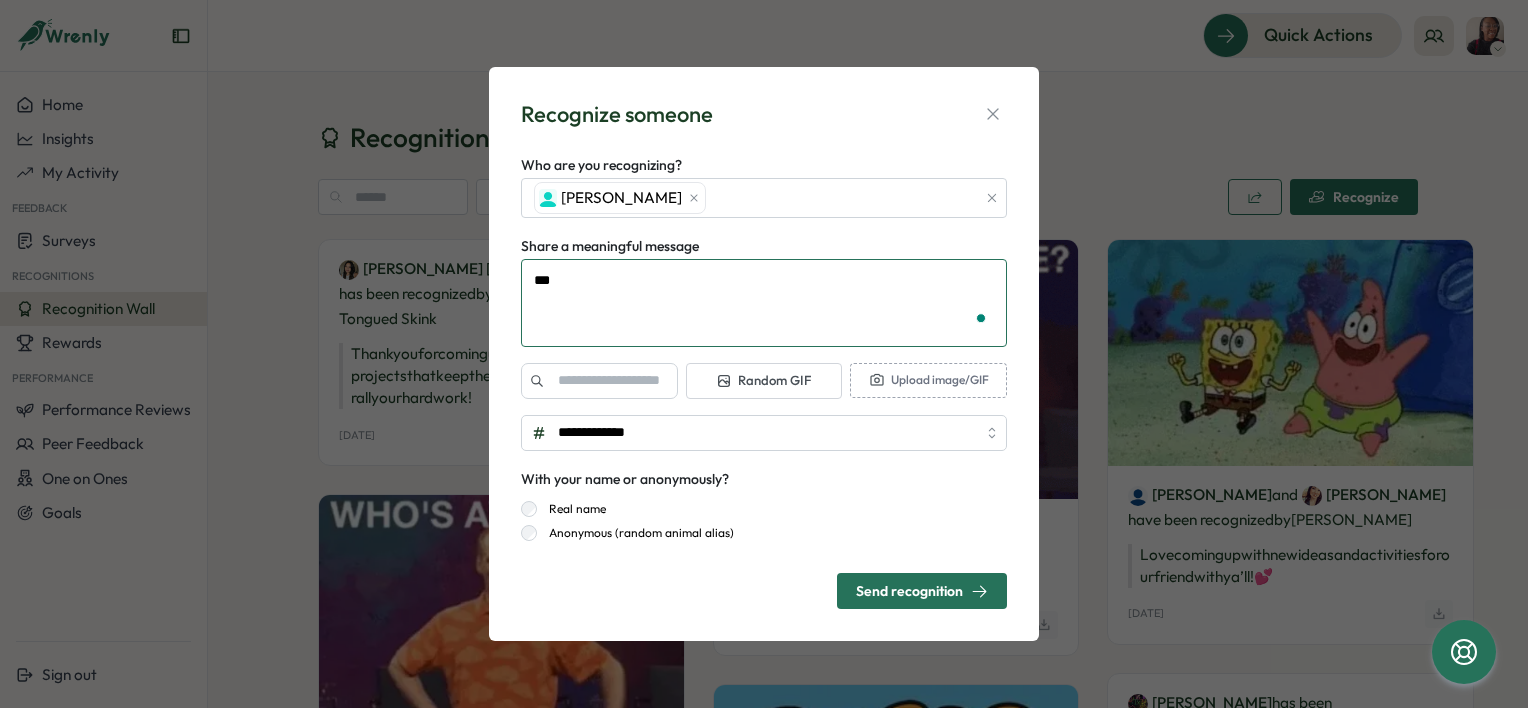 type on "*" 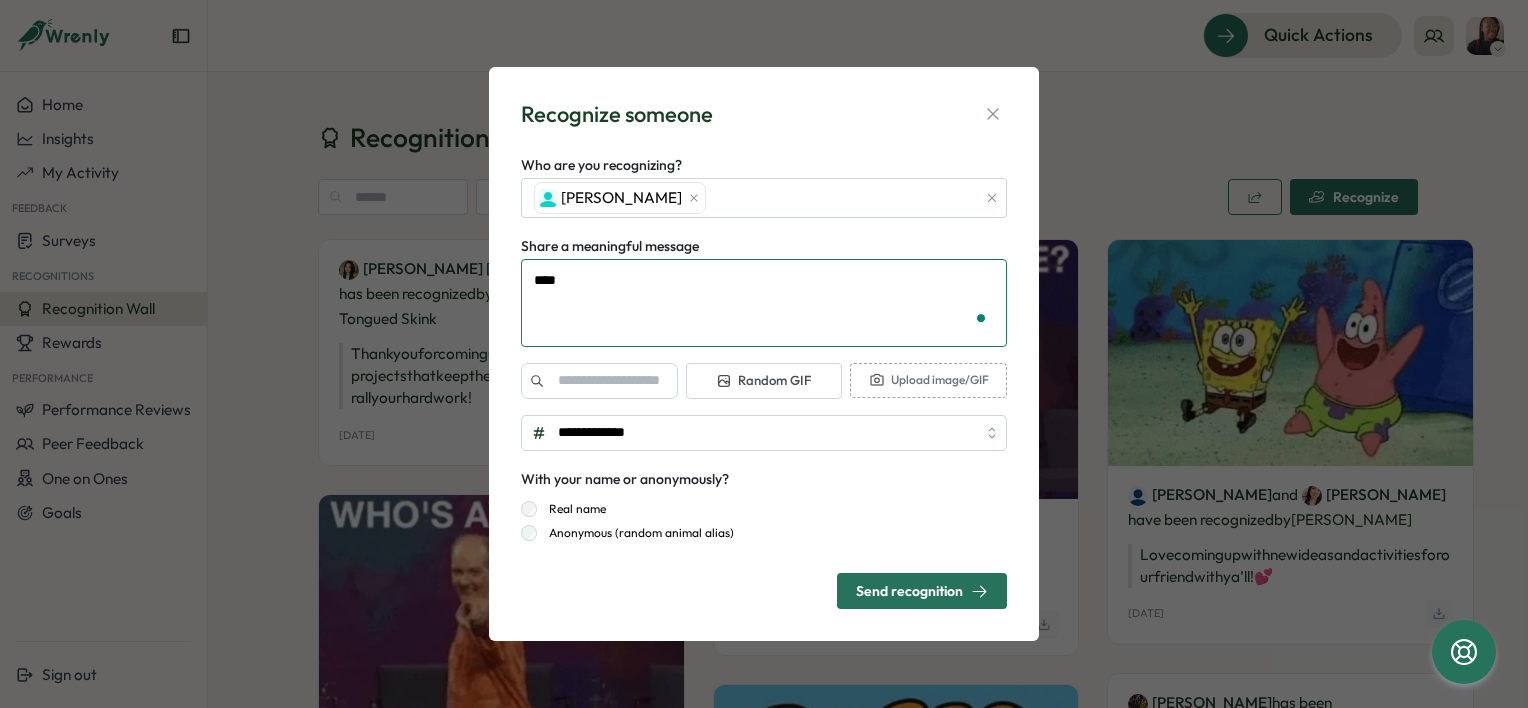 type on "*****" 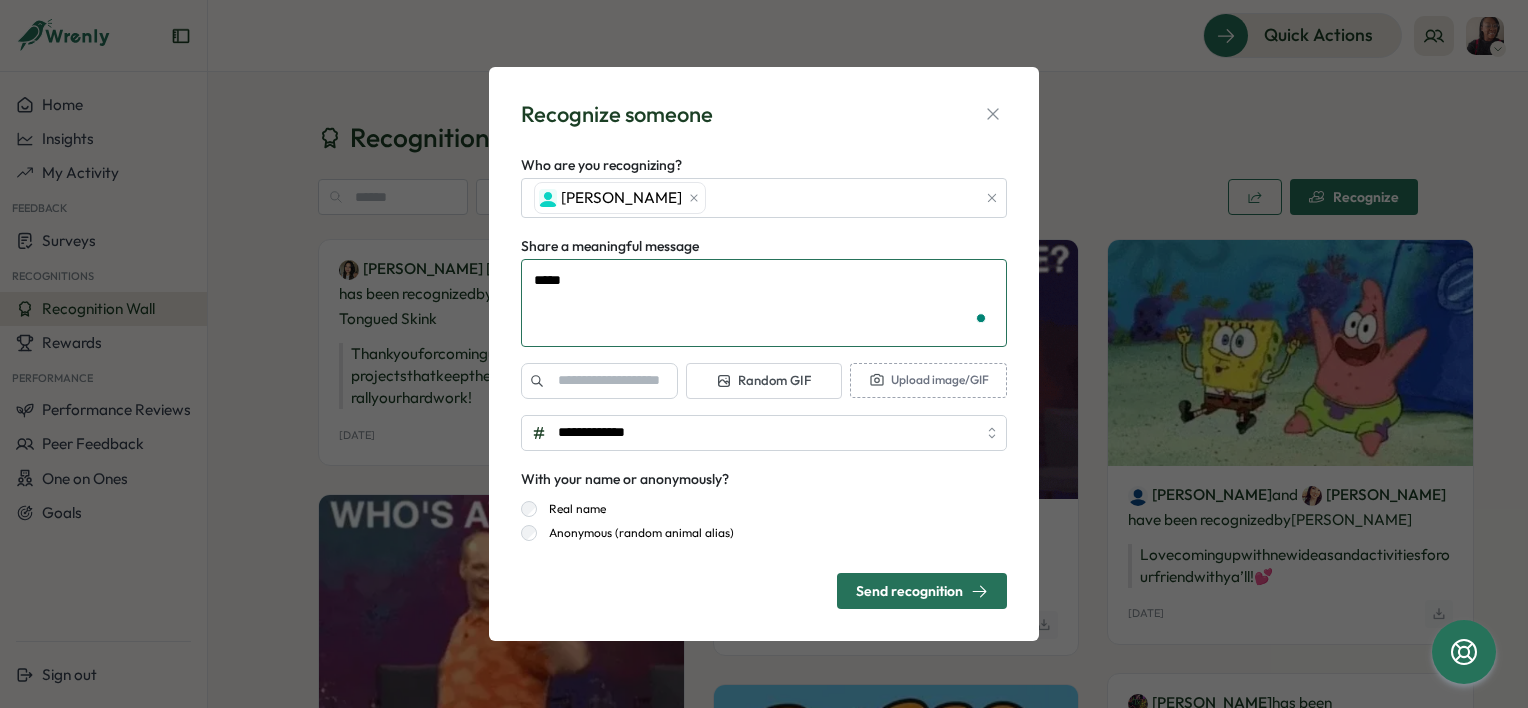 type on "*" 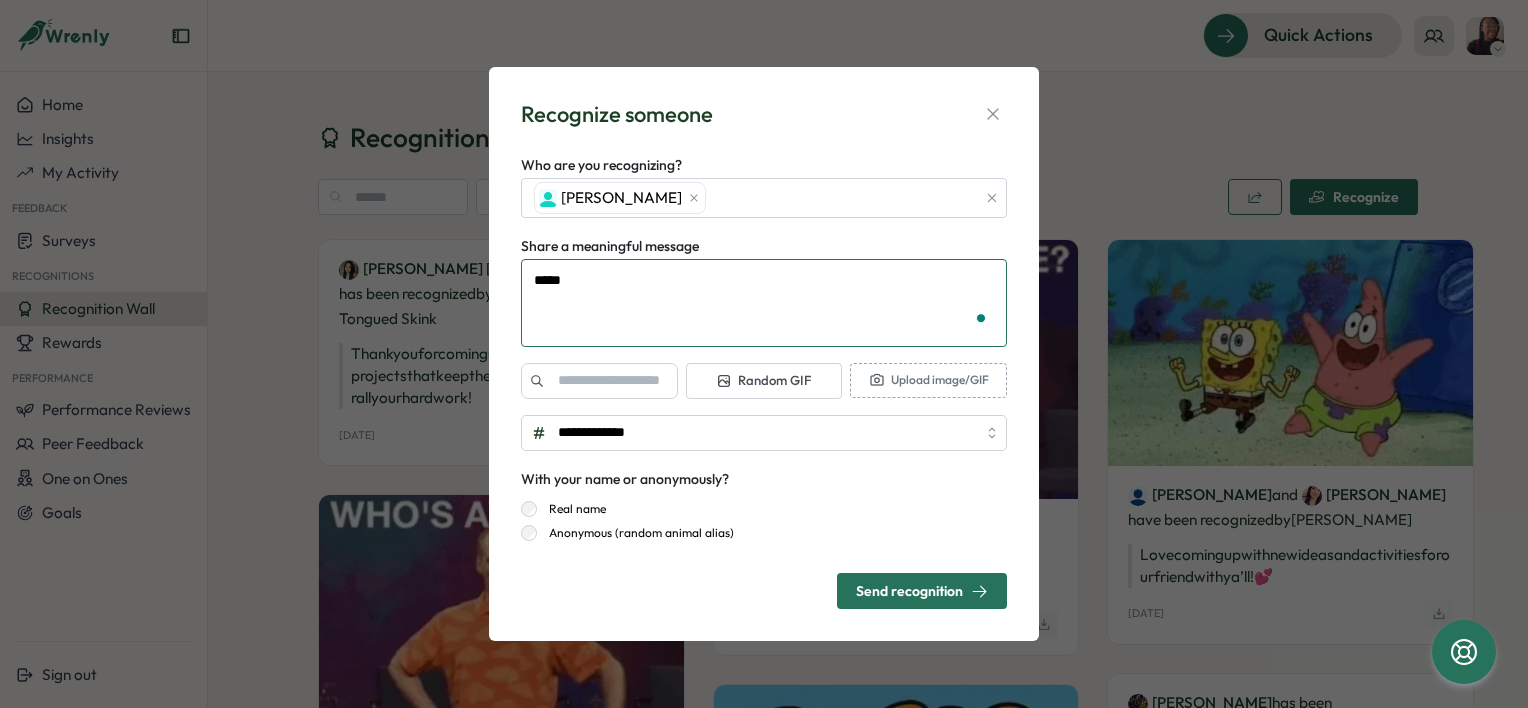 type on "******" 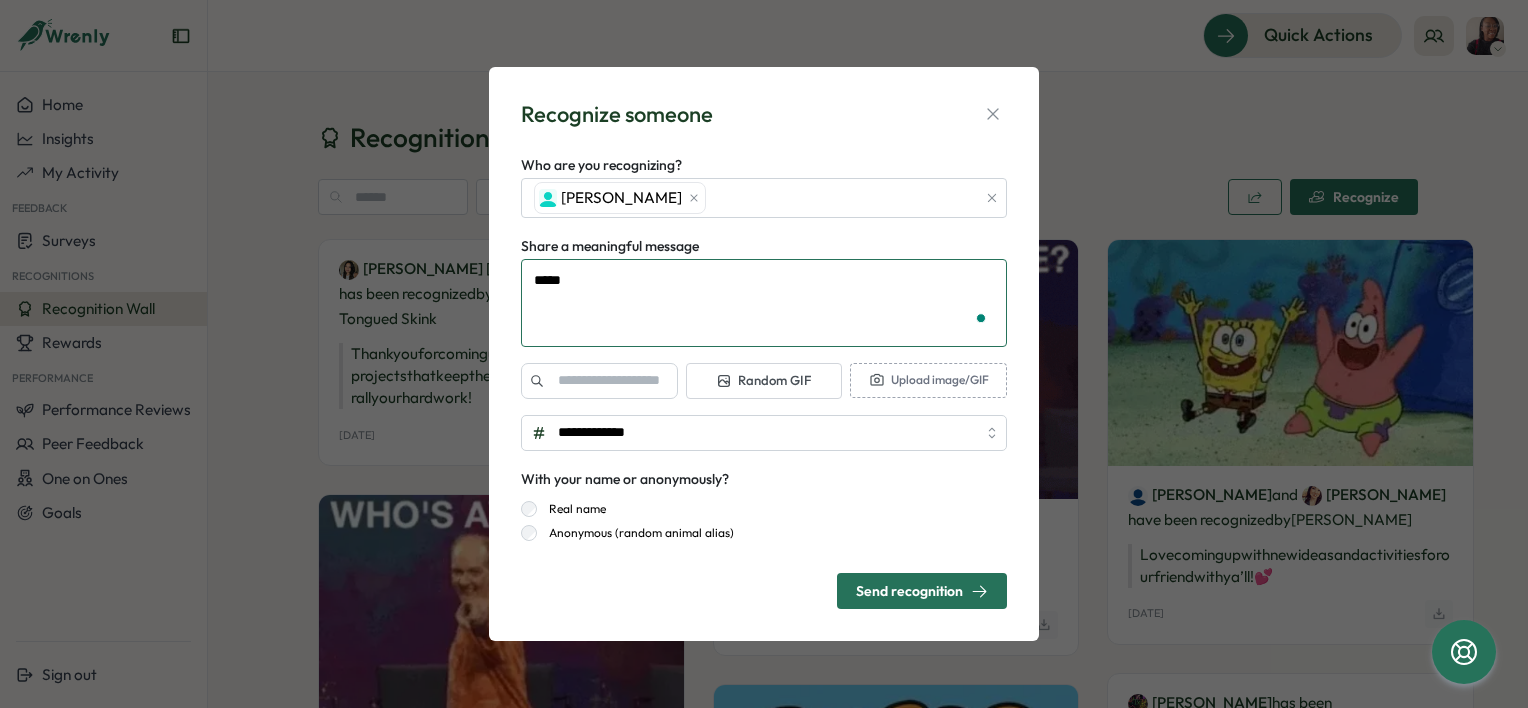 type on "*" 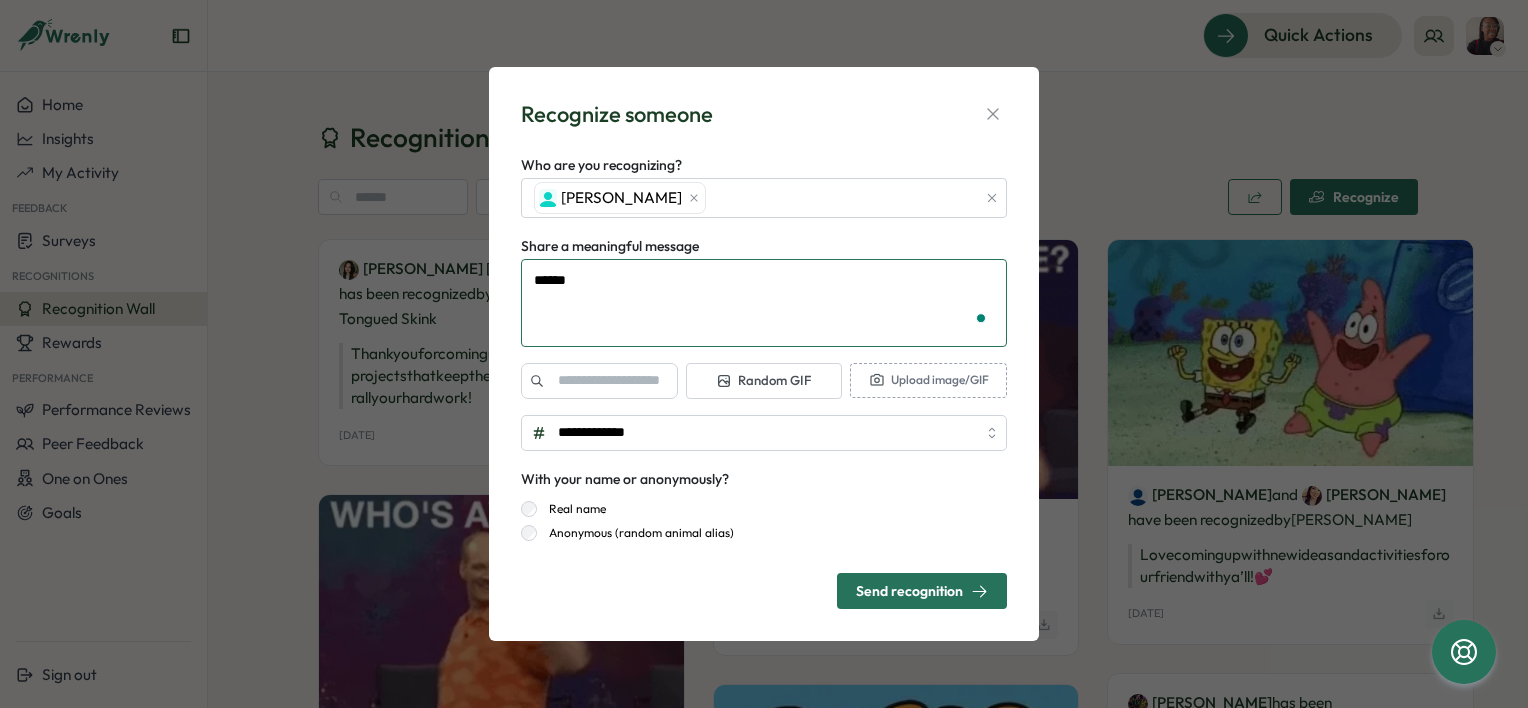 type on "*****" 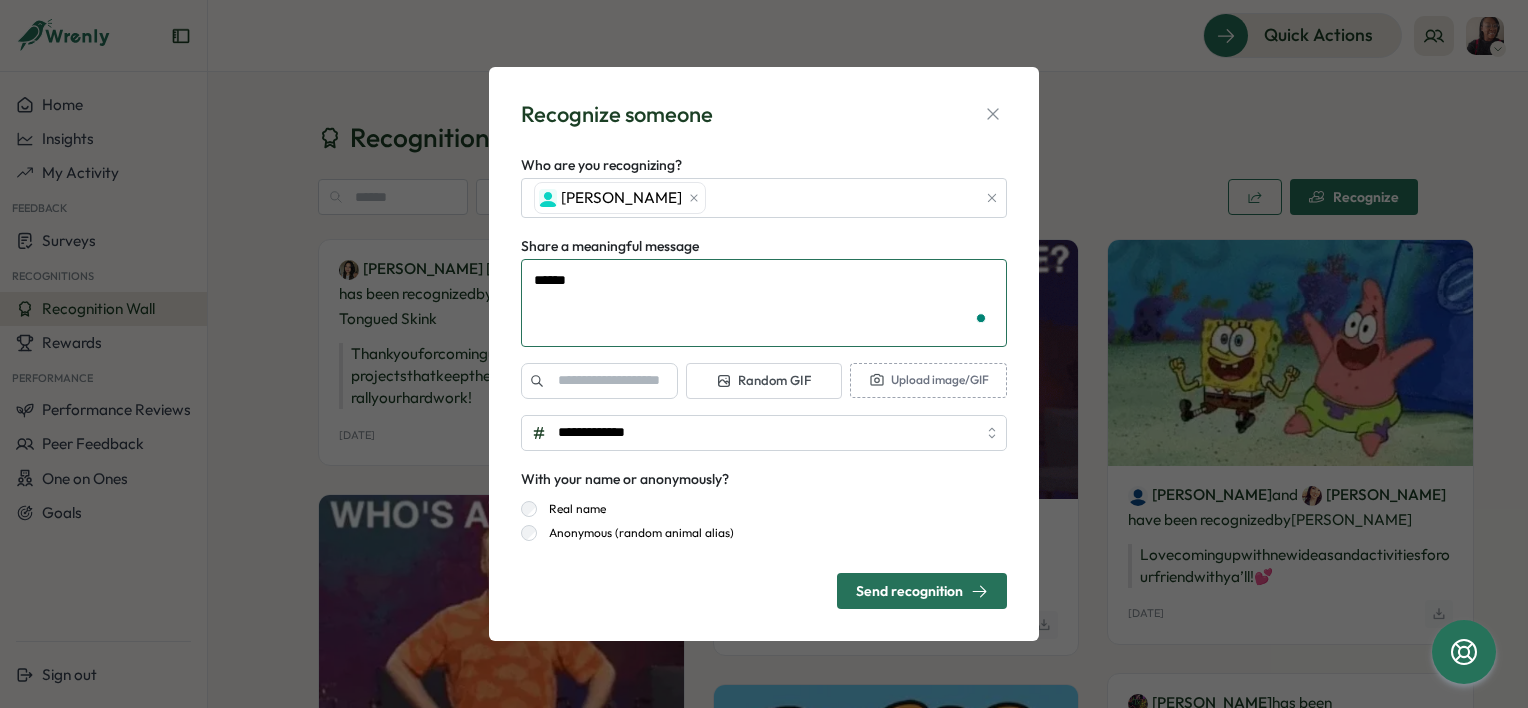 type on "*" 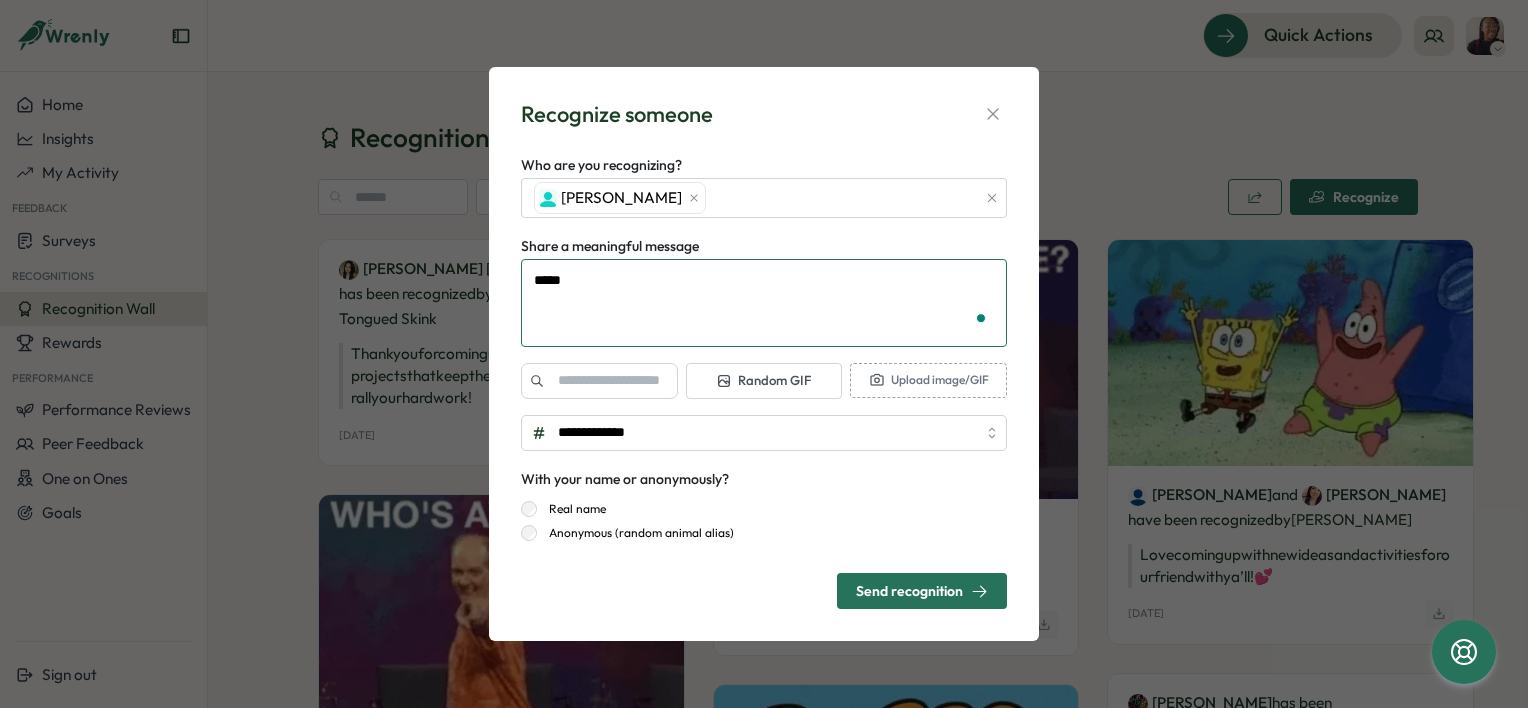 type on "******" 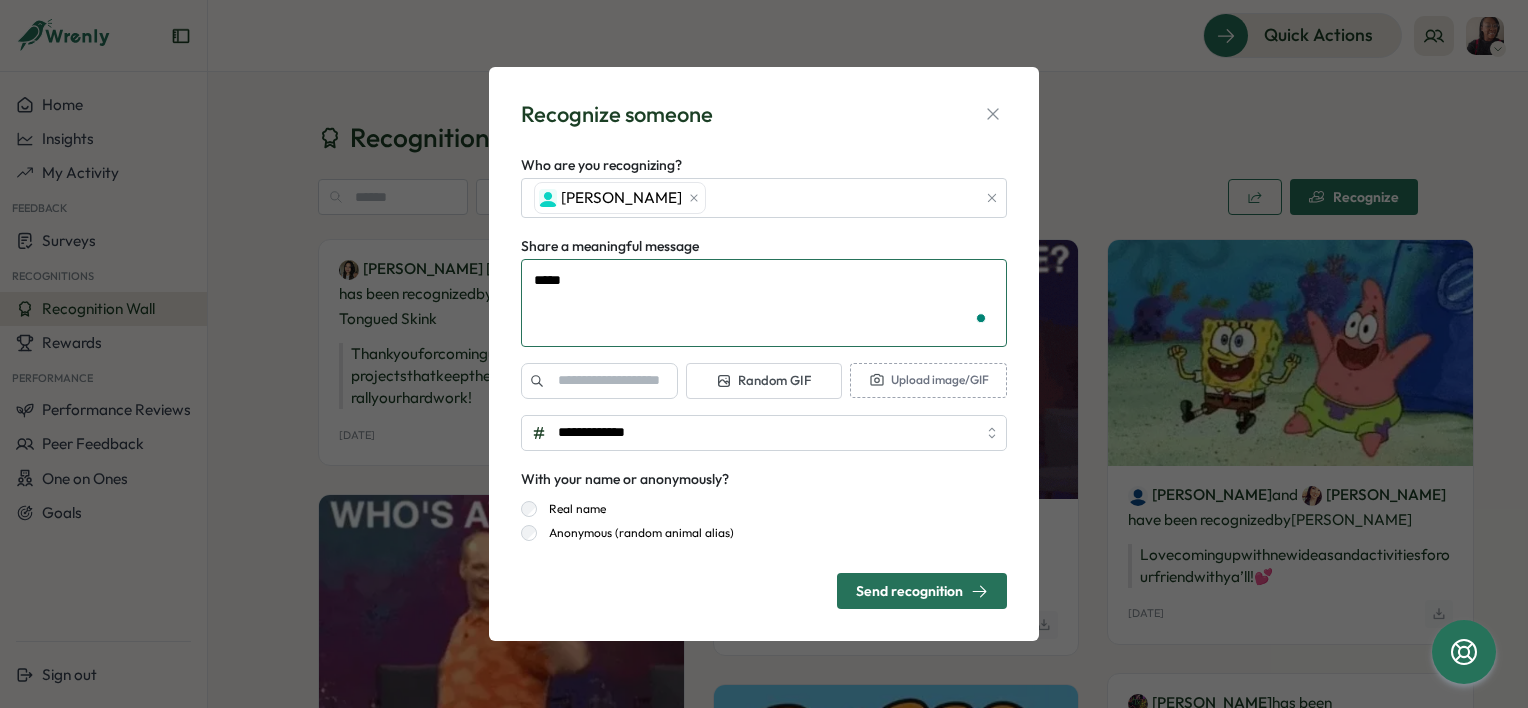 type on "*" 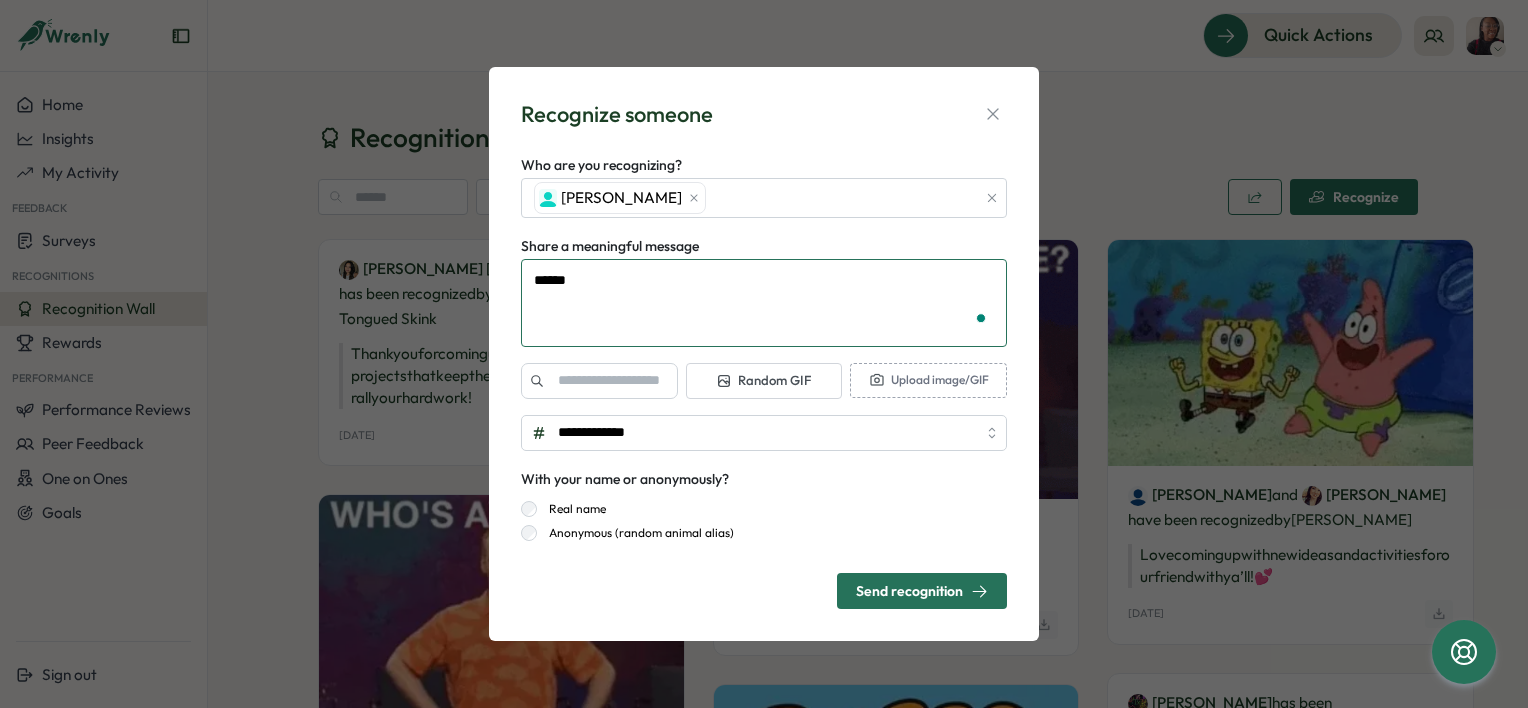 type on "*******" 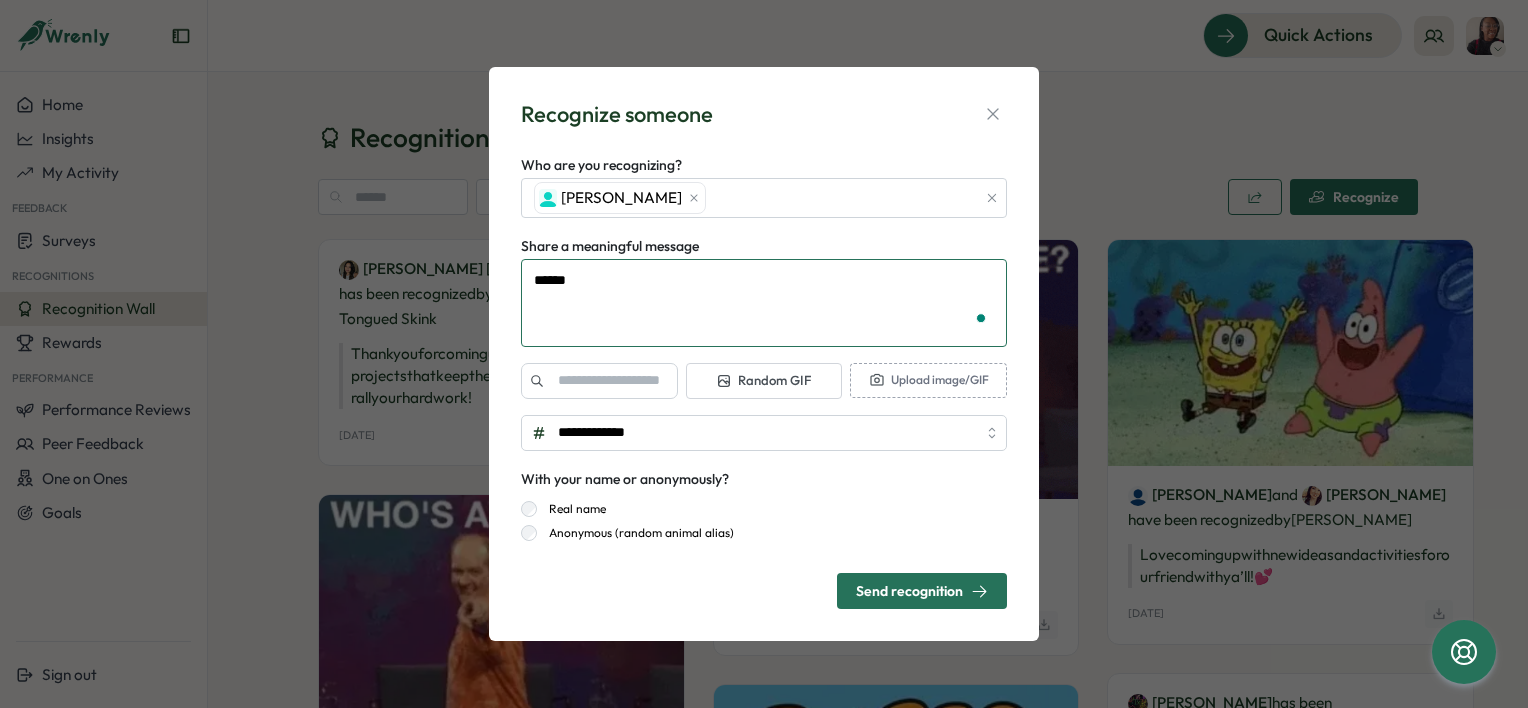 type on "*" 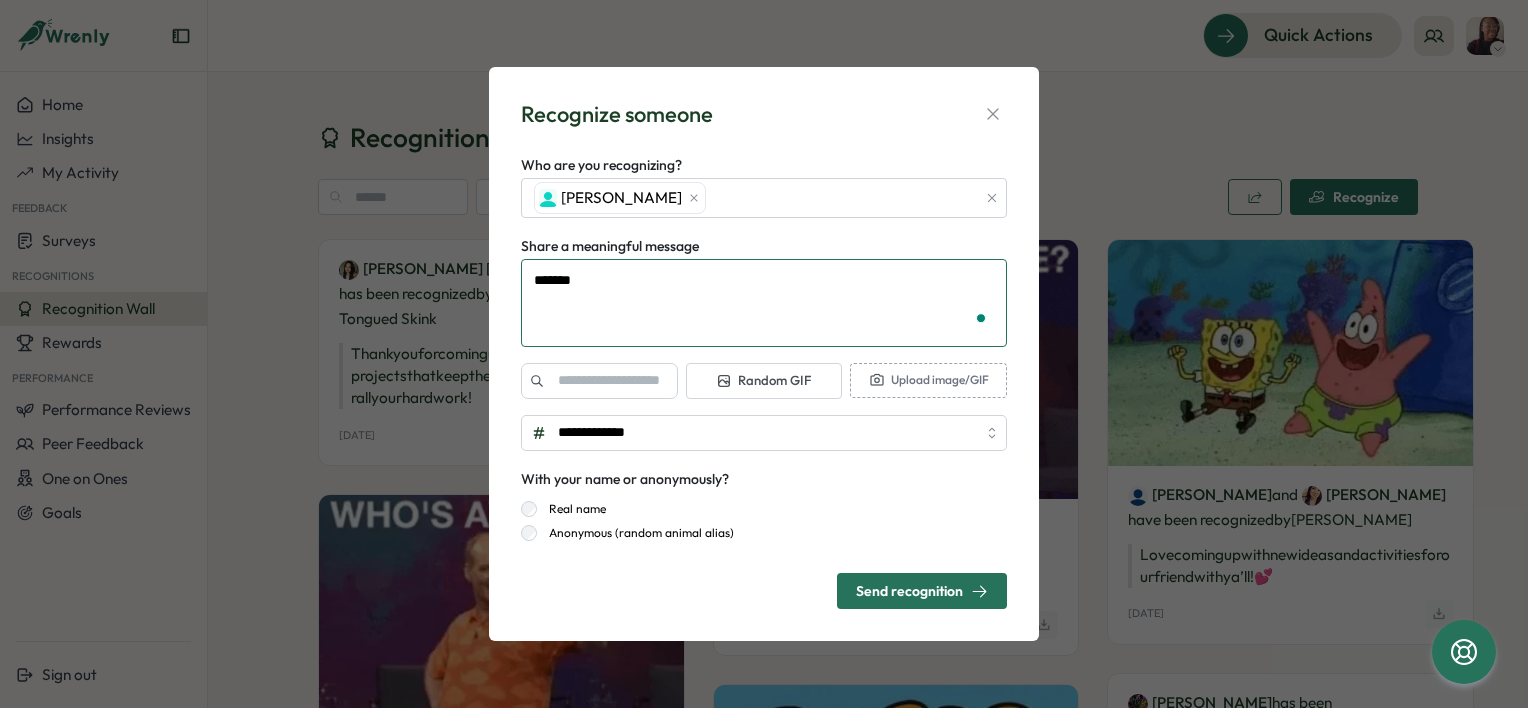 type on "*******" 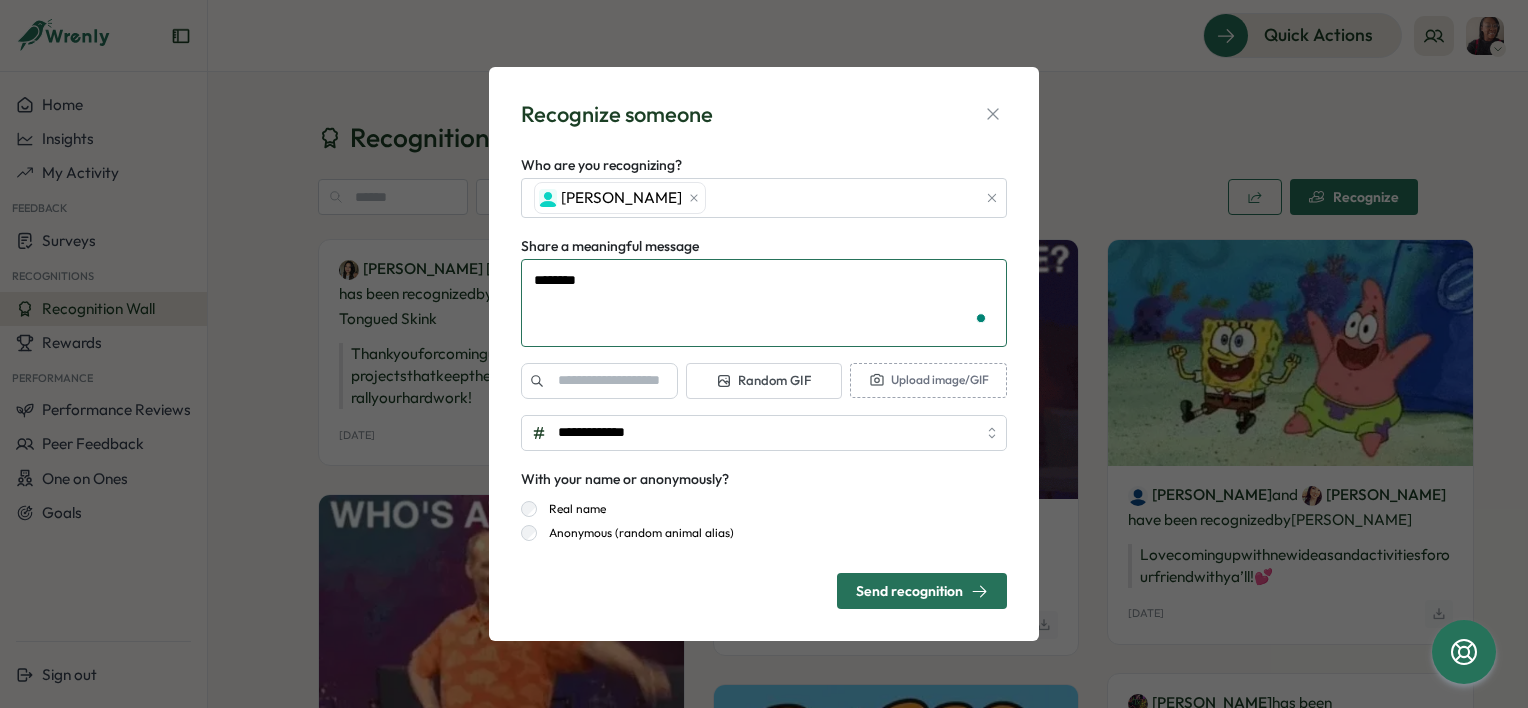 type on "*" 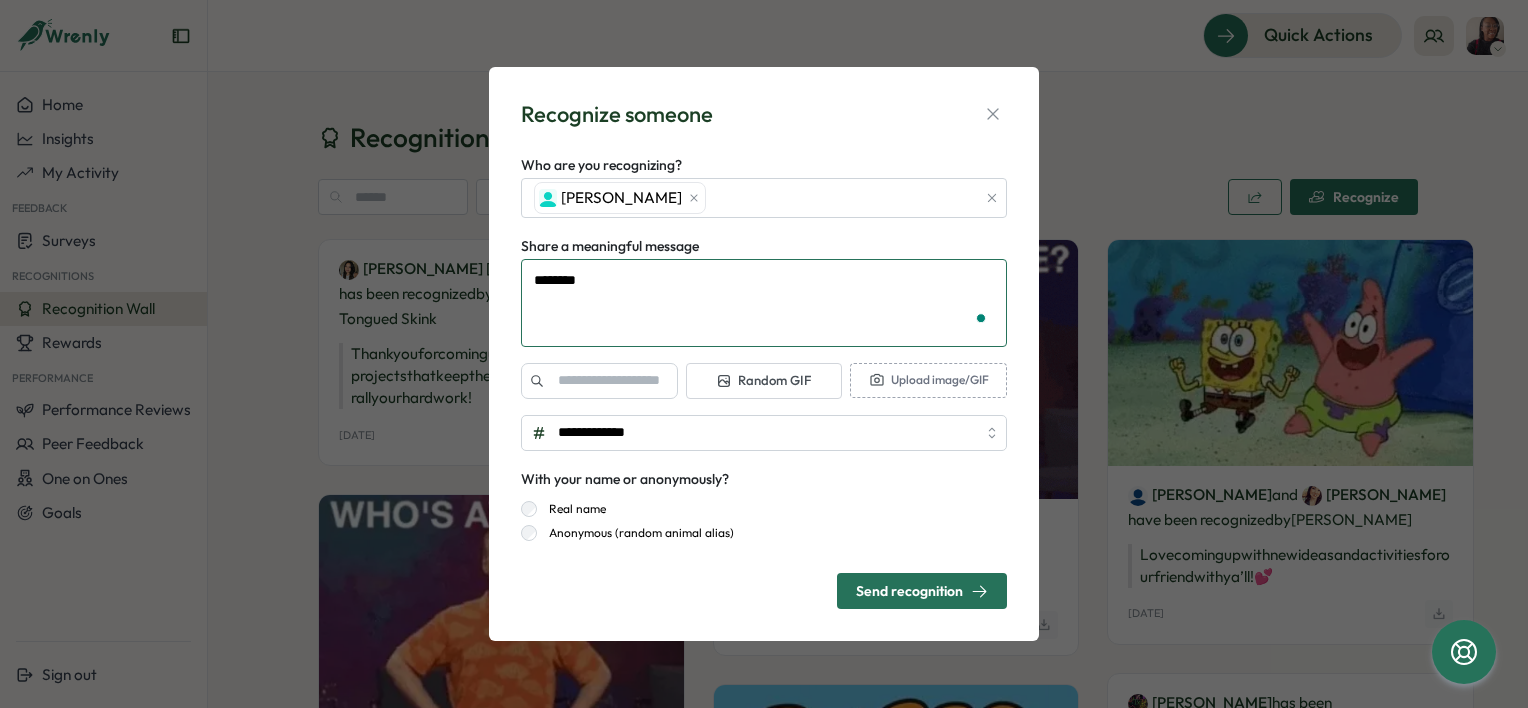 type on "*********" 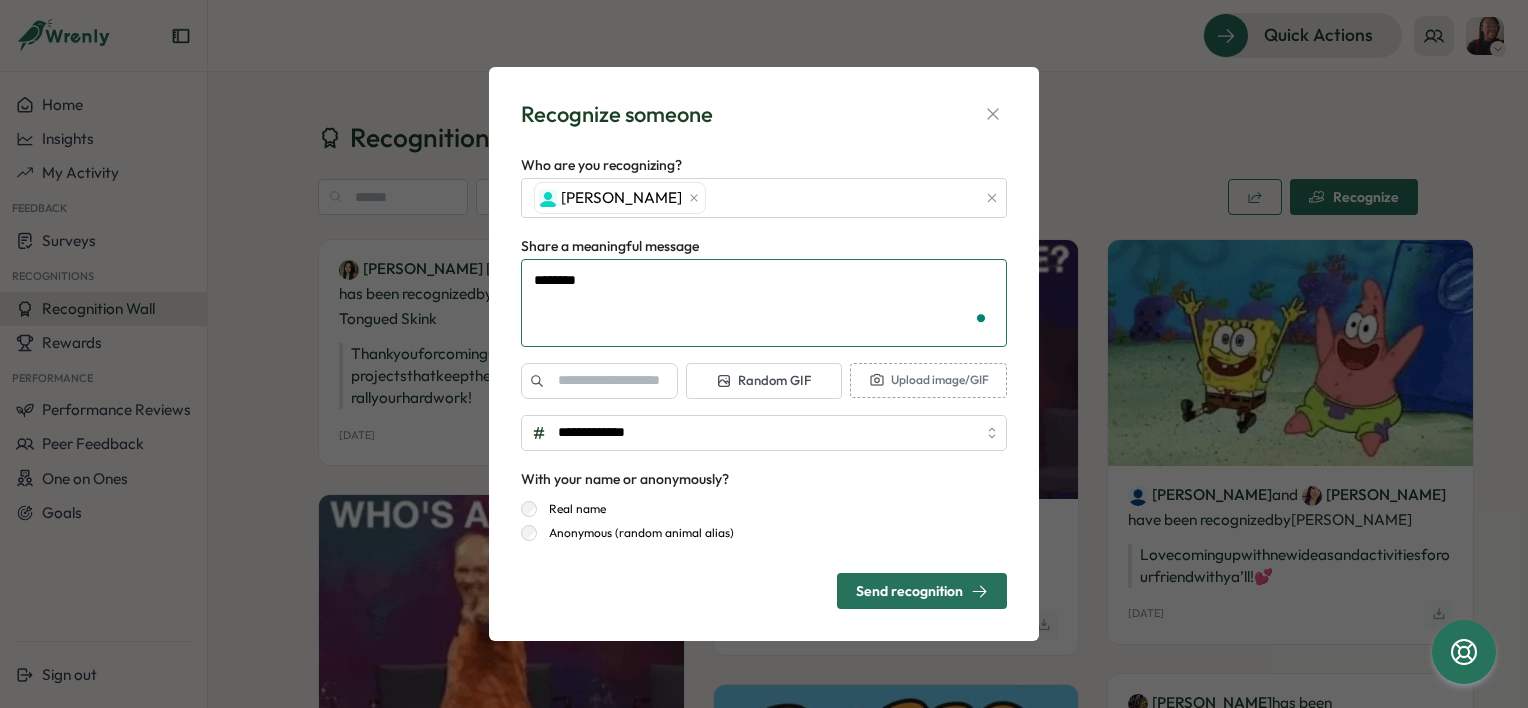type on "*" 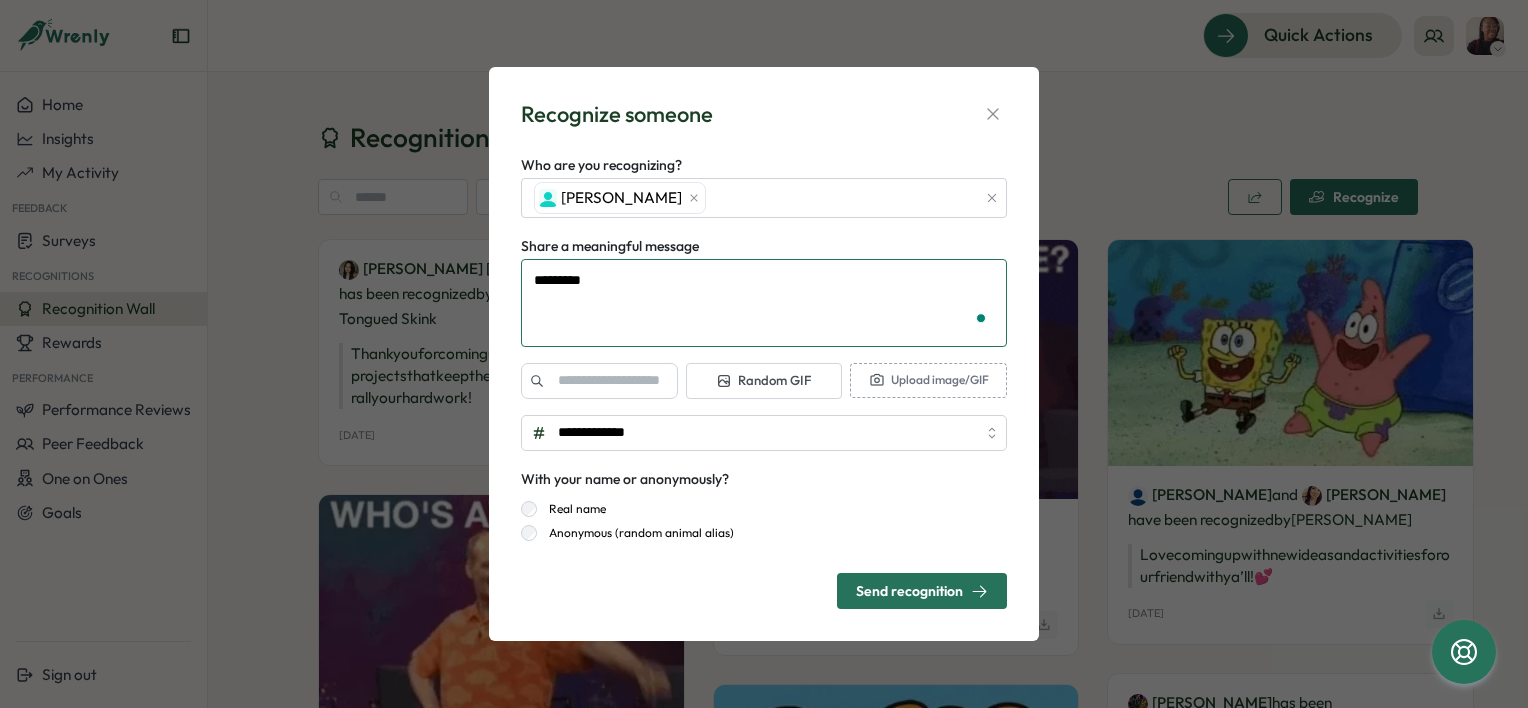 type on "**********" 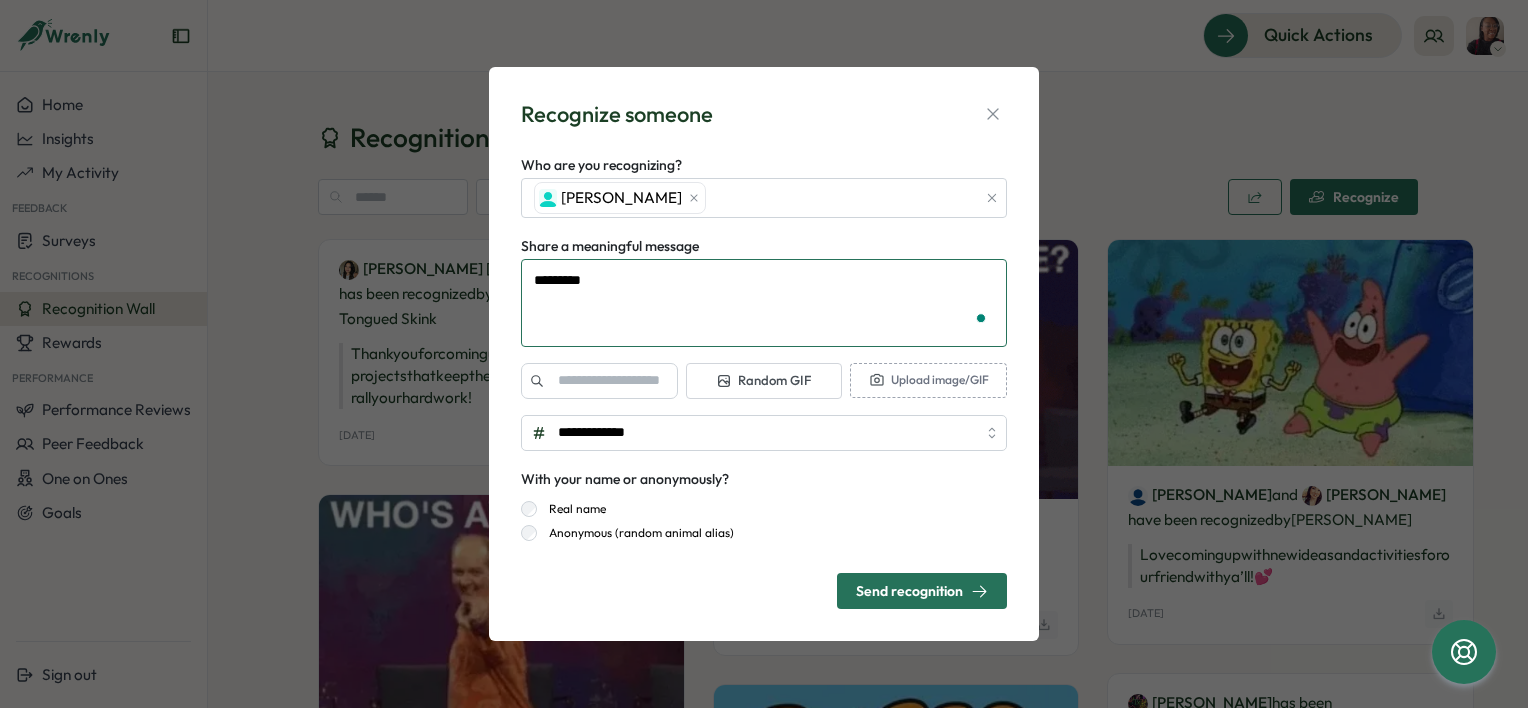 type on "*" 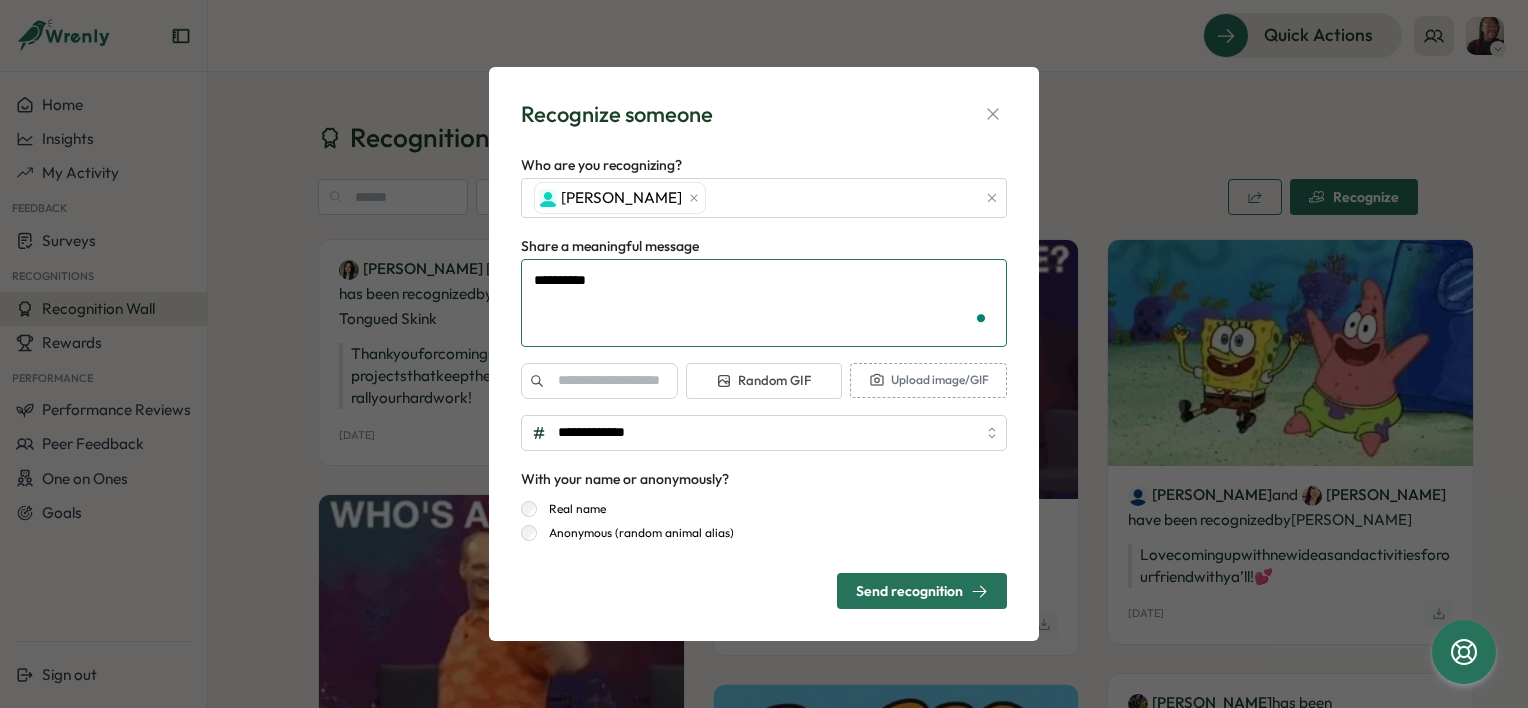 type on "**********" 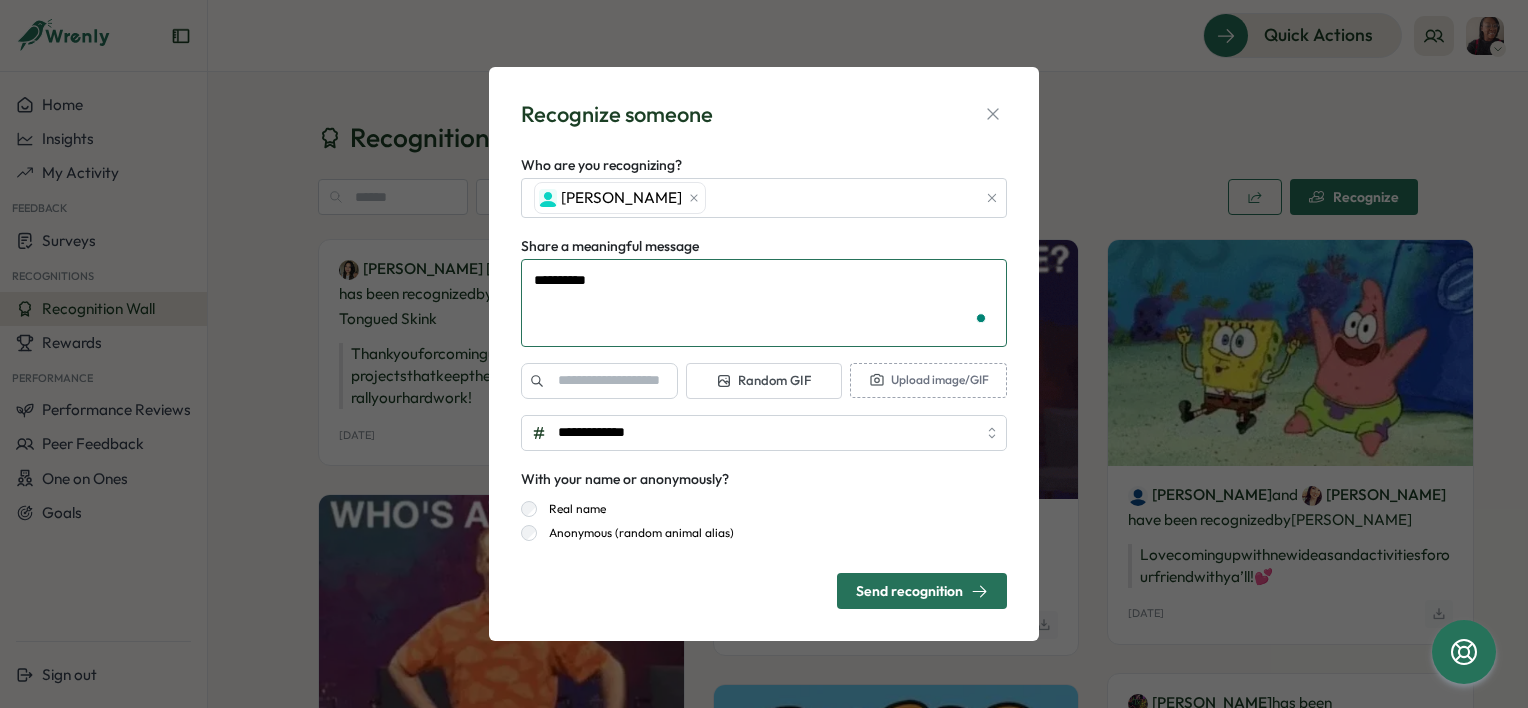 type on "*" 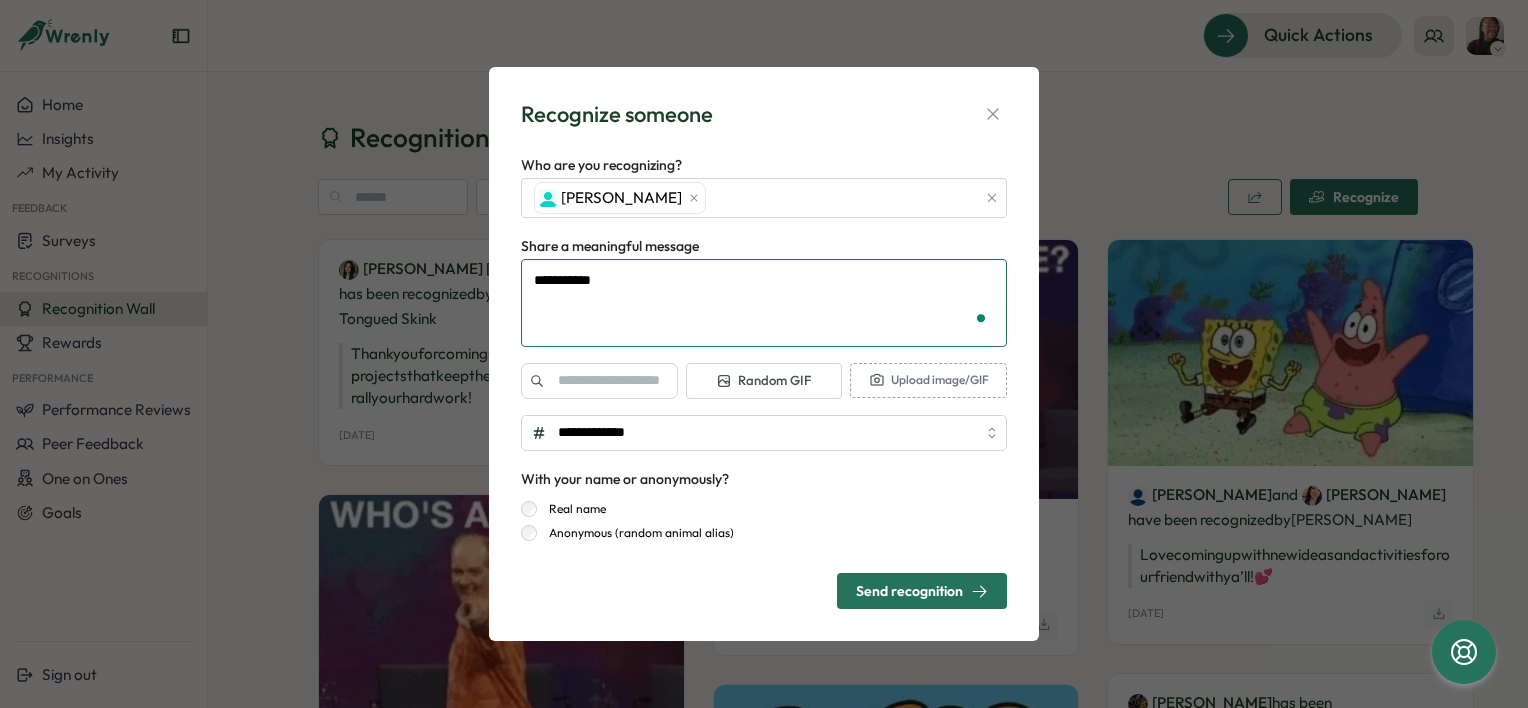 type on "**********" 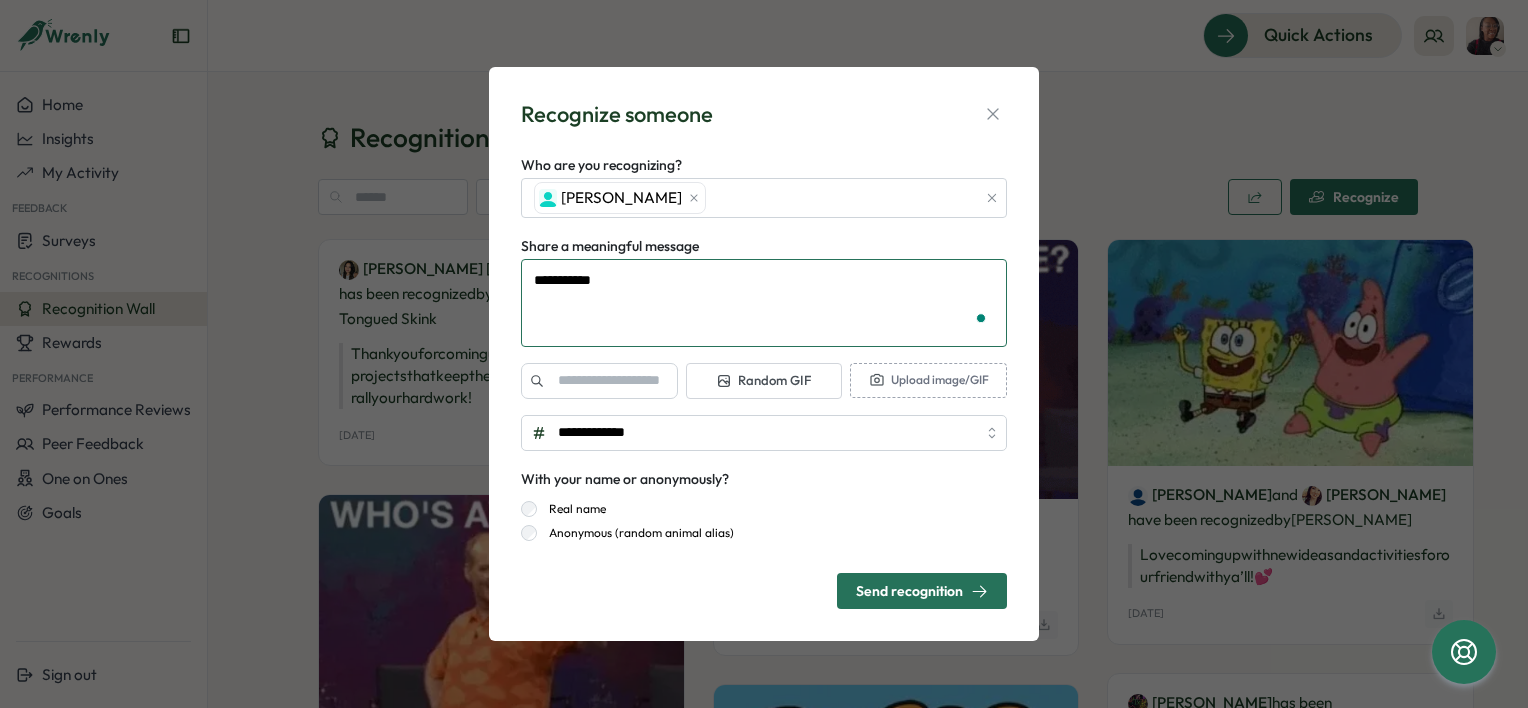 type on "*" 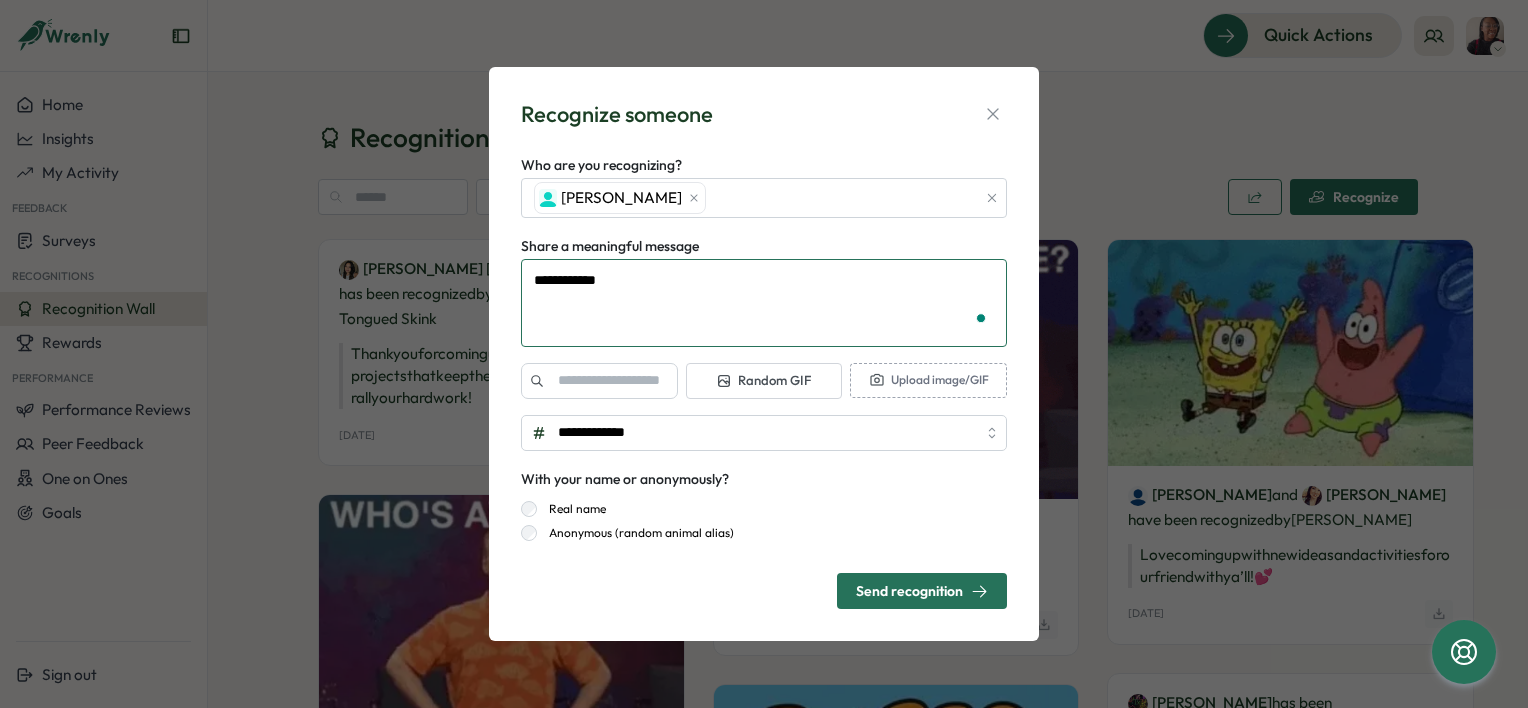 type on "**********" 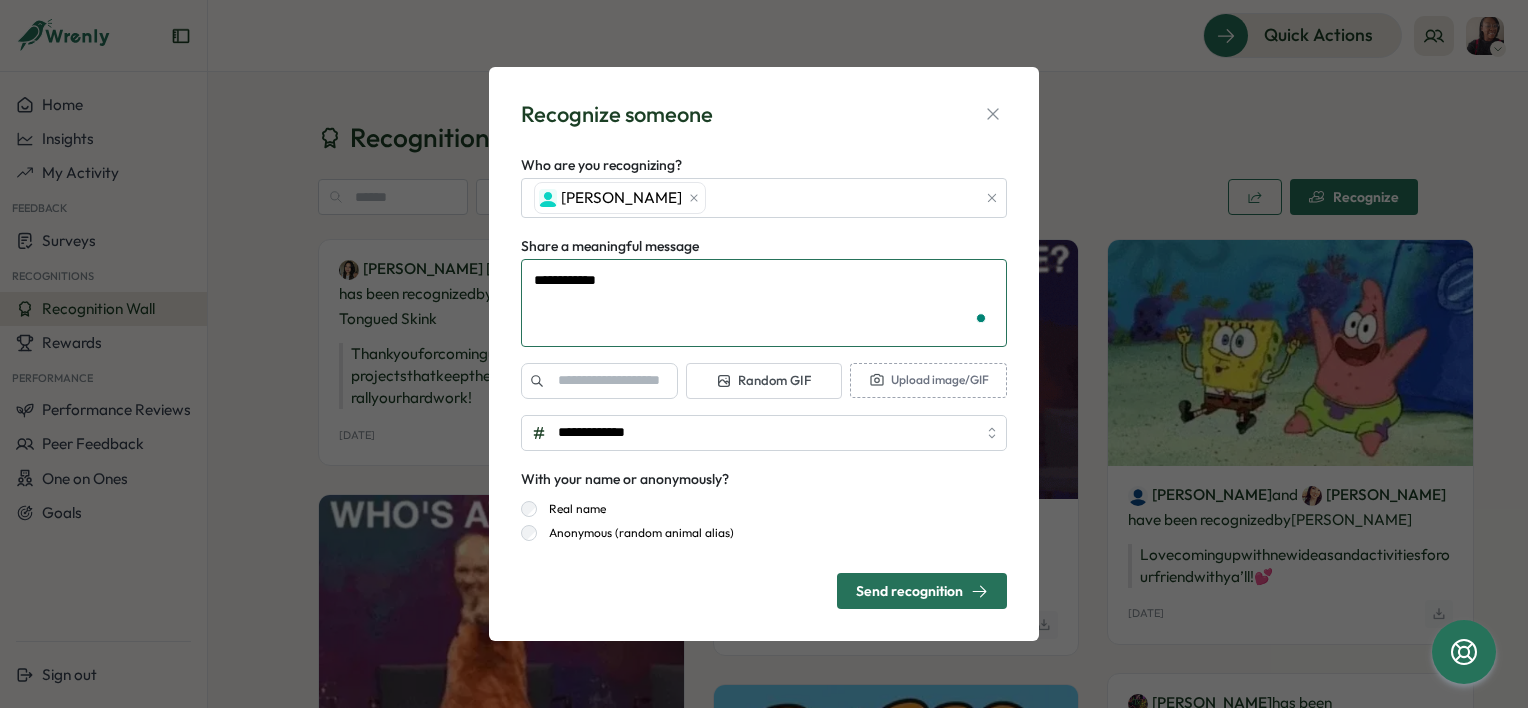 type on "*" 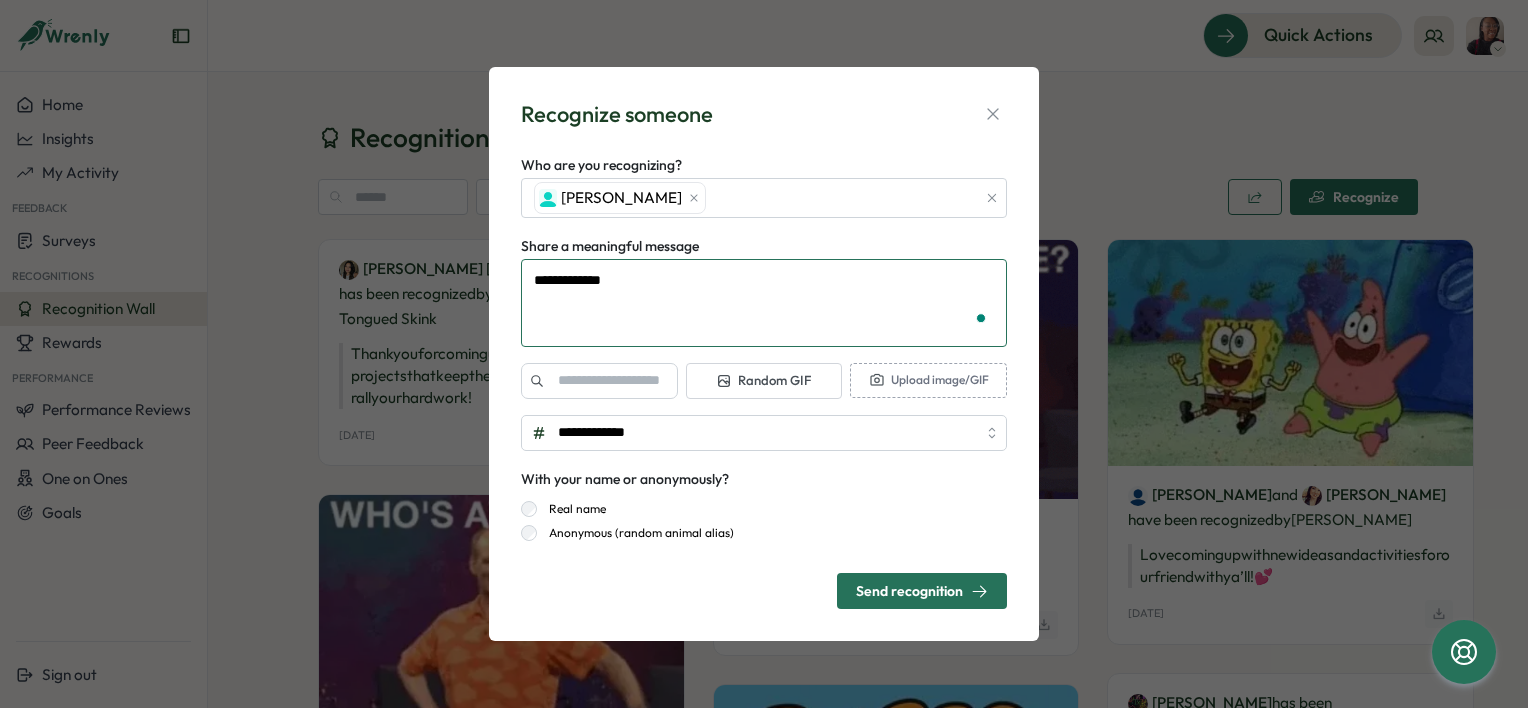 type on "**********" 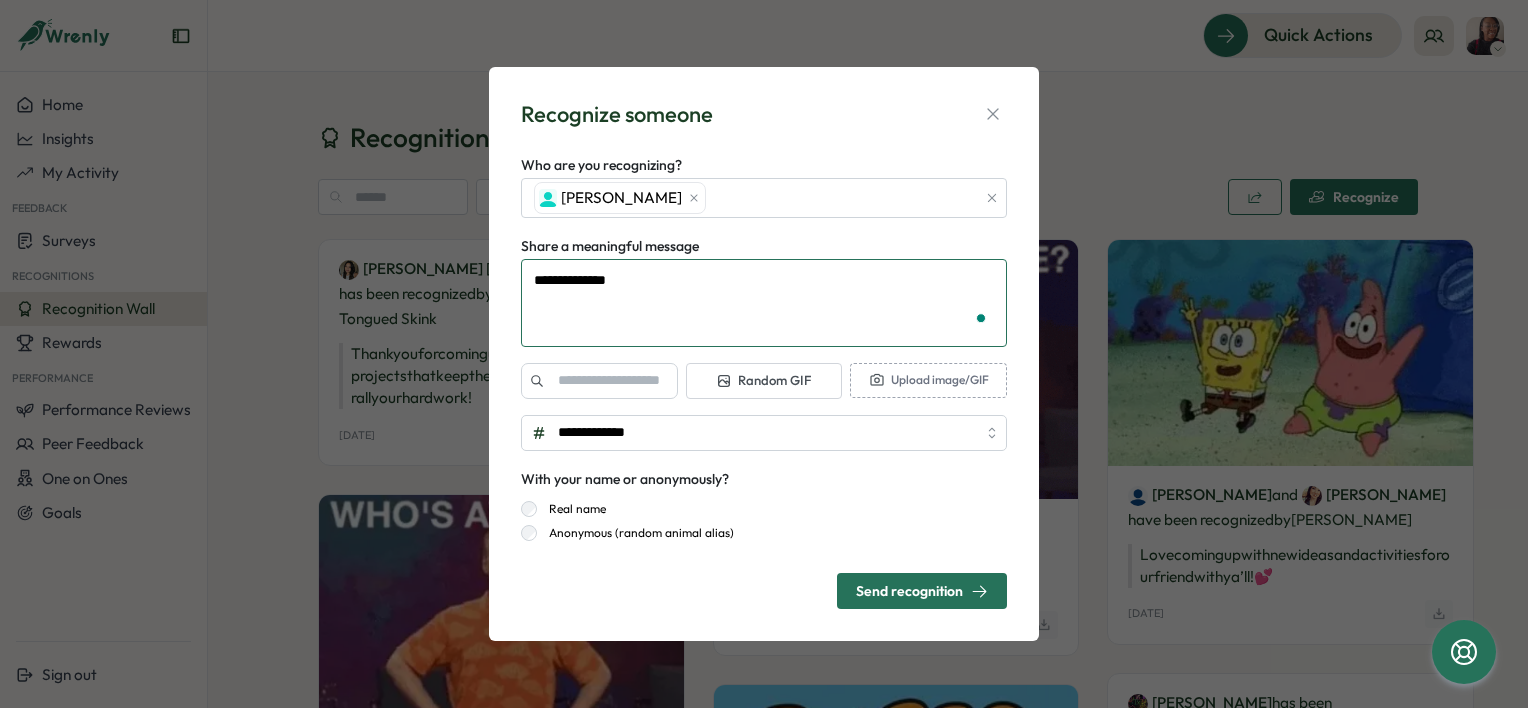 type on "*" 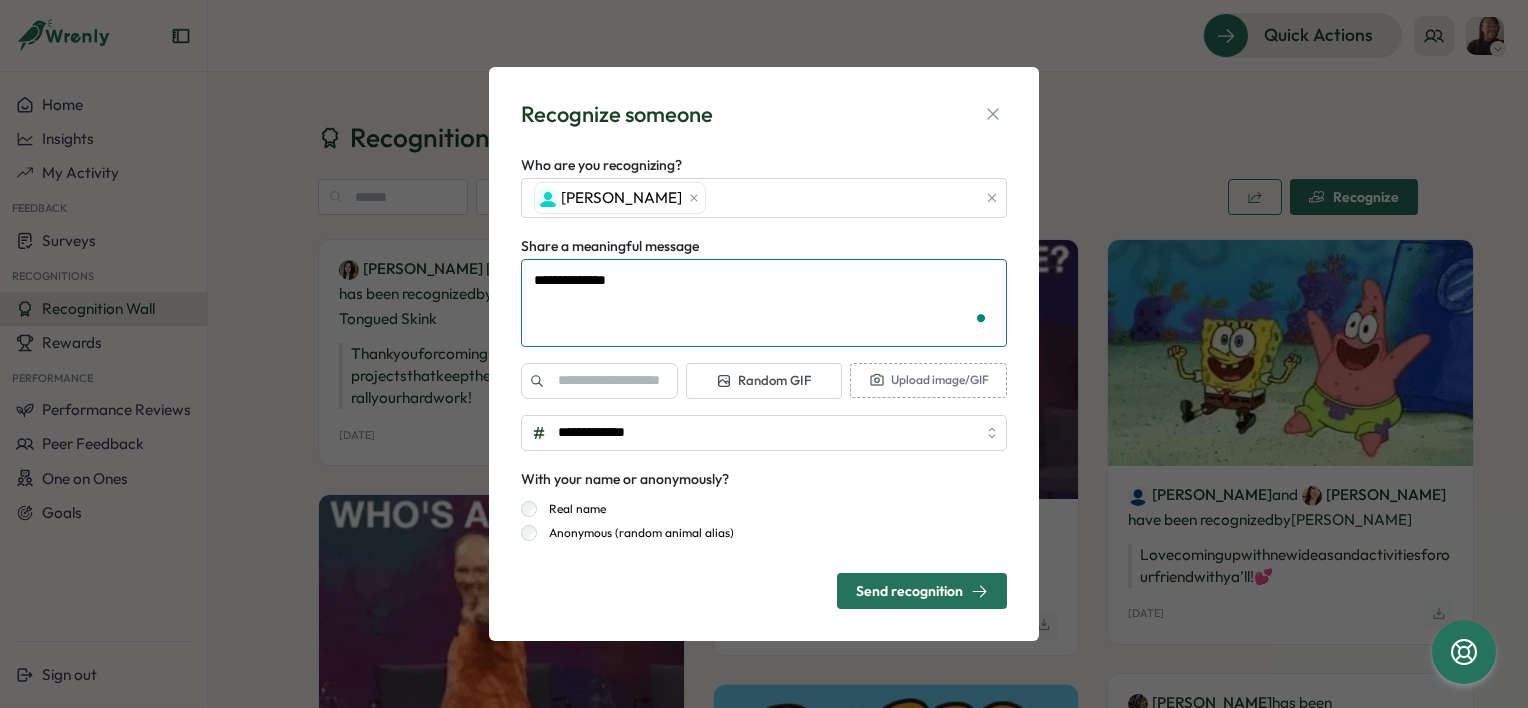 type on "**********" 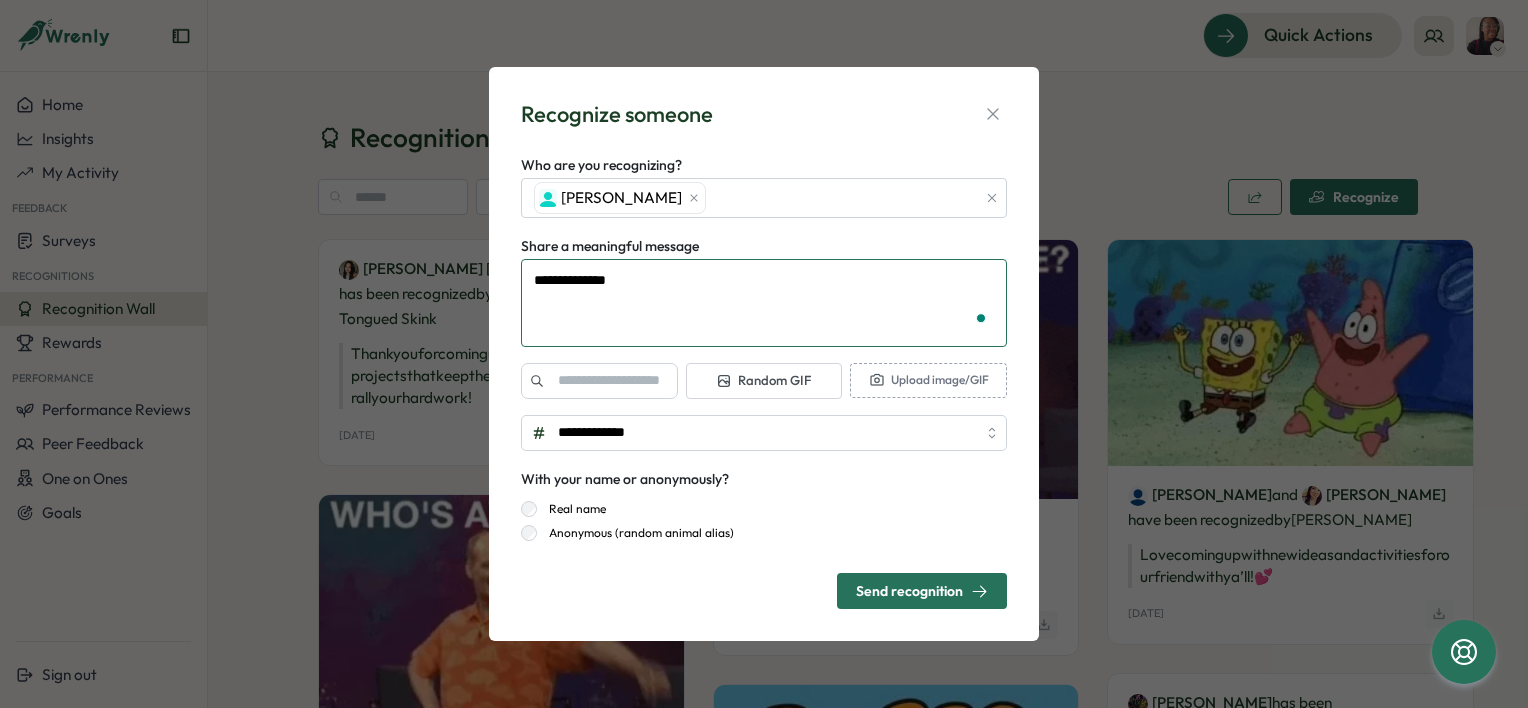 type on "*" 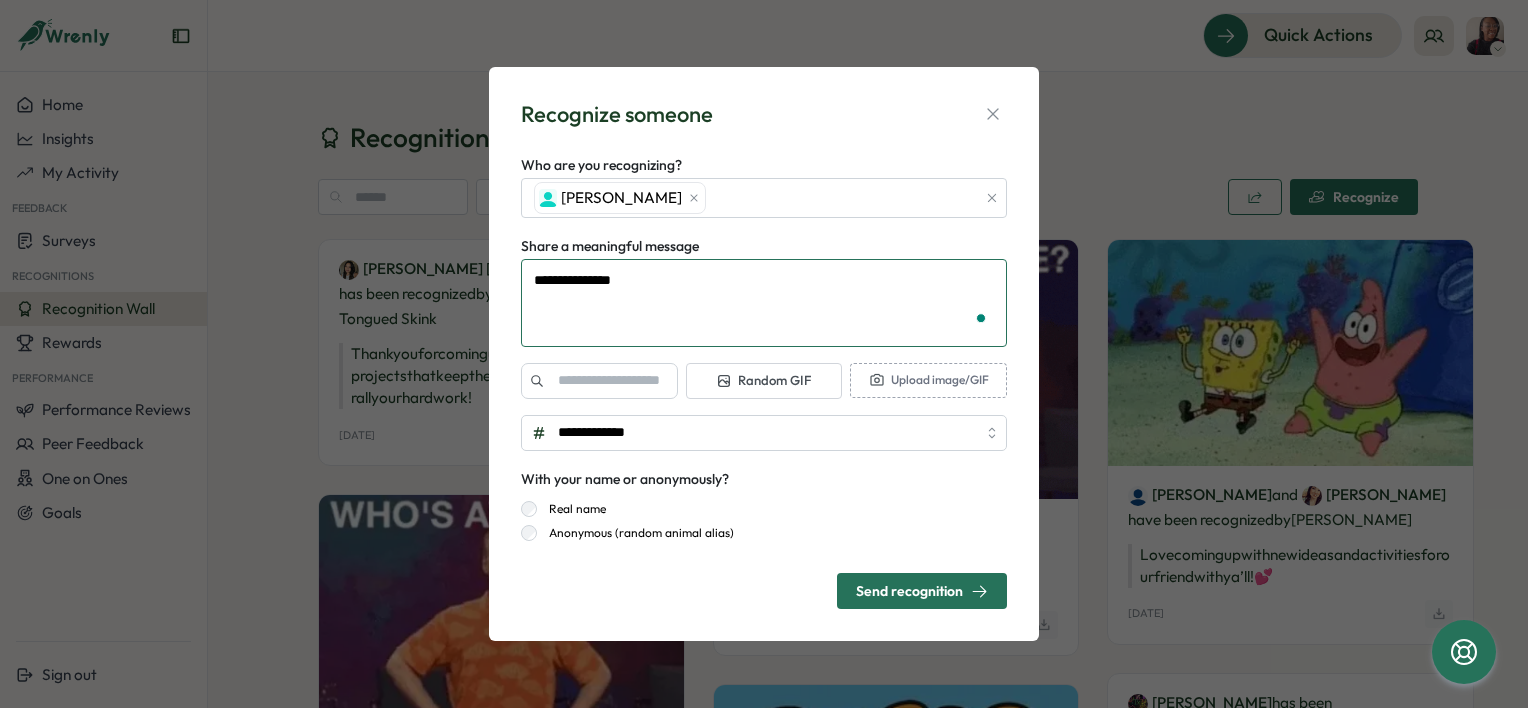 type on "**********" 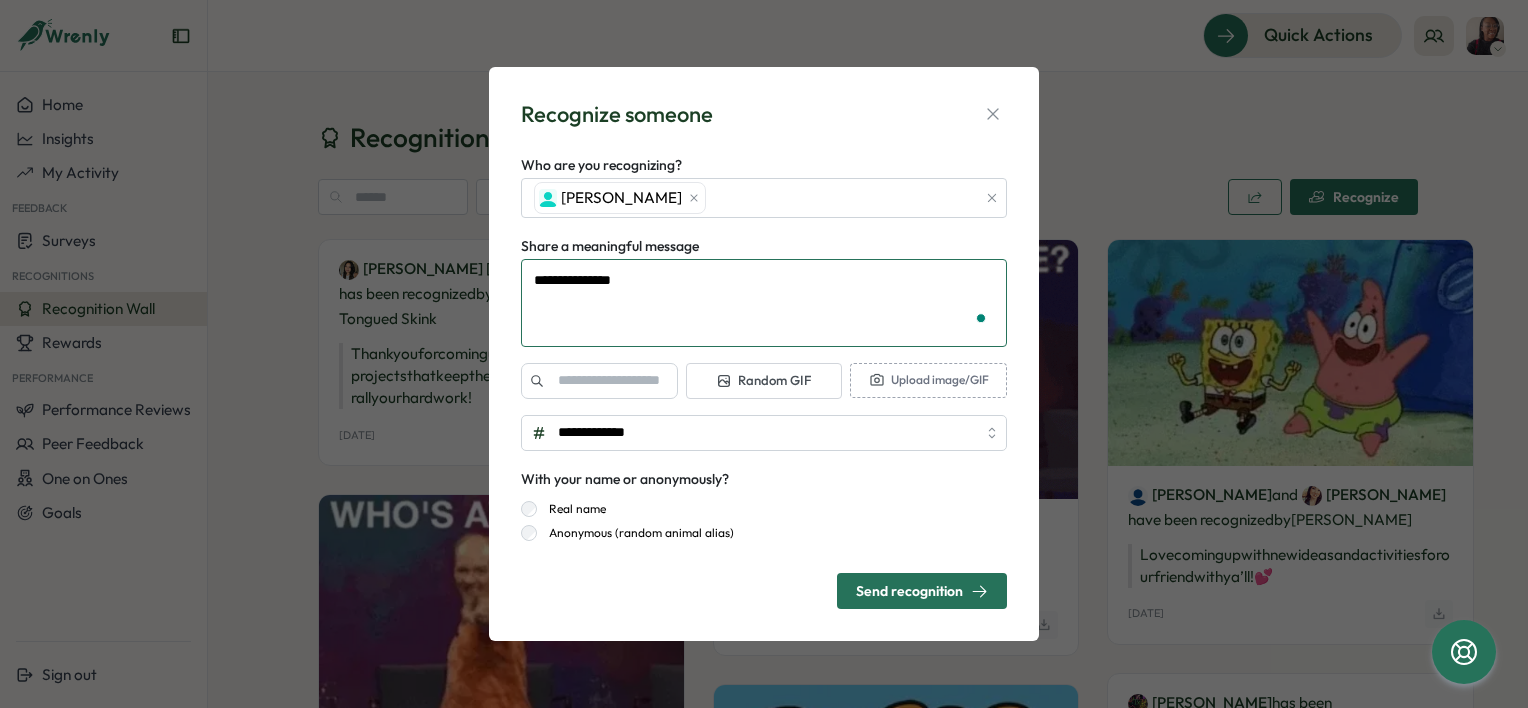 type on "*" 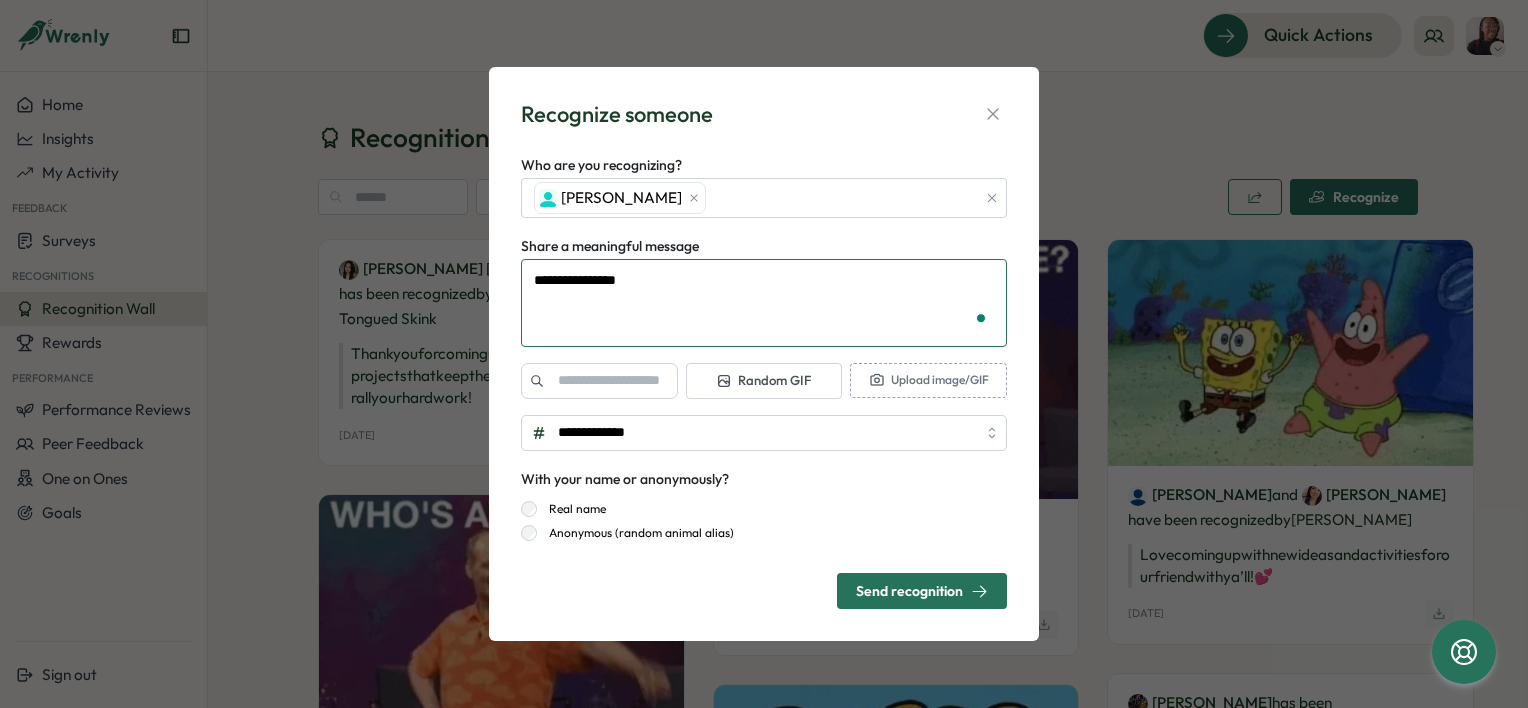 type on "**********" 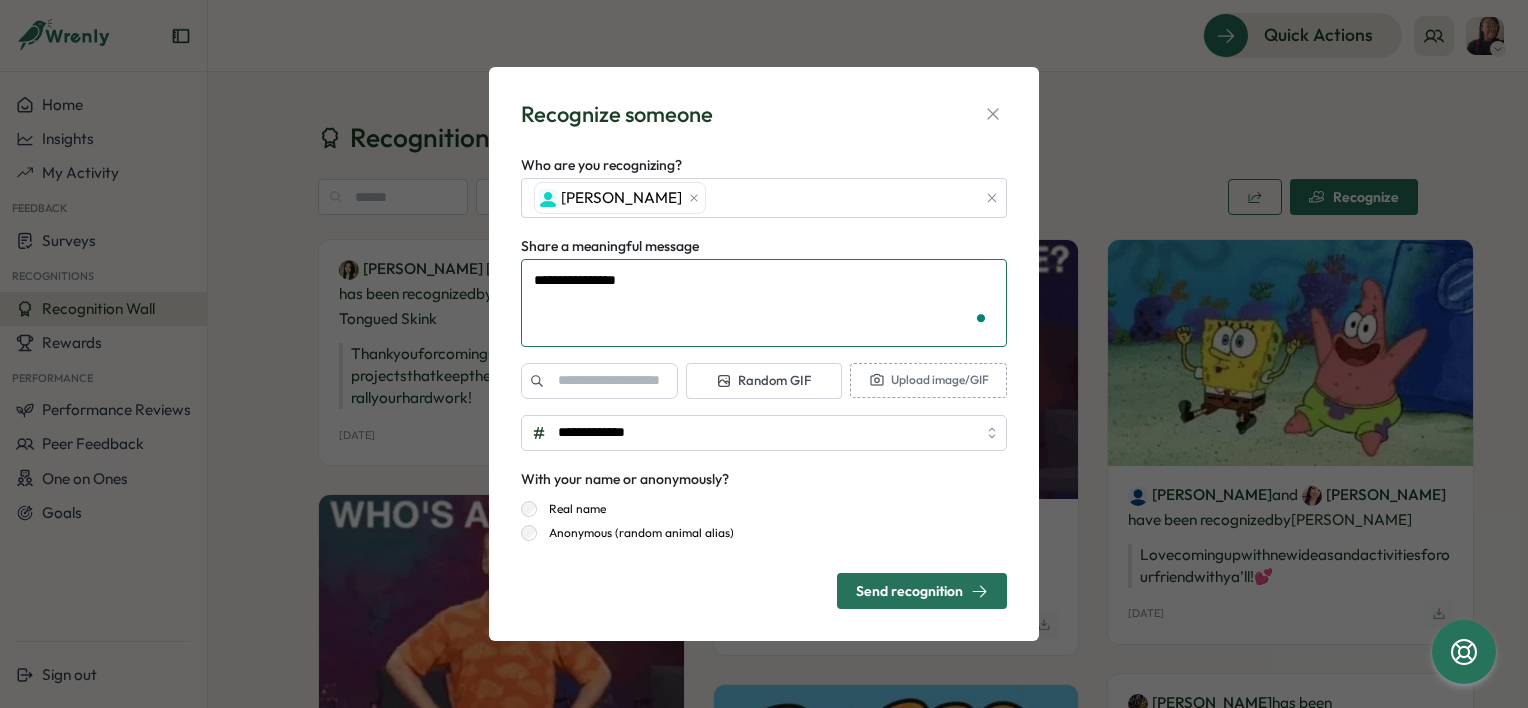 type on "*" 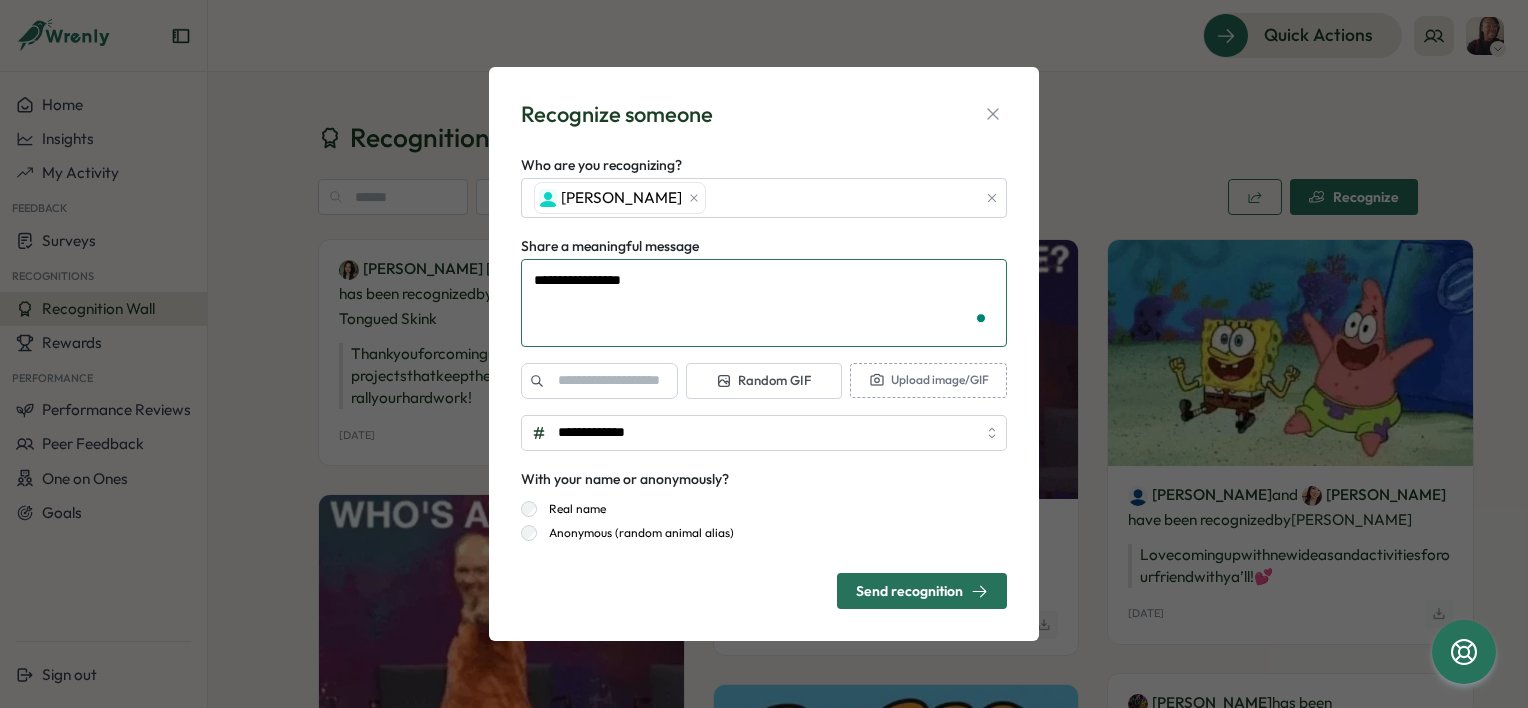 type on "**********" 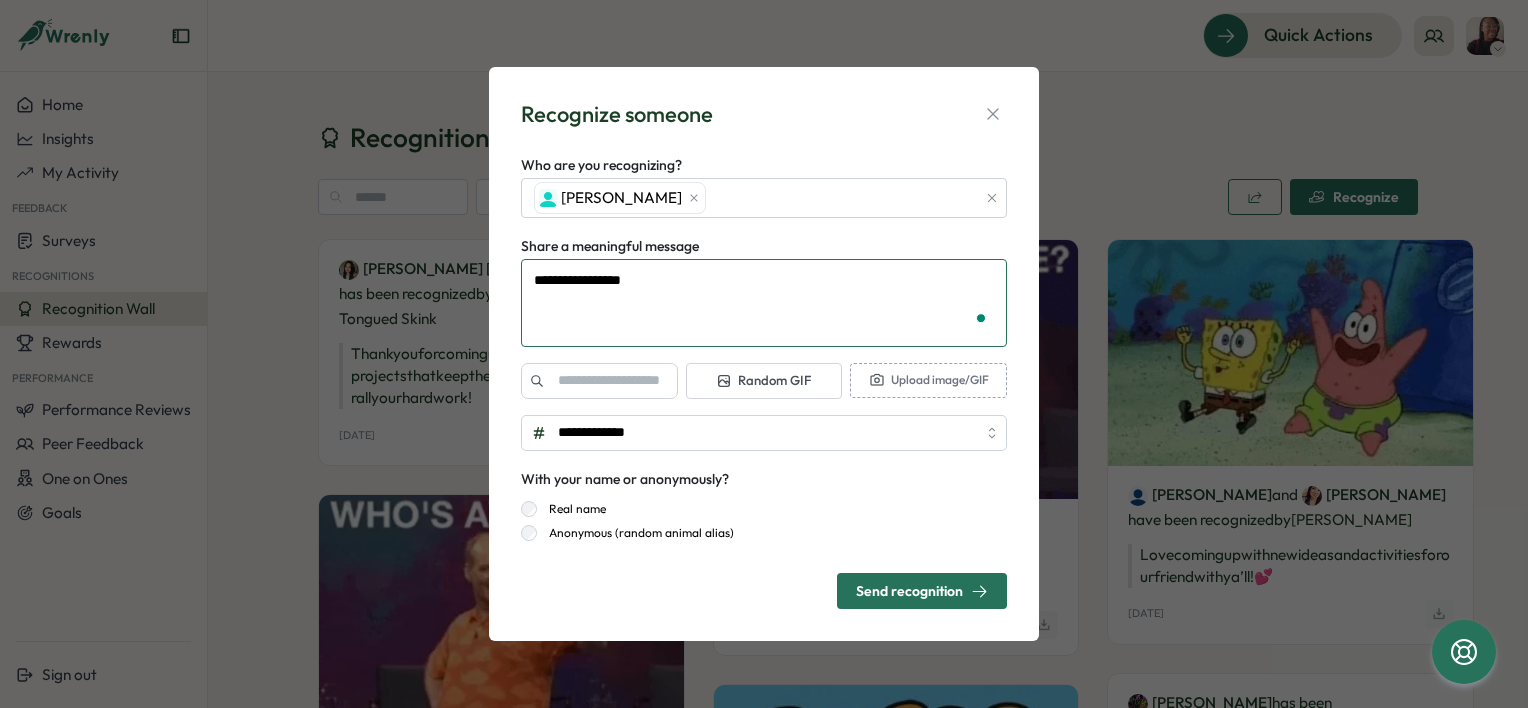 type on "*" 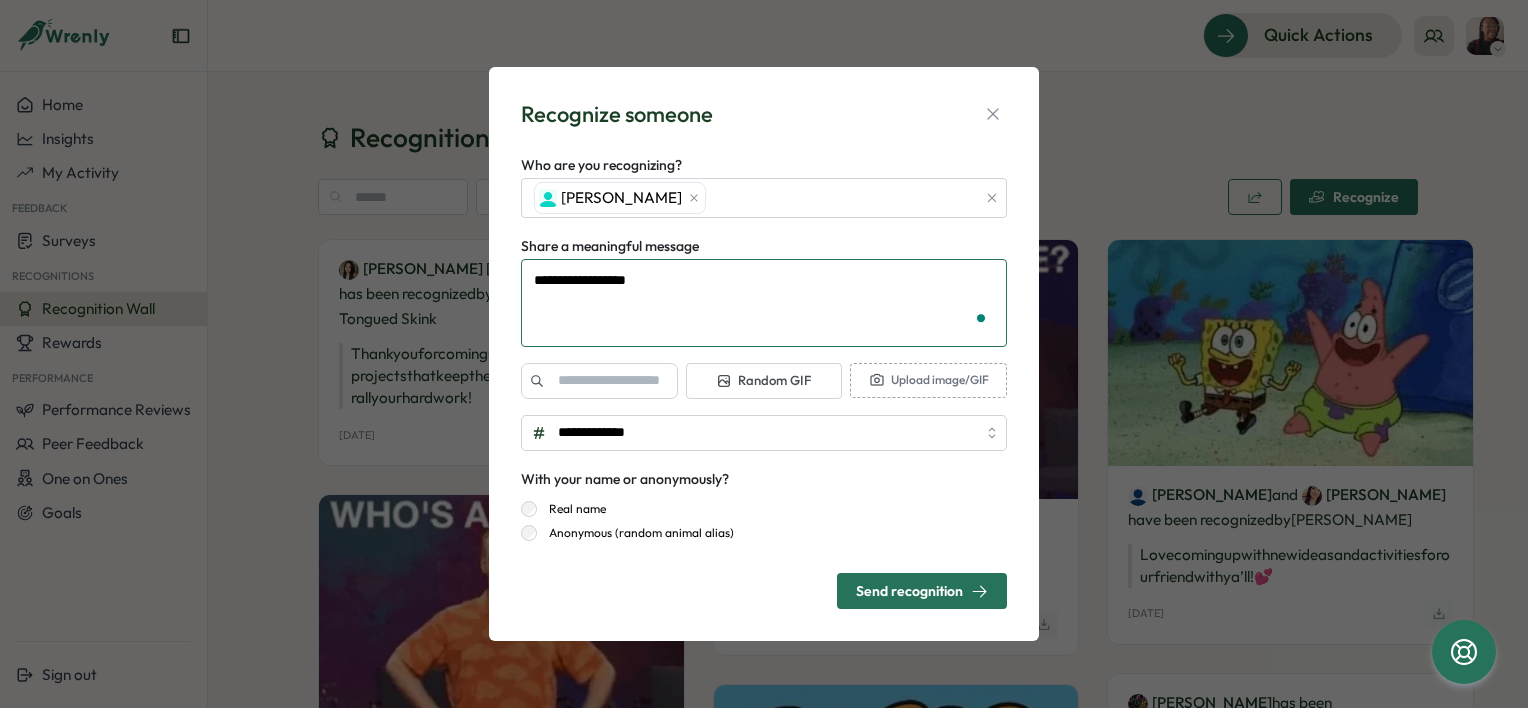 type on "**********" 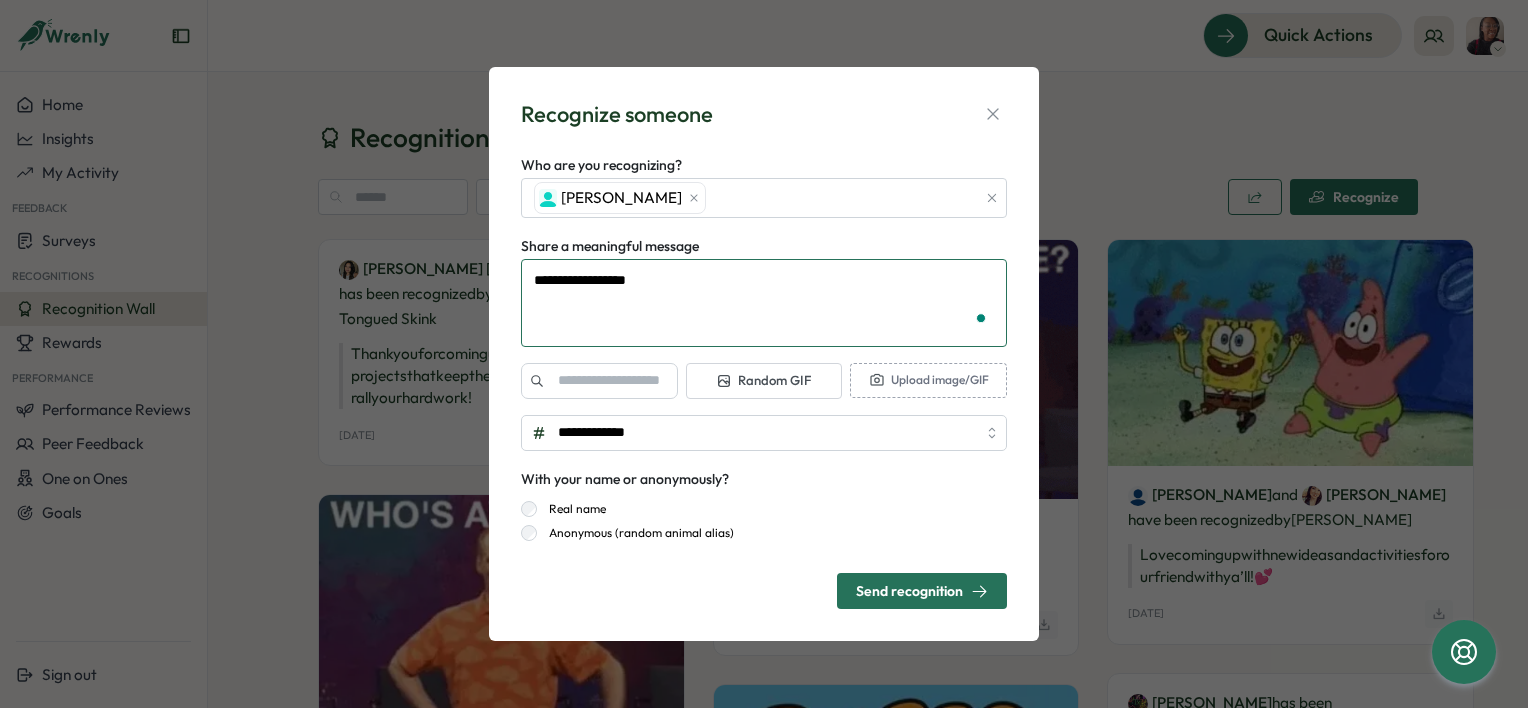 type on "*" 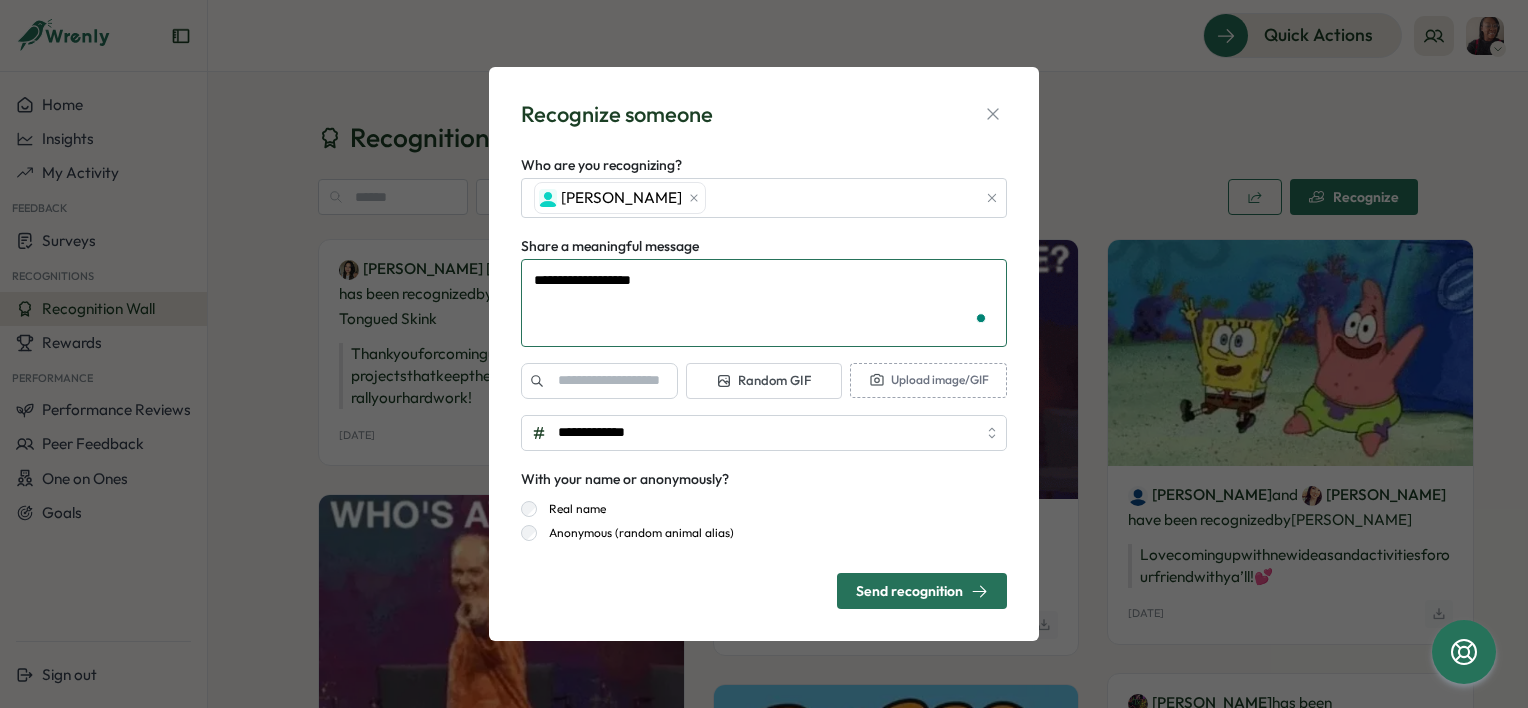 type on "**********" 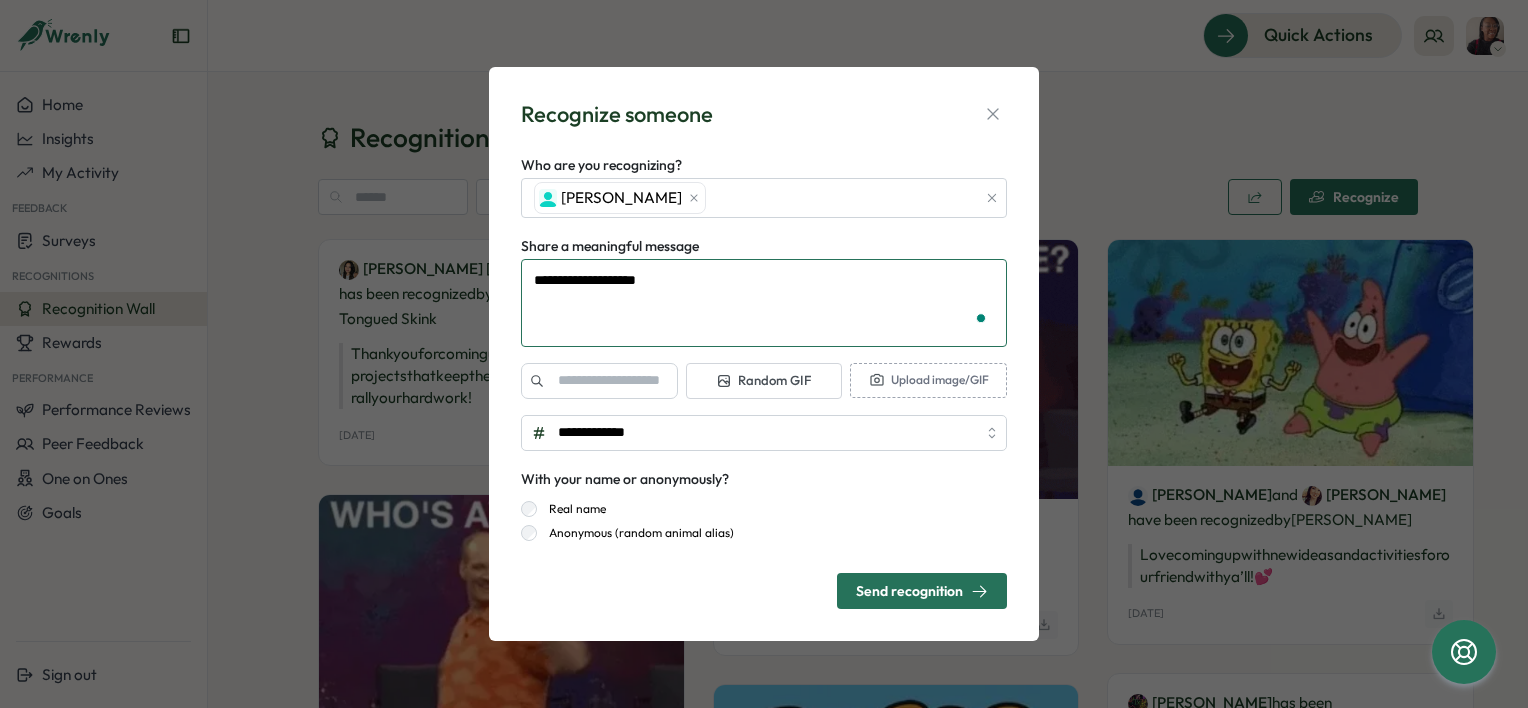 type on "*" 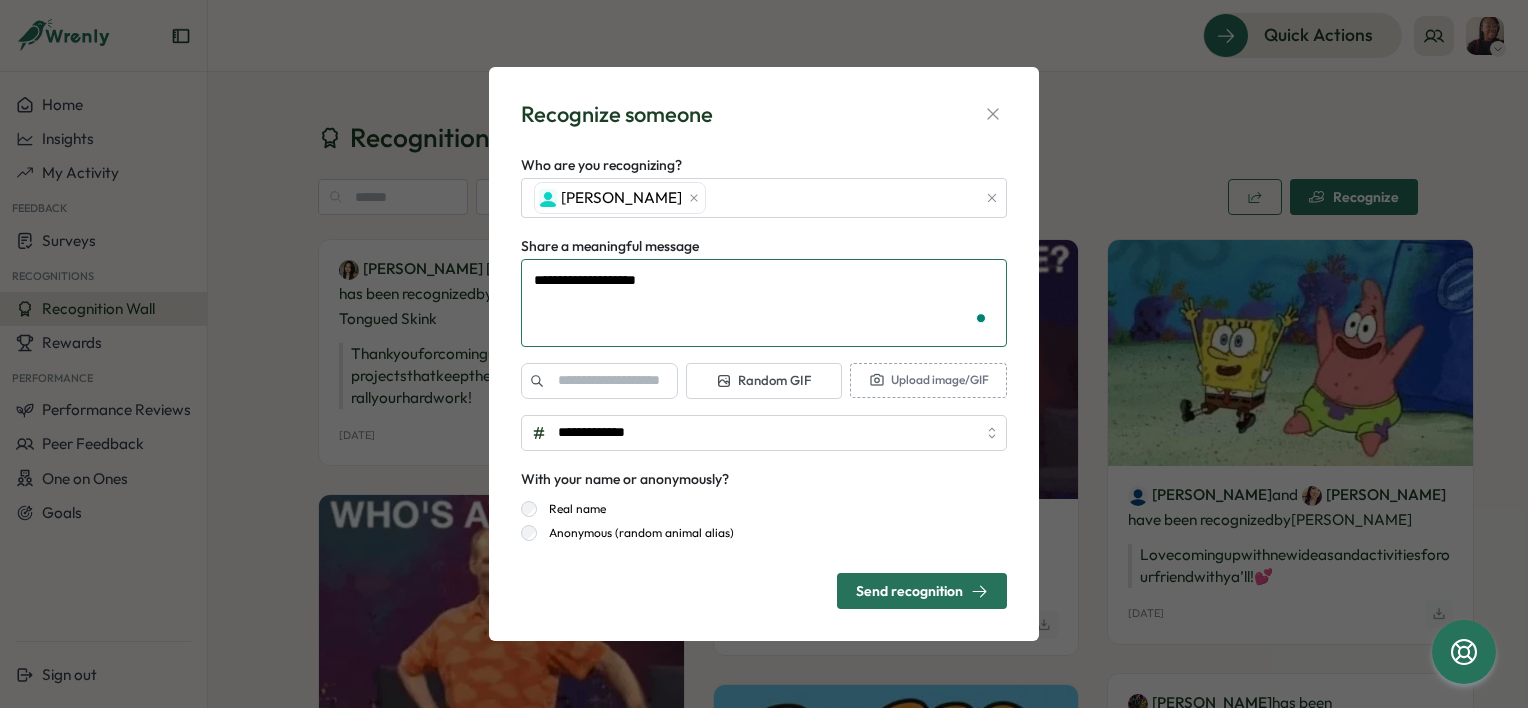 type on "**********" 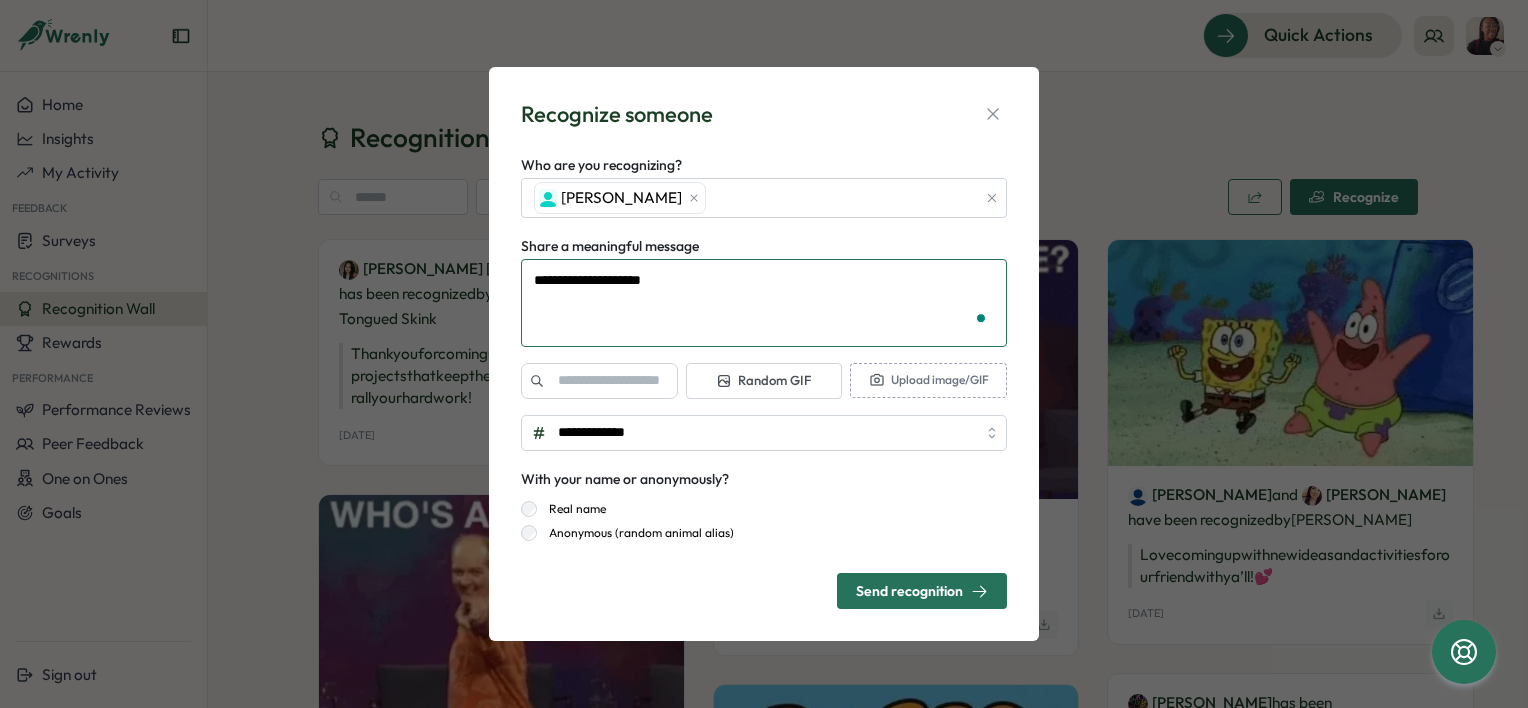 type on "*" 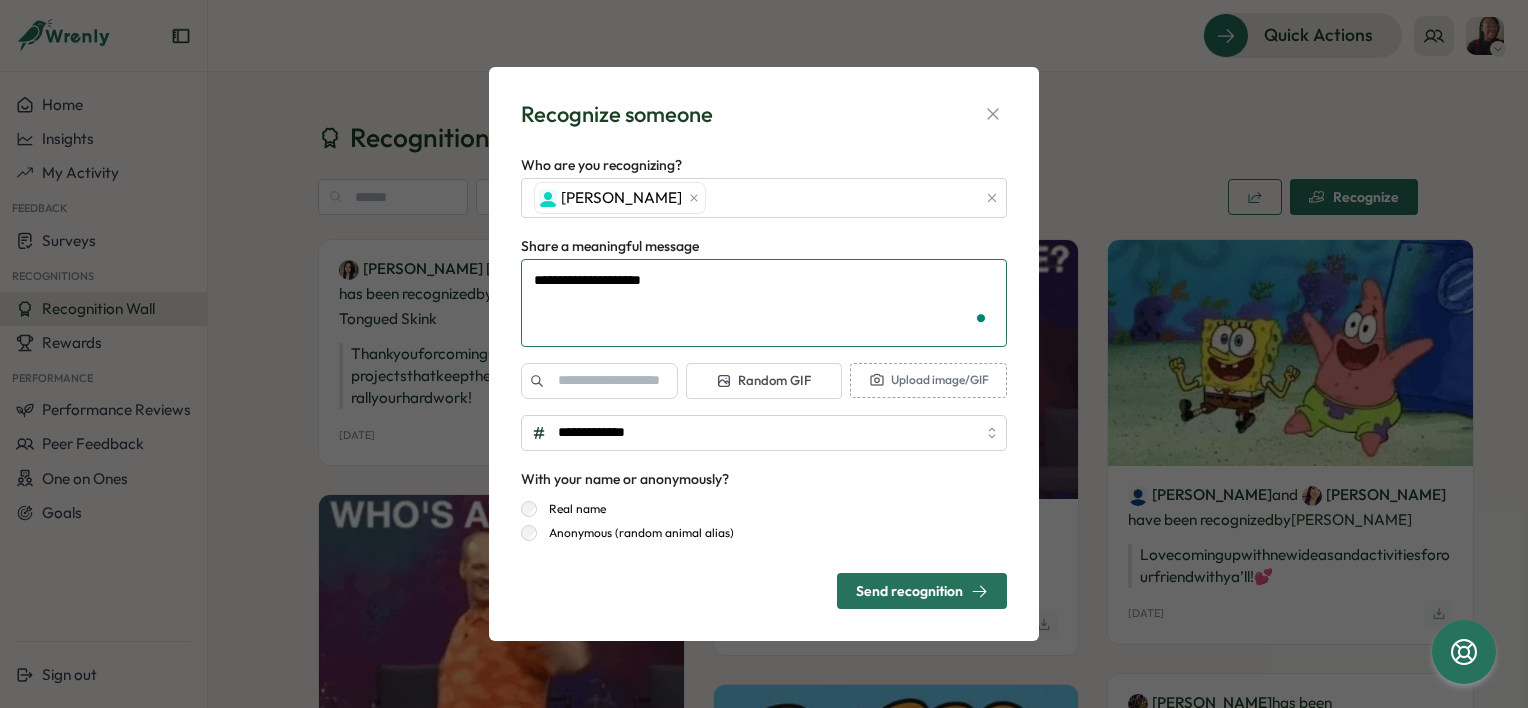 type on "**********" 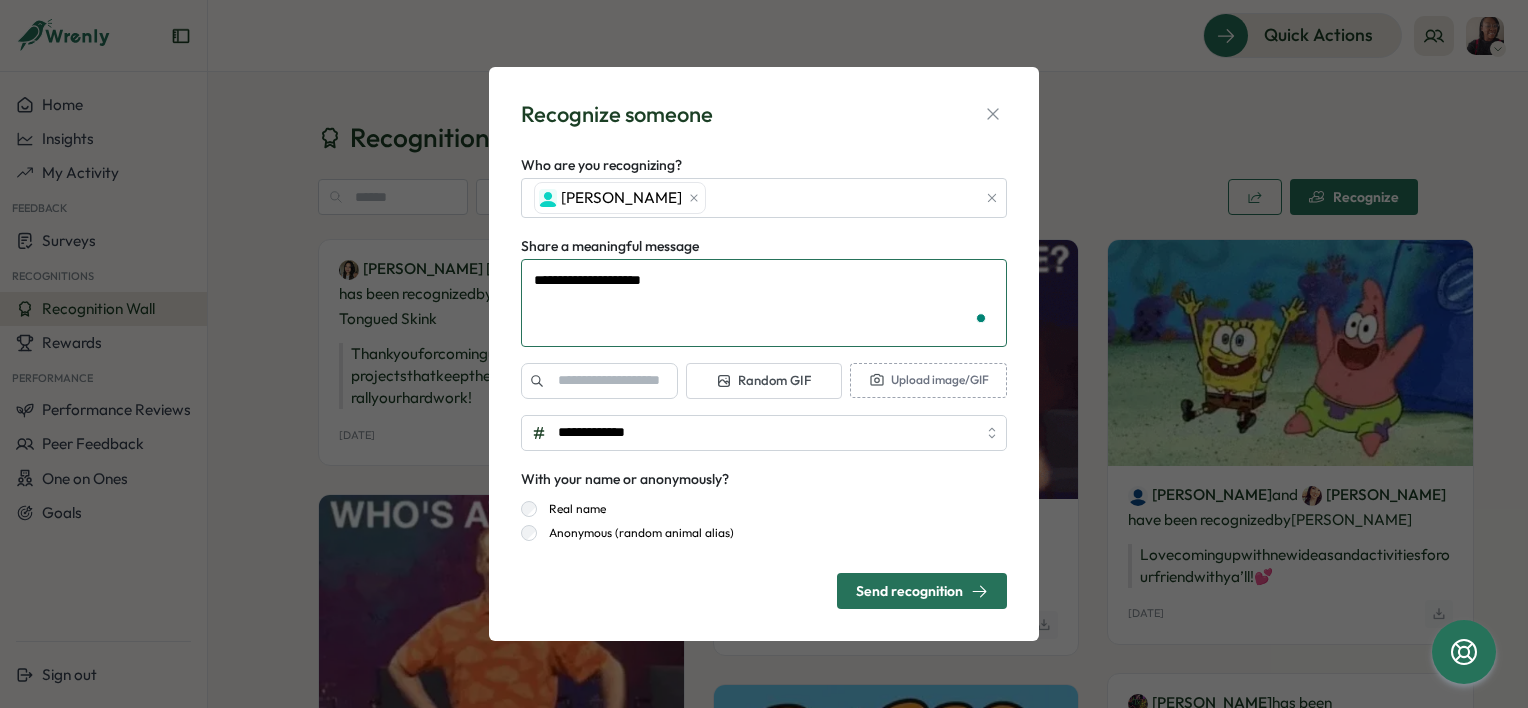 type on "*" 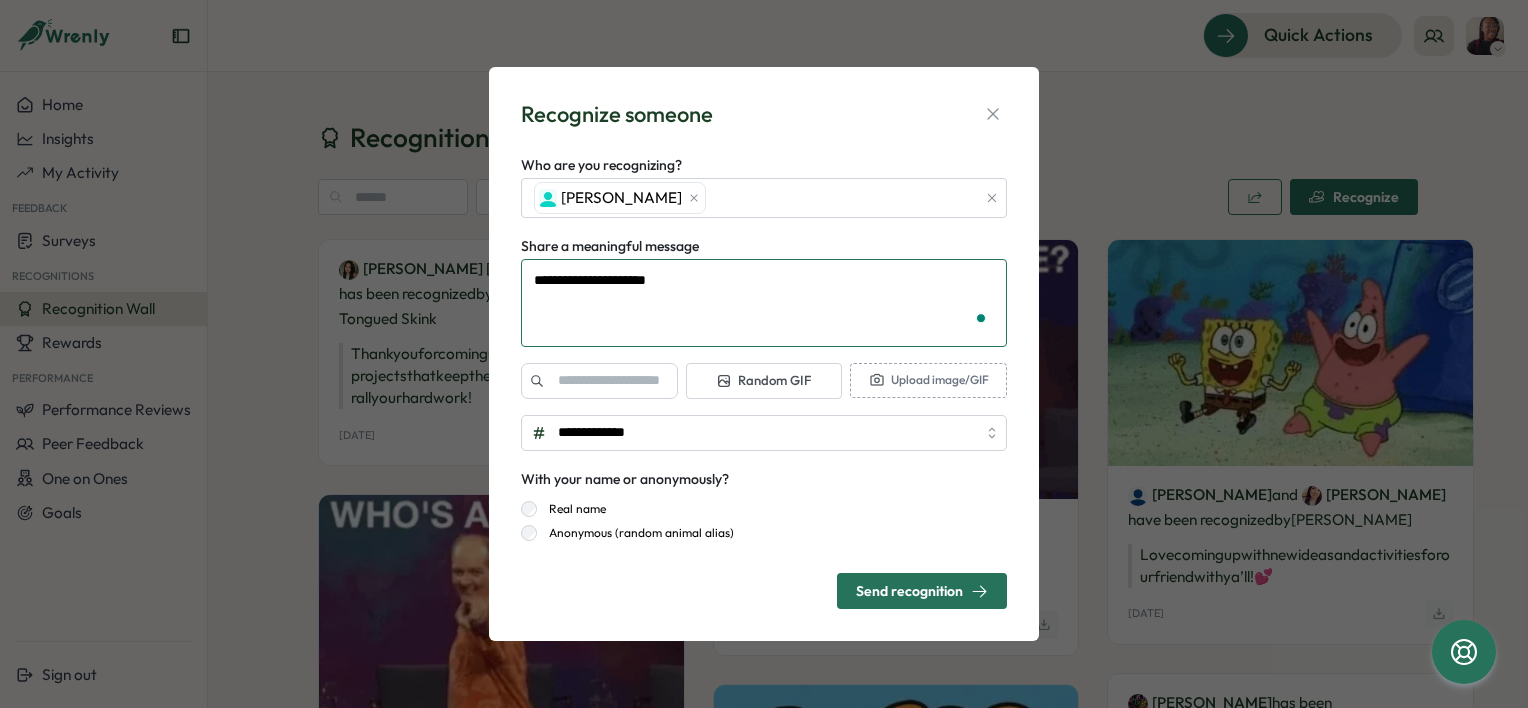 type on "**********" 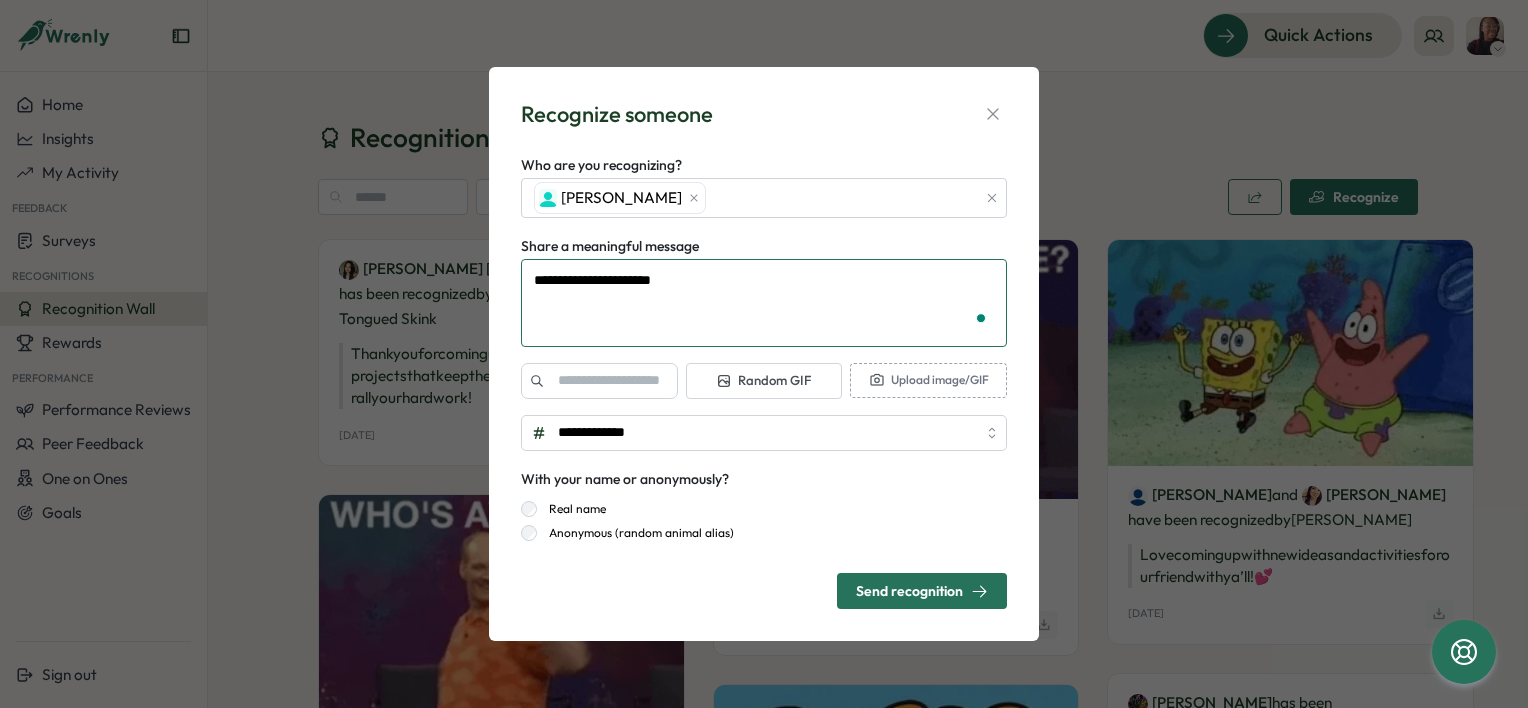 type on "*" 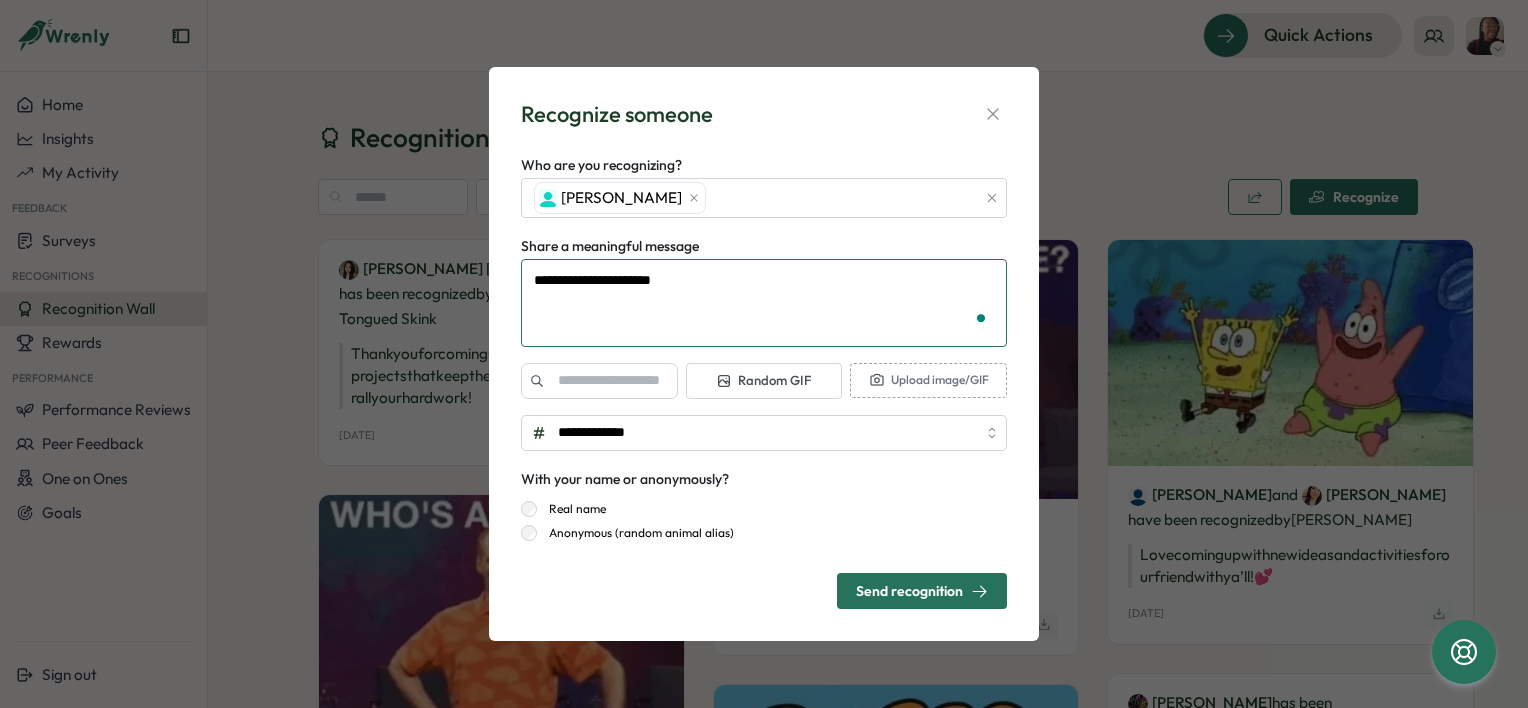 type on "**********" 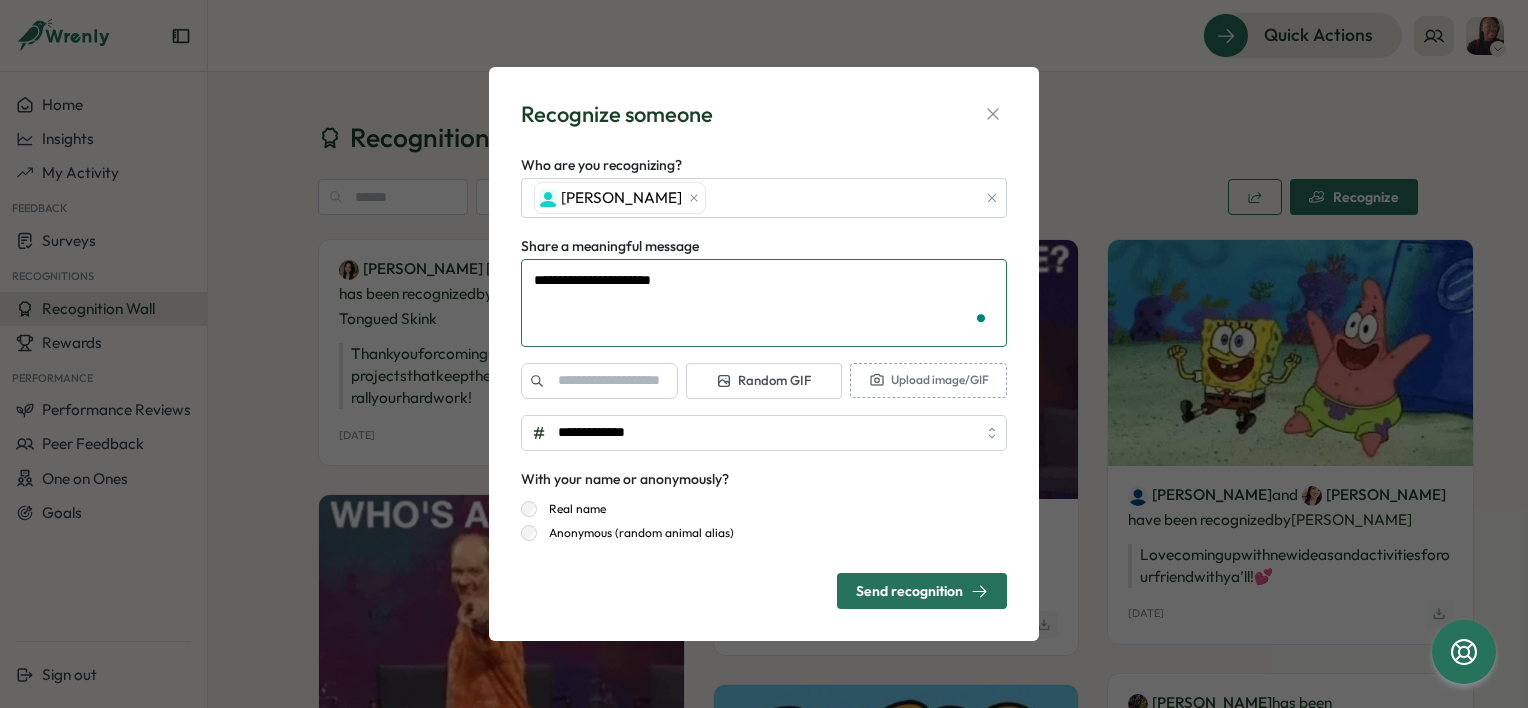type on "*" 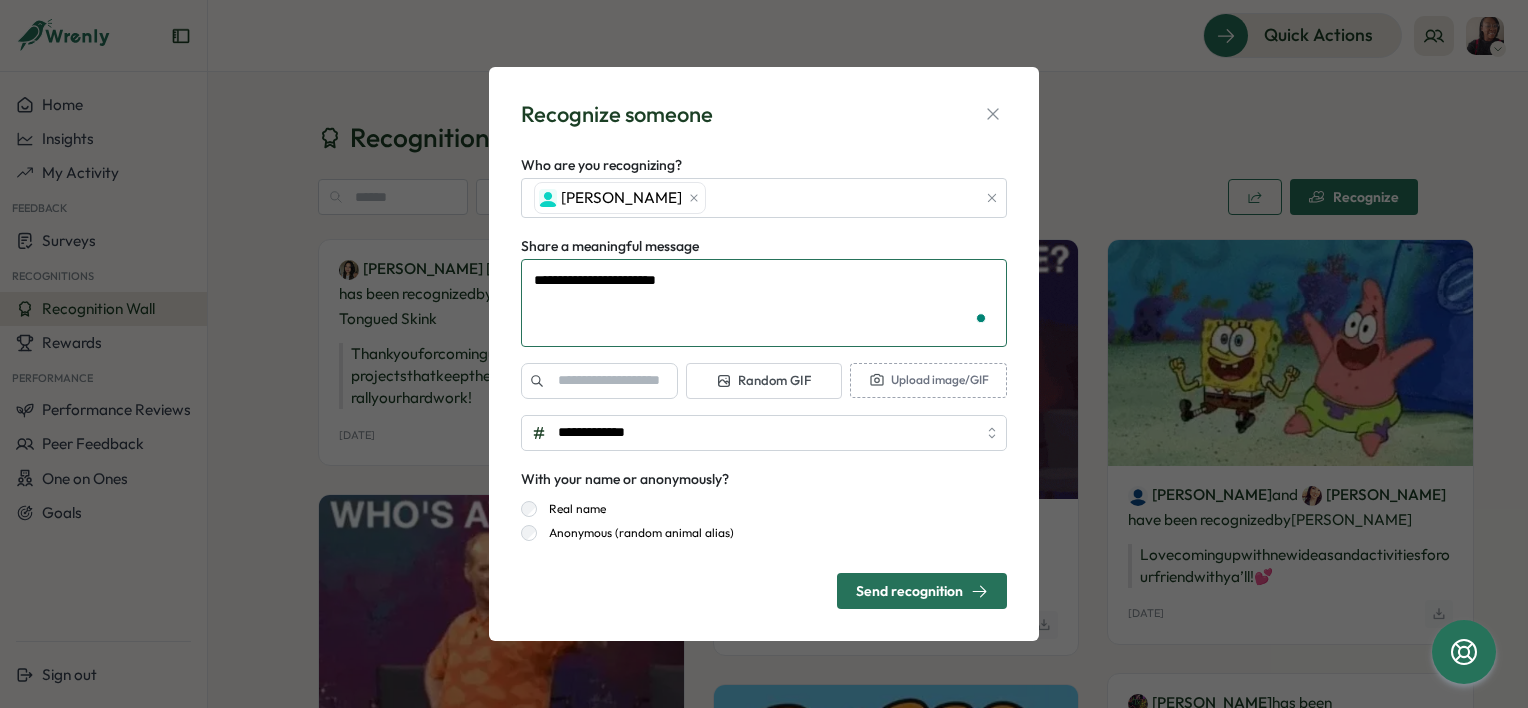 type on "**********" 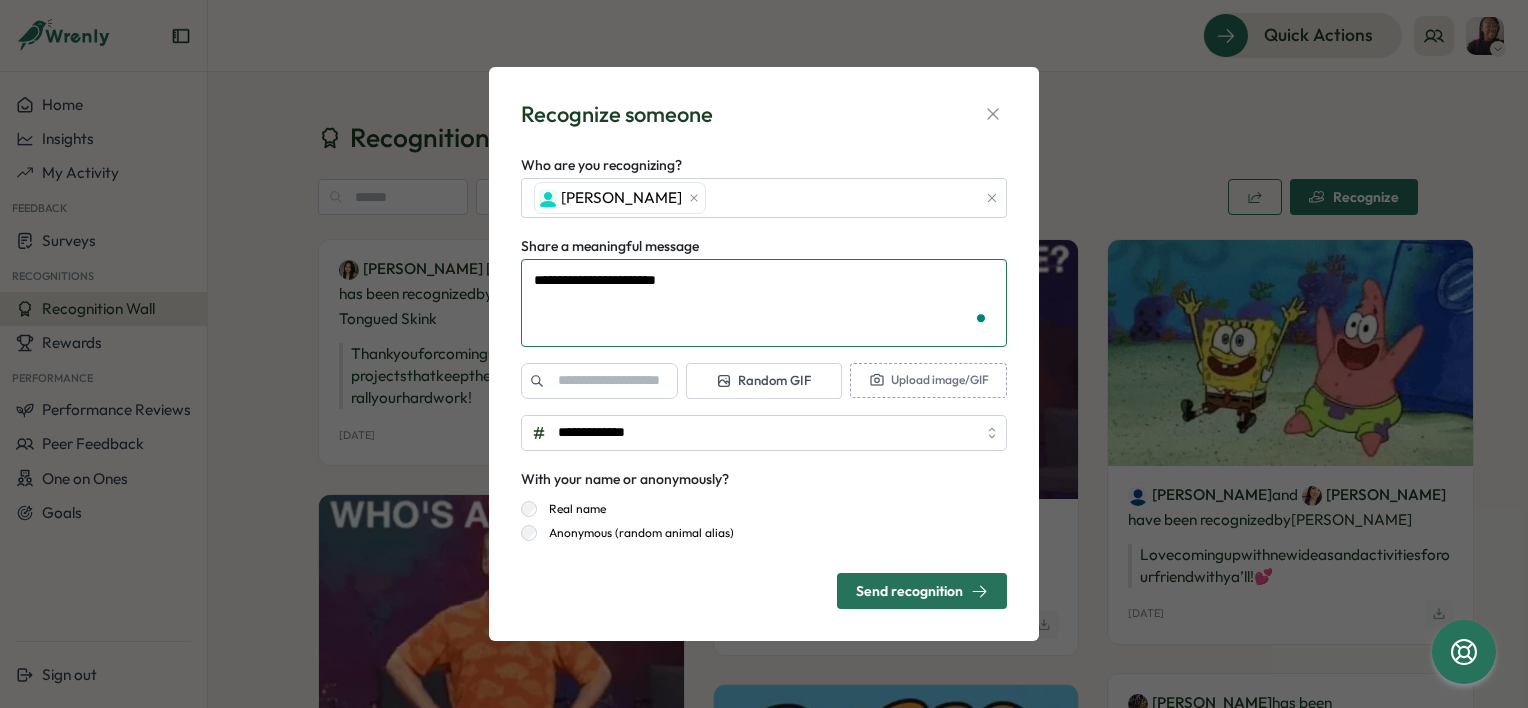 type on "*" 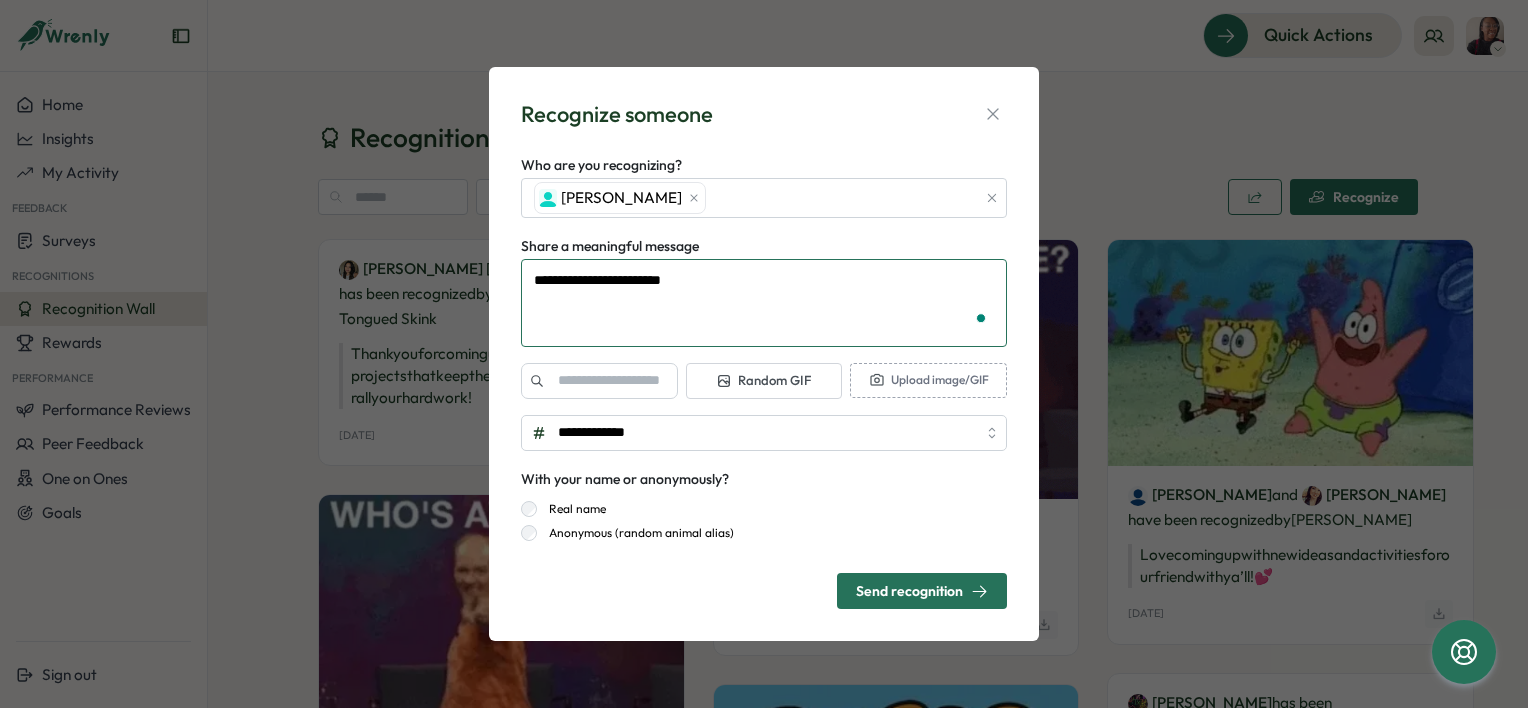 type on "**********" 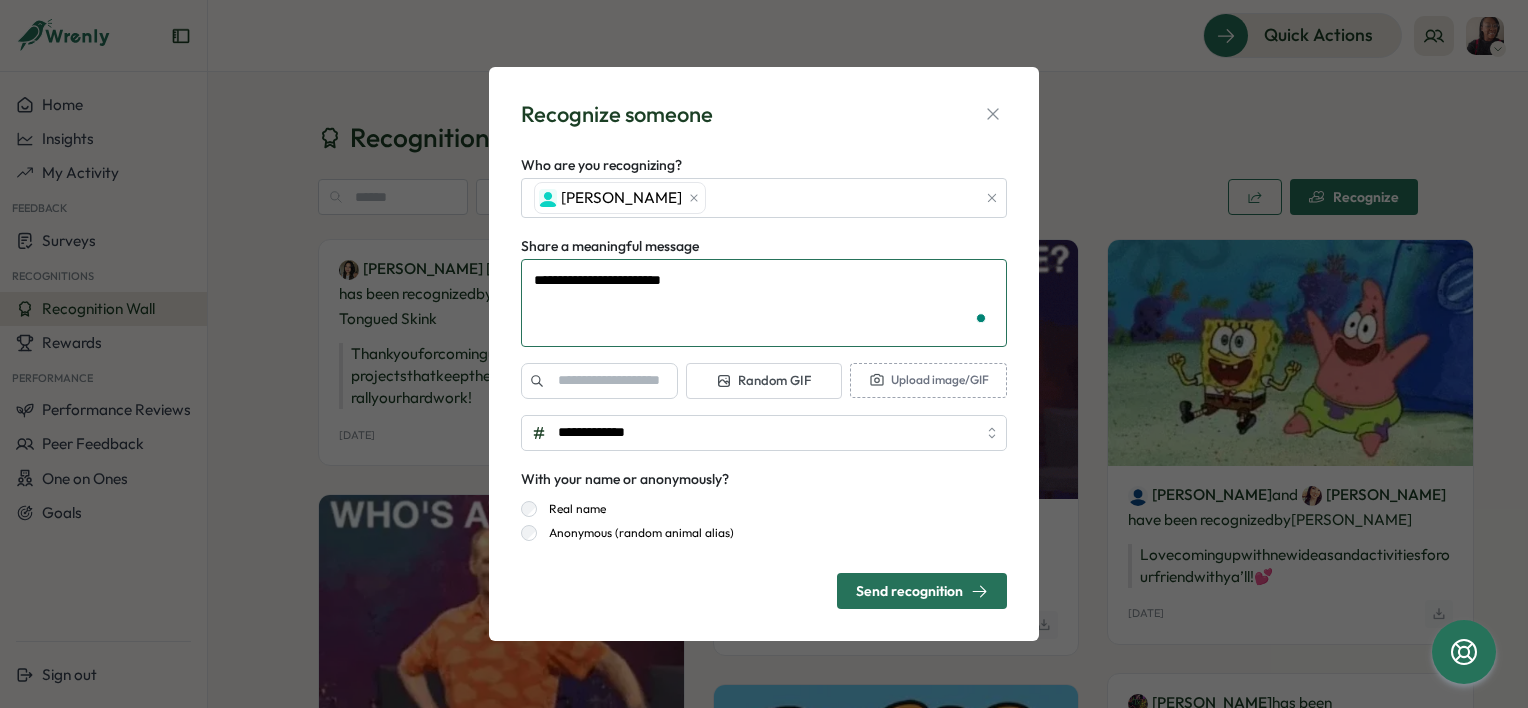 type on "*" 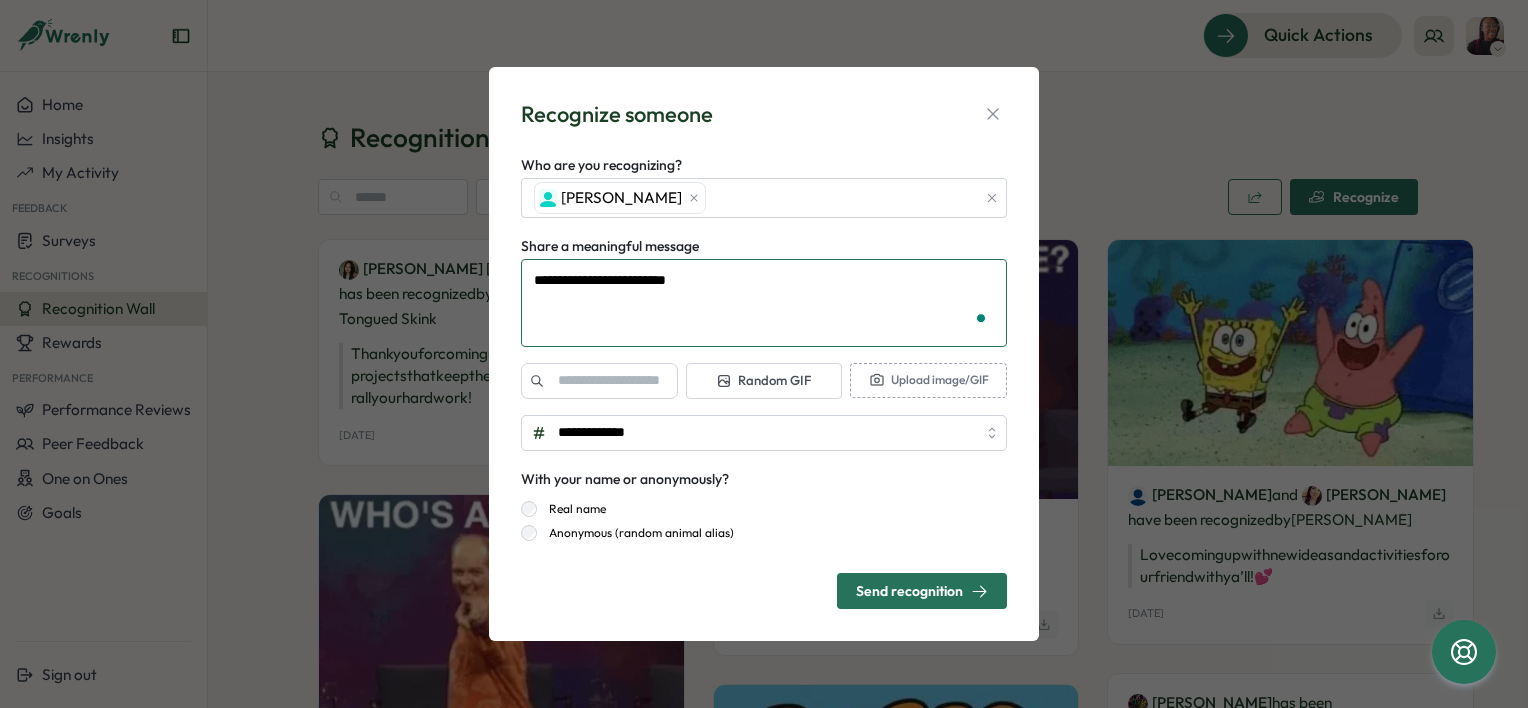 type on "**********" 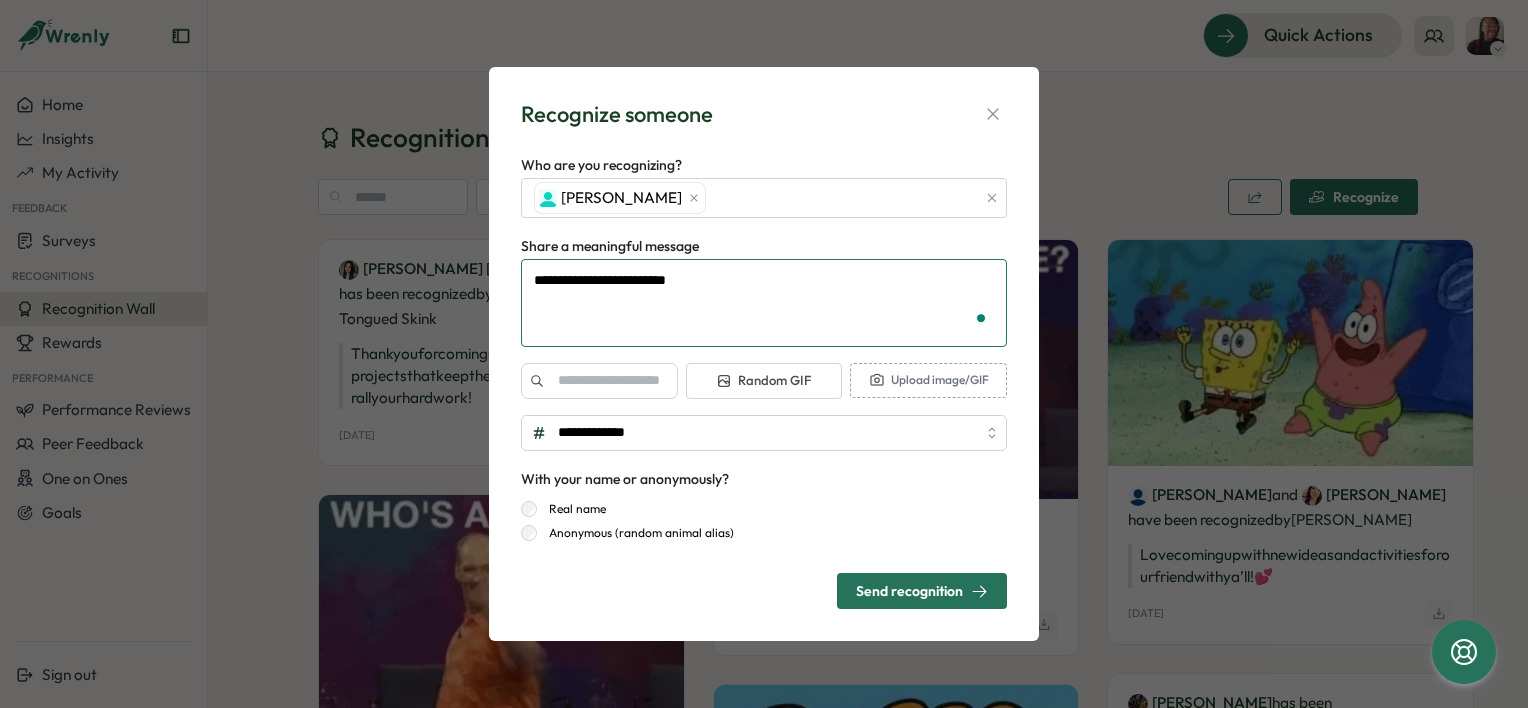 type on "*" 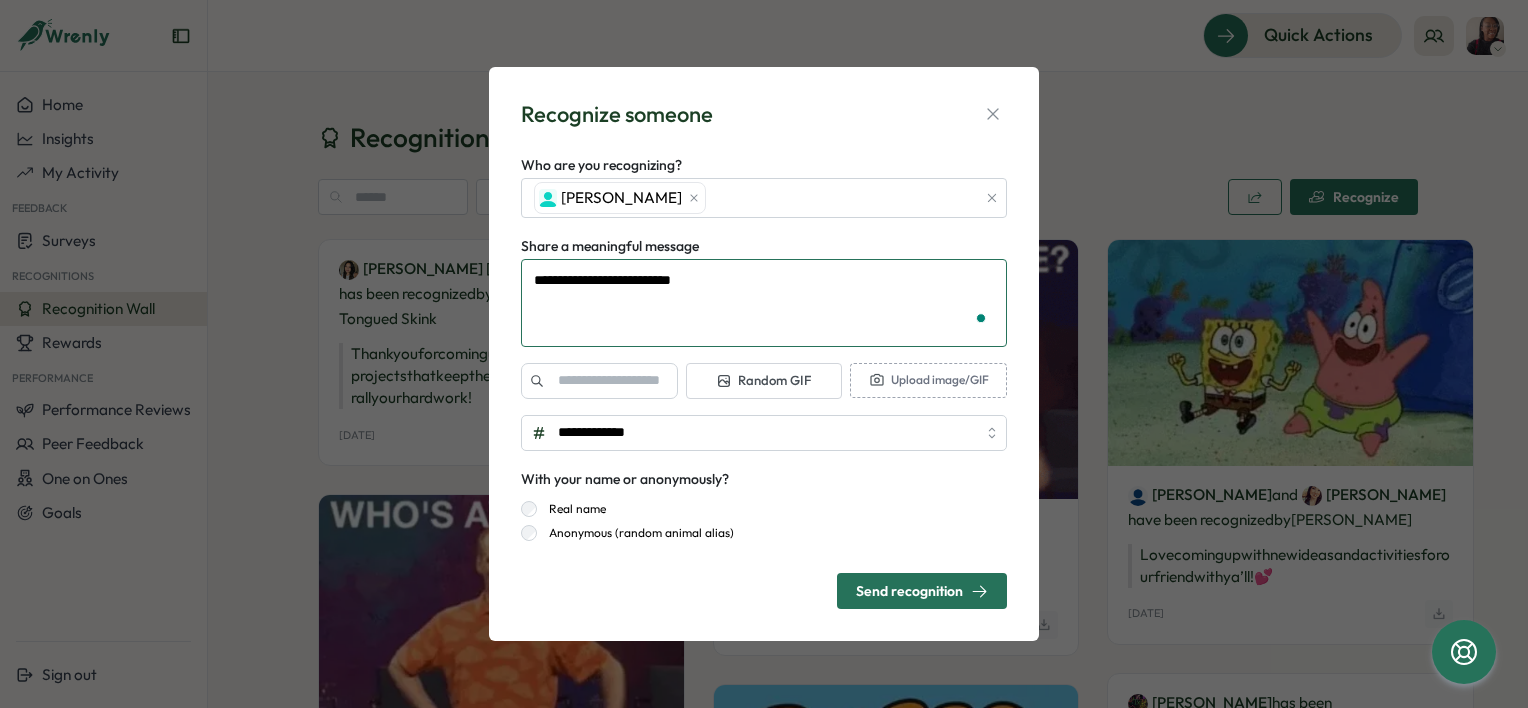 type on "**********" 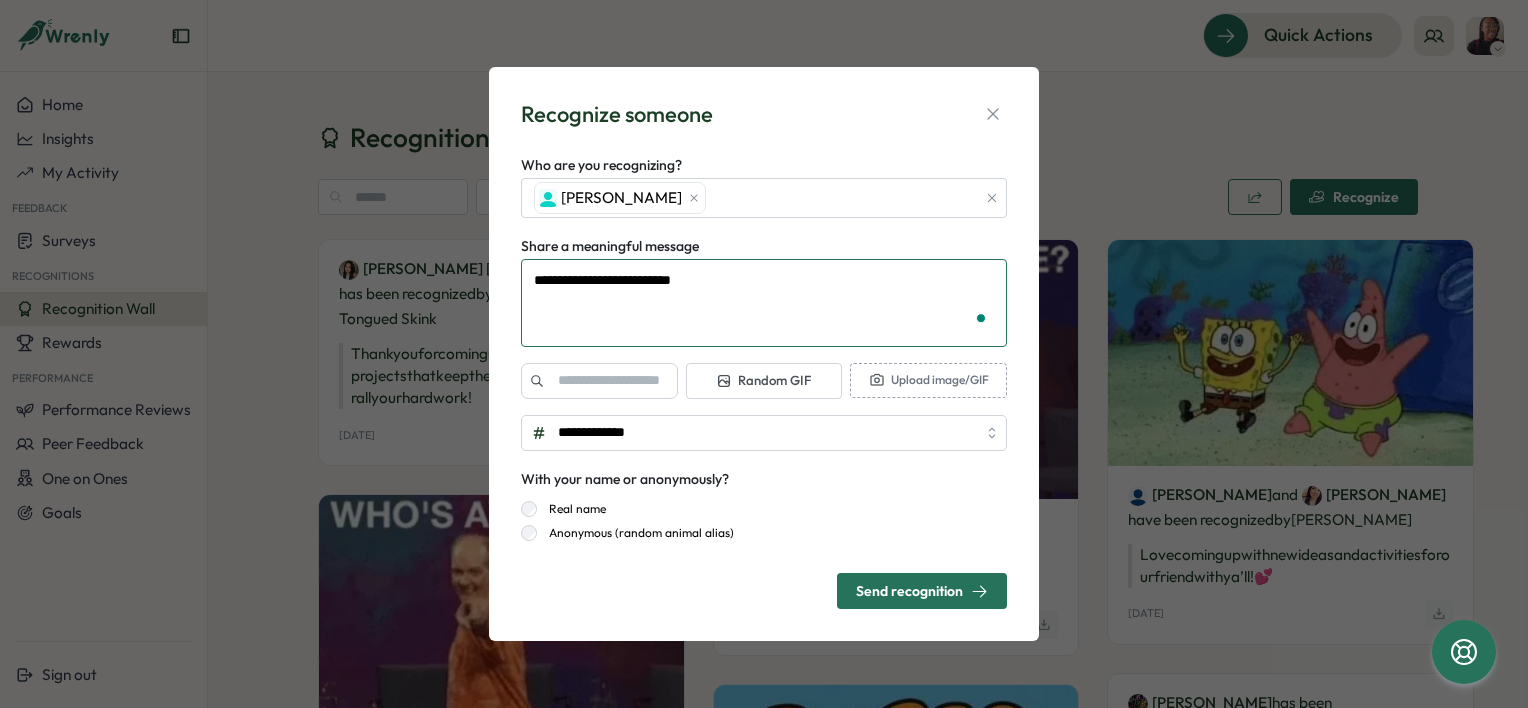 type on "*" 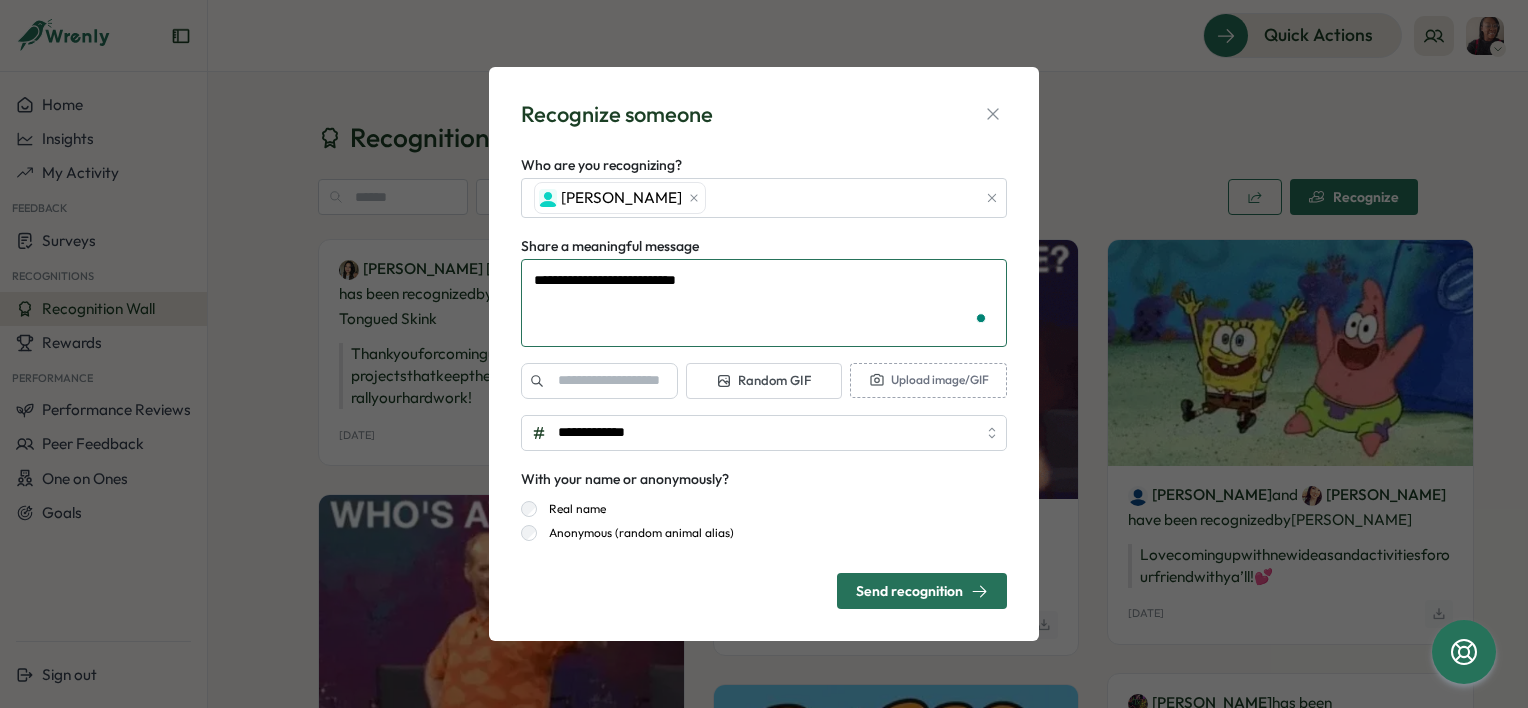 type on "**********" 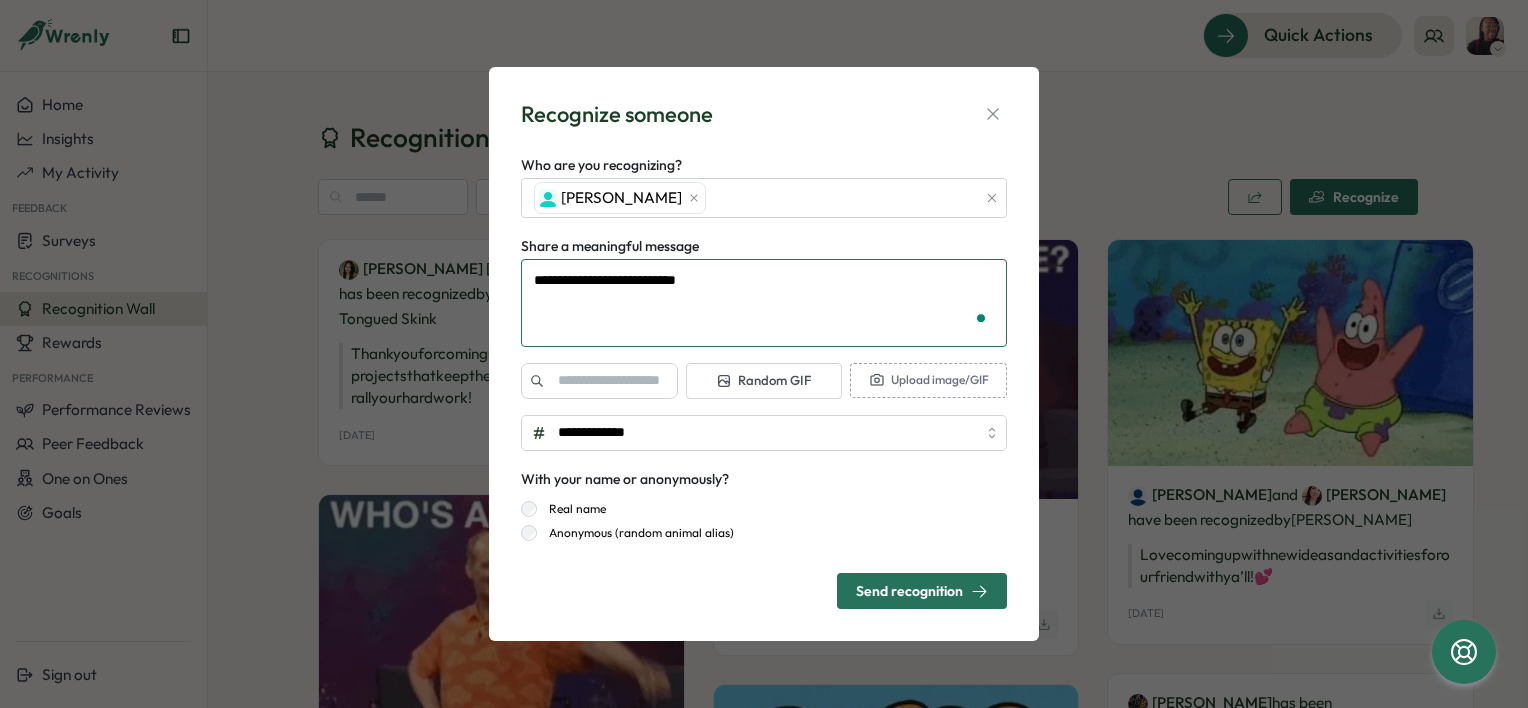type on "*" 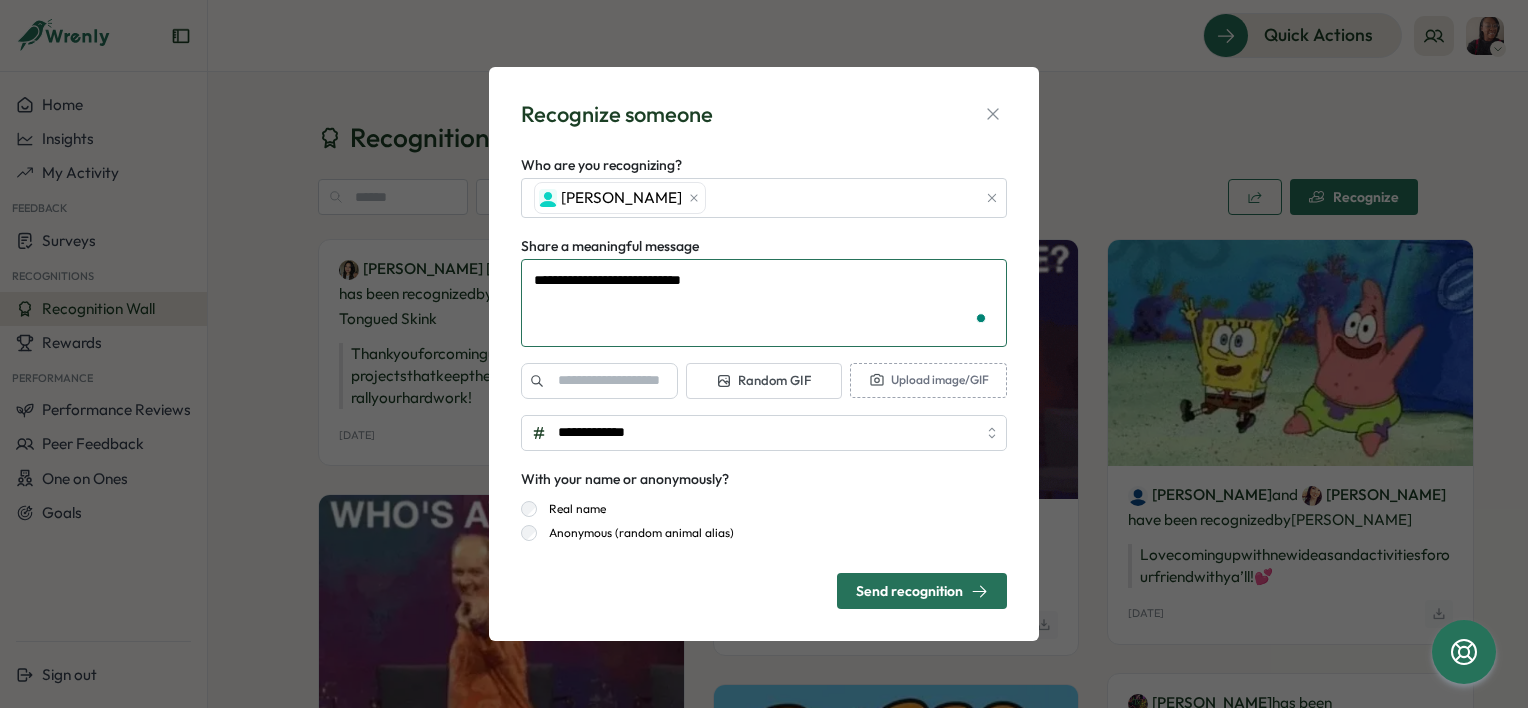 type on "**********" 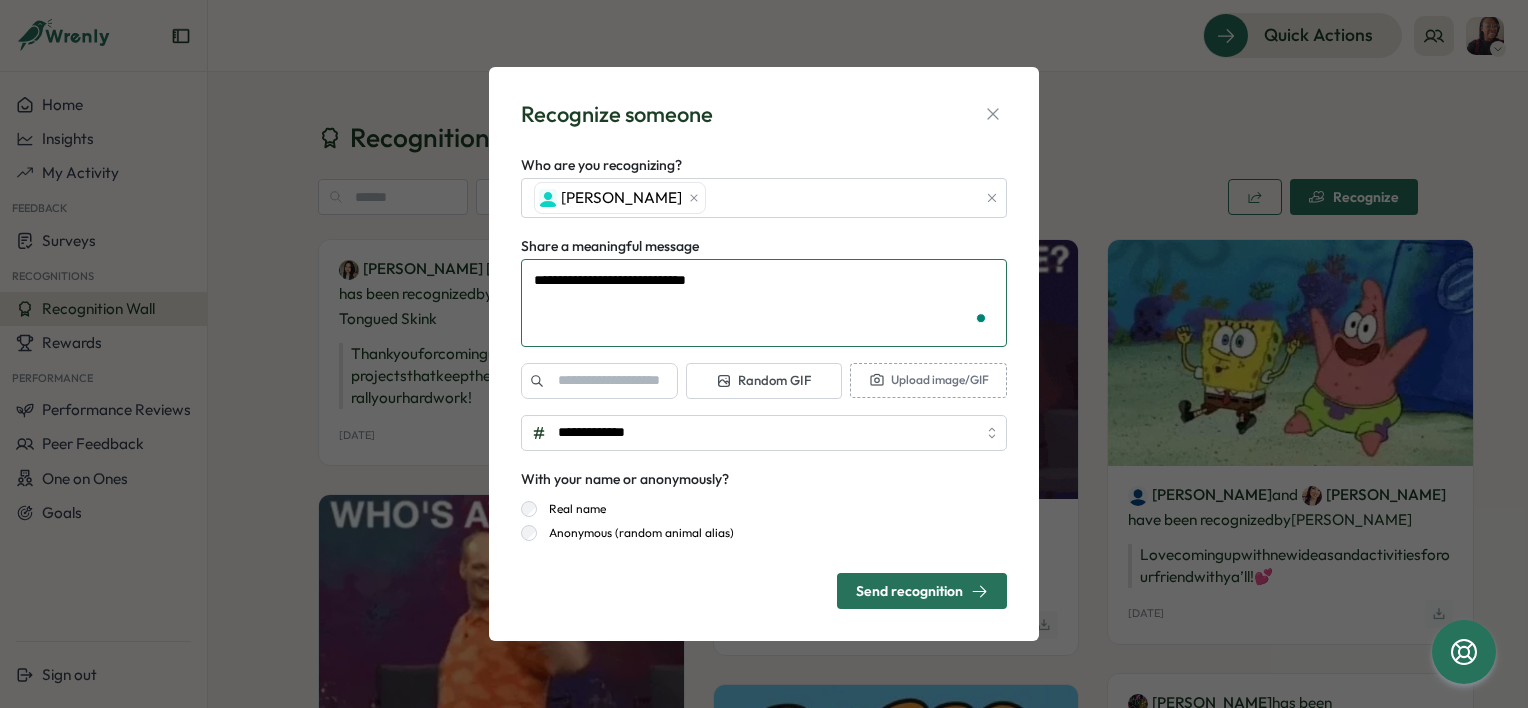 type on "*" 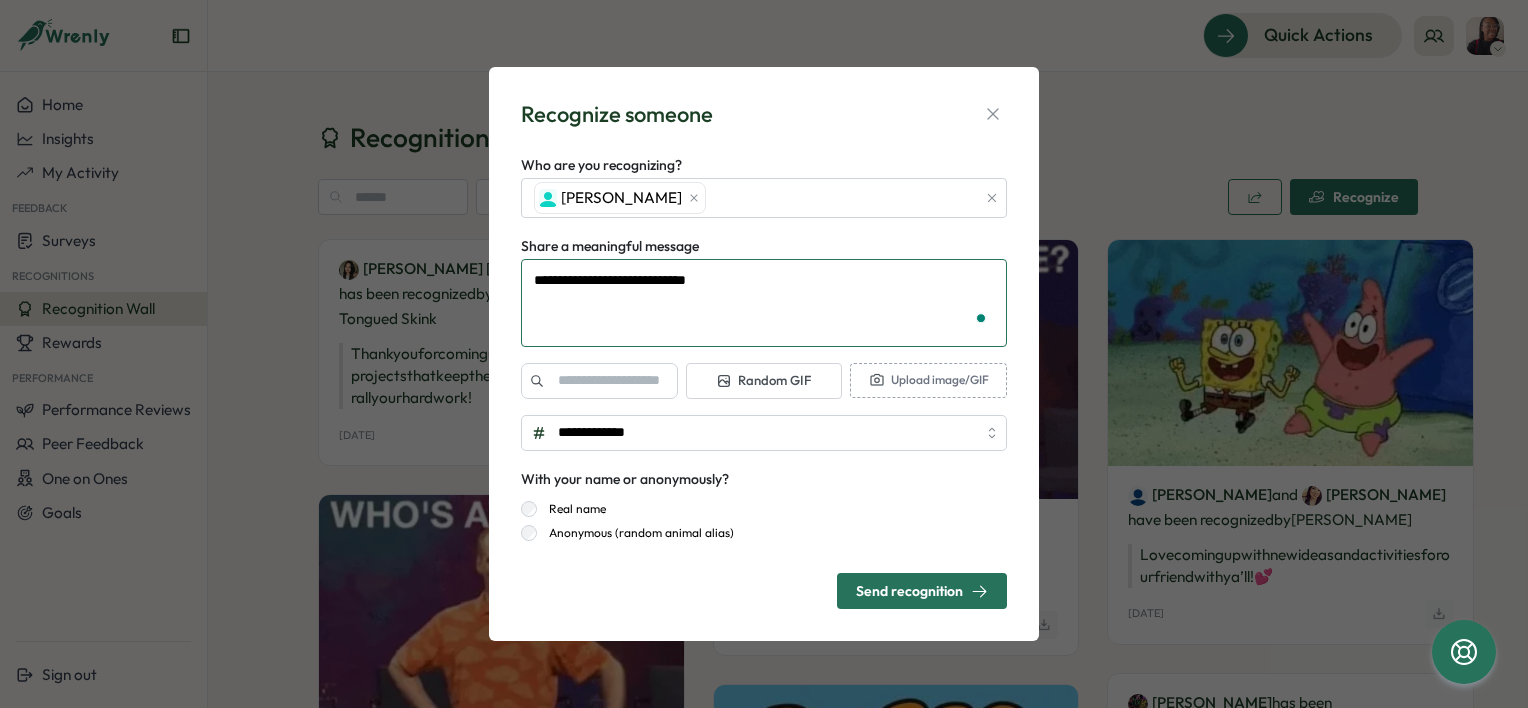 type on "**********" 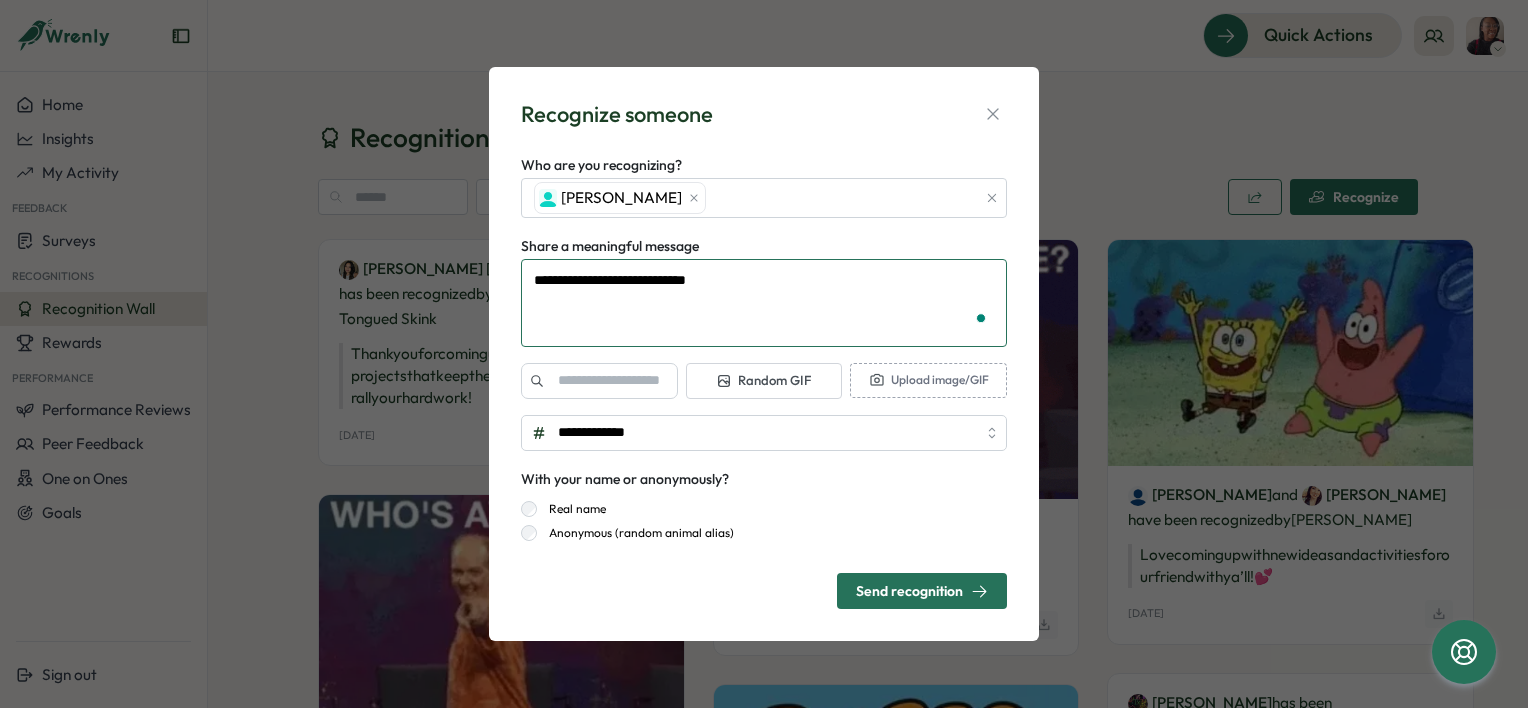 type on "*" 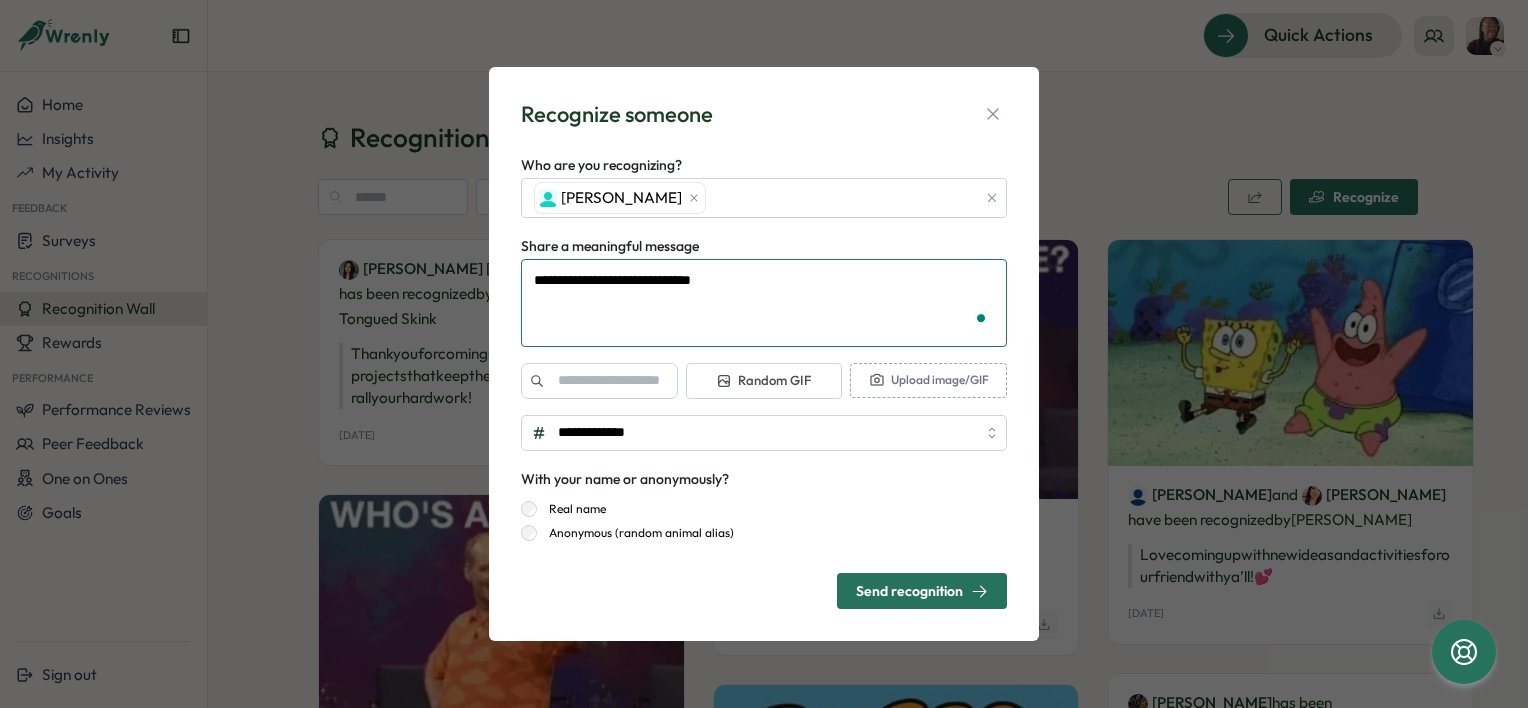 type on "**********" 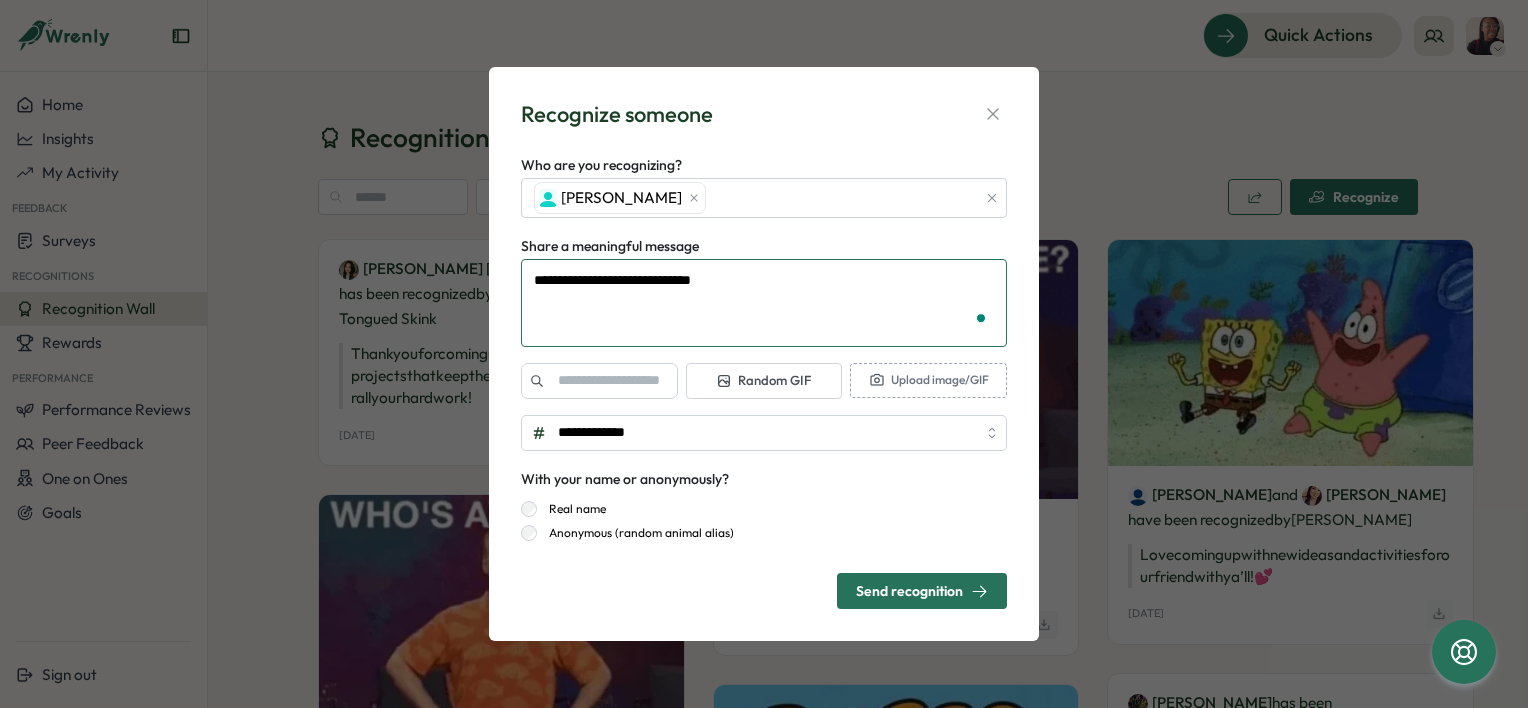 type on "*" 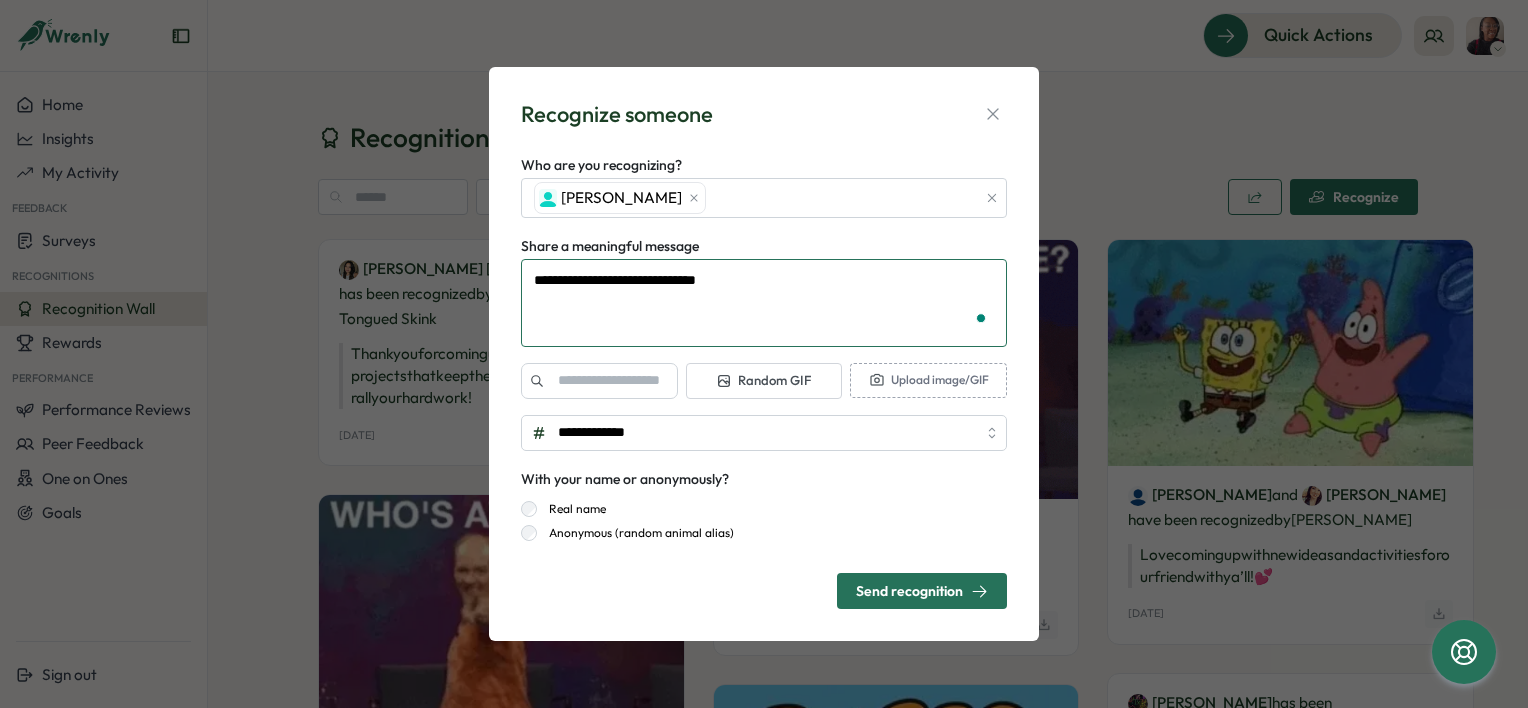 type on "**********" 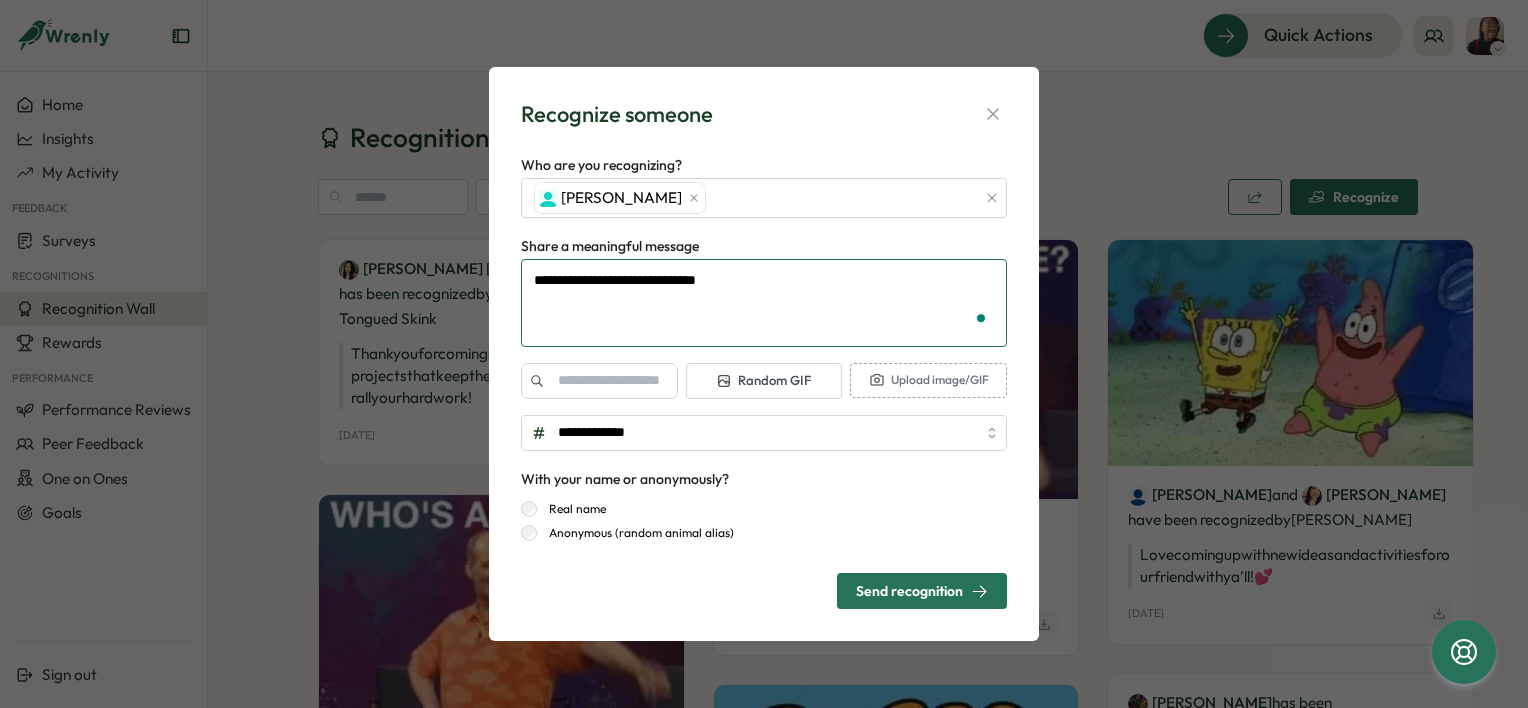 type on "*" 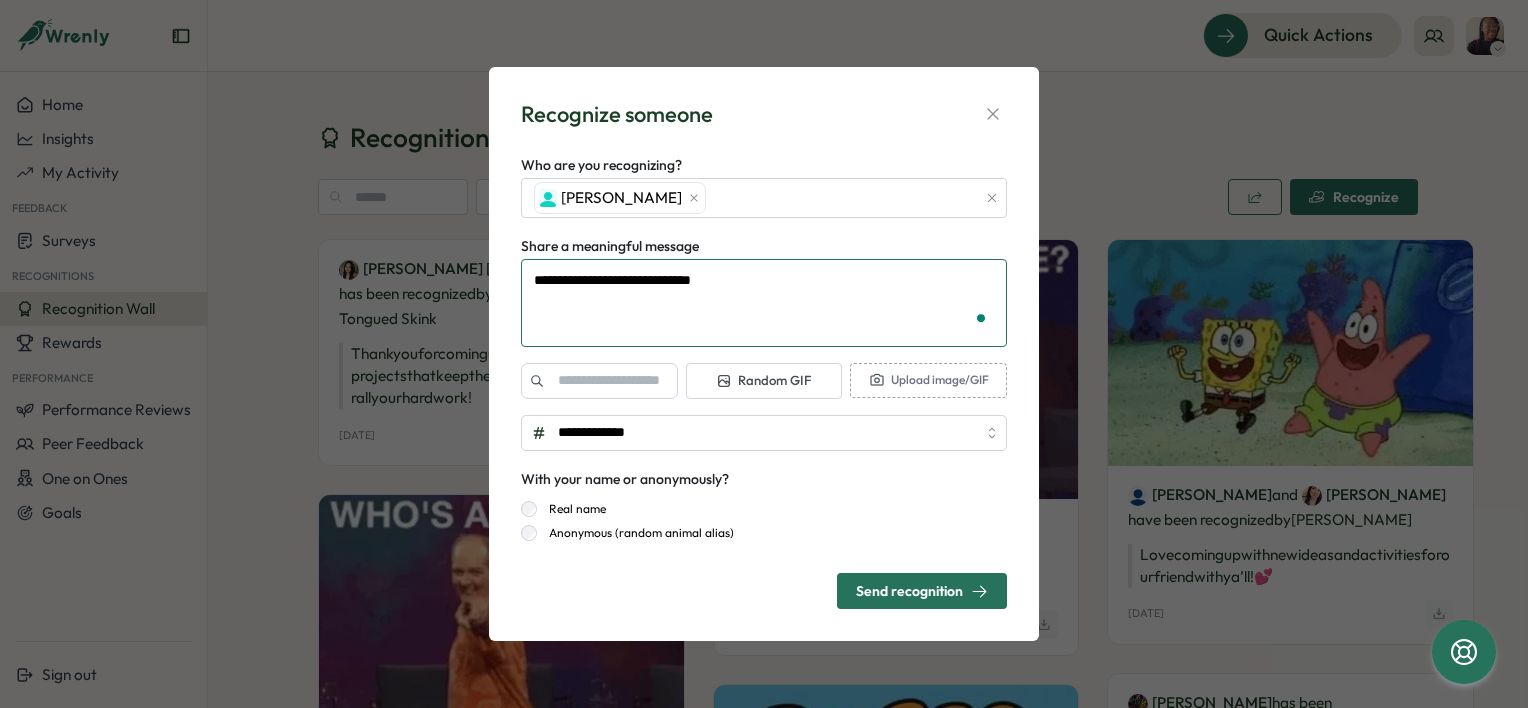 type on "**********" 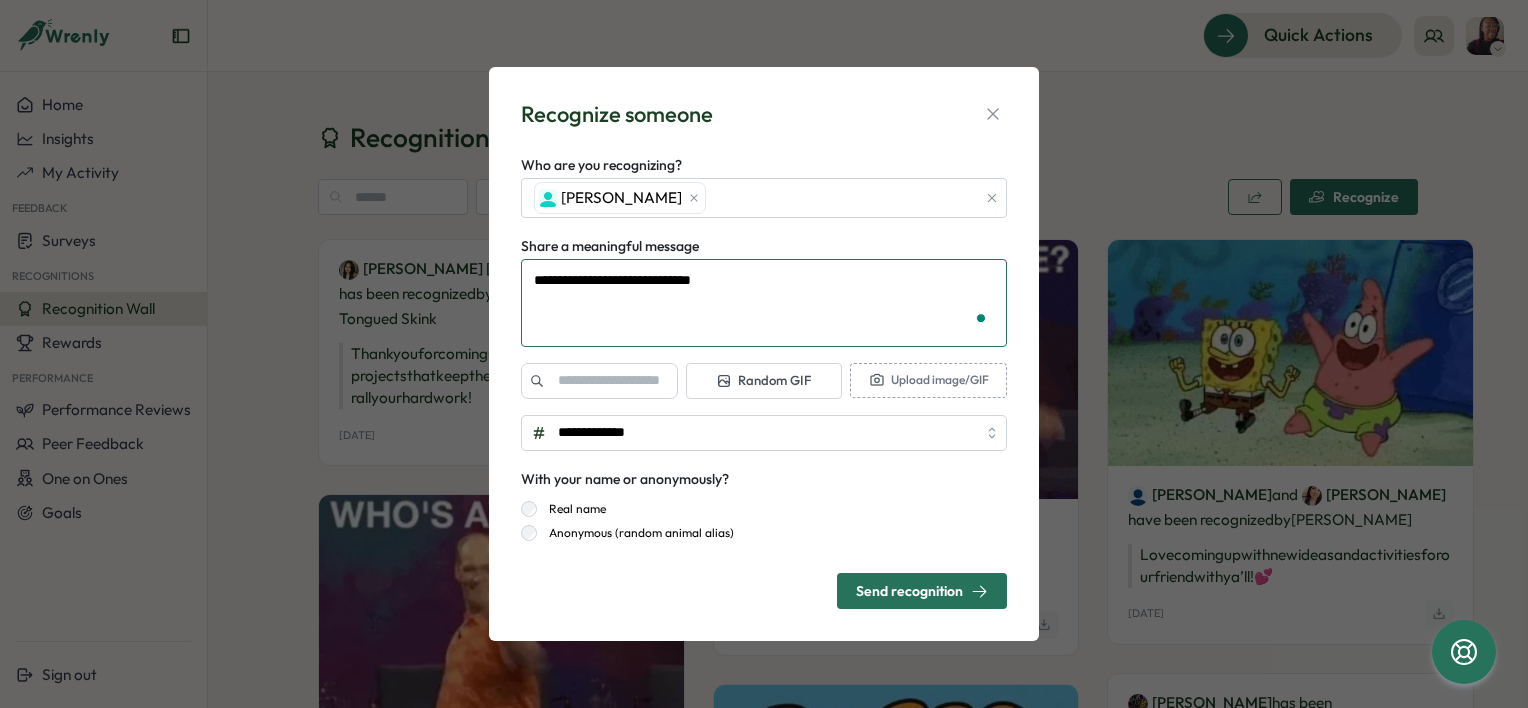 type on "*" 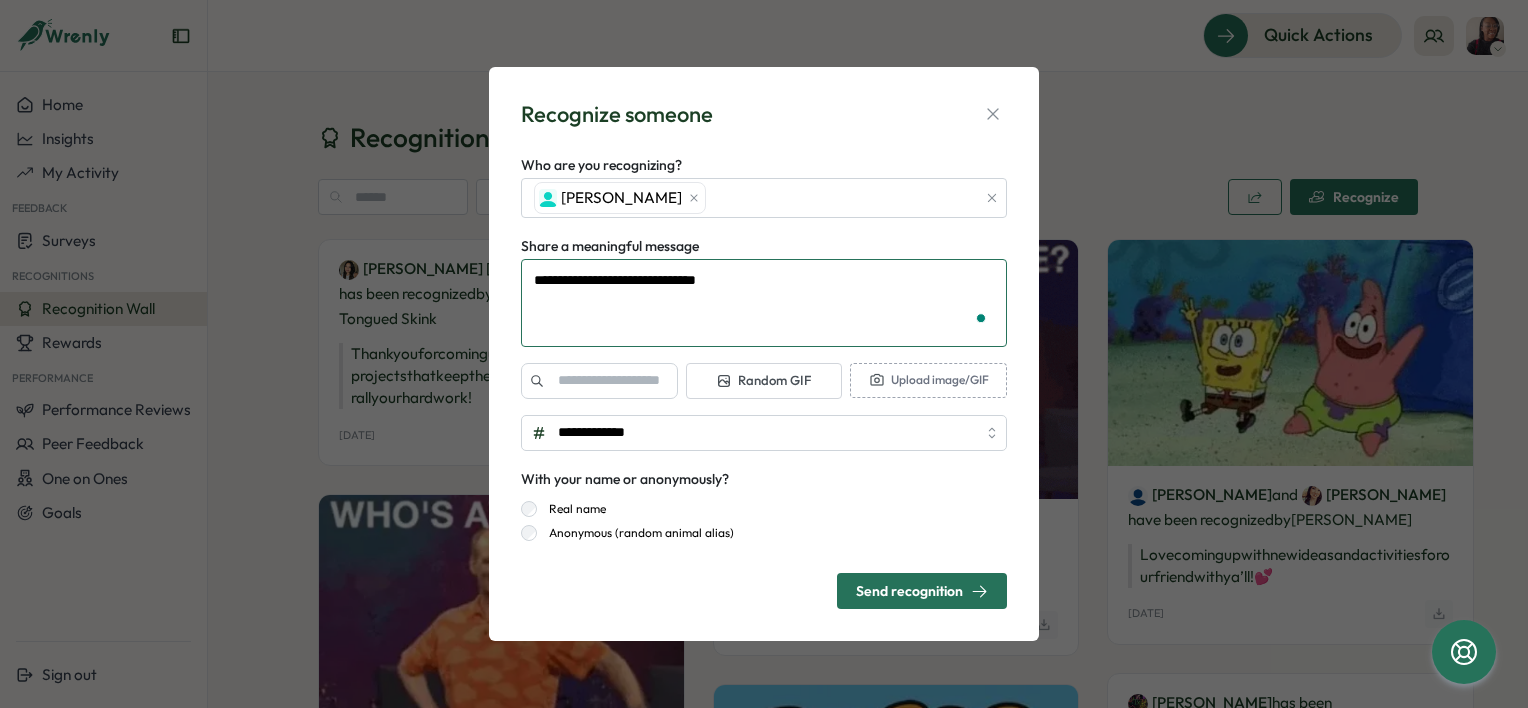 type on "**********" 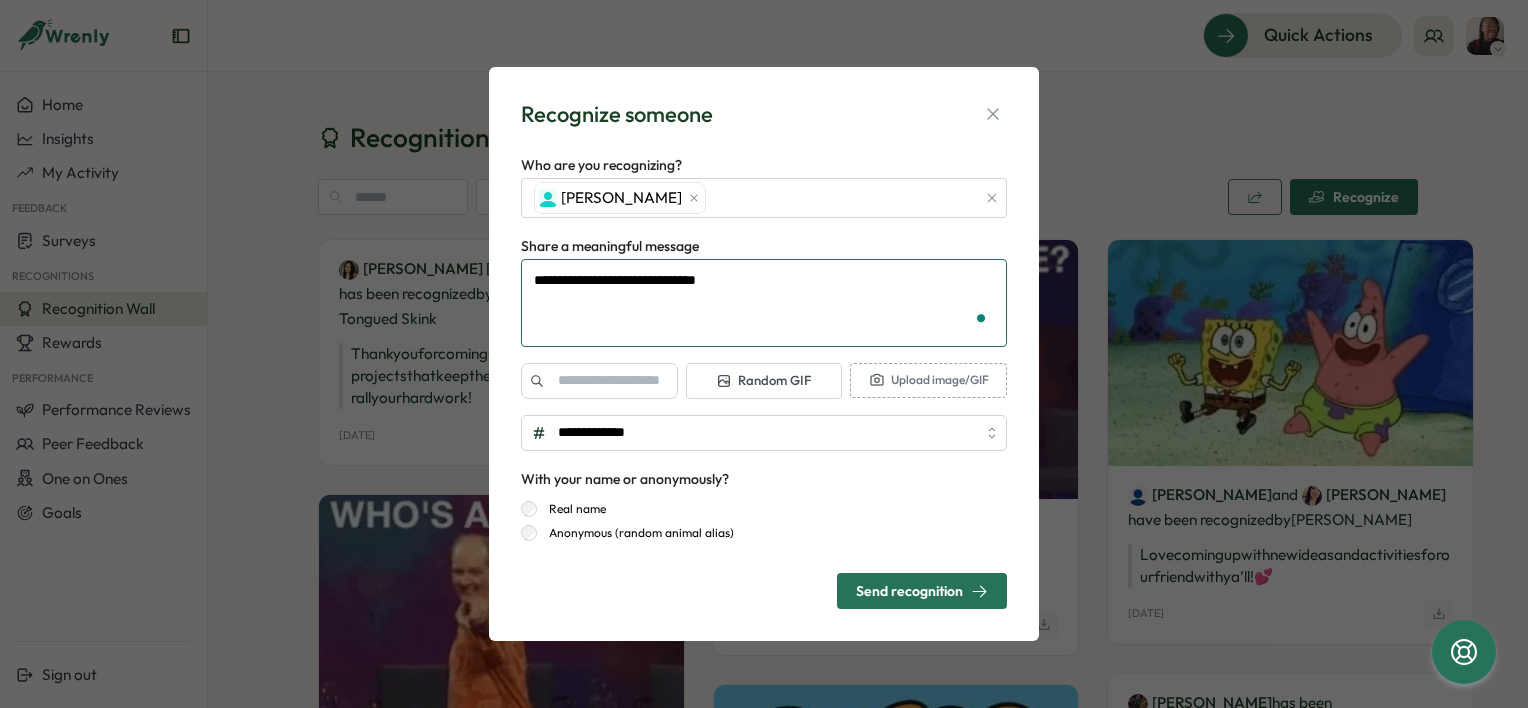 type on "*" 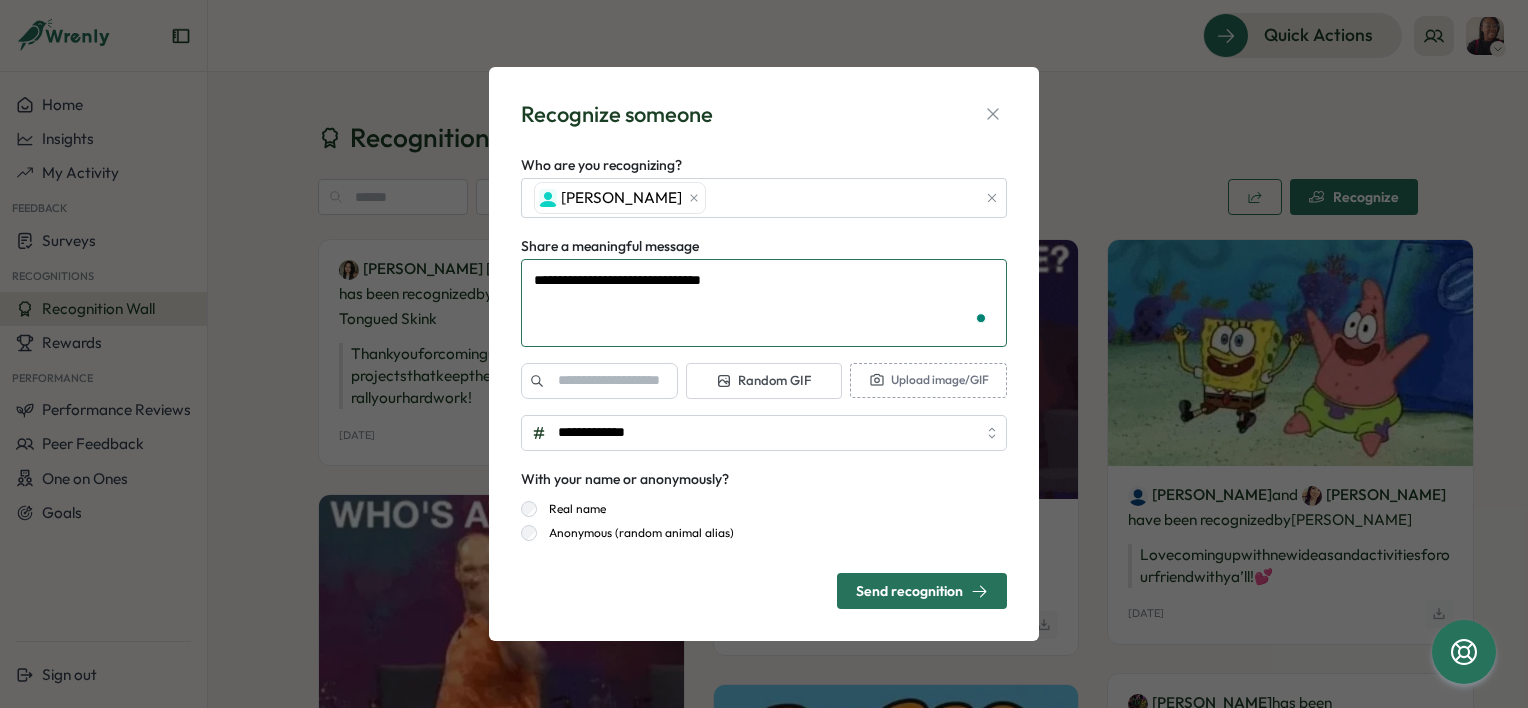 type on "**********" 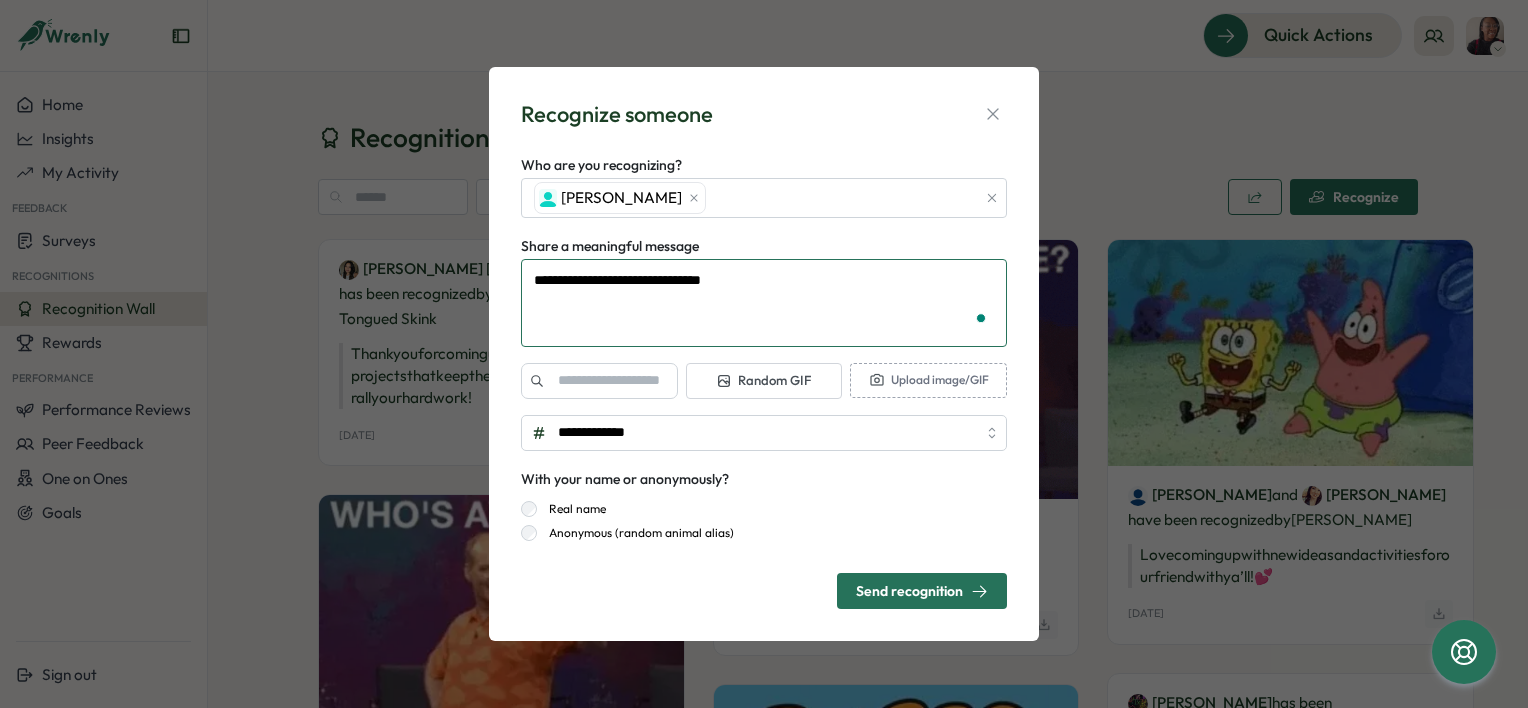 type on "*" 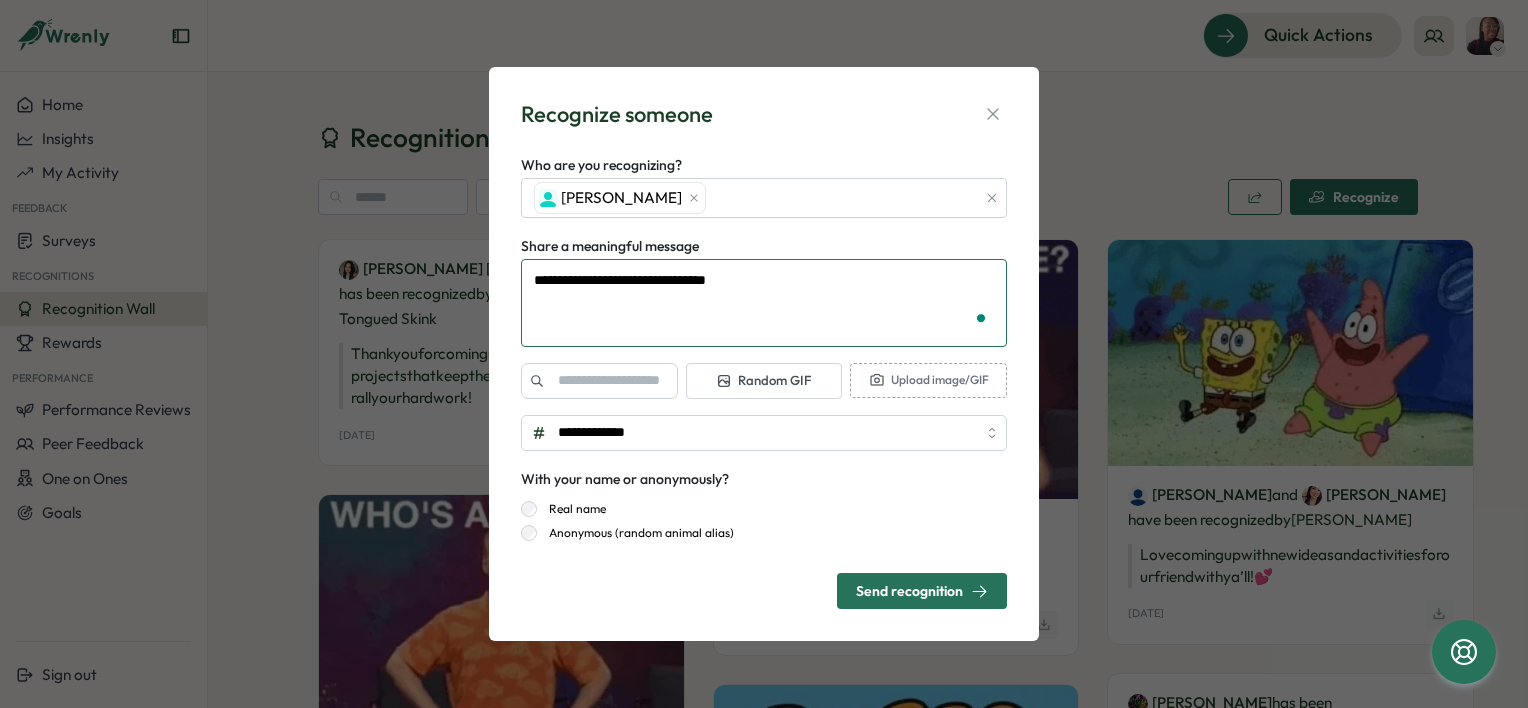 type on "**********" 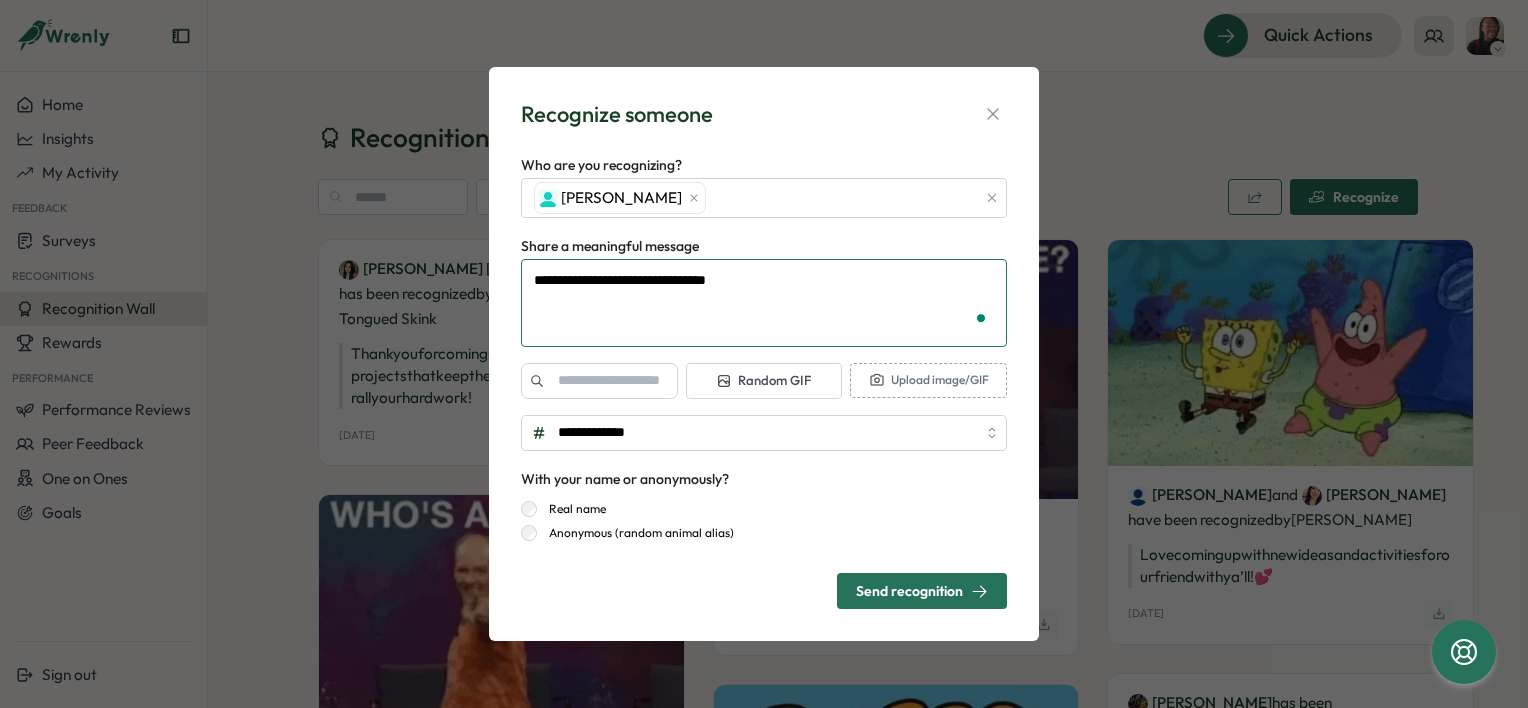 type on "*" 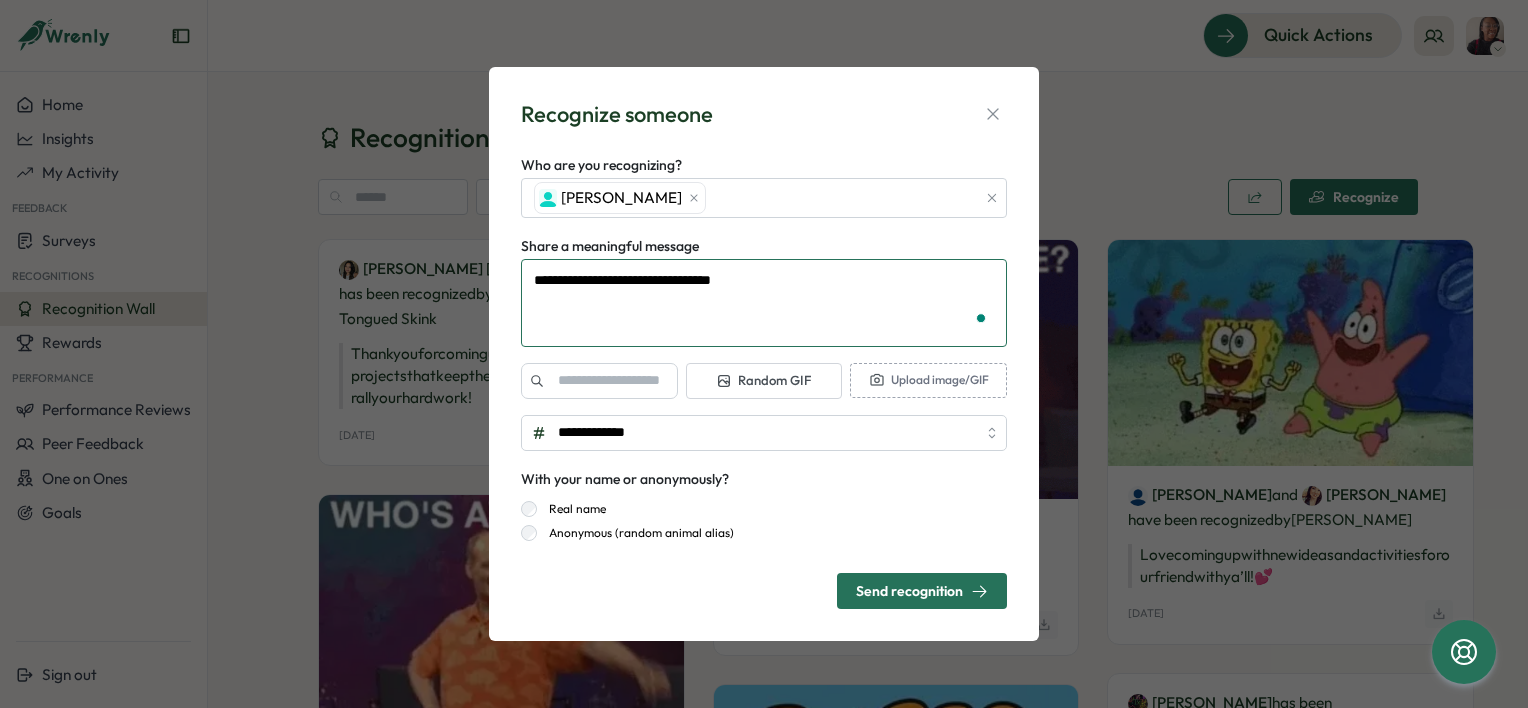 type on "**********" 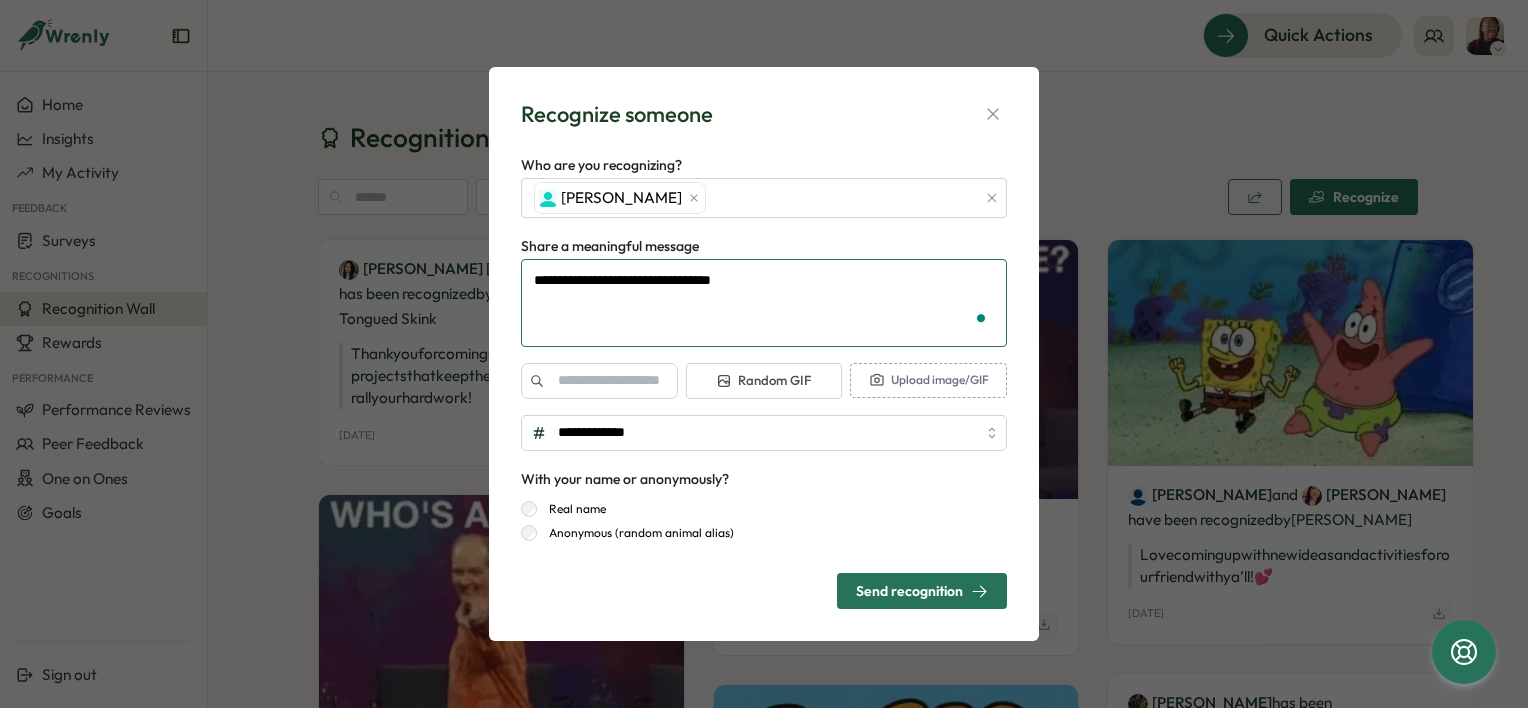 type on "*" 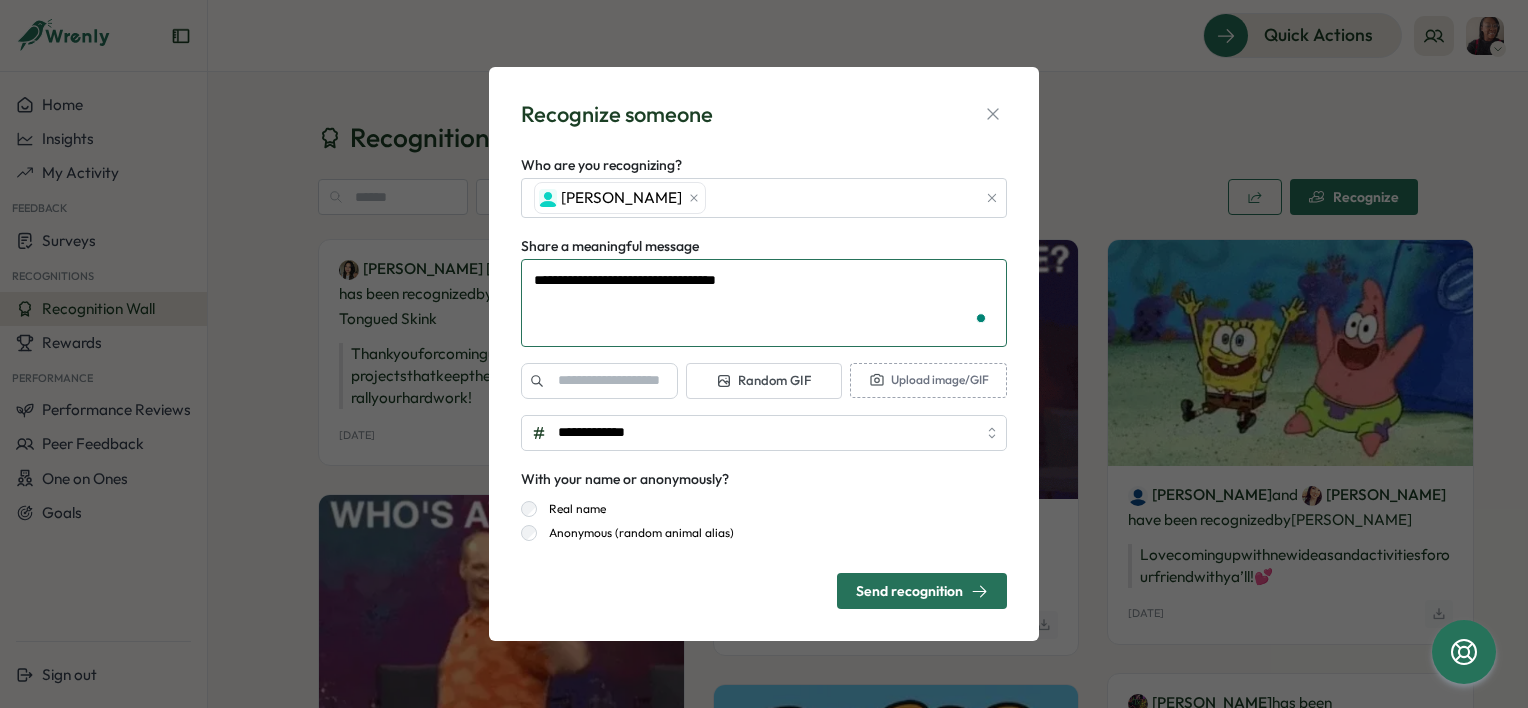 type on "**********" 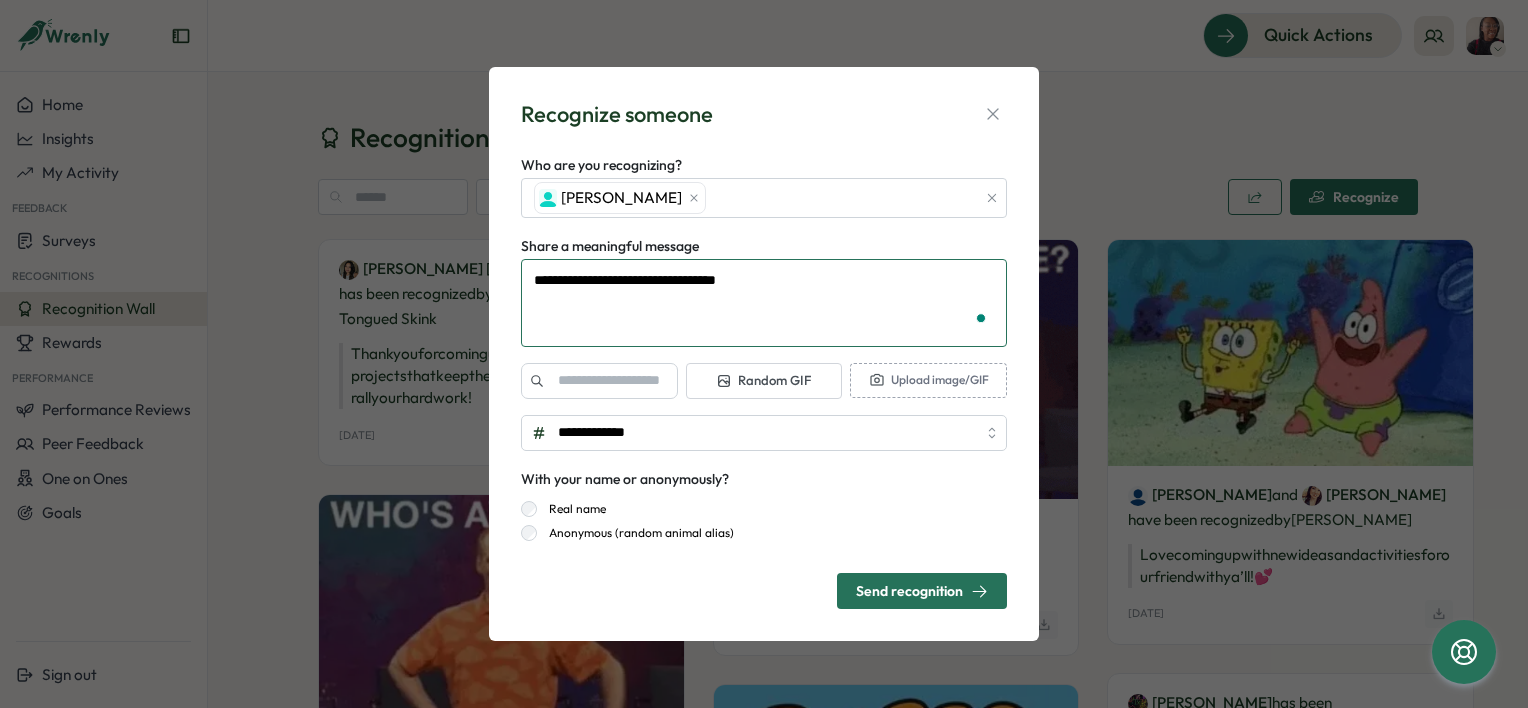 type on "*" 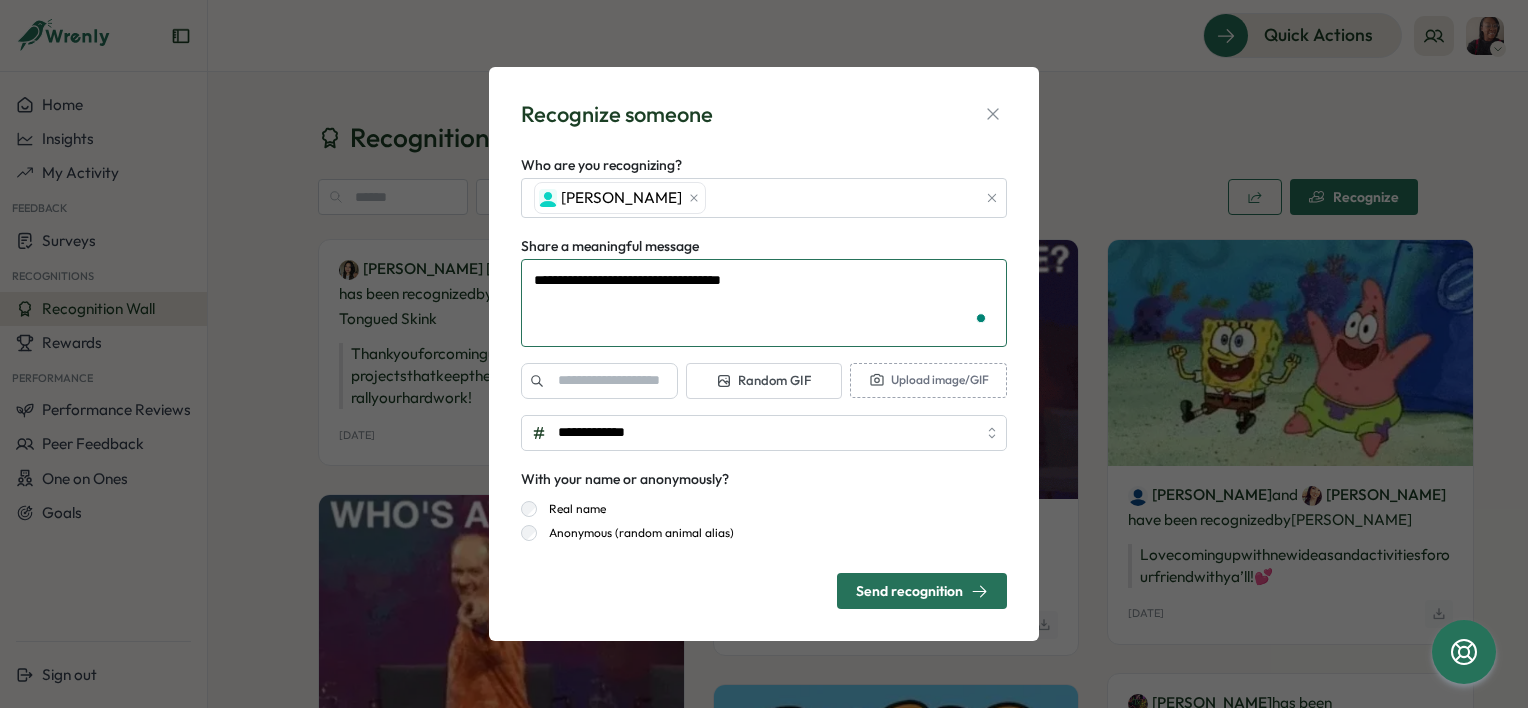 type on "**********" 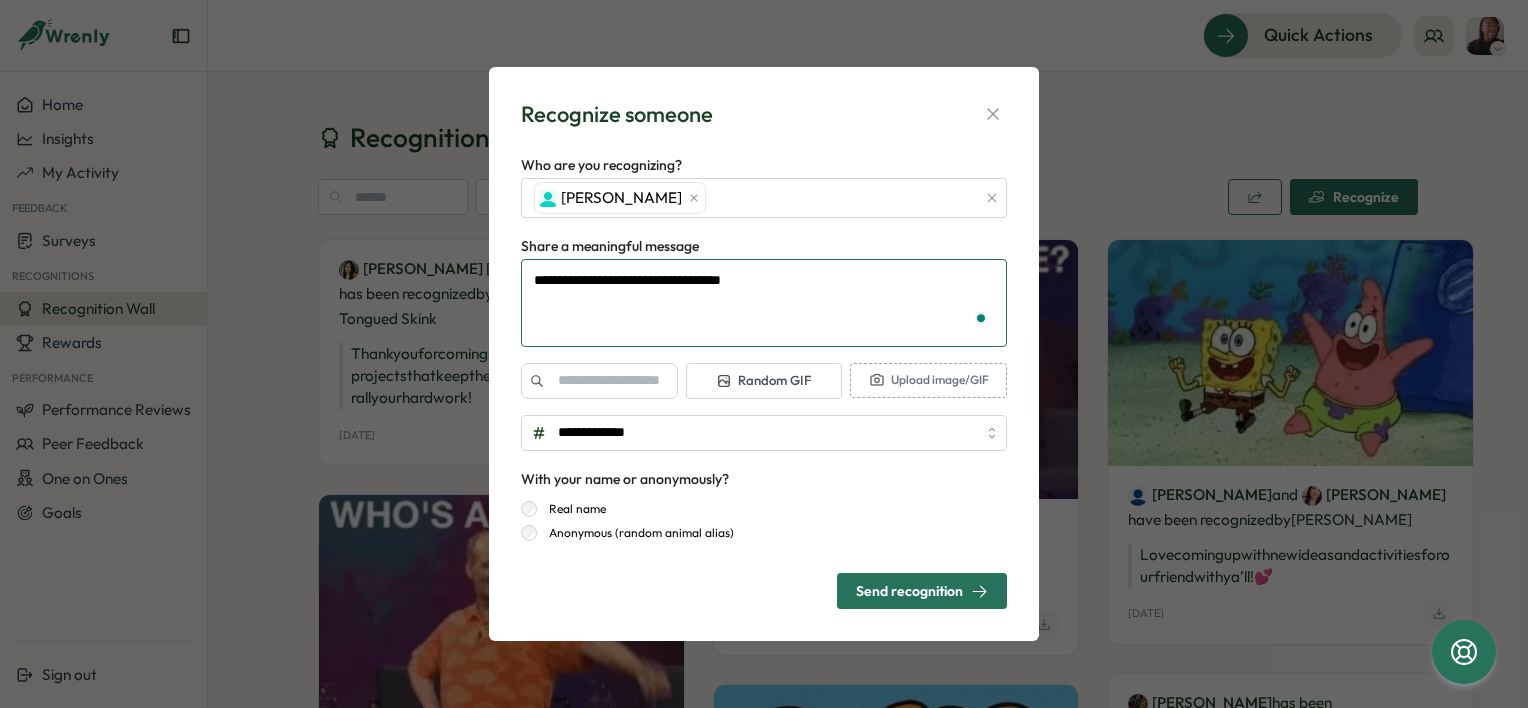 type on "*" 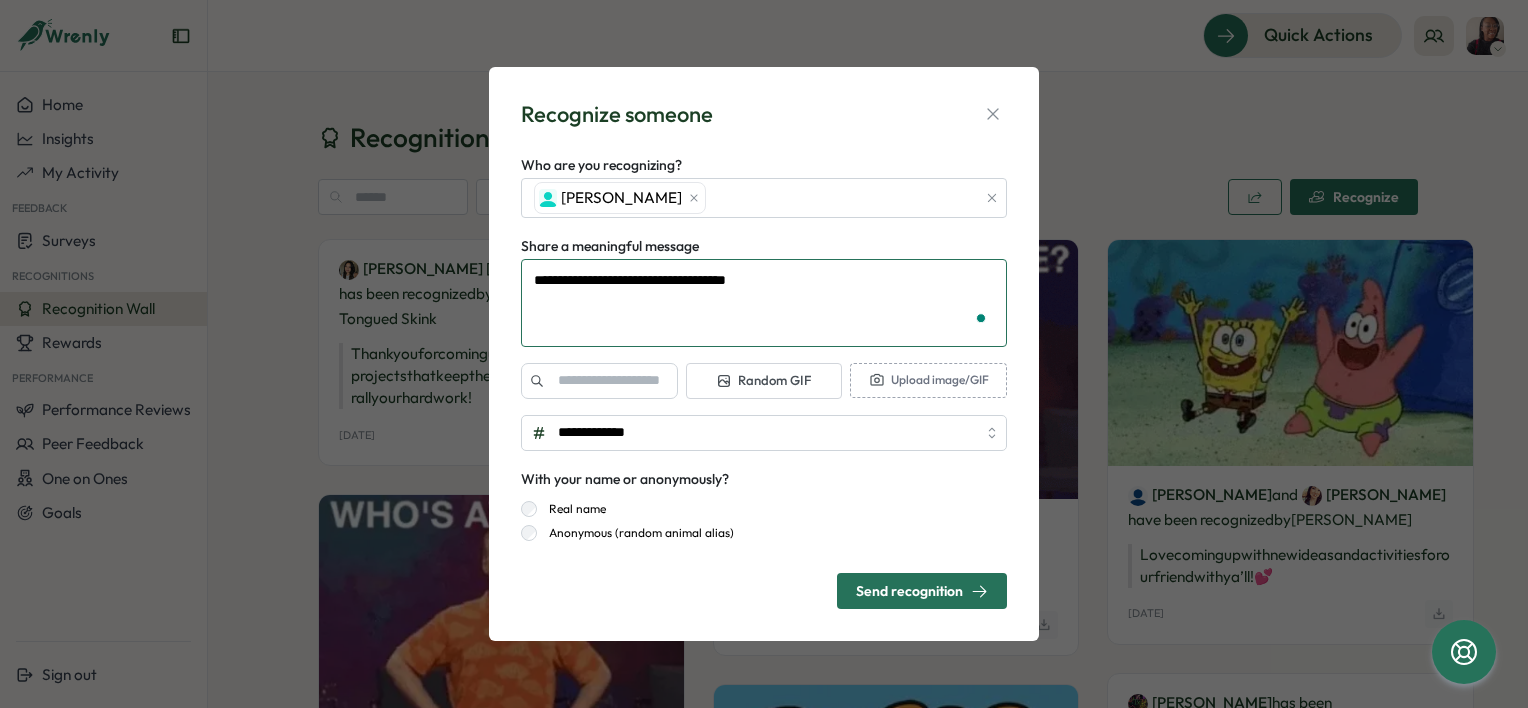 type on "**********" 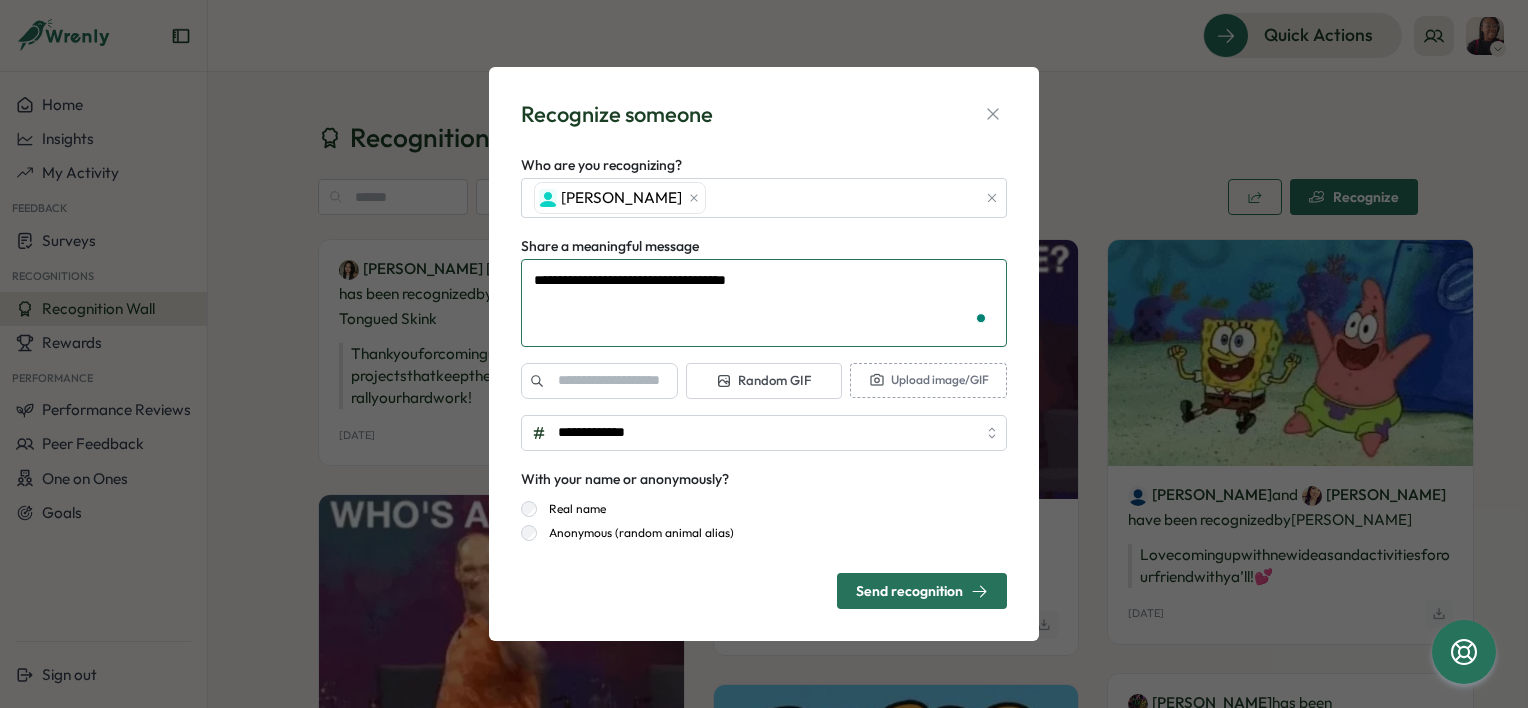 type on "*" 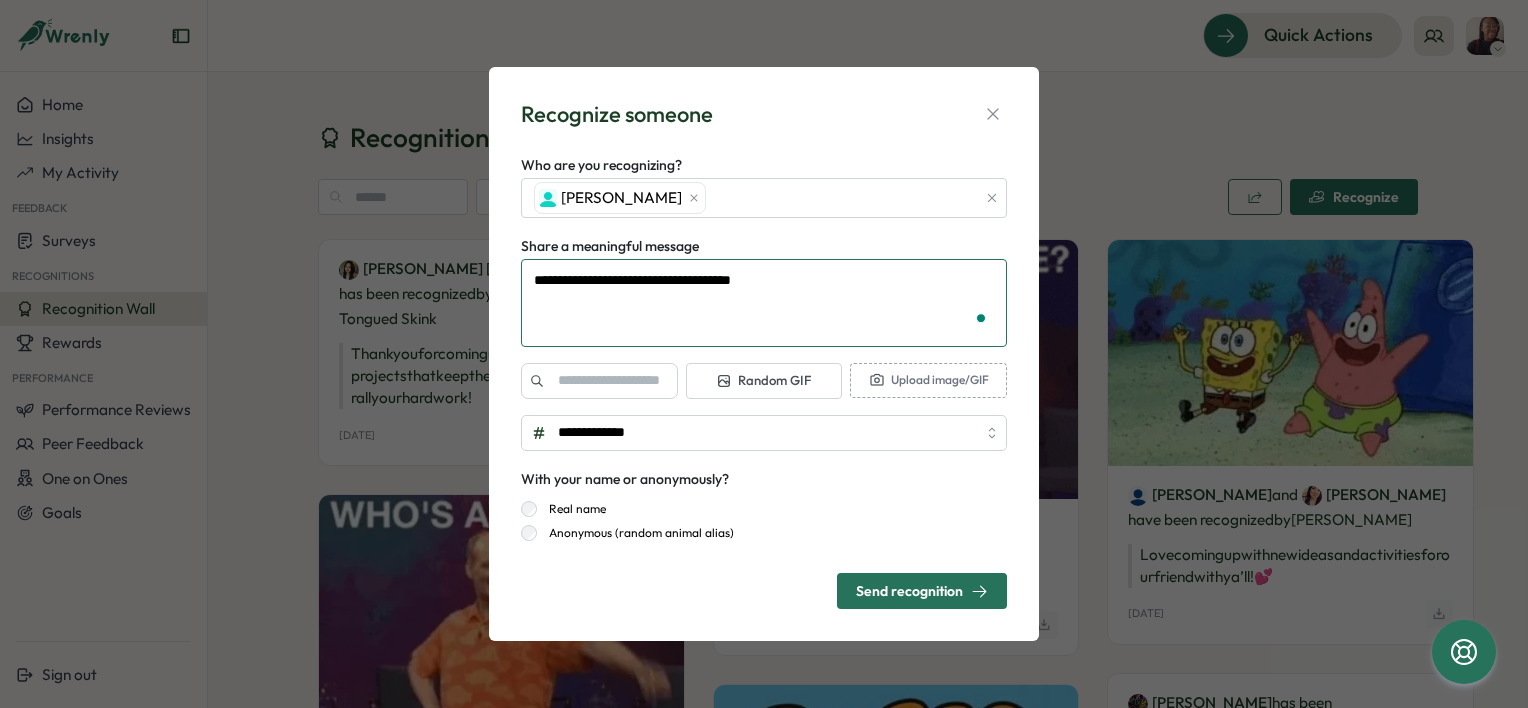 type on "**********" 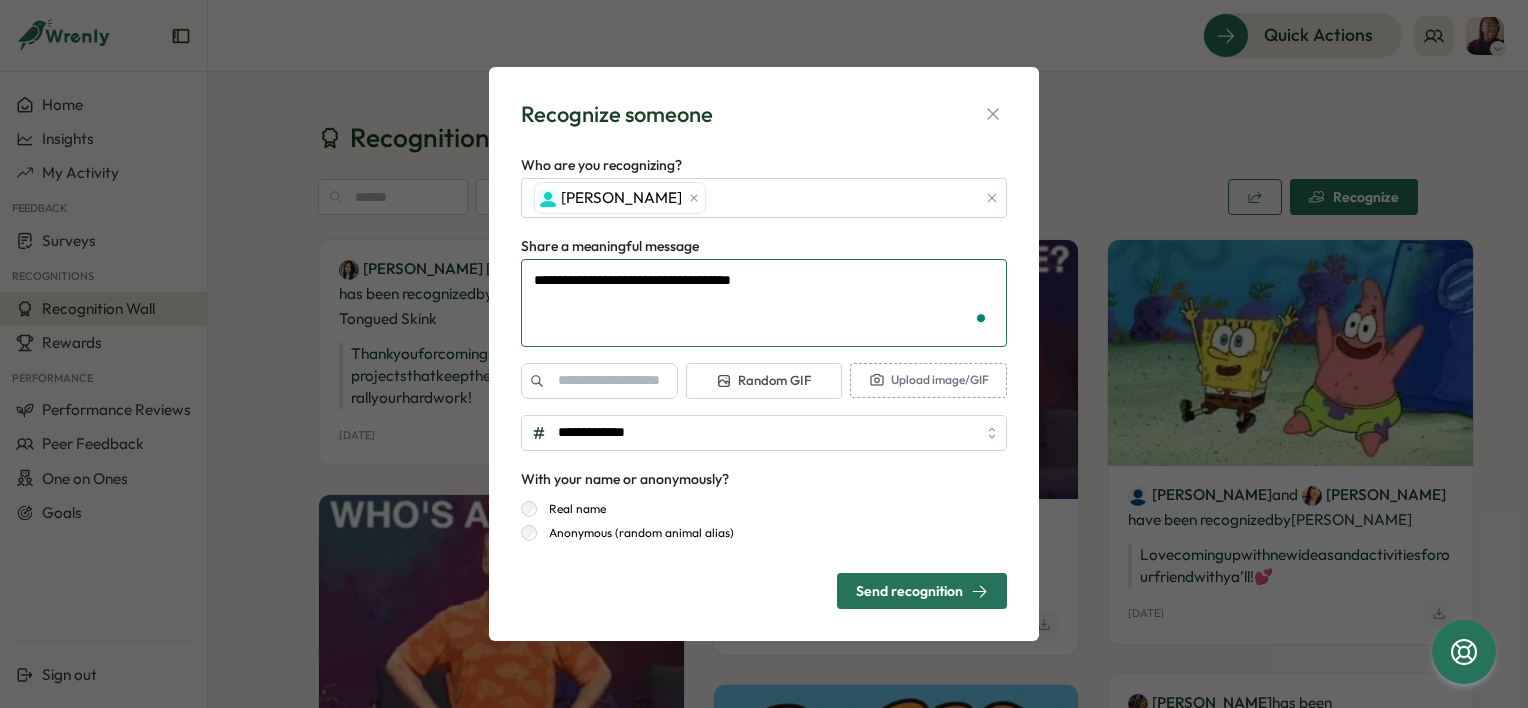 type on "*" 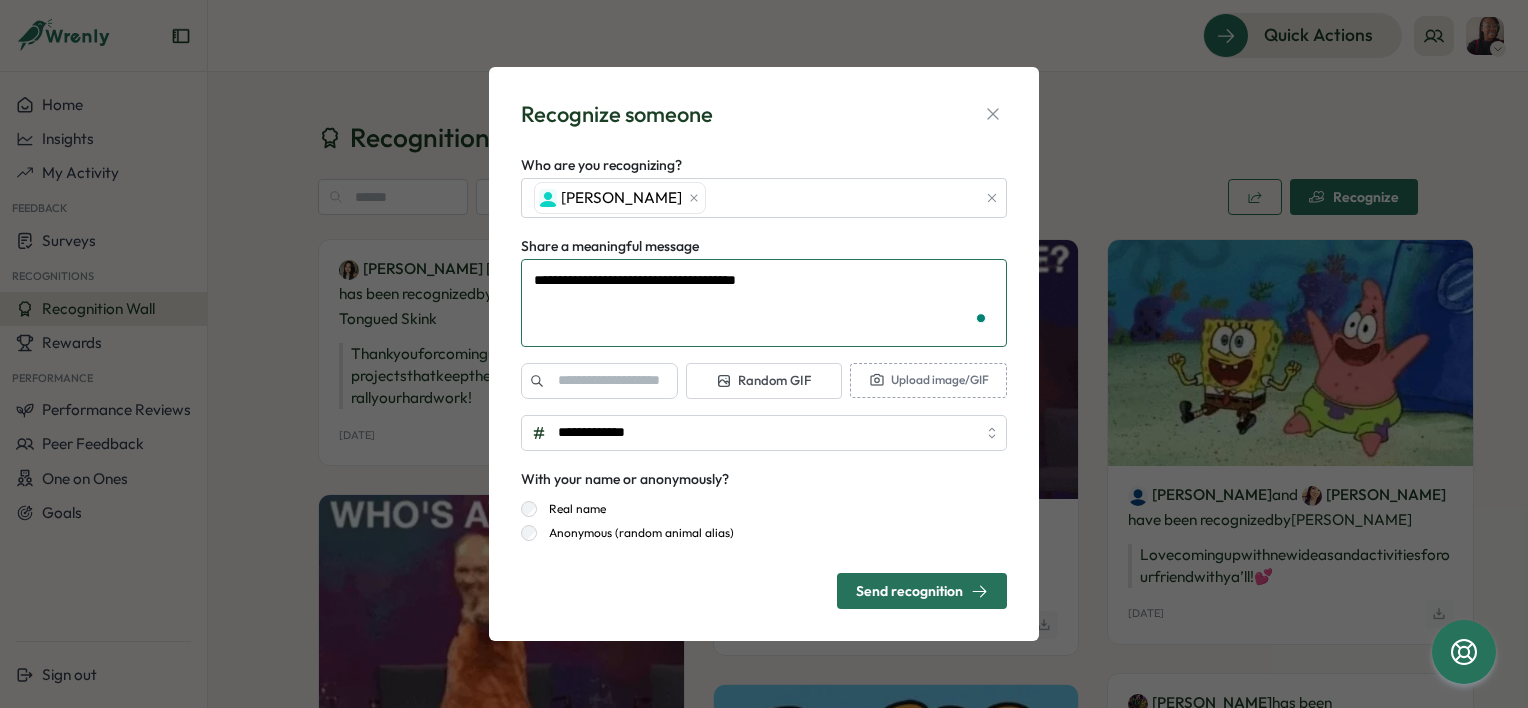 type on "**********" 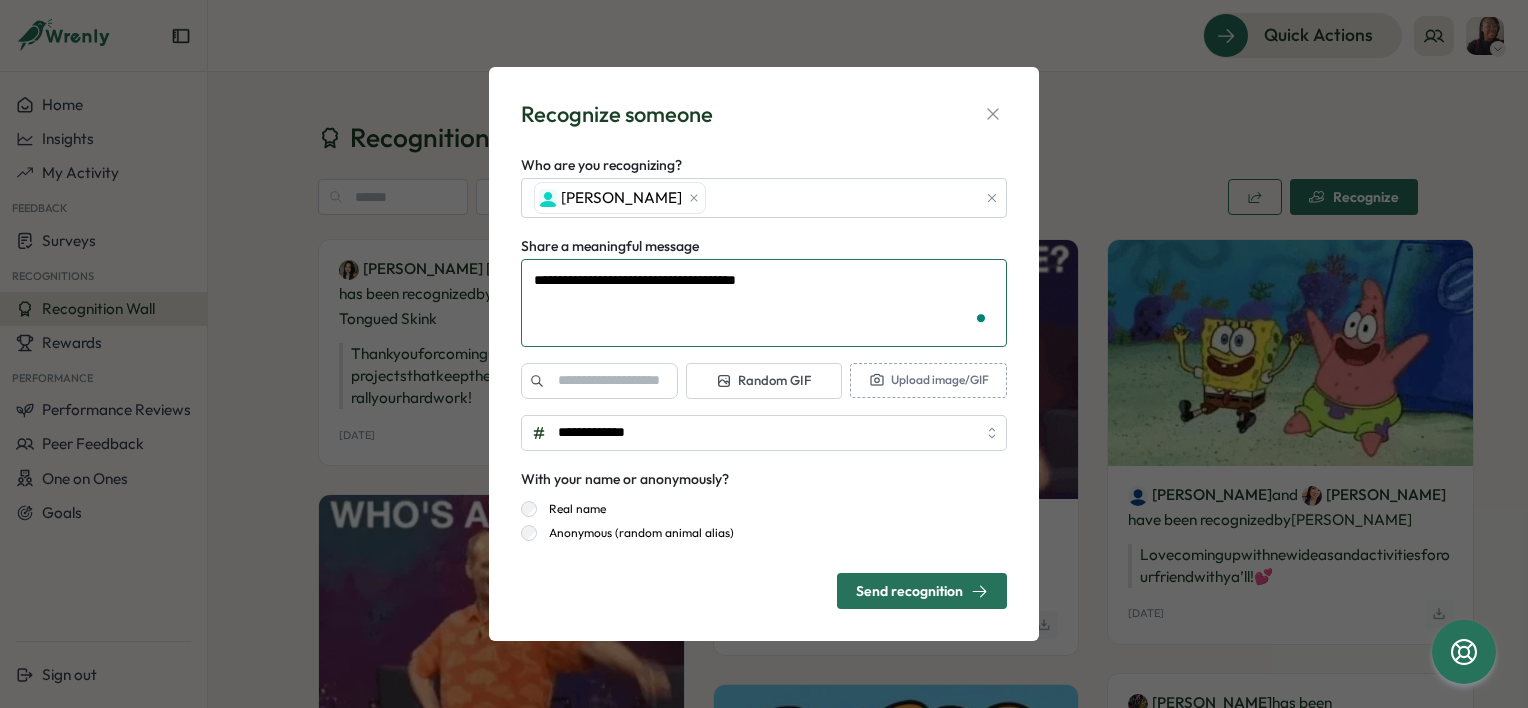 type on "*" 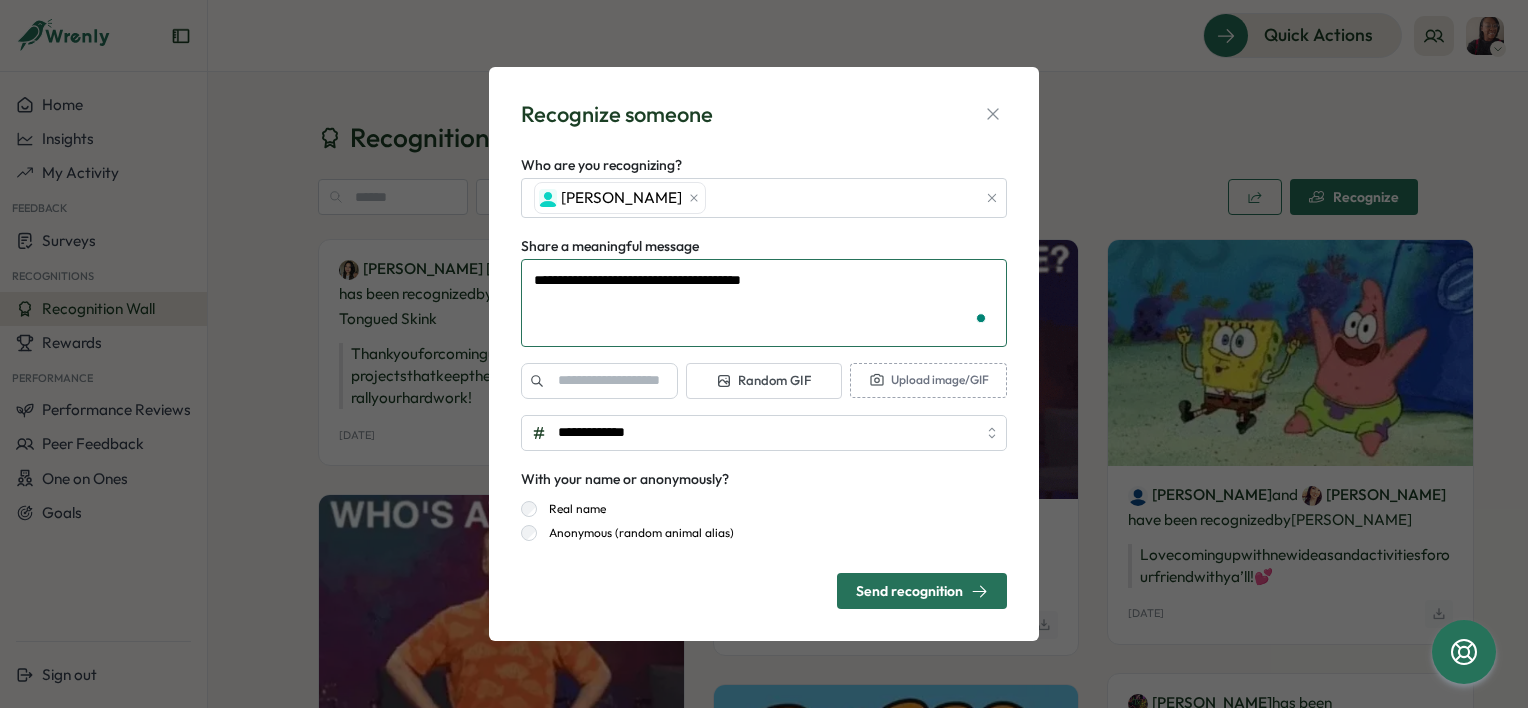 type on "**********" 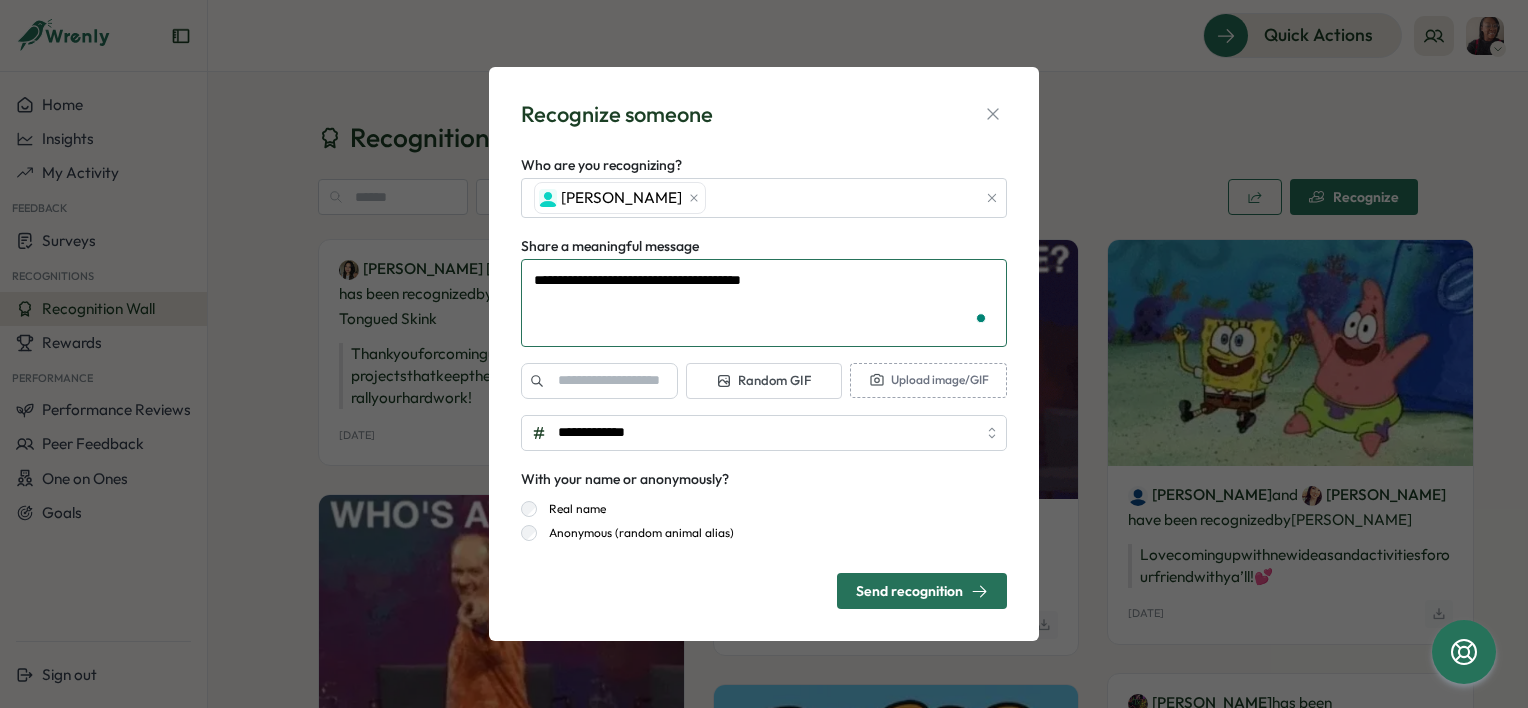 type on "*" 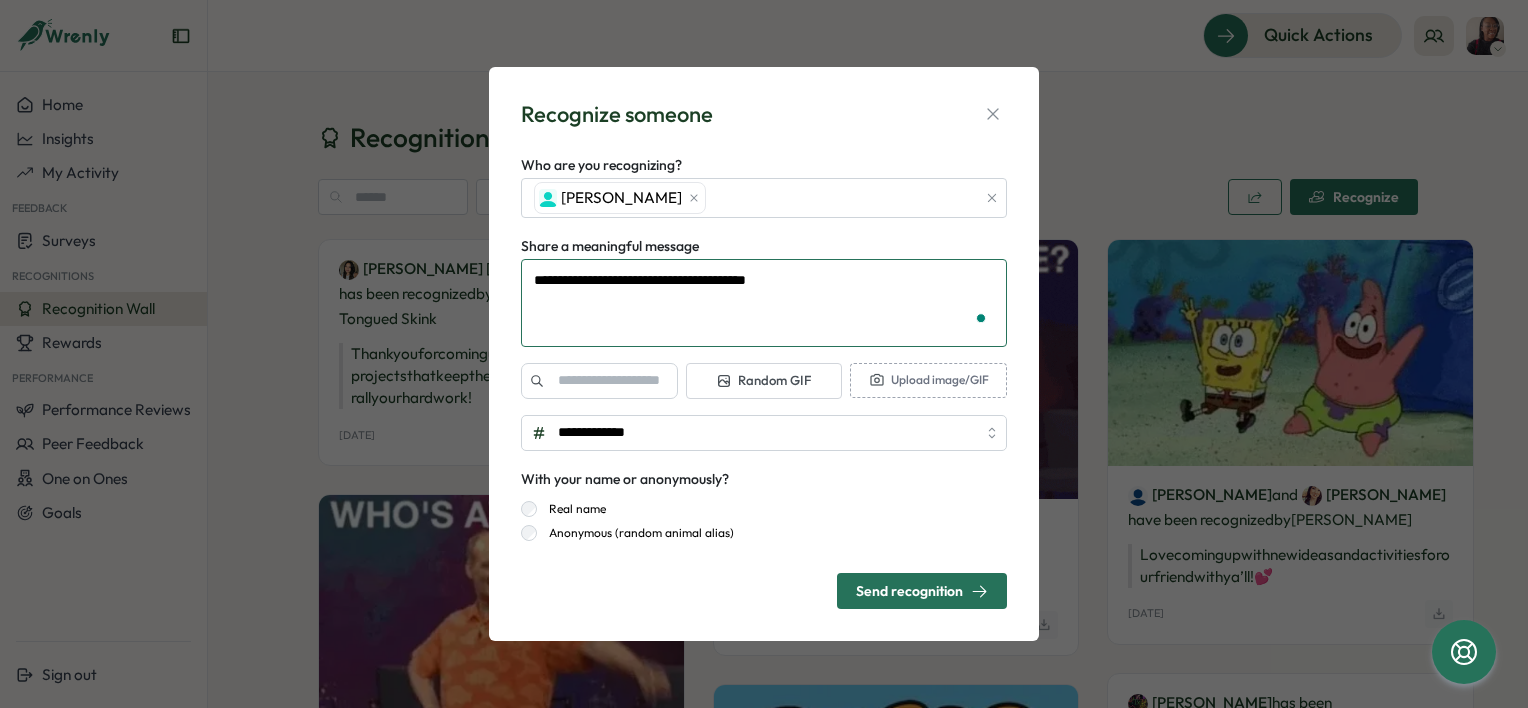 type on "**********" 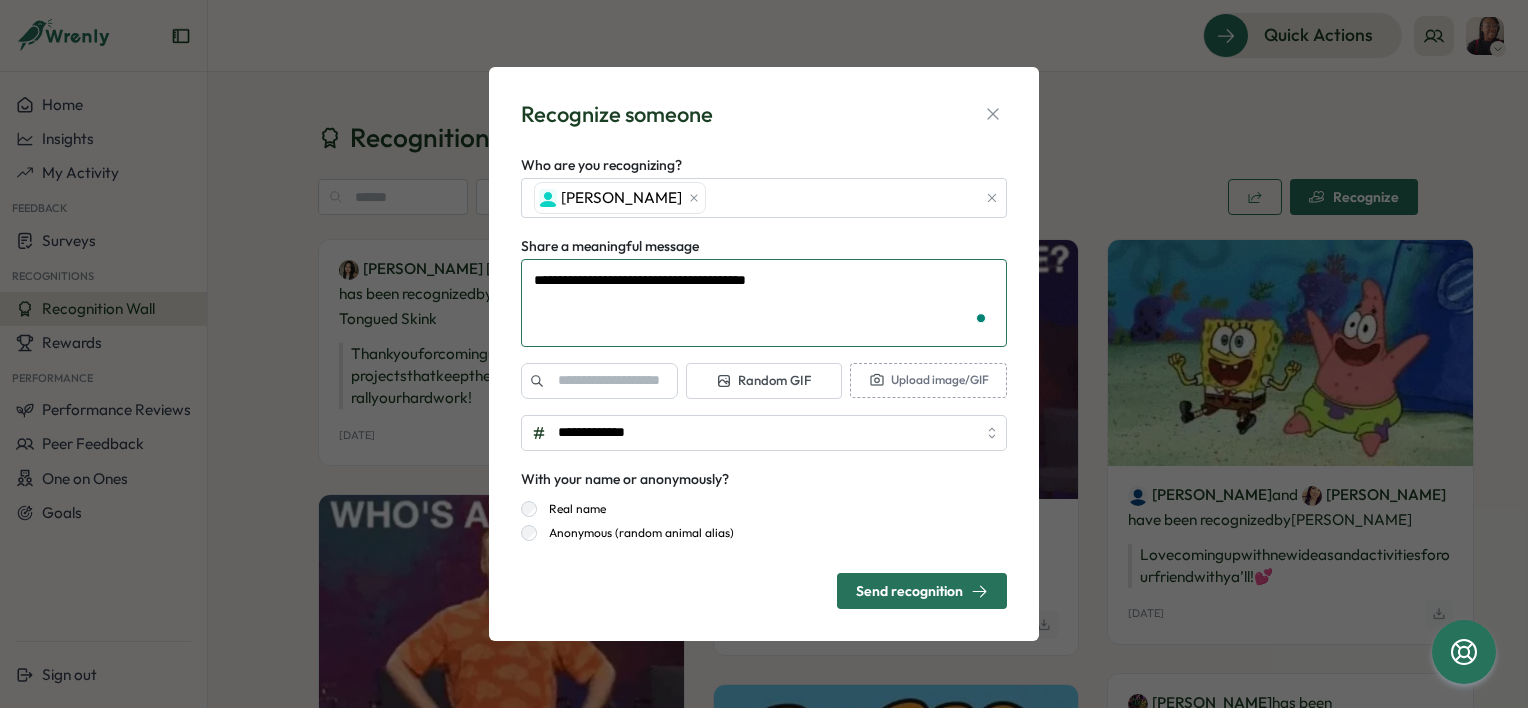 type on "*" 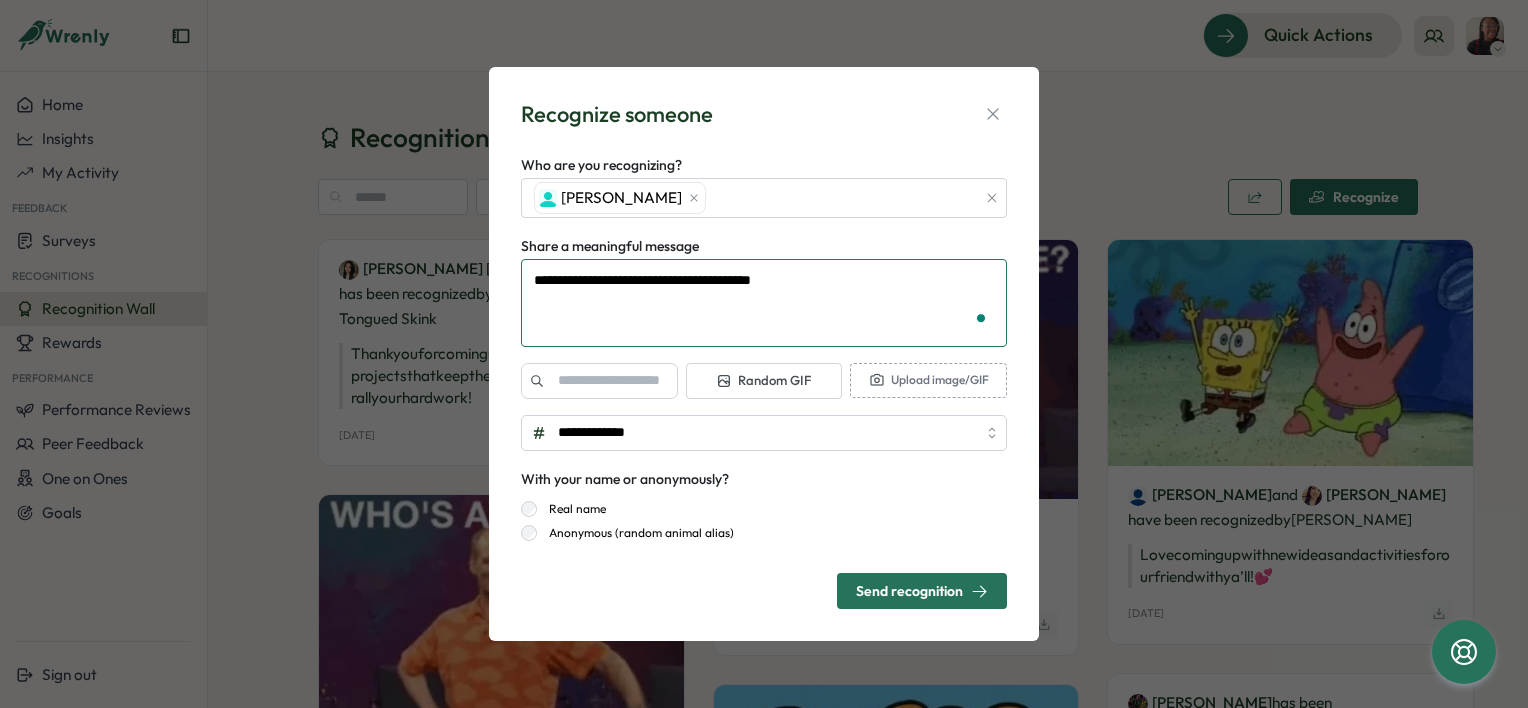 type on "**********" 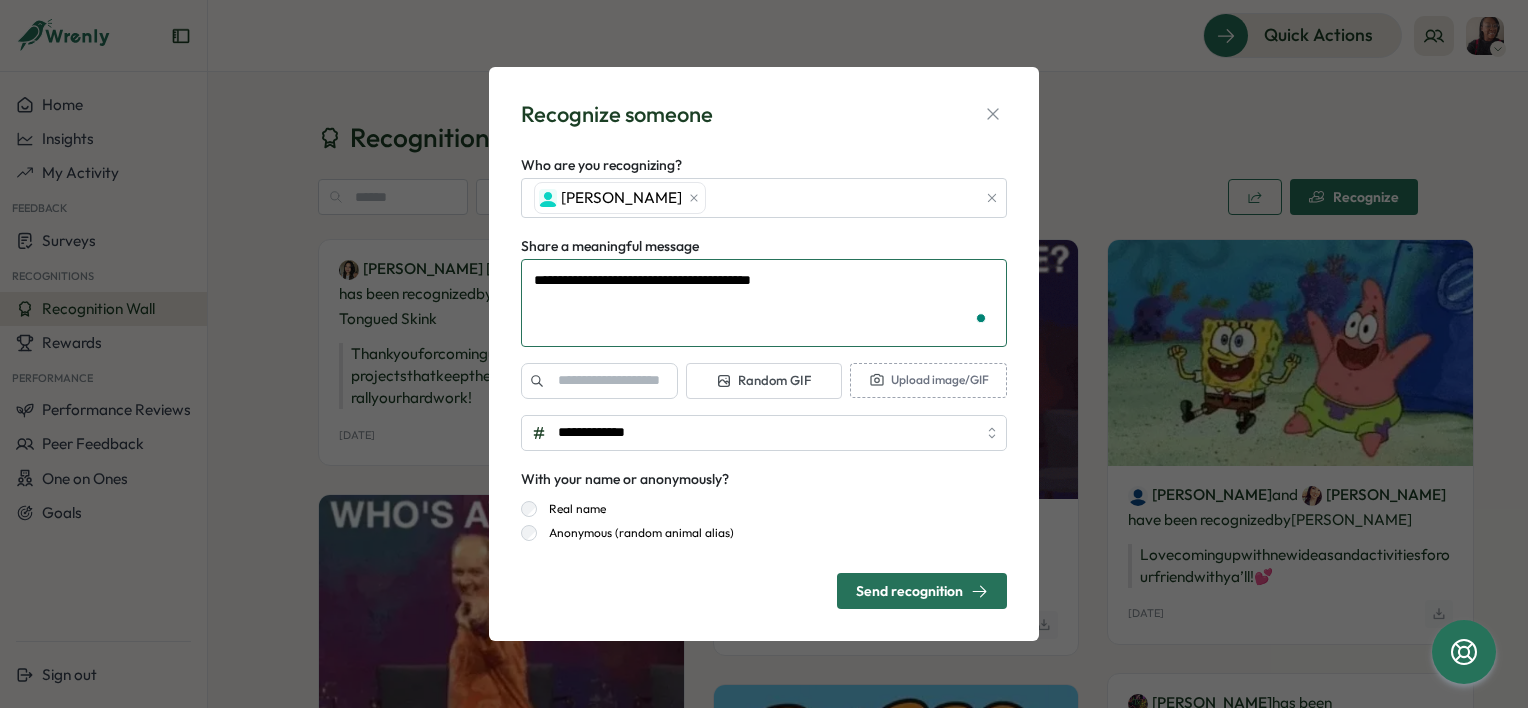 type on "*" 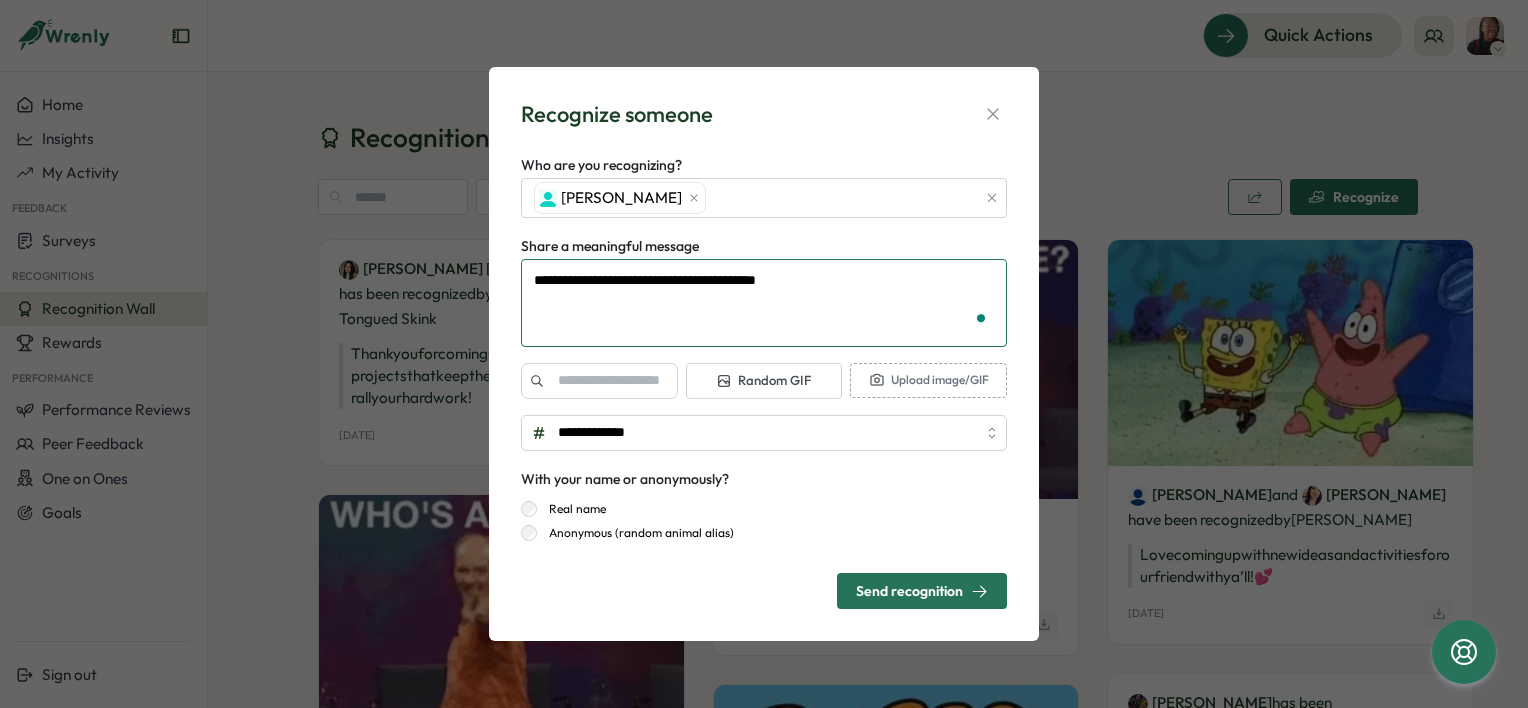 type on "**********" 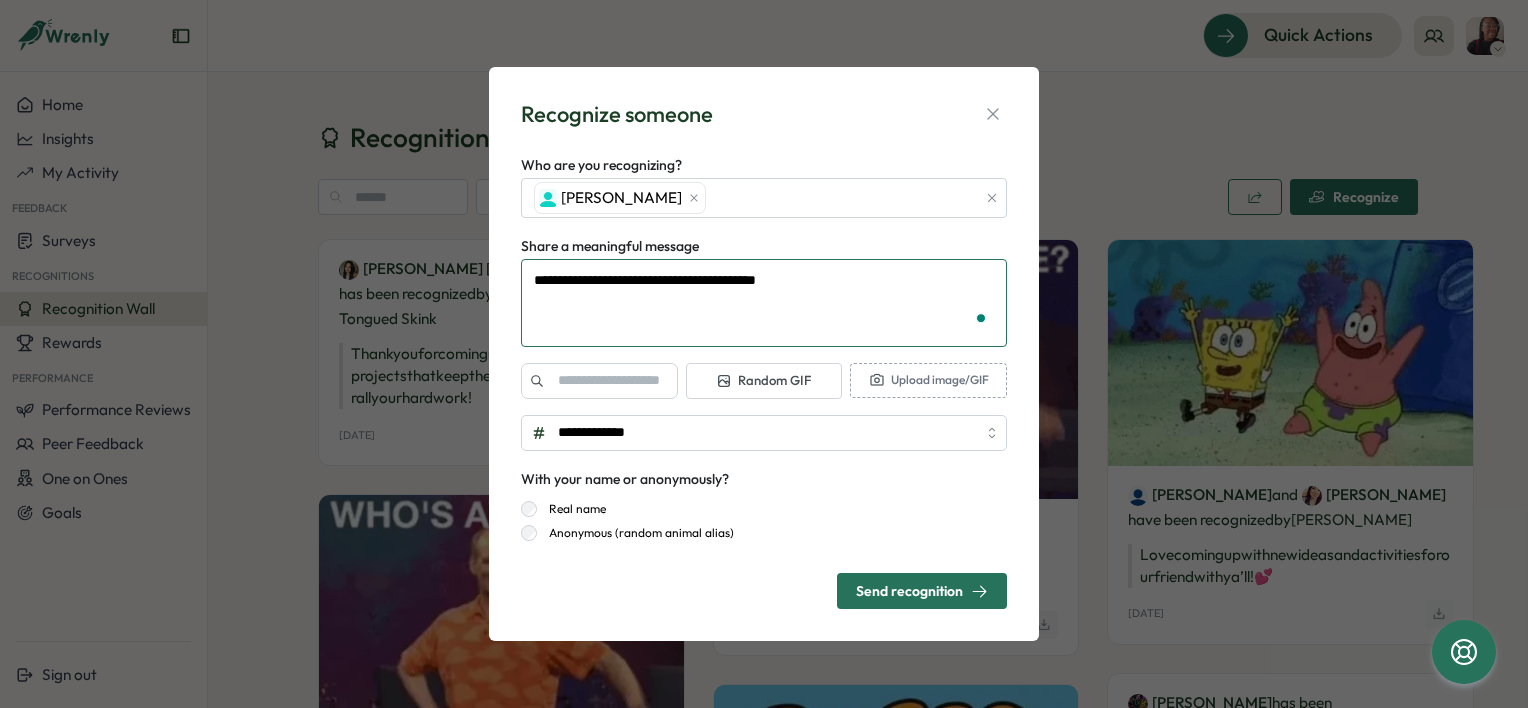 type on "*" 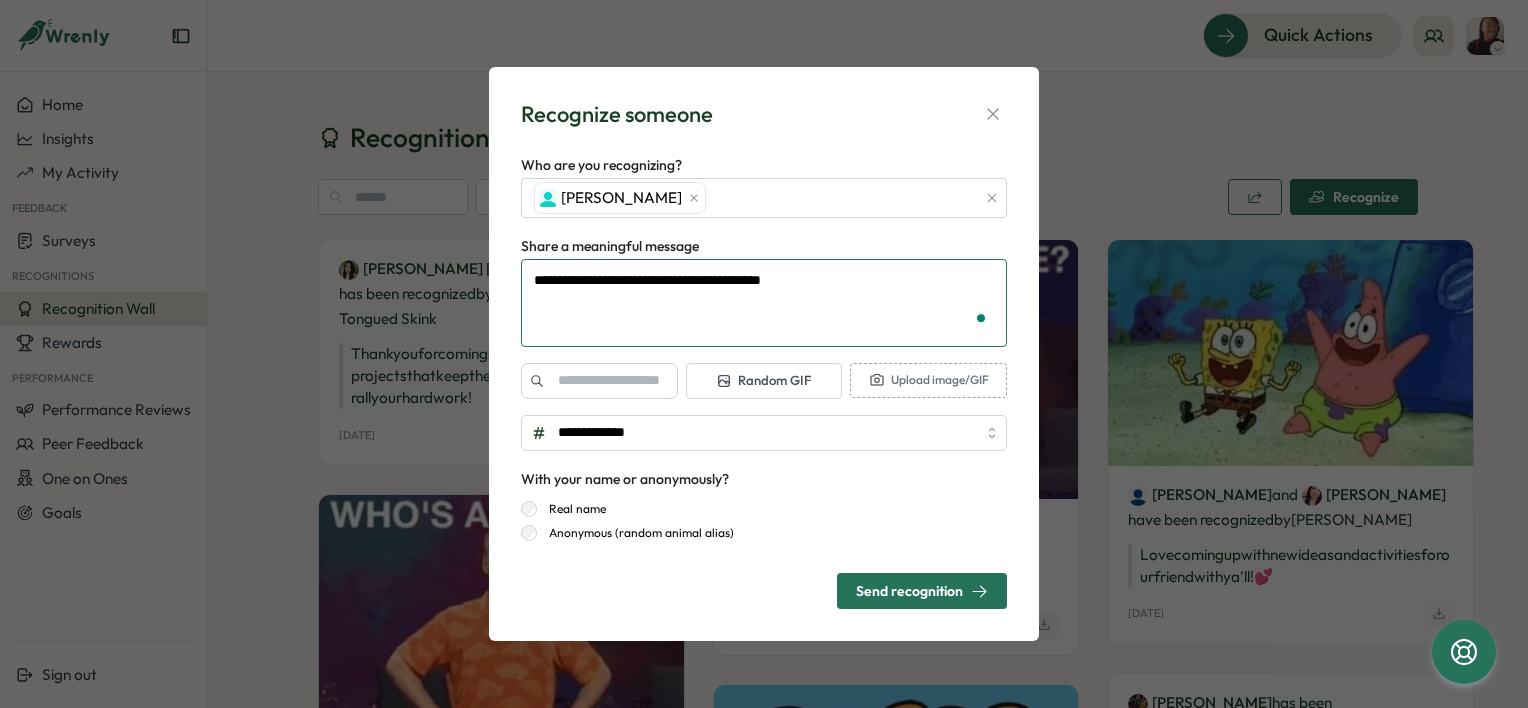 type on "**********" 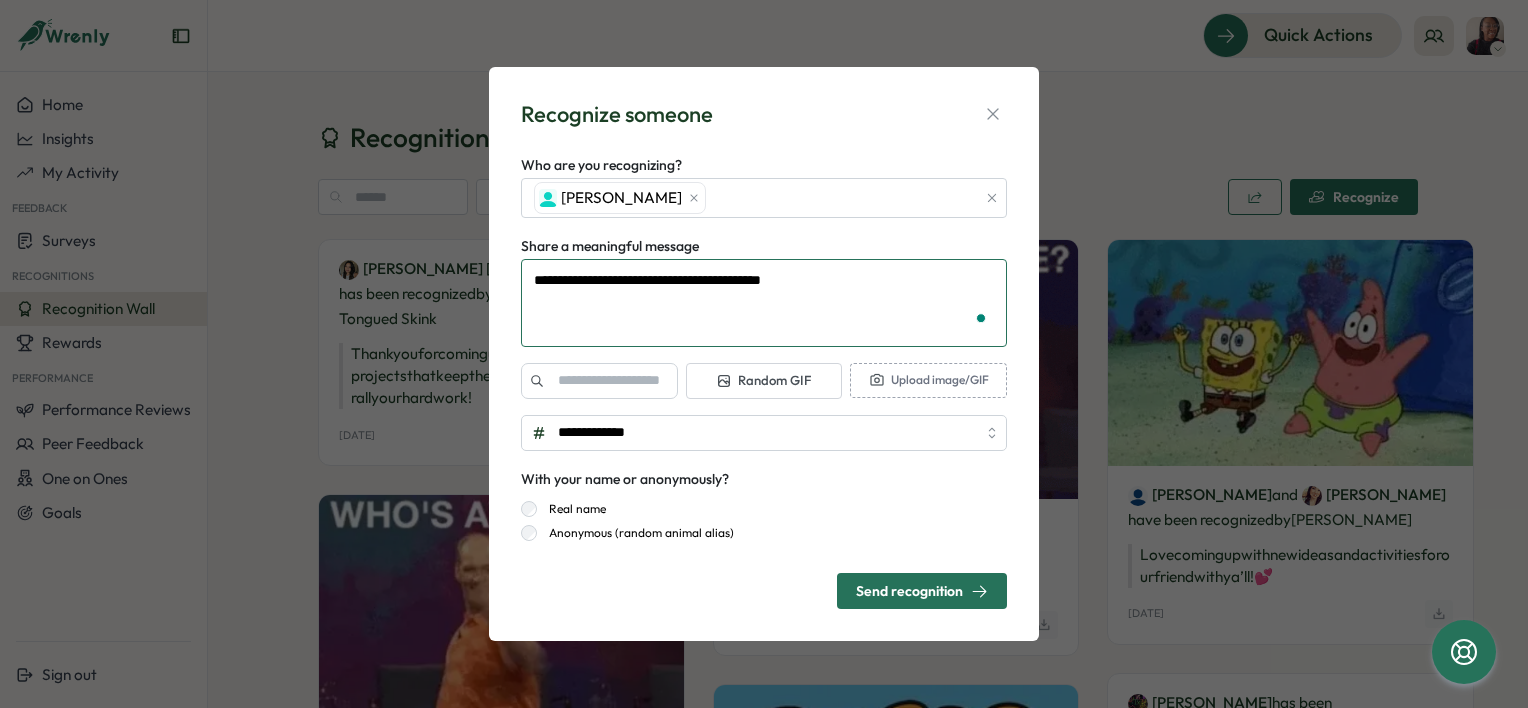 type on "*" 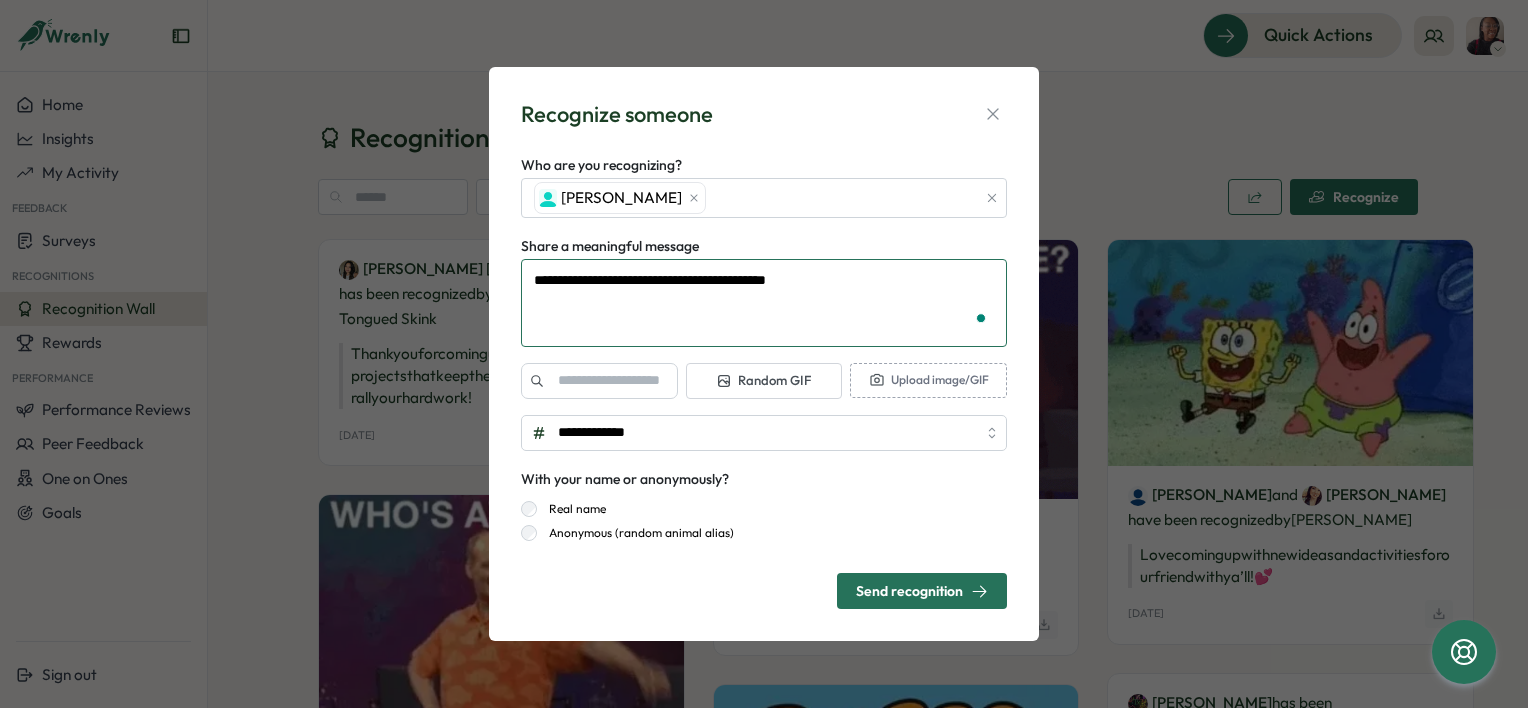 type on "**********" 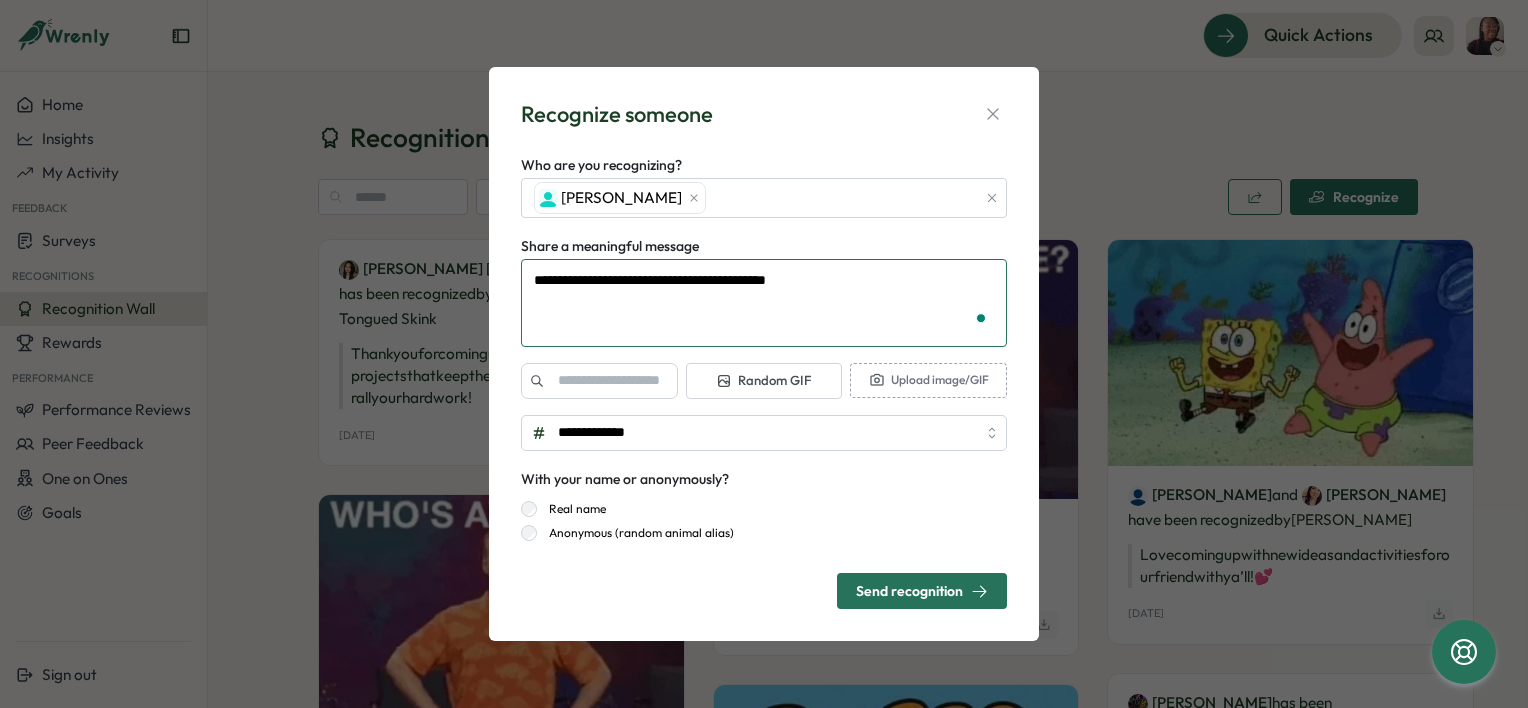 type on "*" 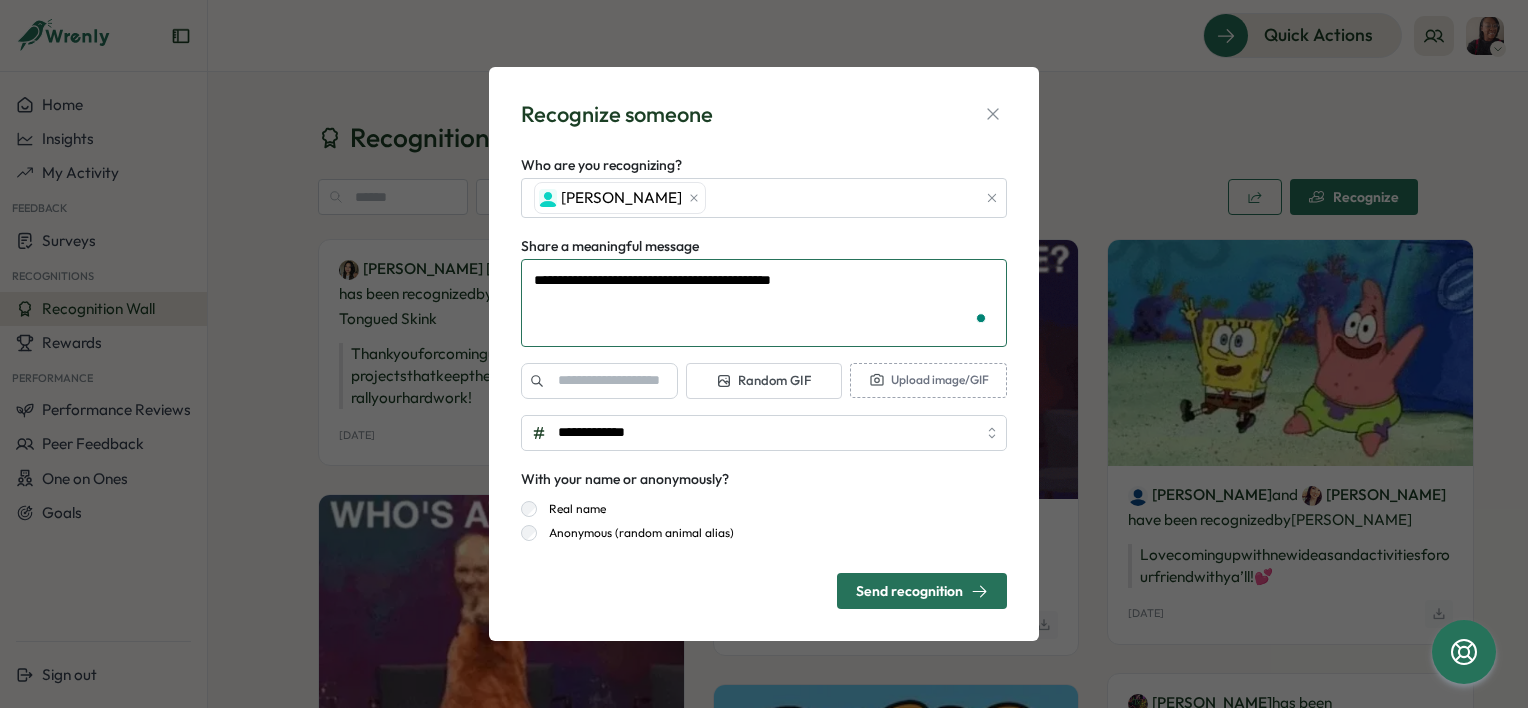 type on "**********" 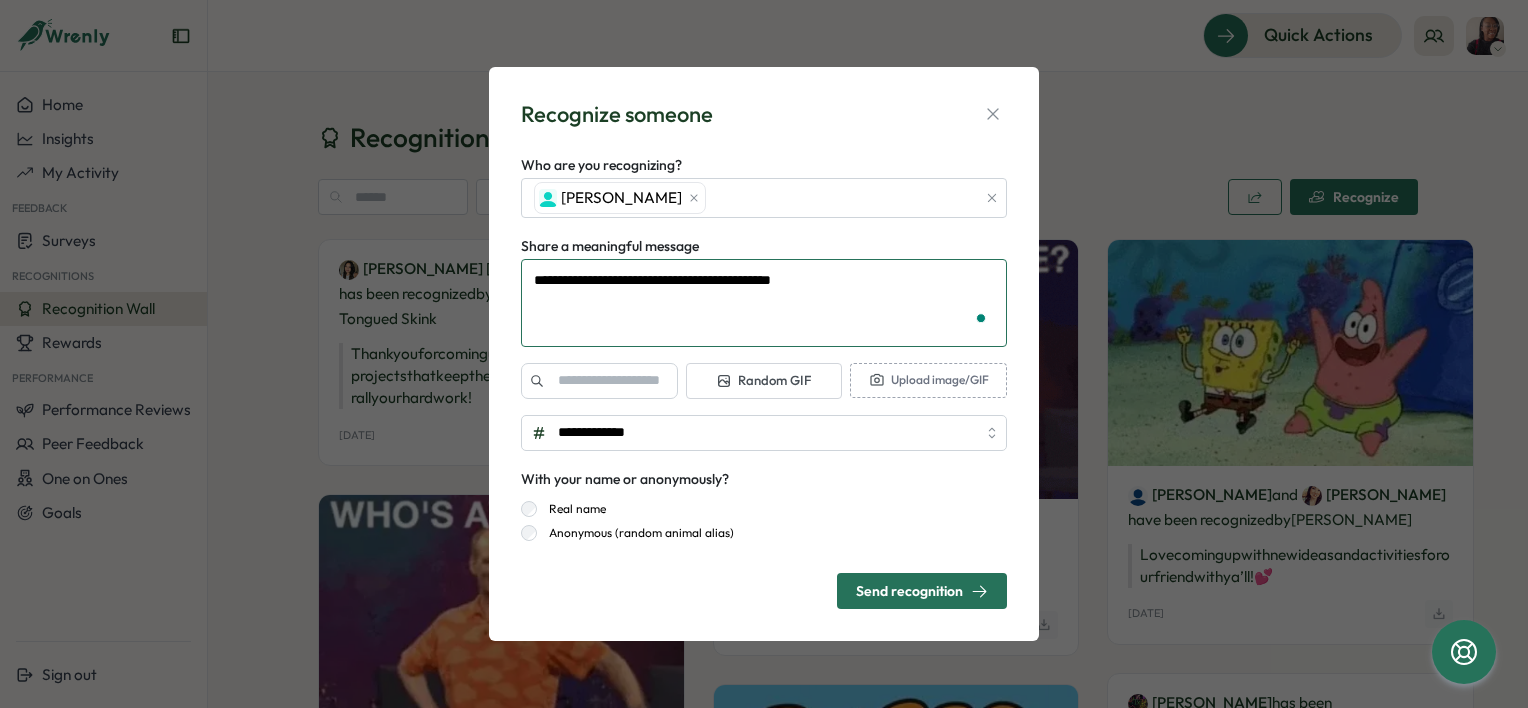 type on "*" 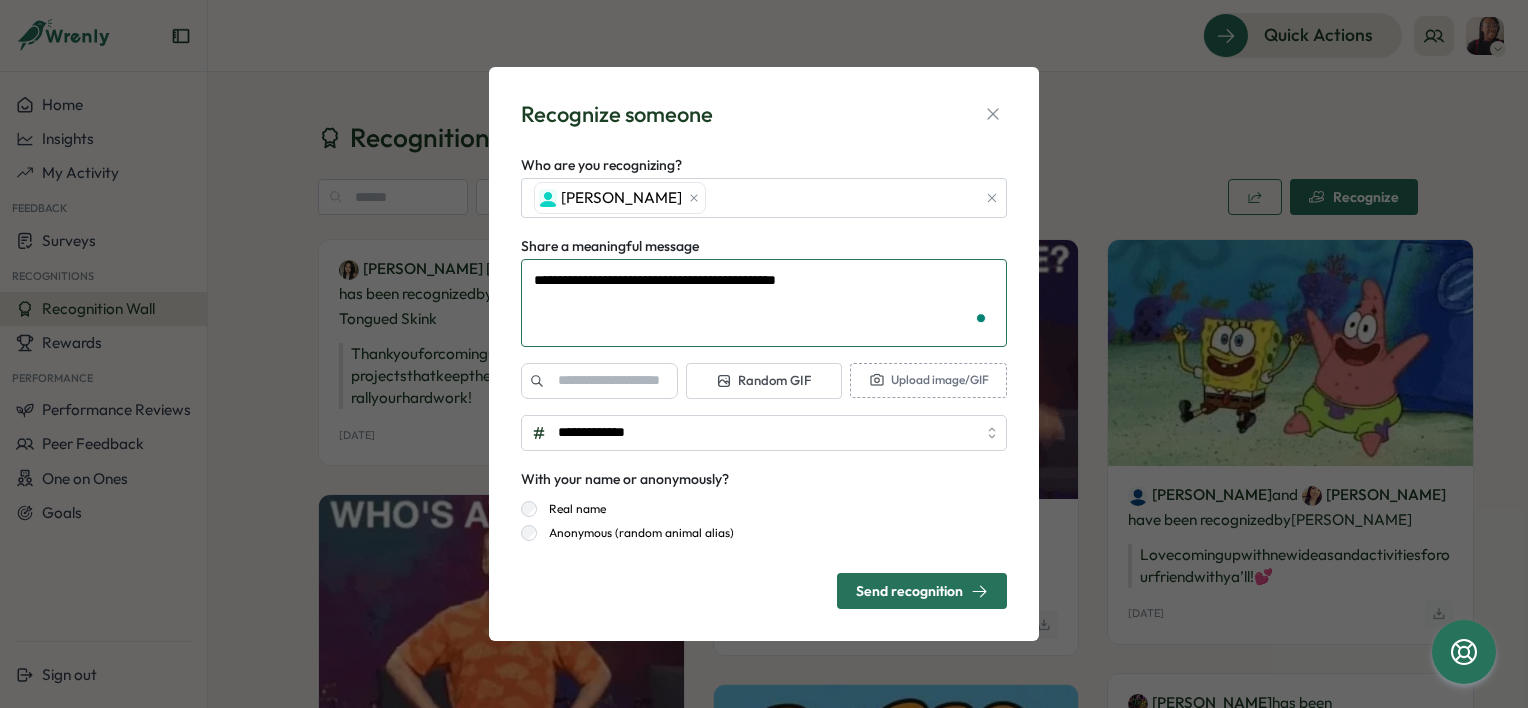 type on "**********" 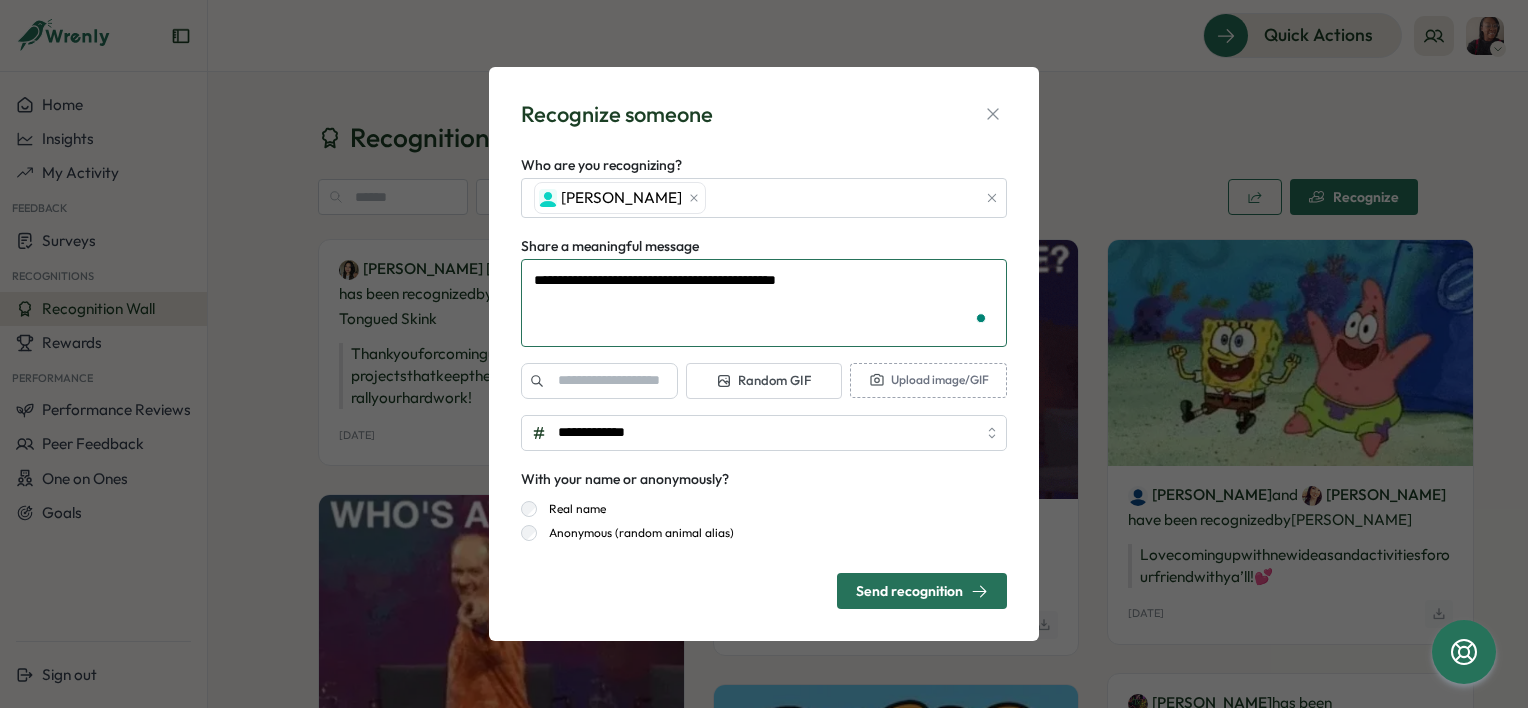 type on "*" 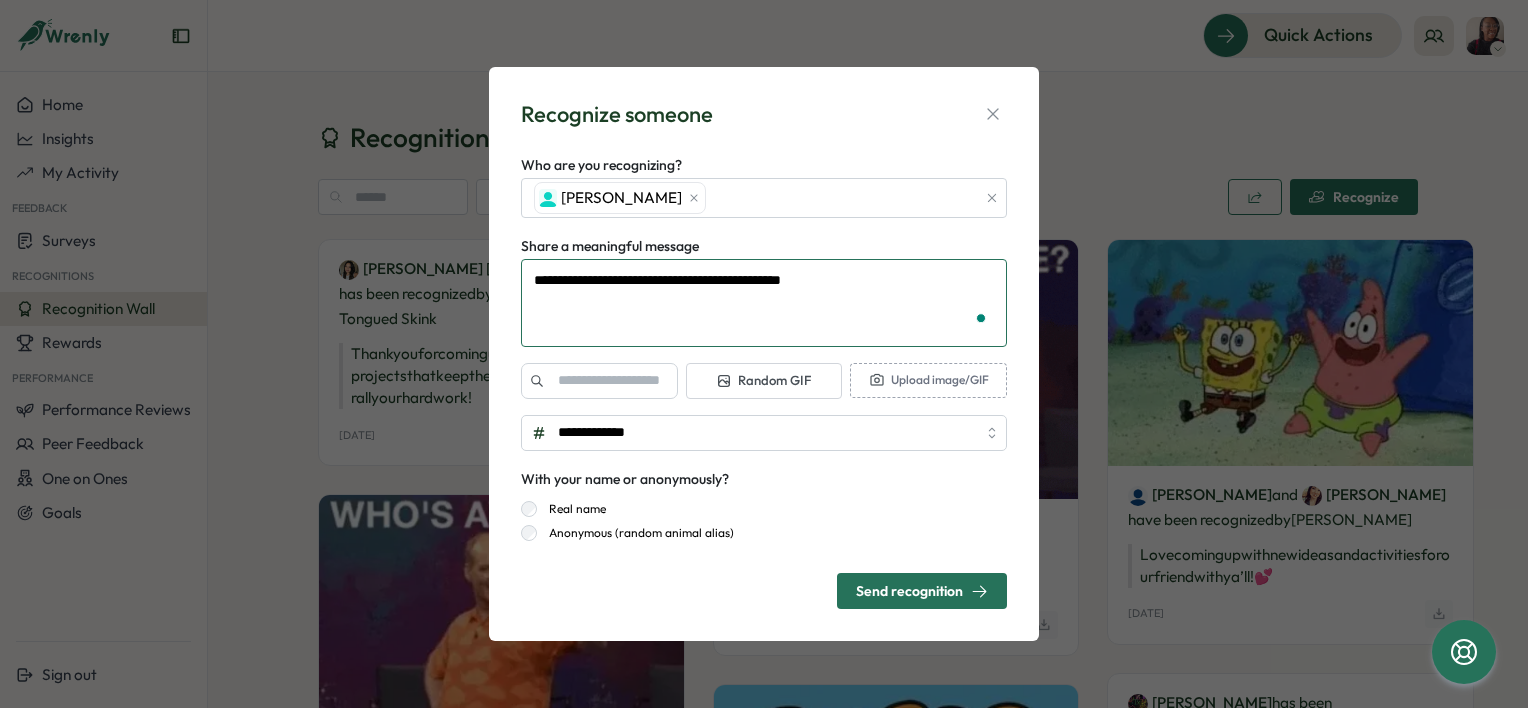 type on "**********" 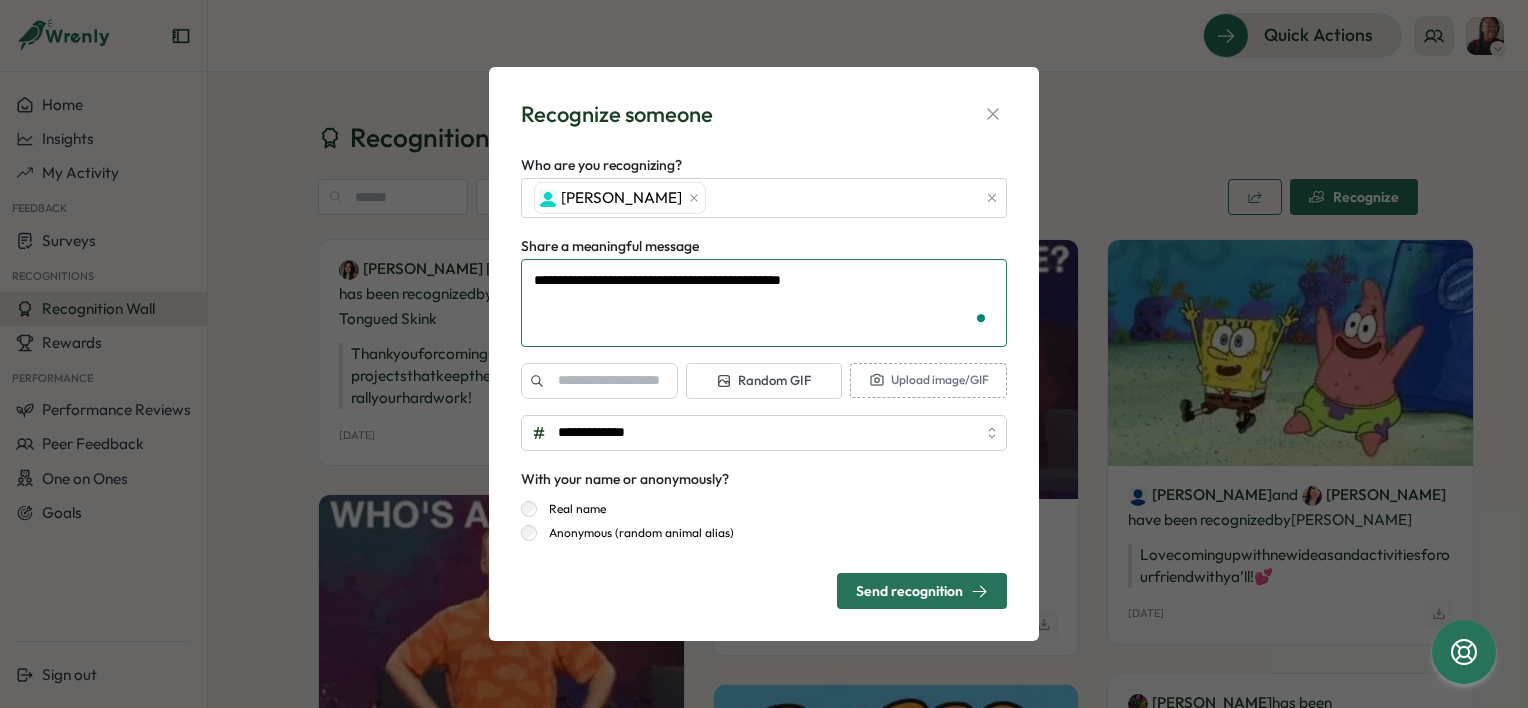 type on "*" 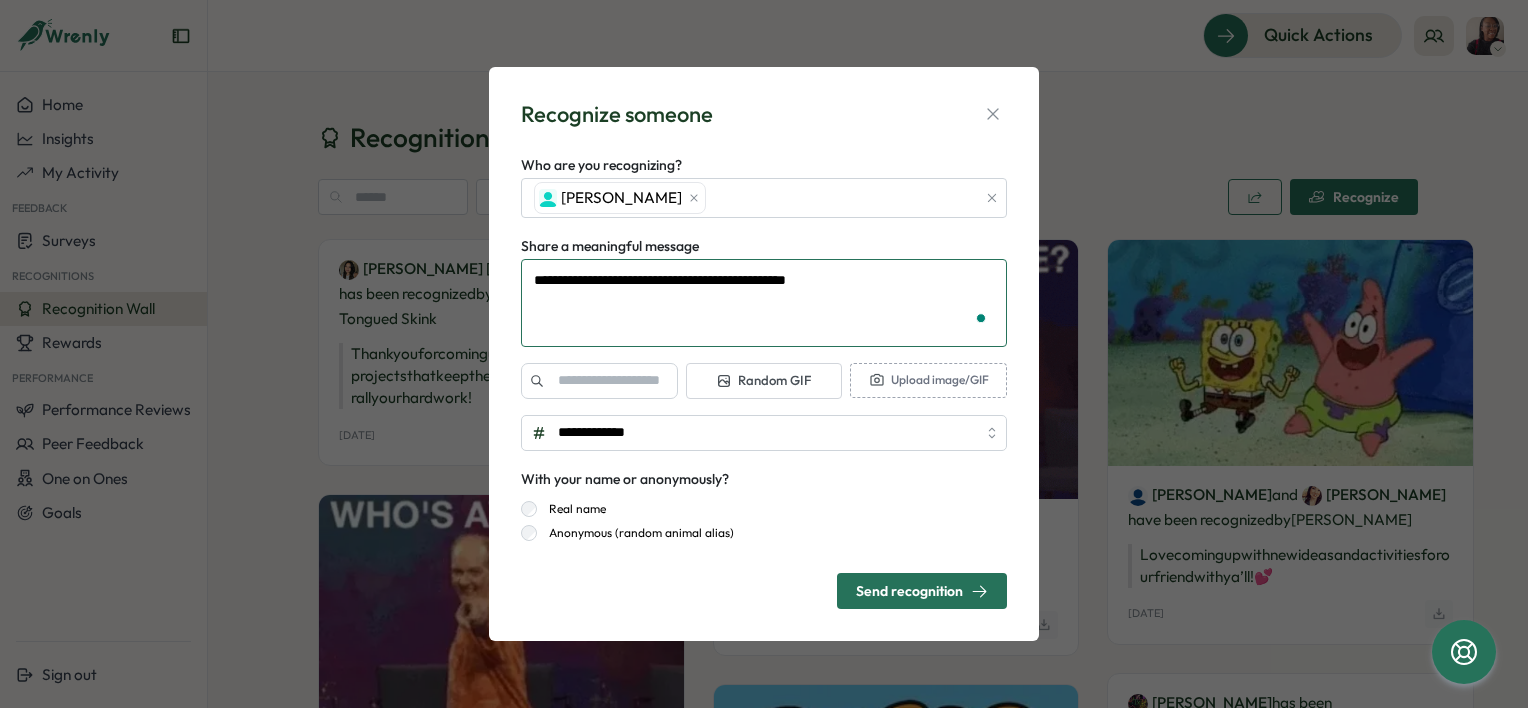 type on "**********" 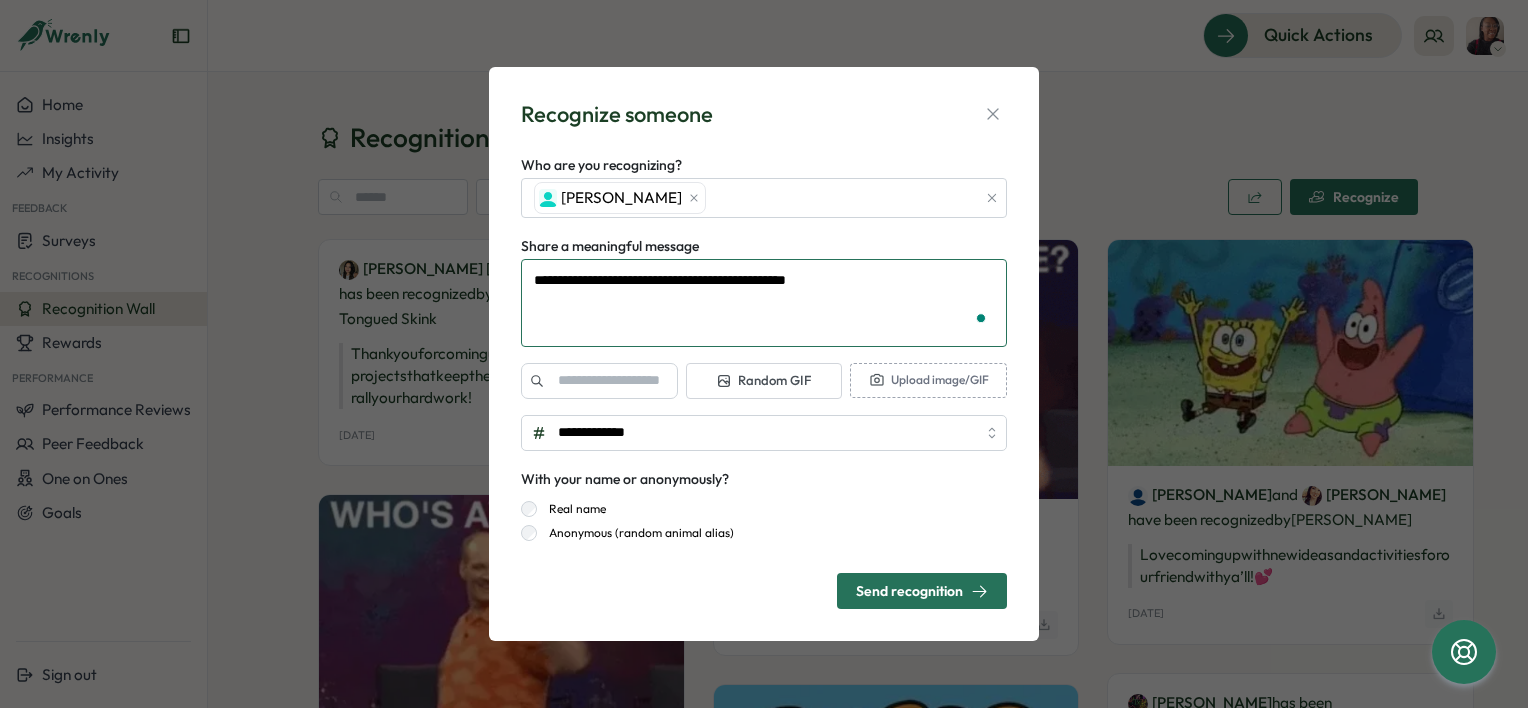 type on "*" 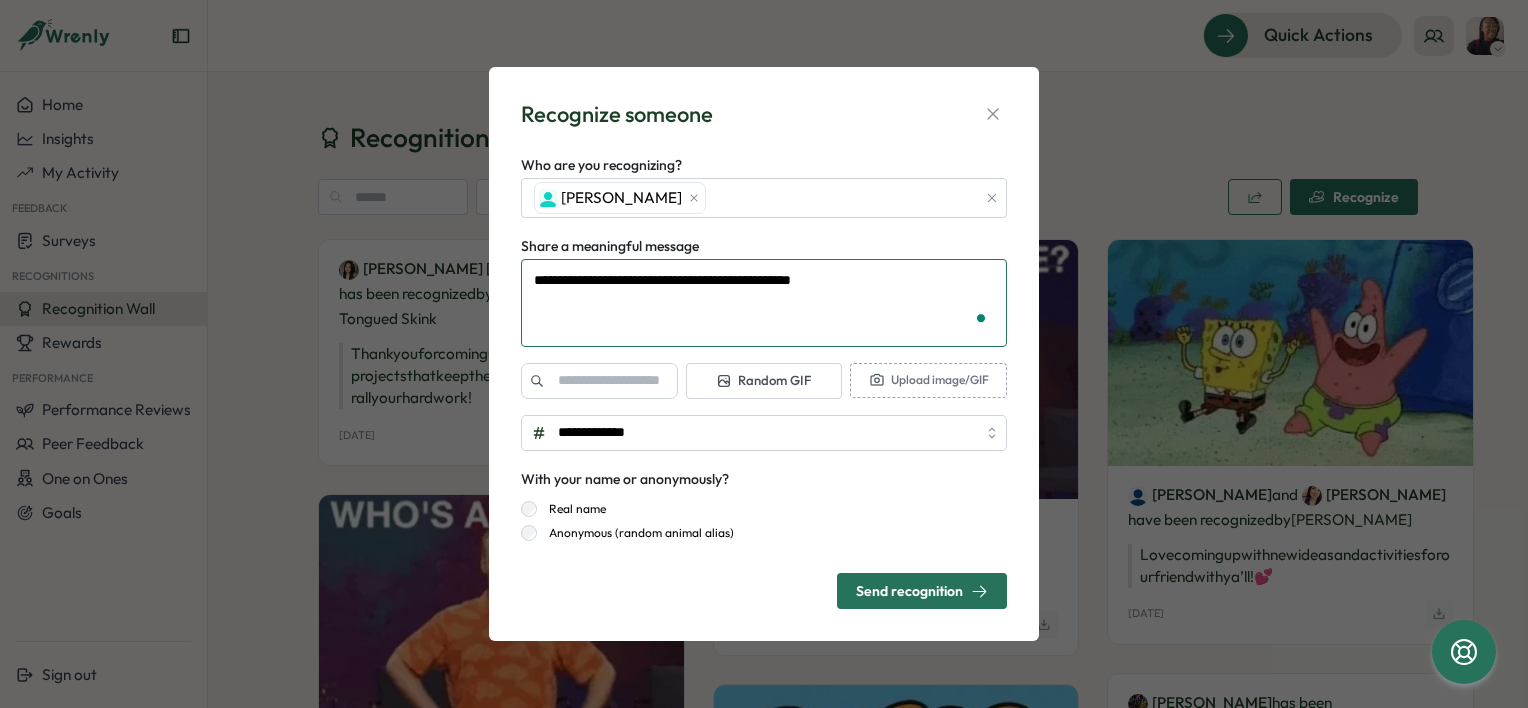 type on "**********" 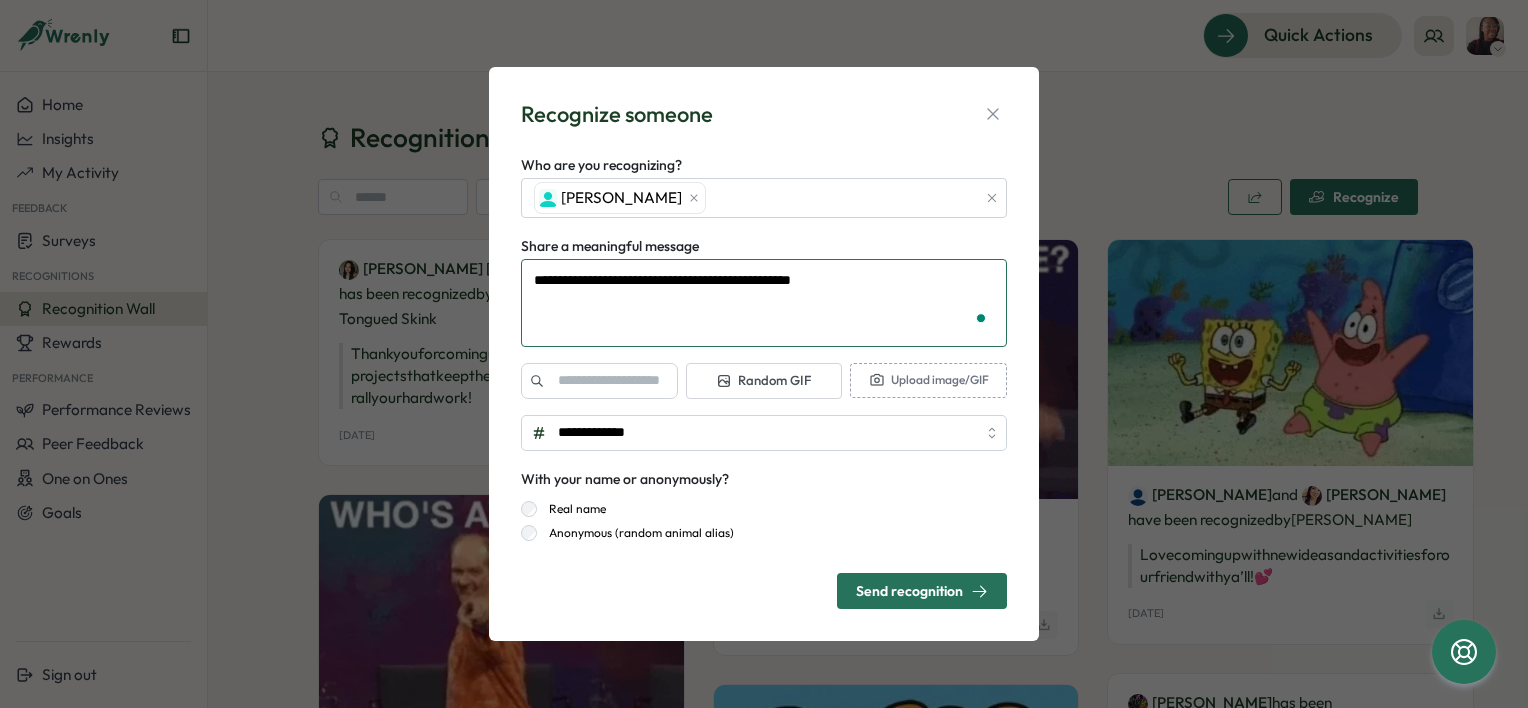 type on "*" 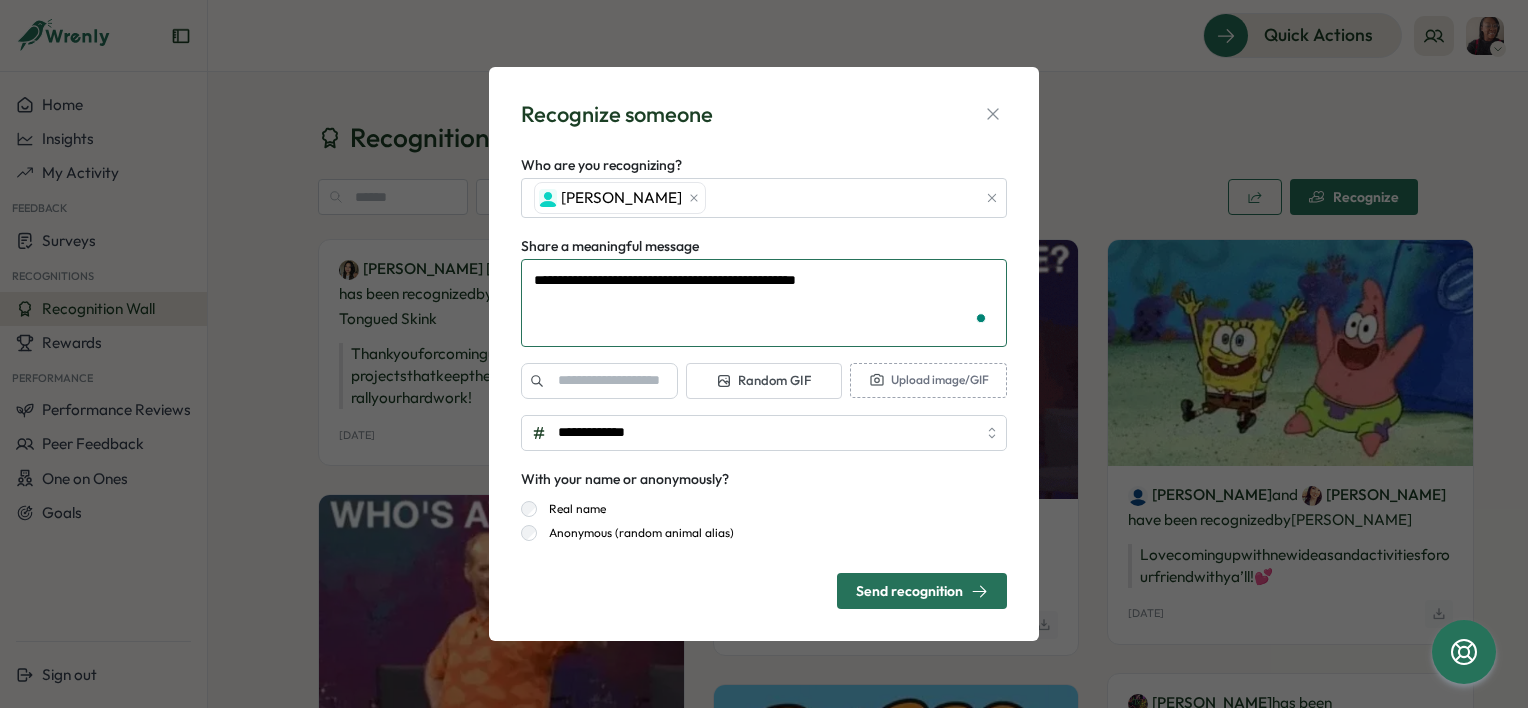 type on "**********" 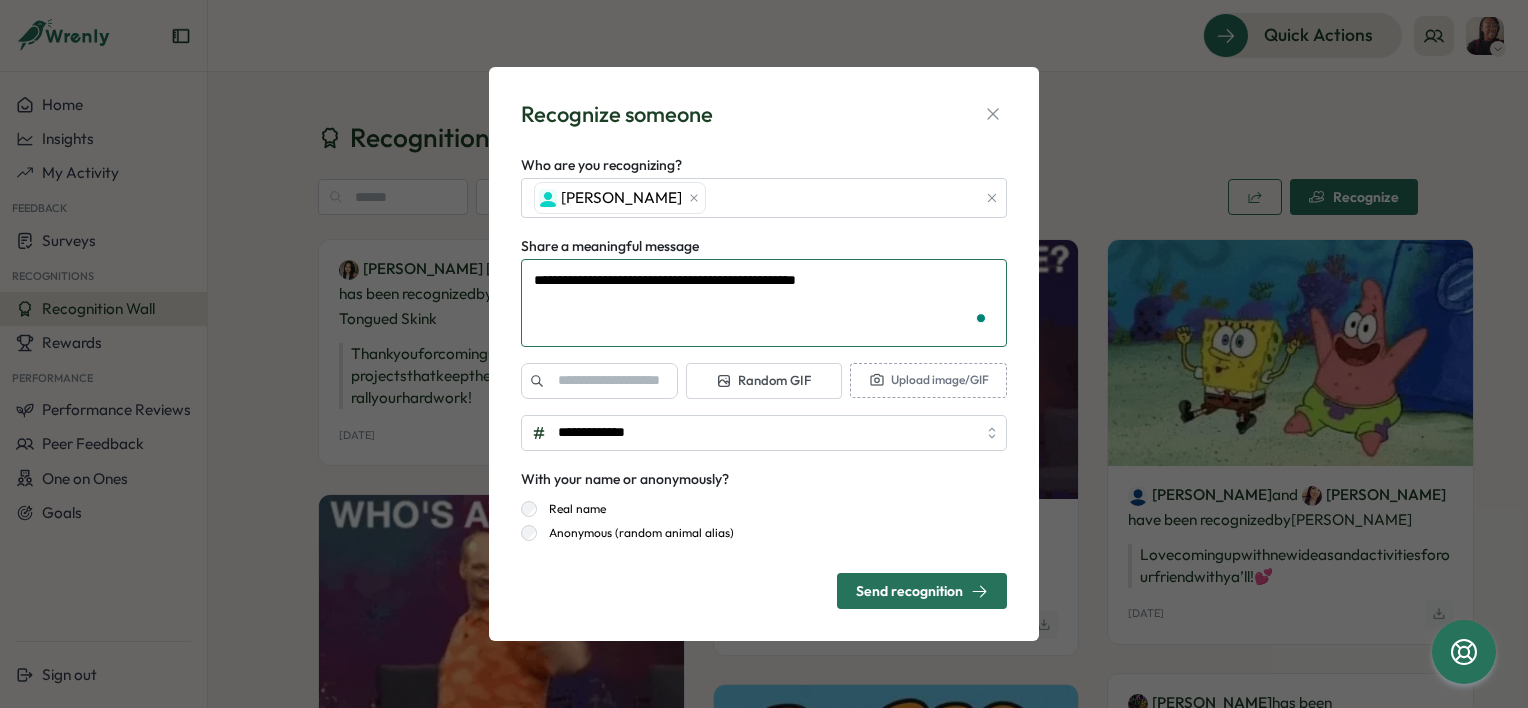 type on "*" 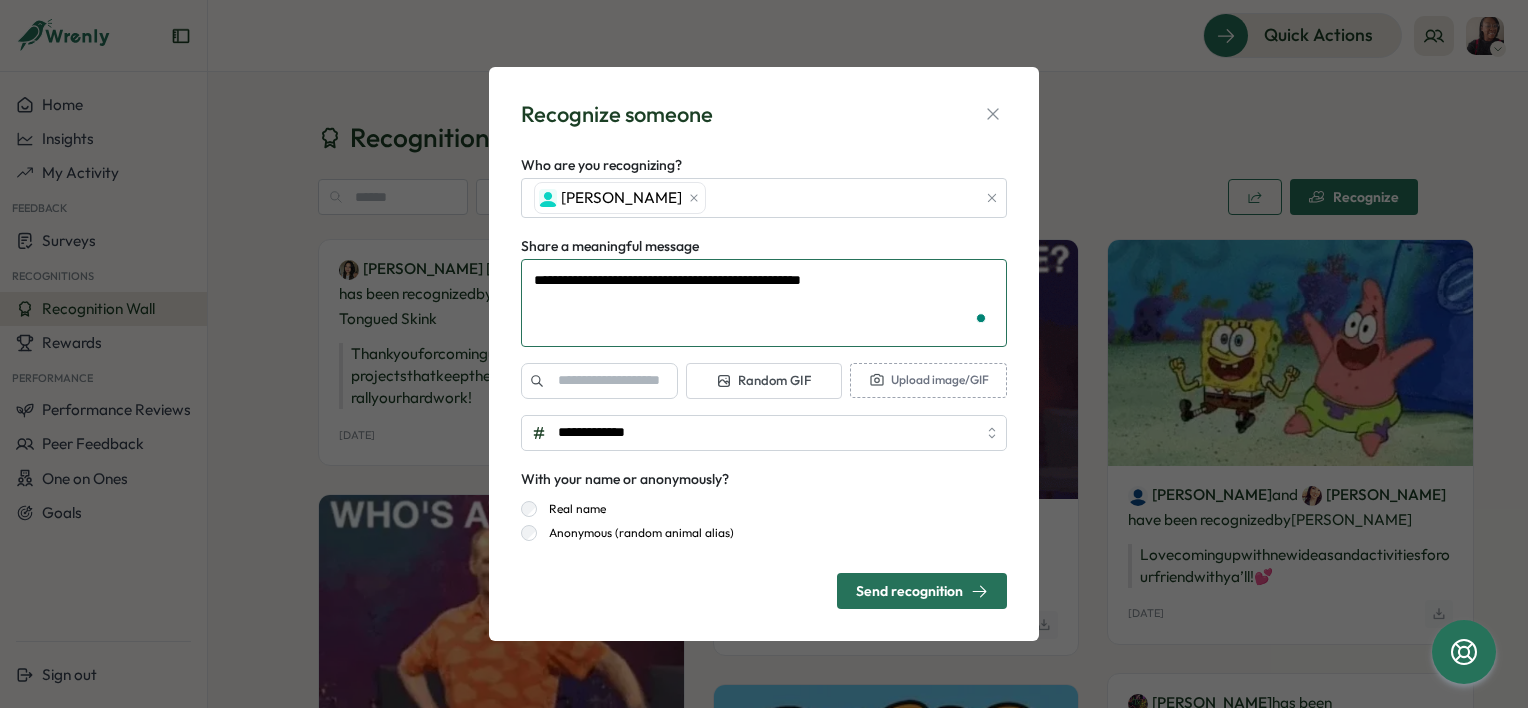 type on "**********" 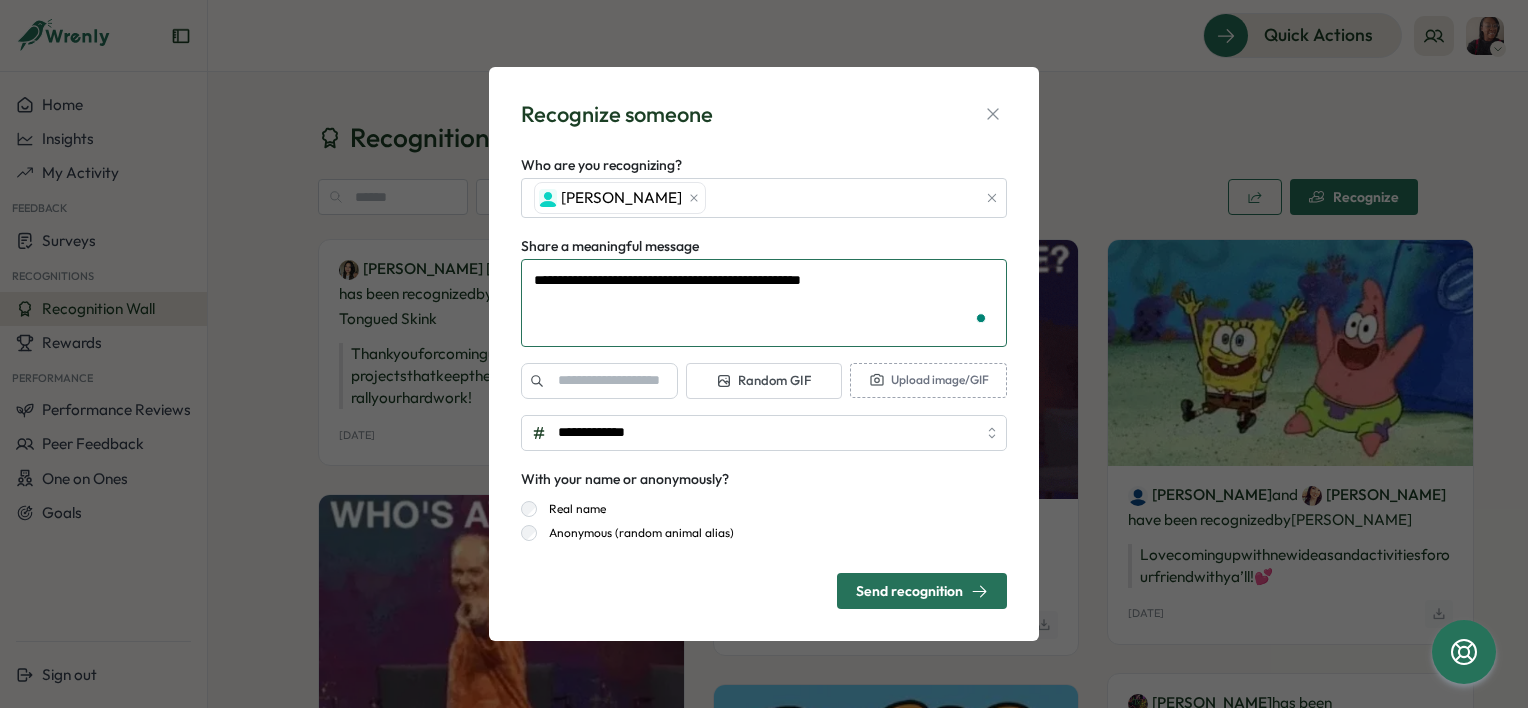 type on "*" 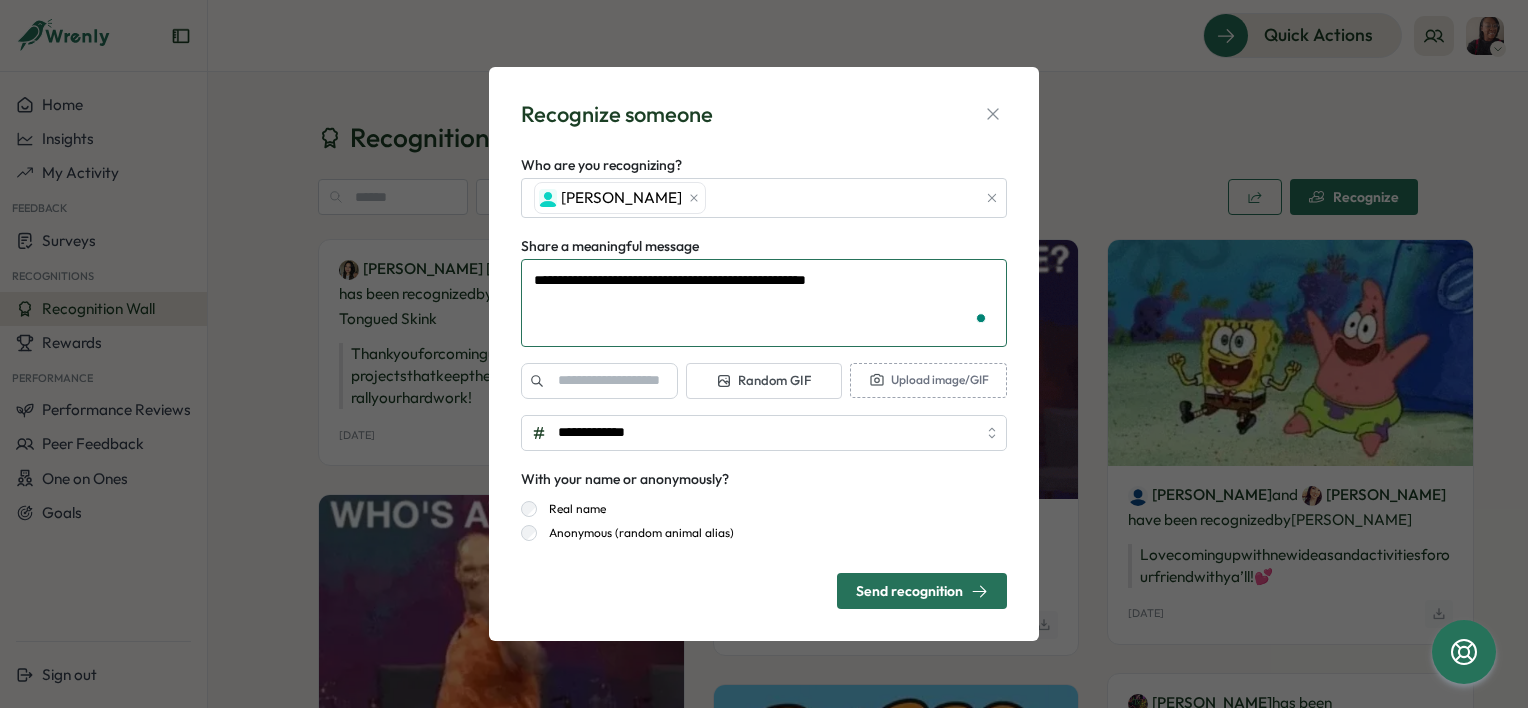 type on "**********" 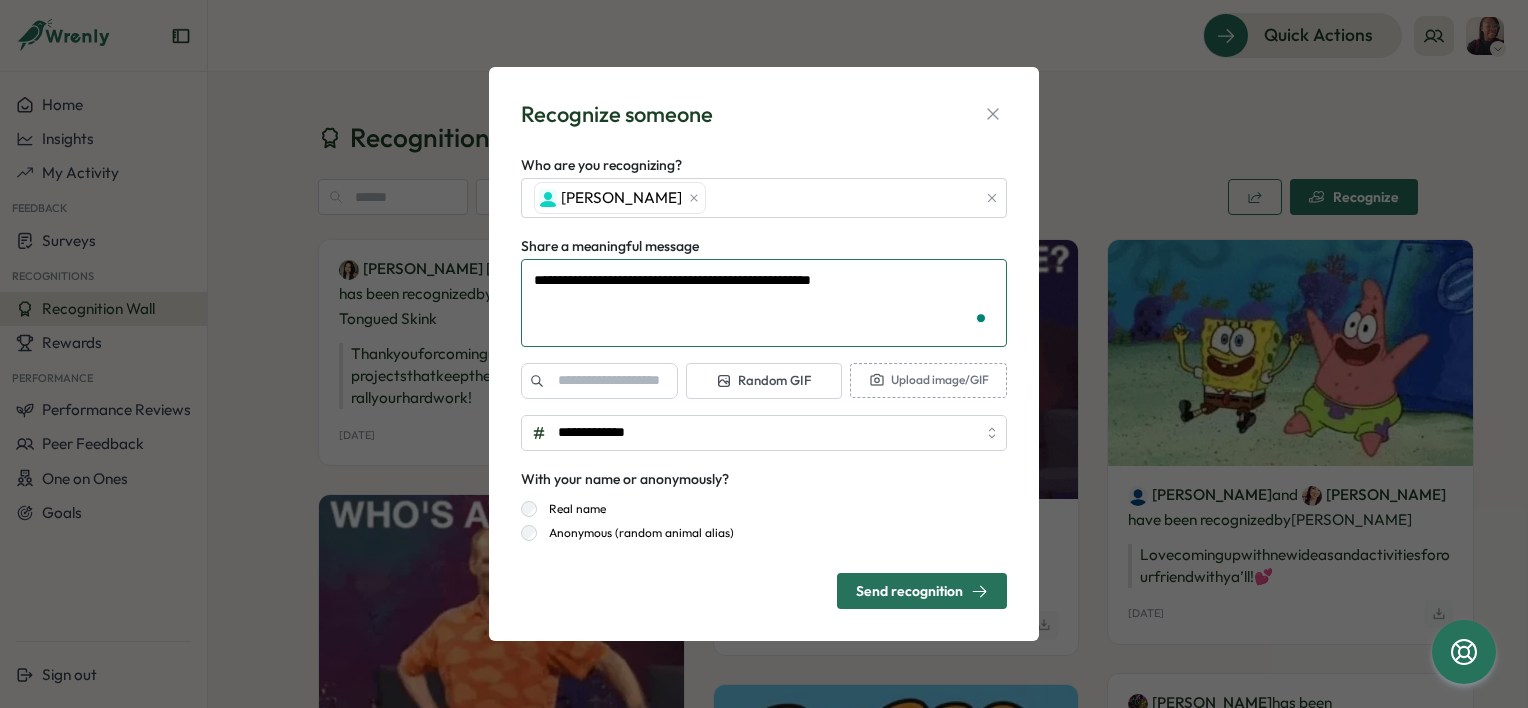 type on "*" 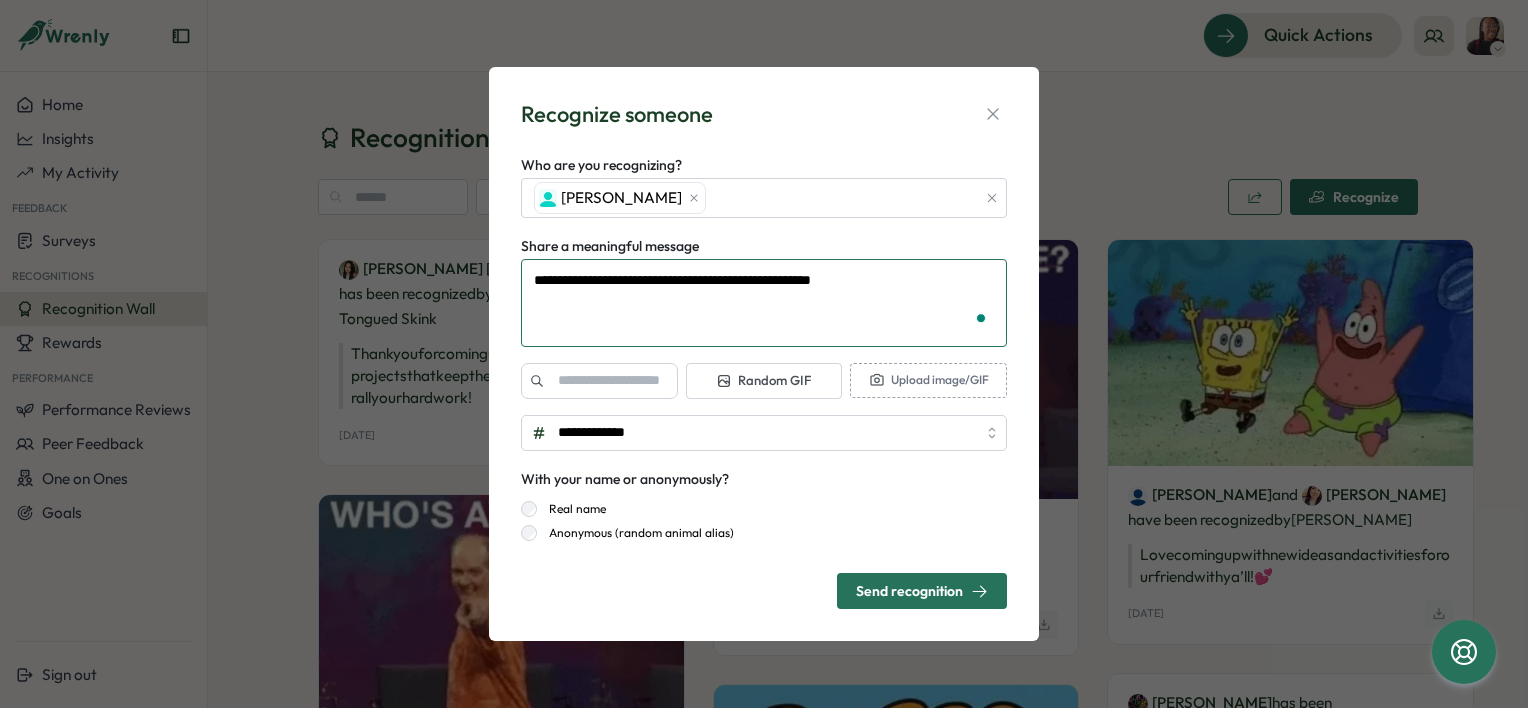 type on "**********" 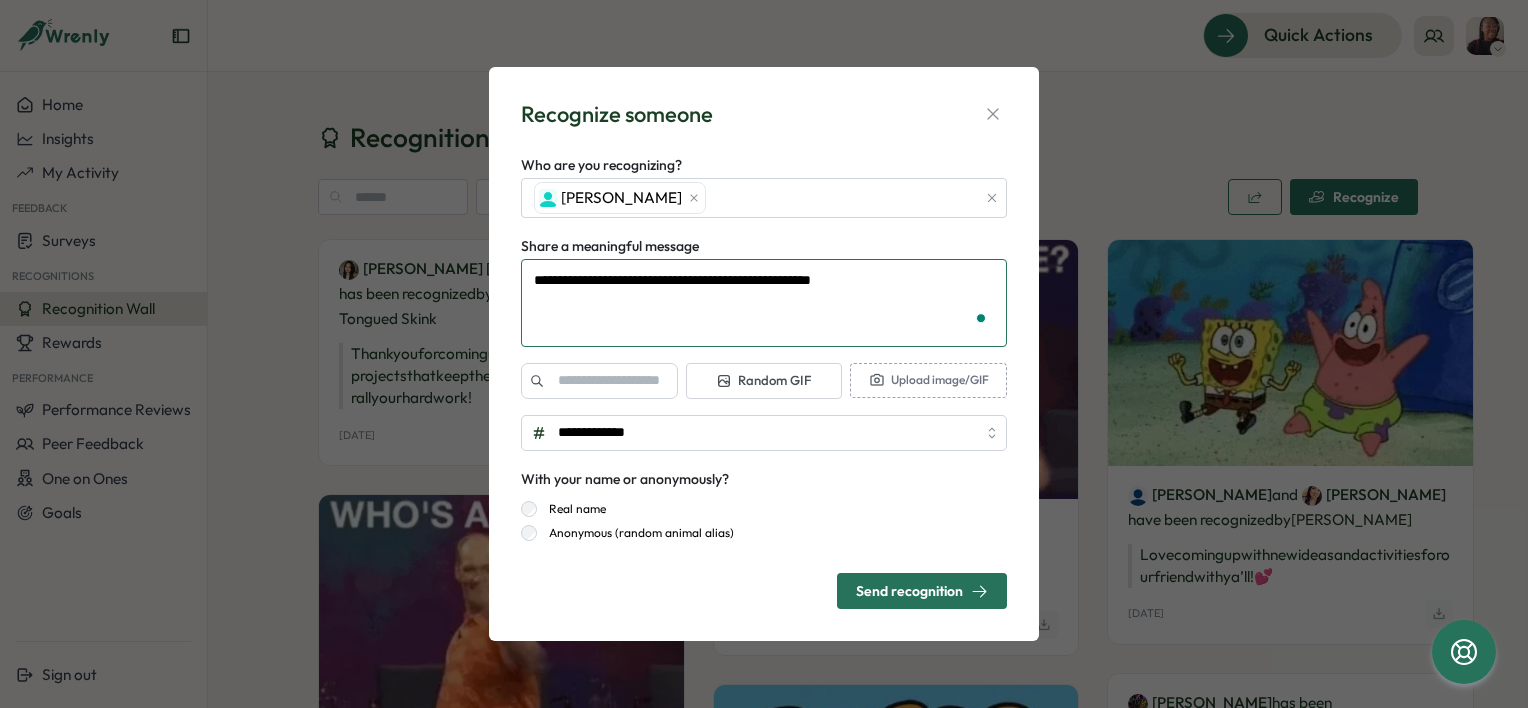 type on "*" 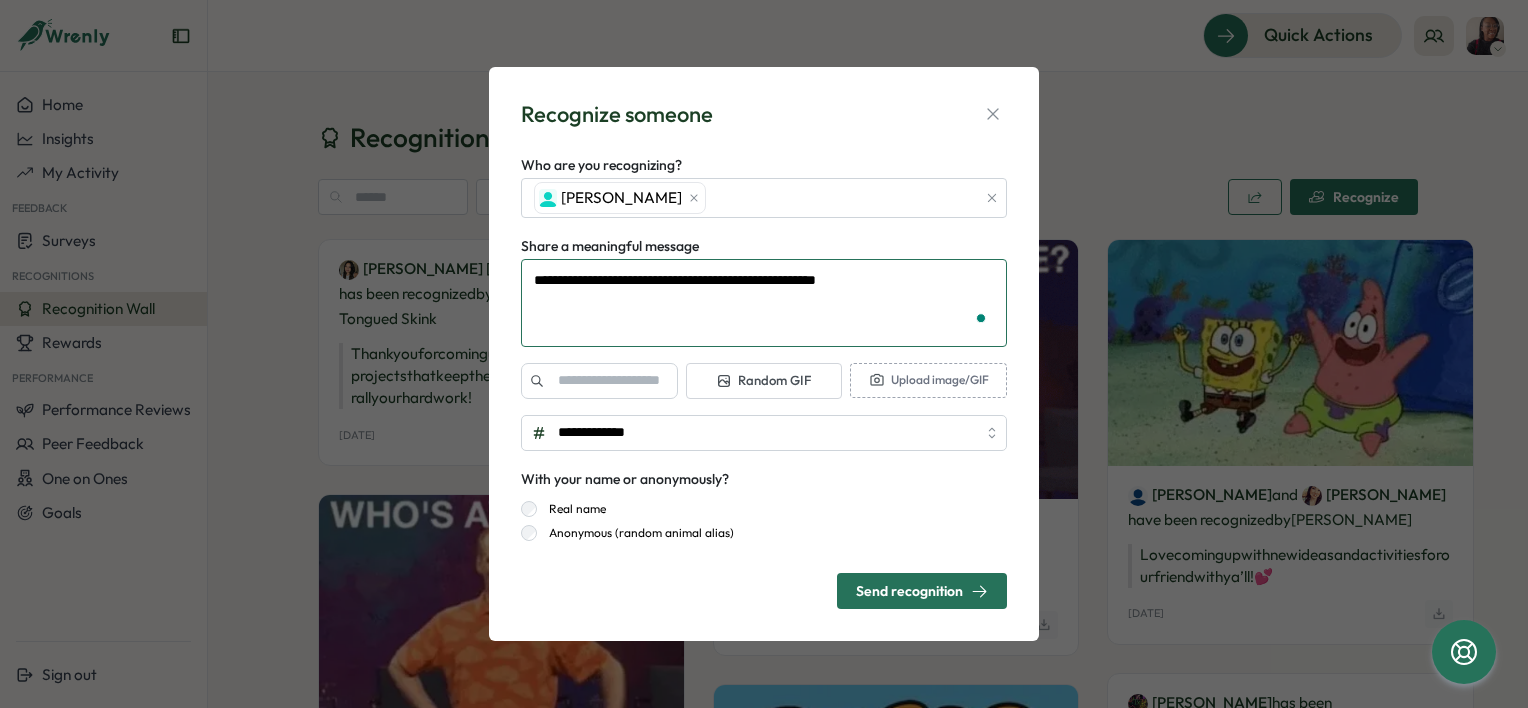 type on "**********" 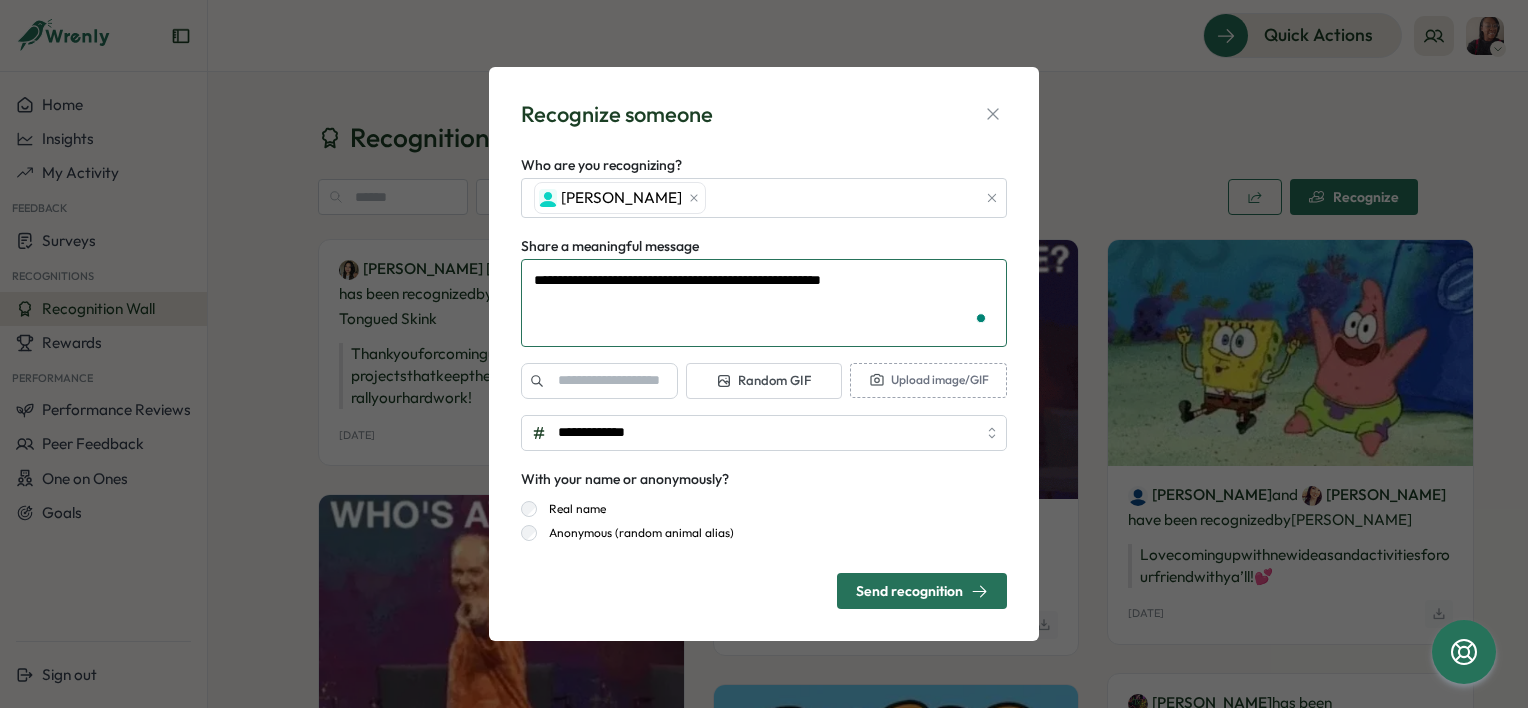 type on "*" 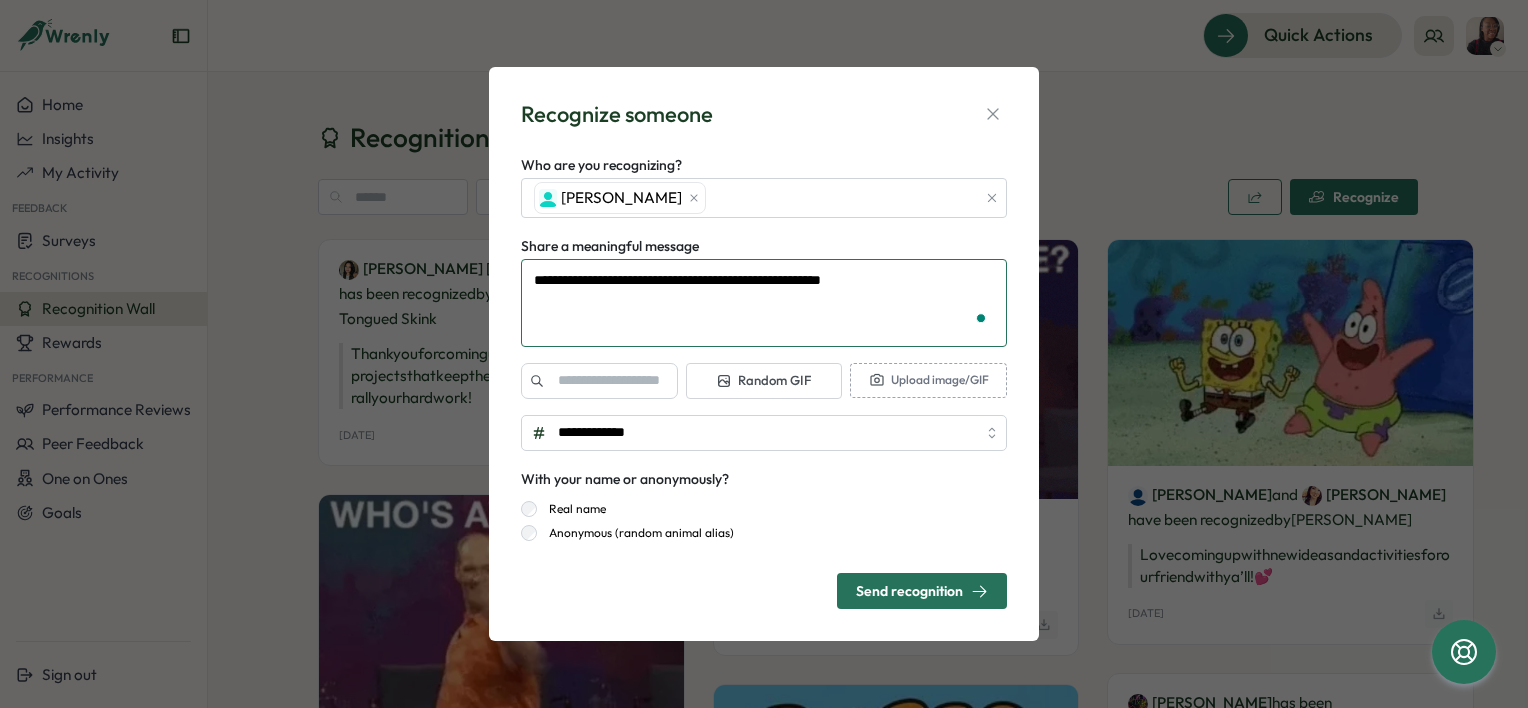 type on "**********" 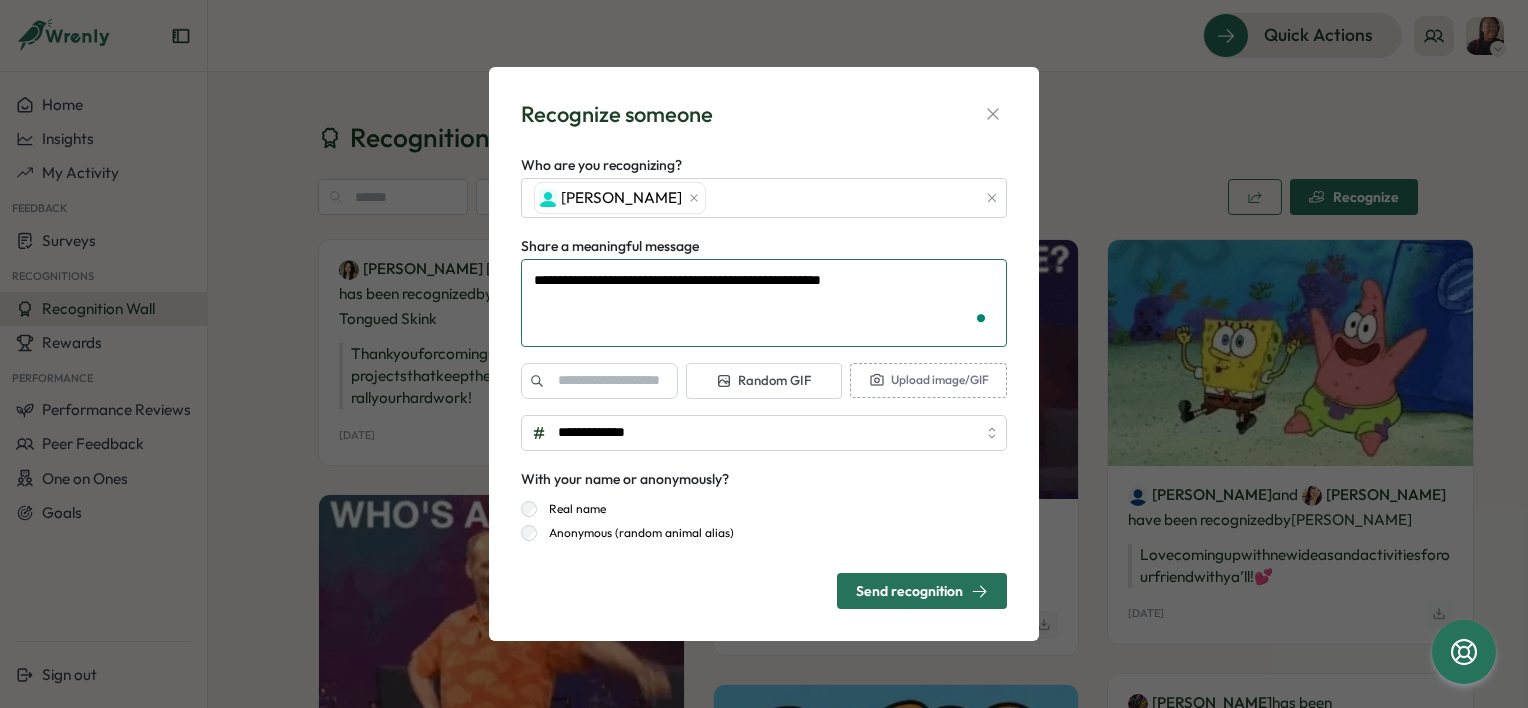 type on "*" 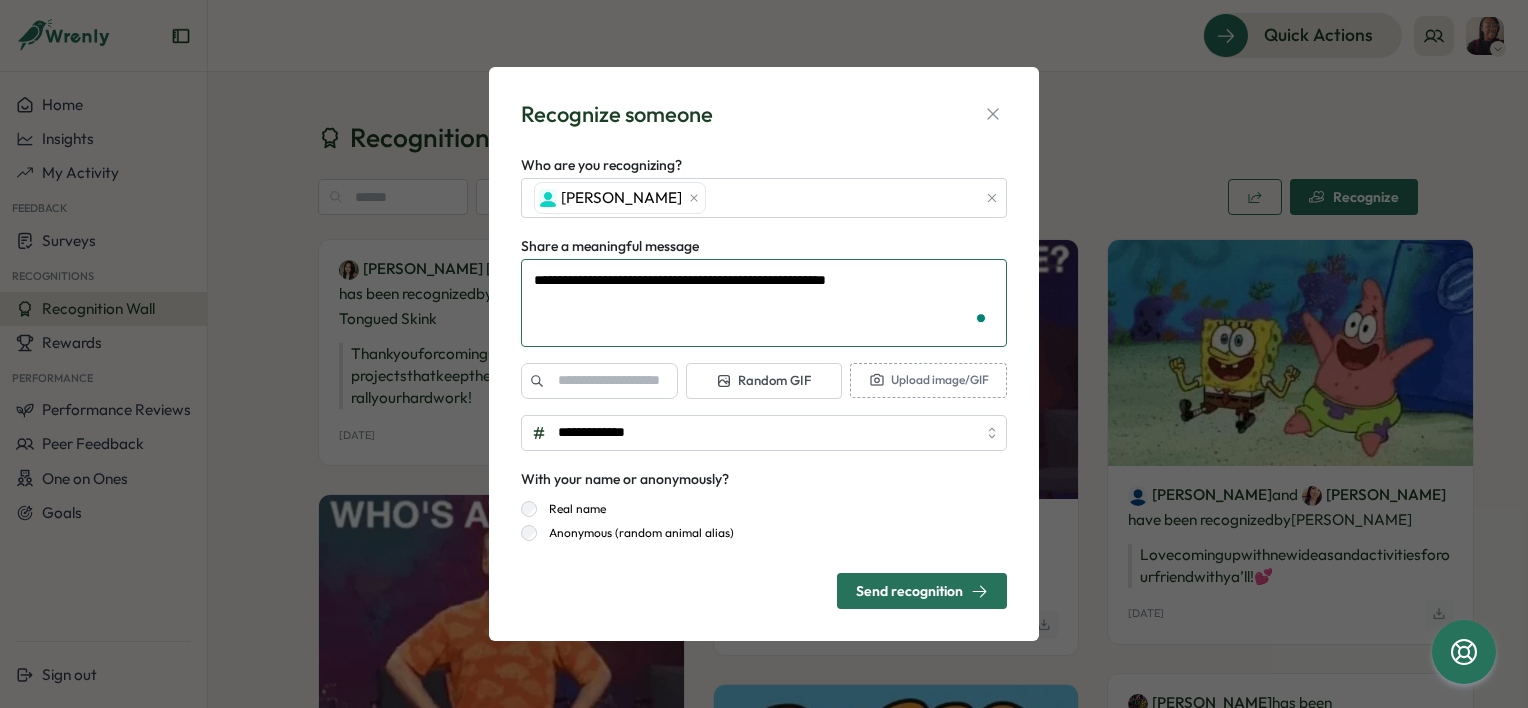 type on "**********" 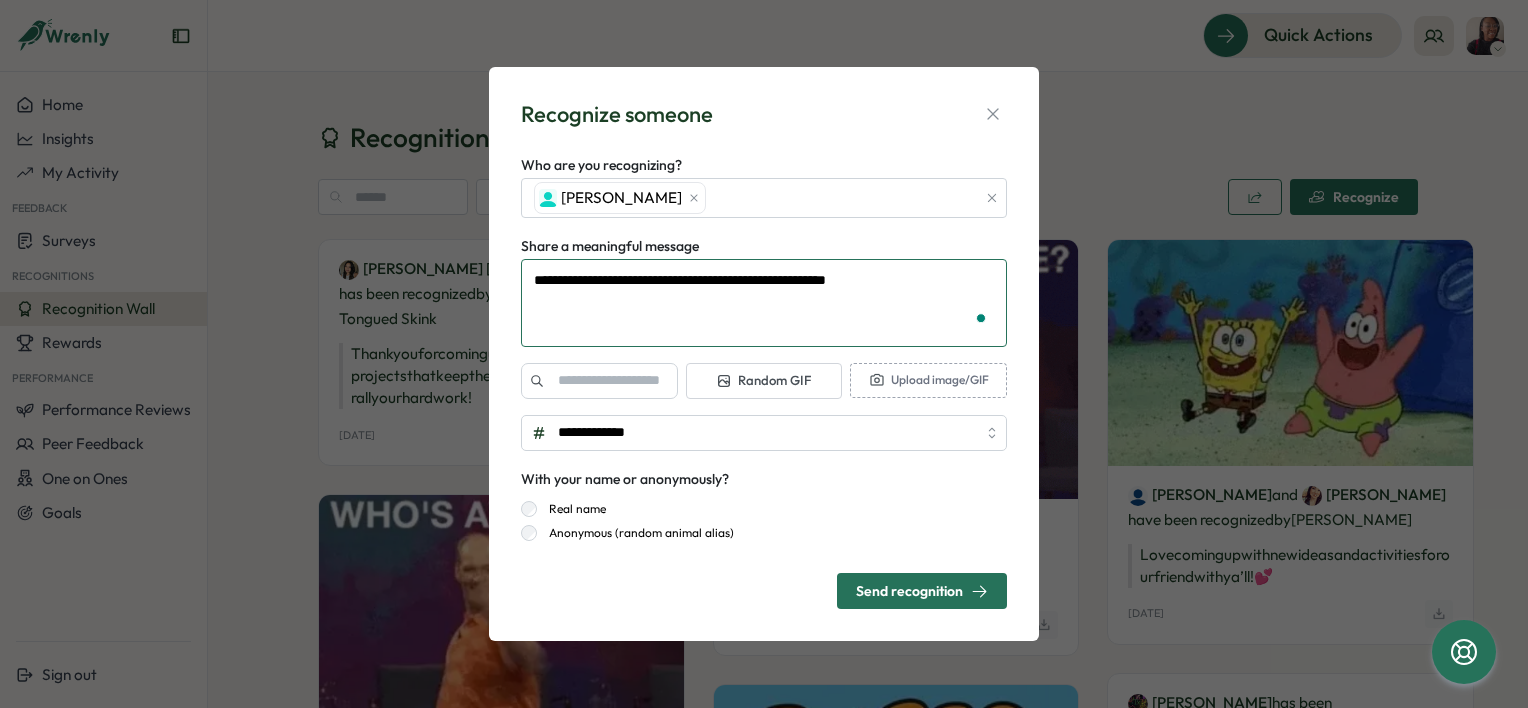 type on "*" 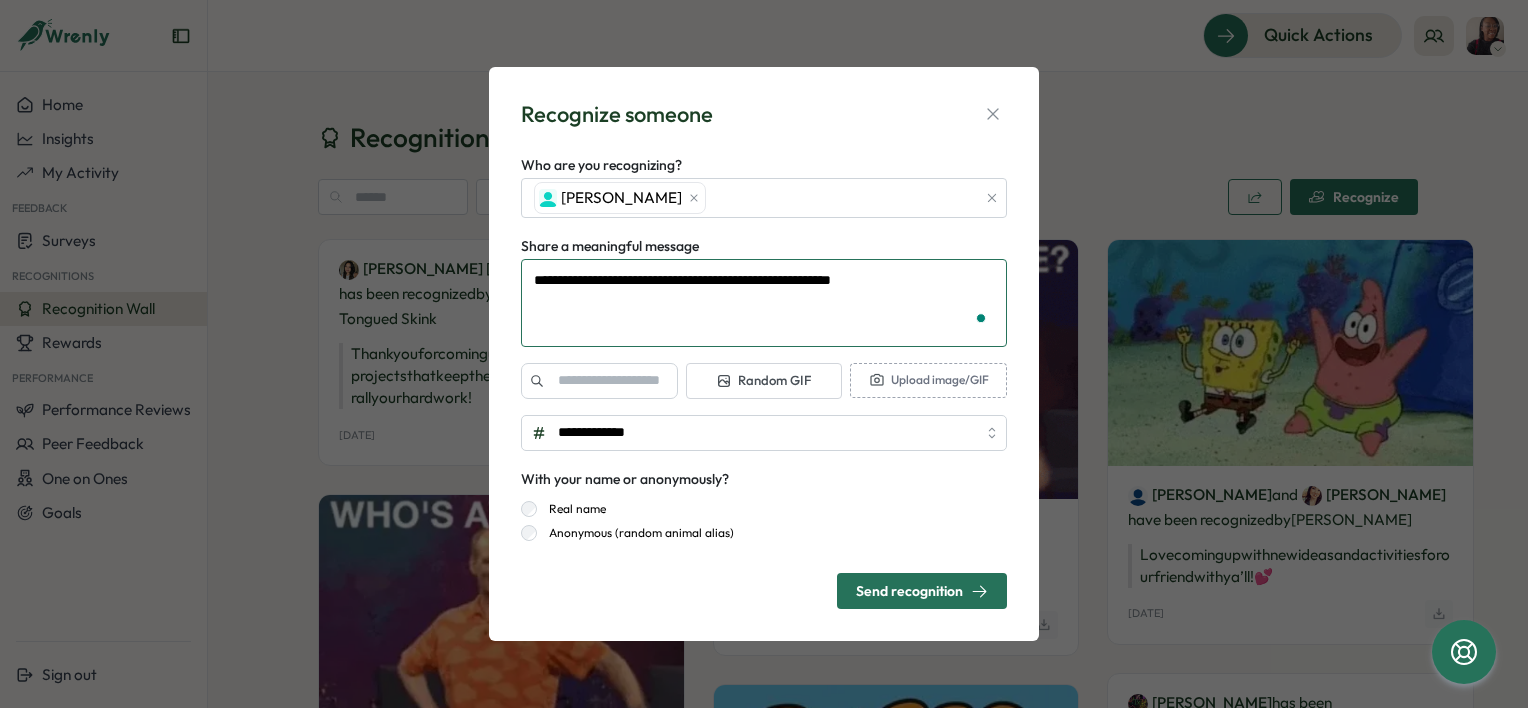 type on "**********" 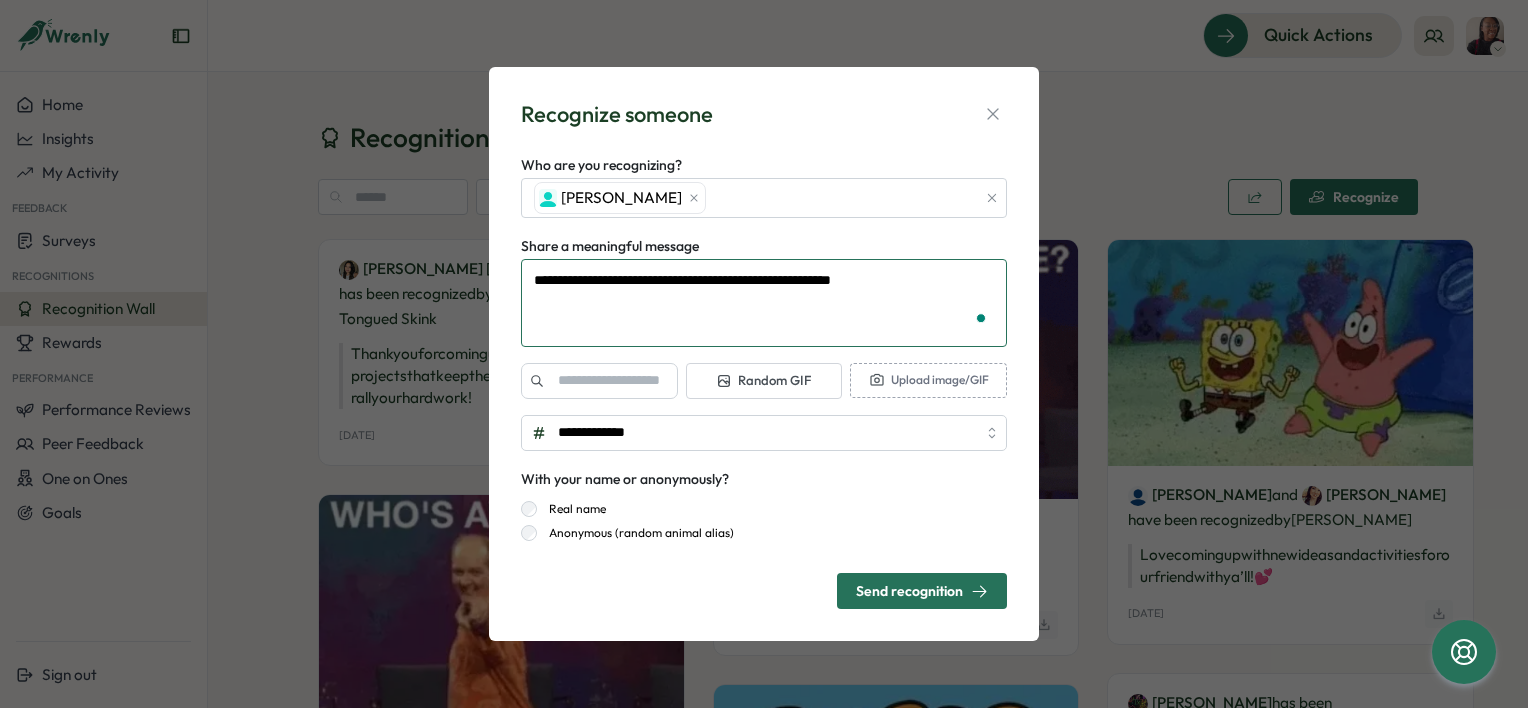 type on "*" 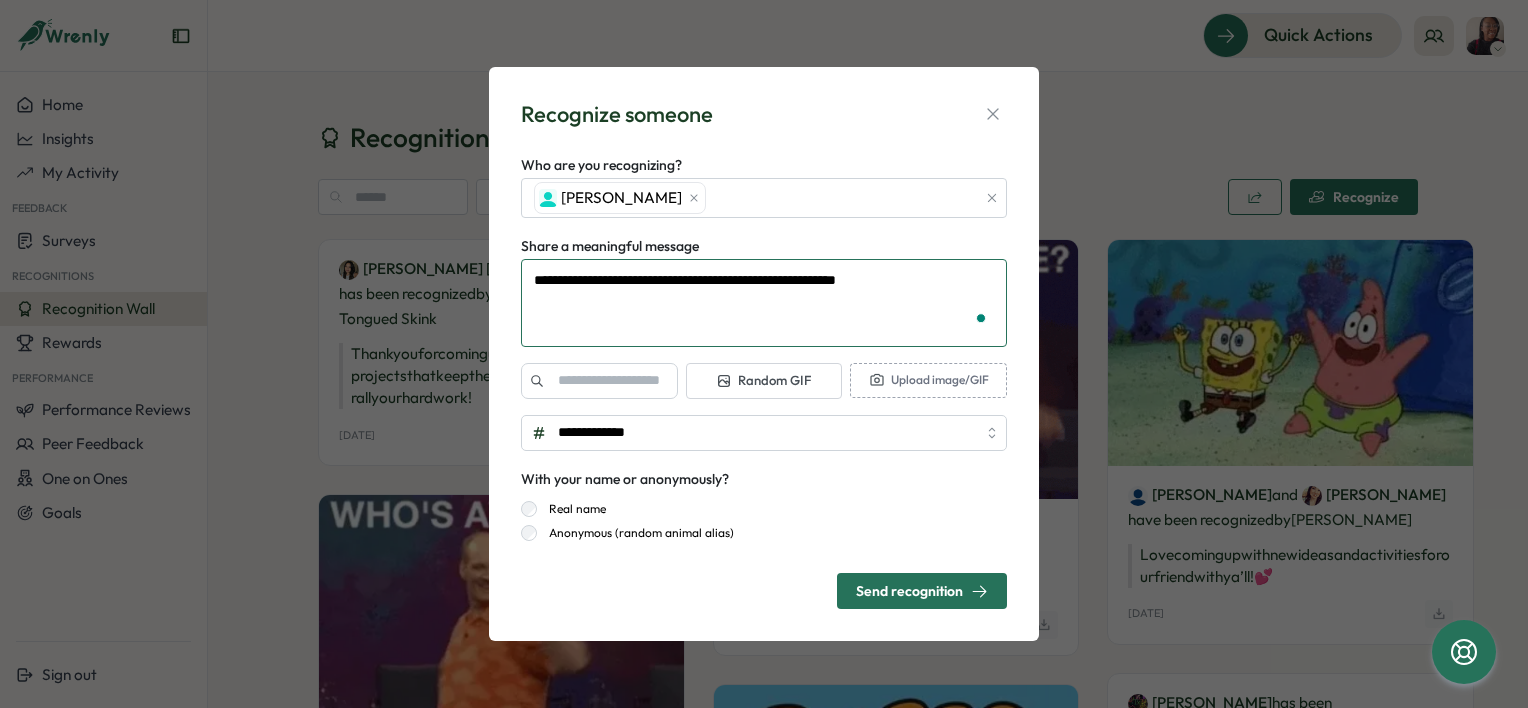 type on "**********" 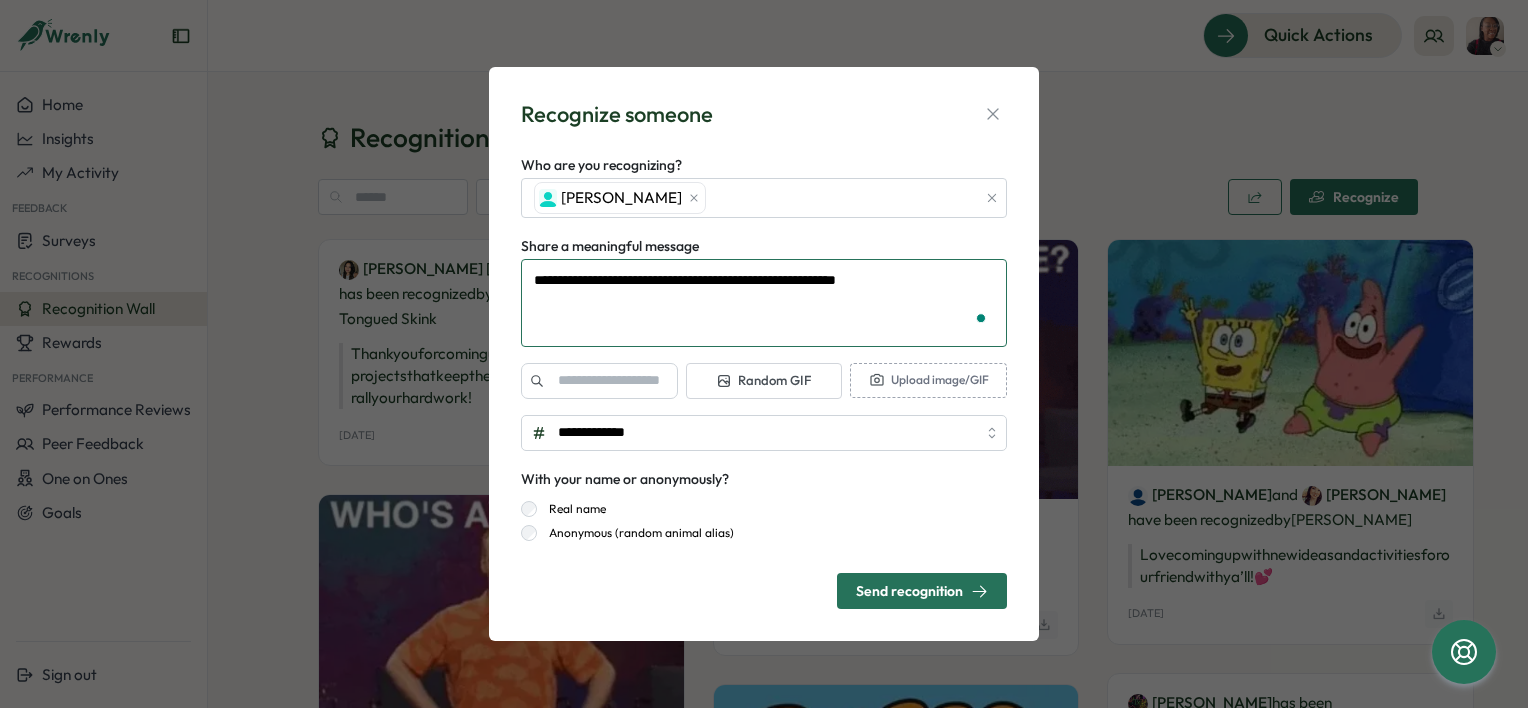 type on "*" 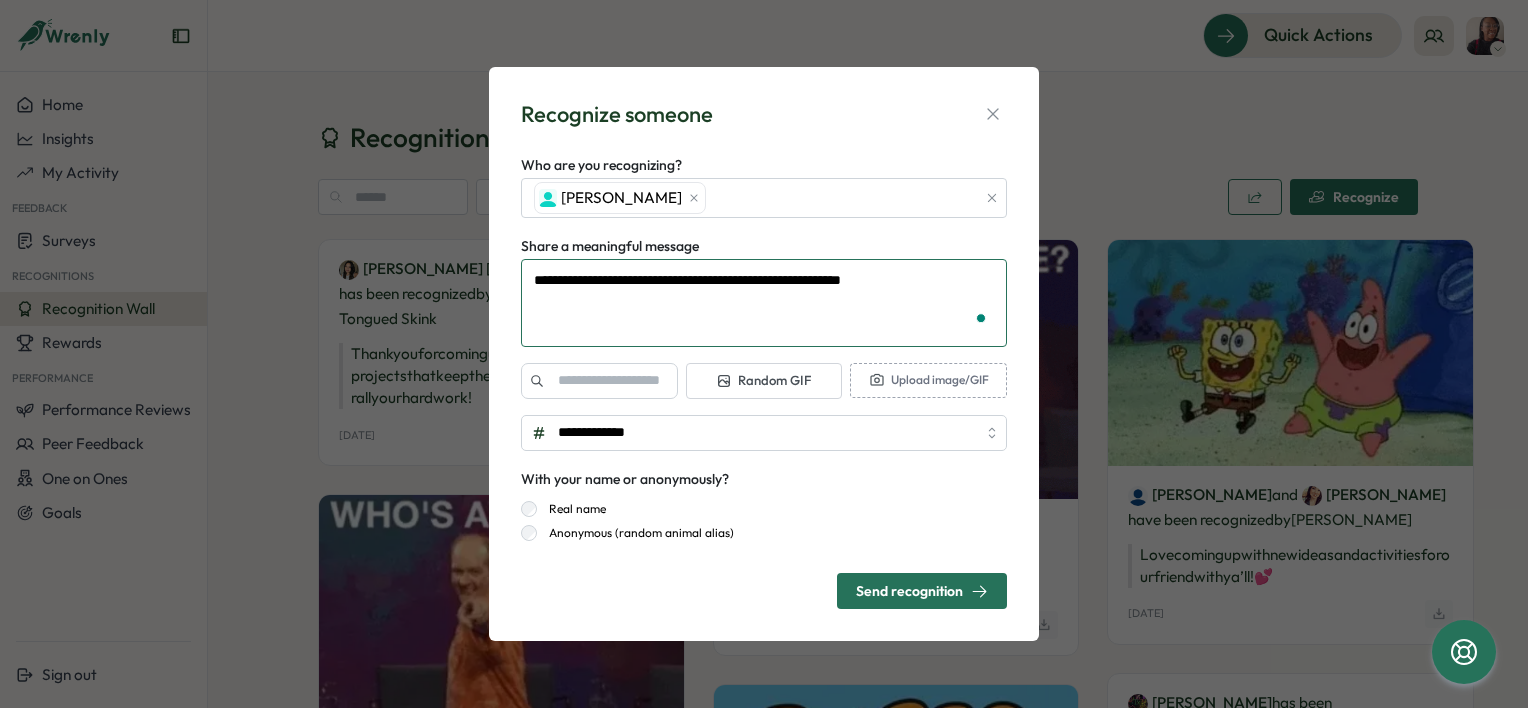 type on "**********" 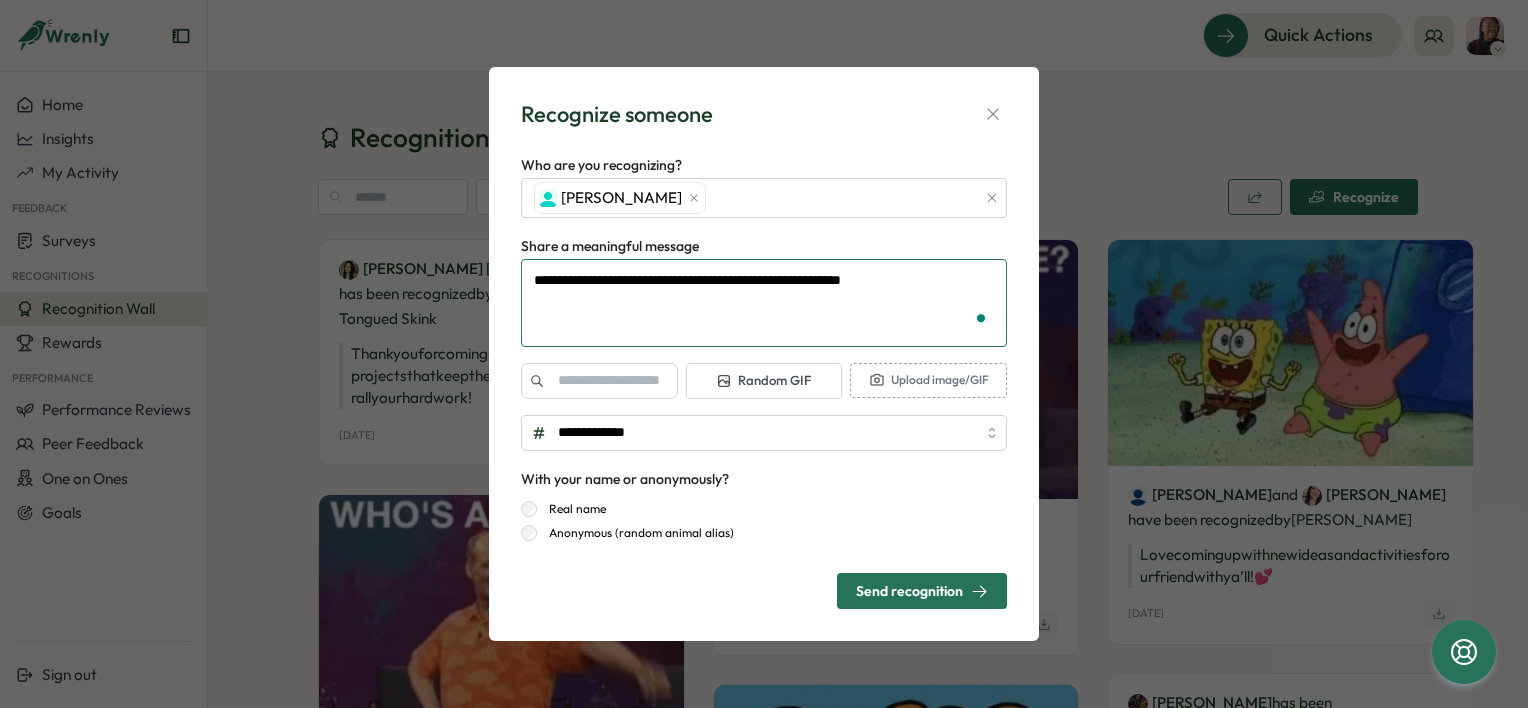 type on "*" 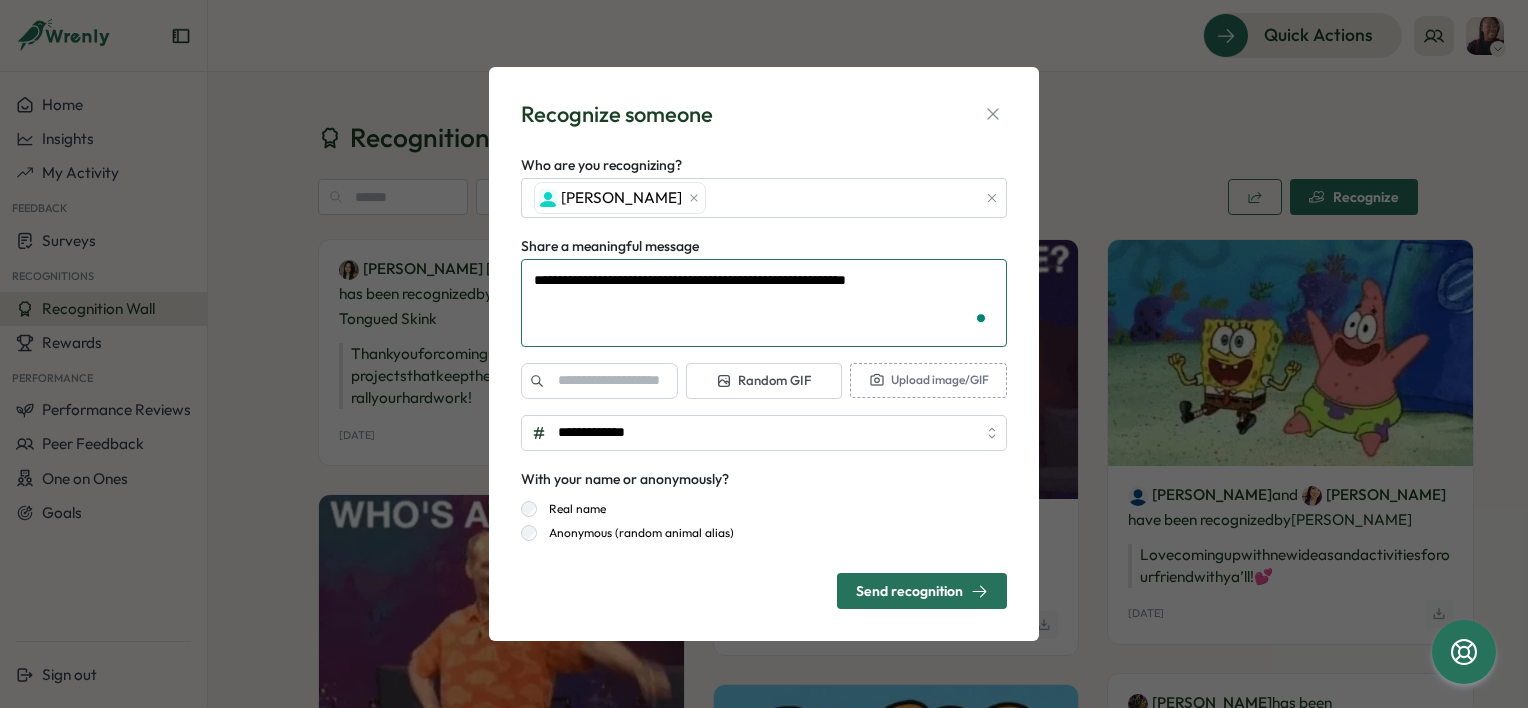 type on "**********" 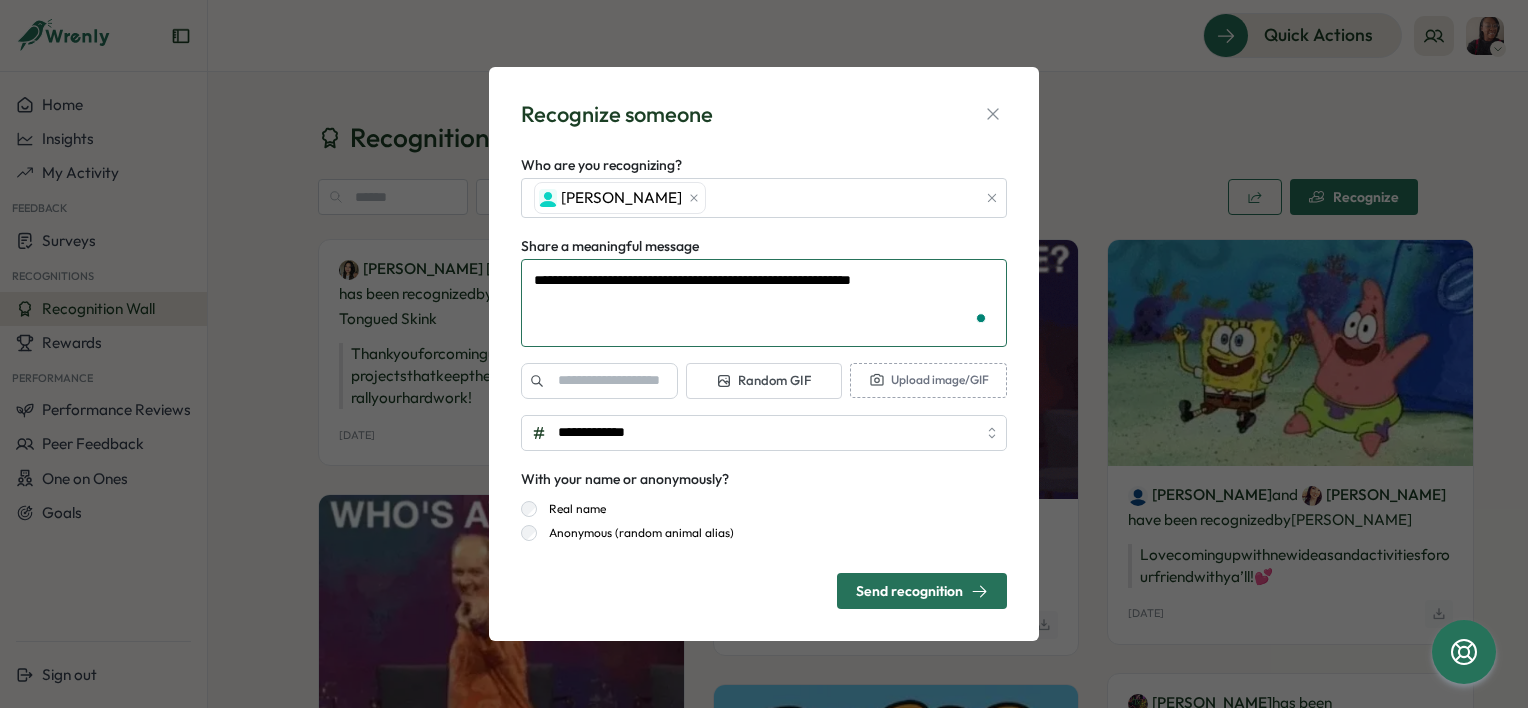 type on "*" 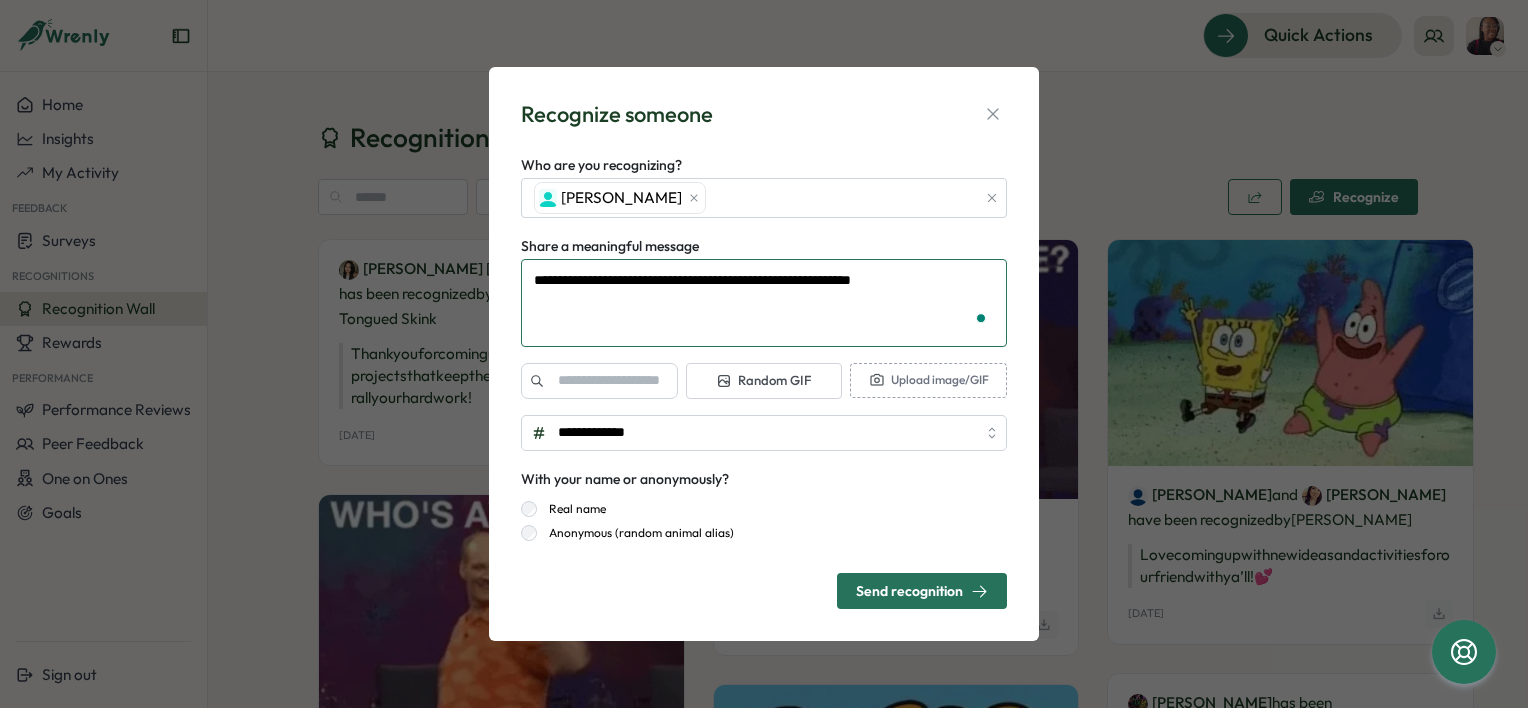 type on "**********" 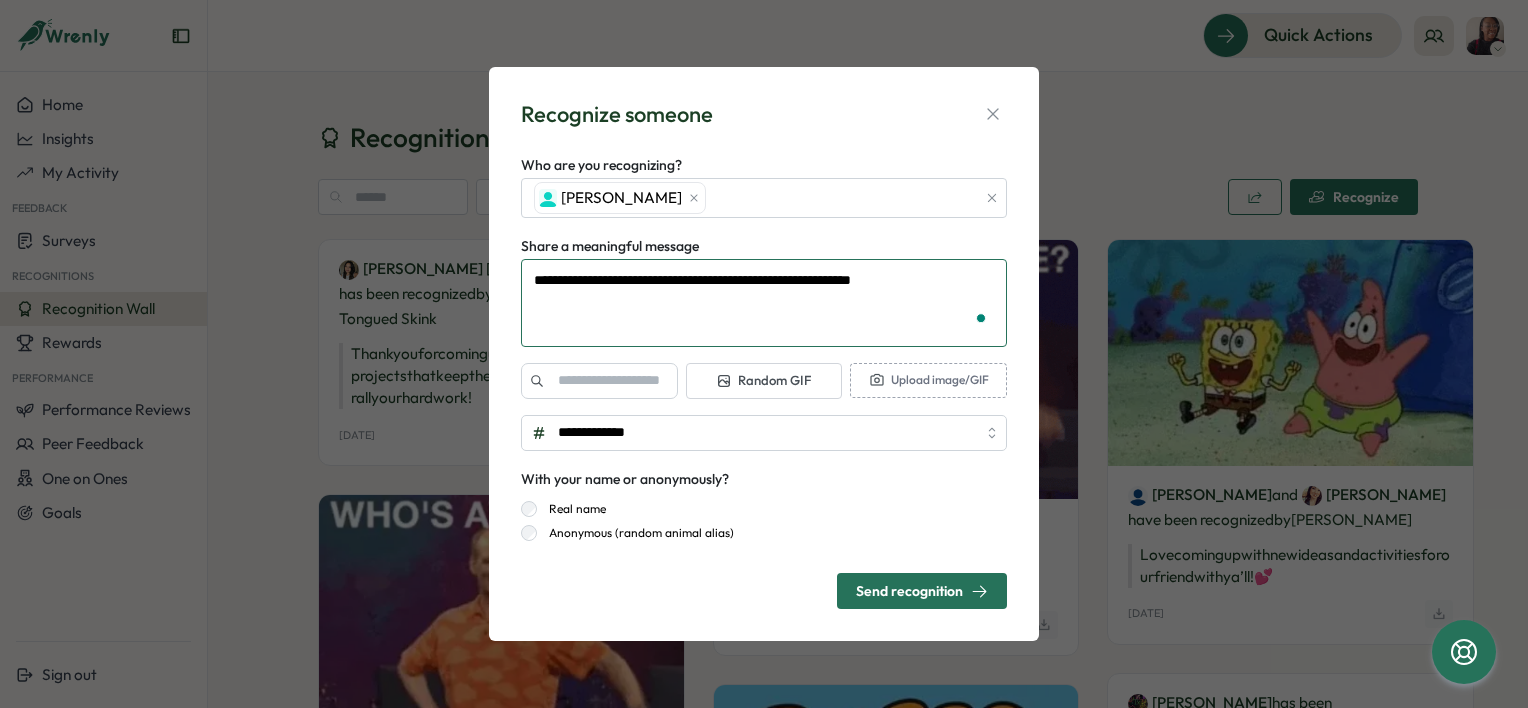 type on "*" 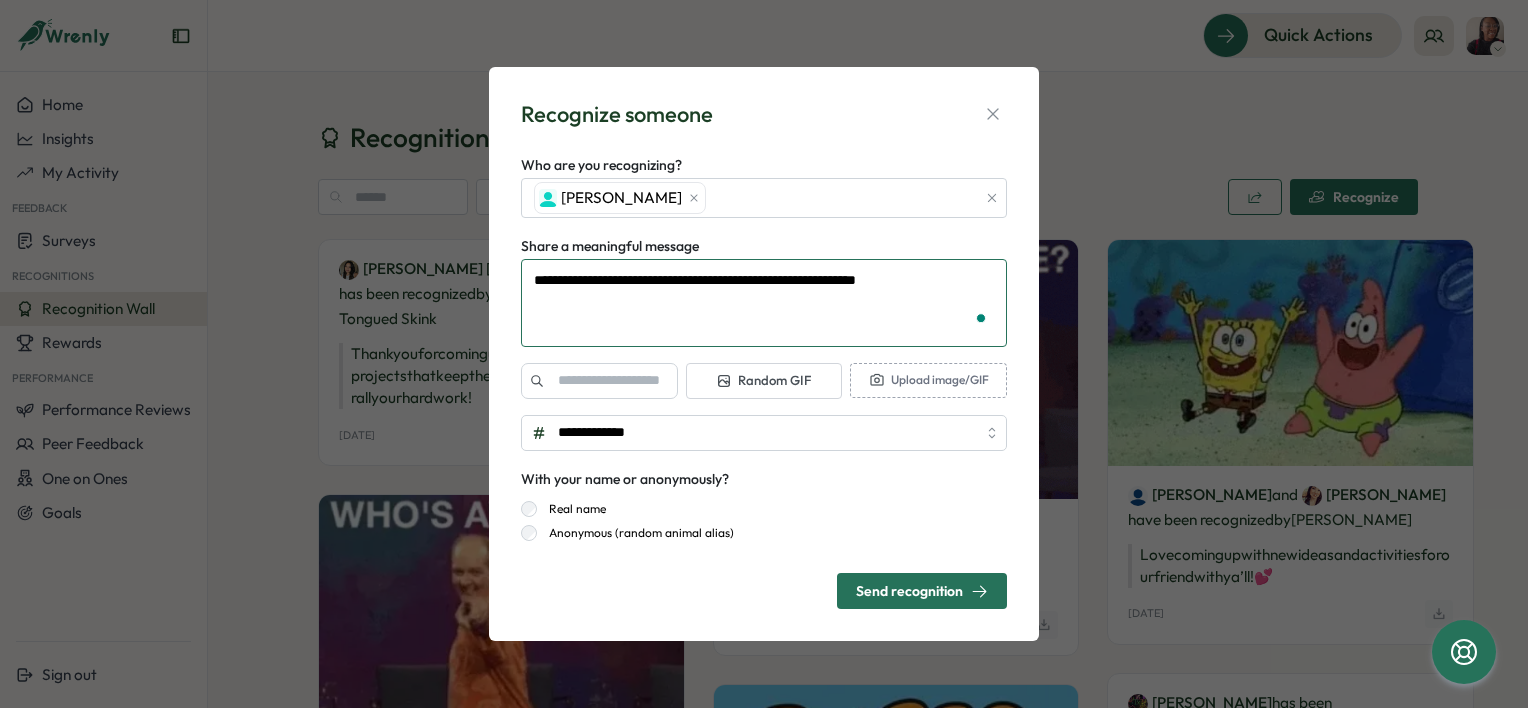 type on "**********" 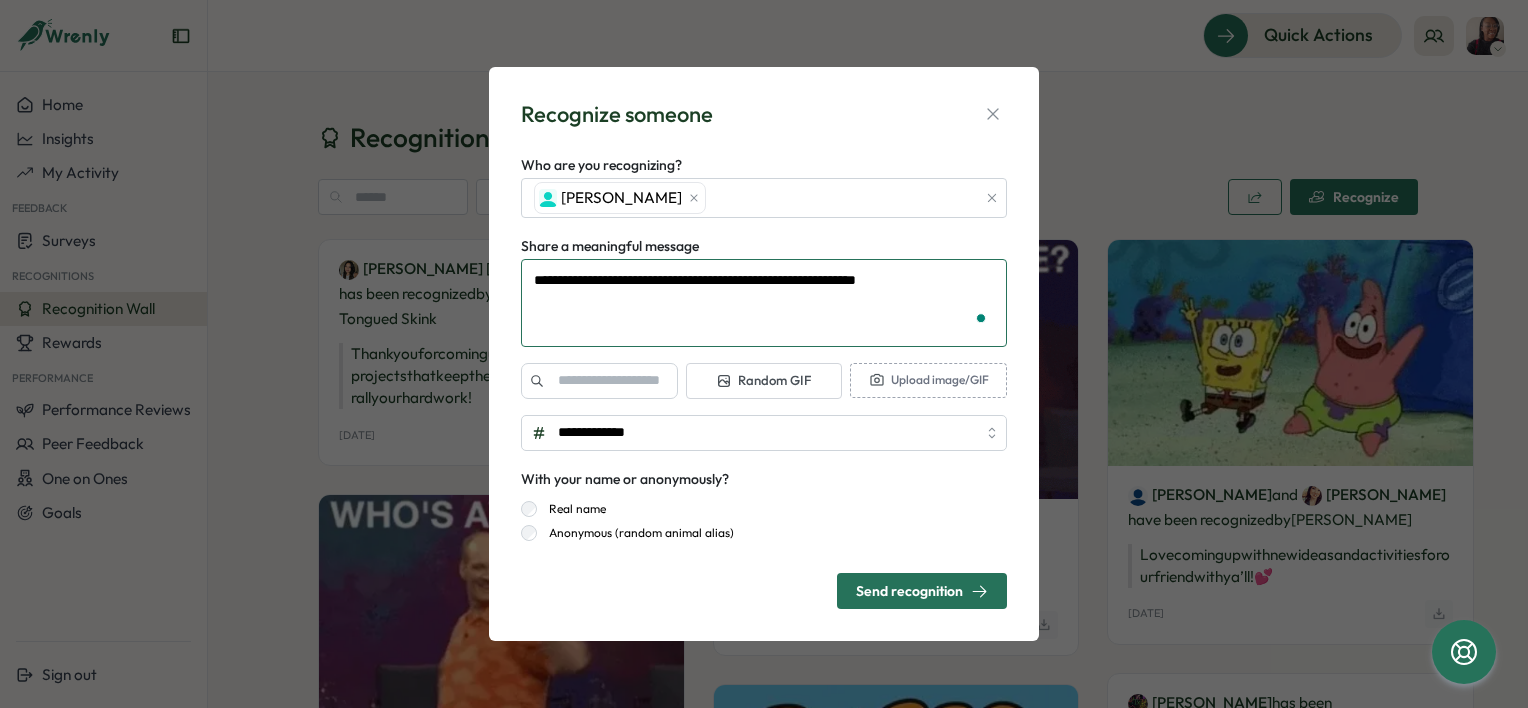 type on "*" 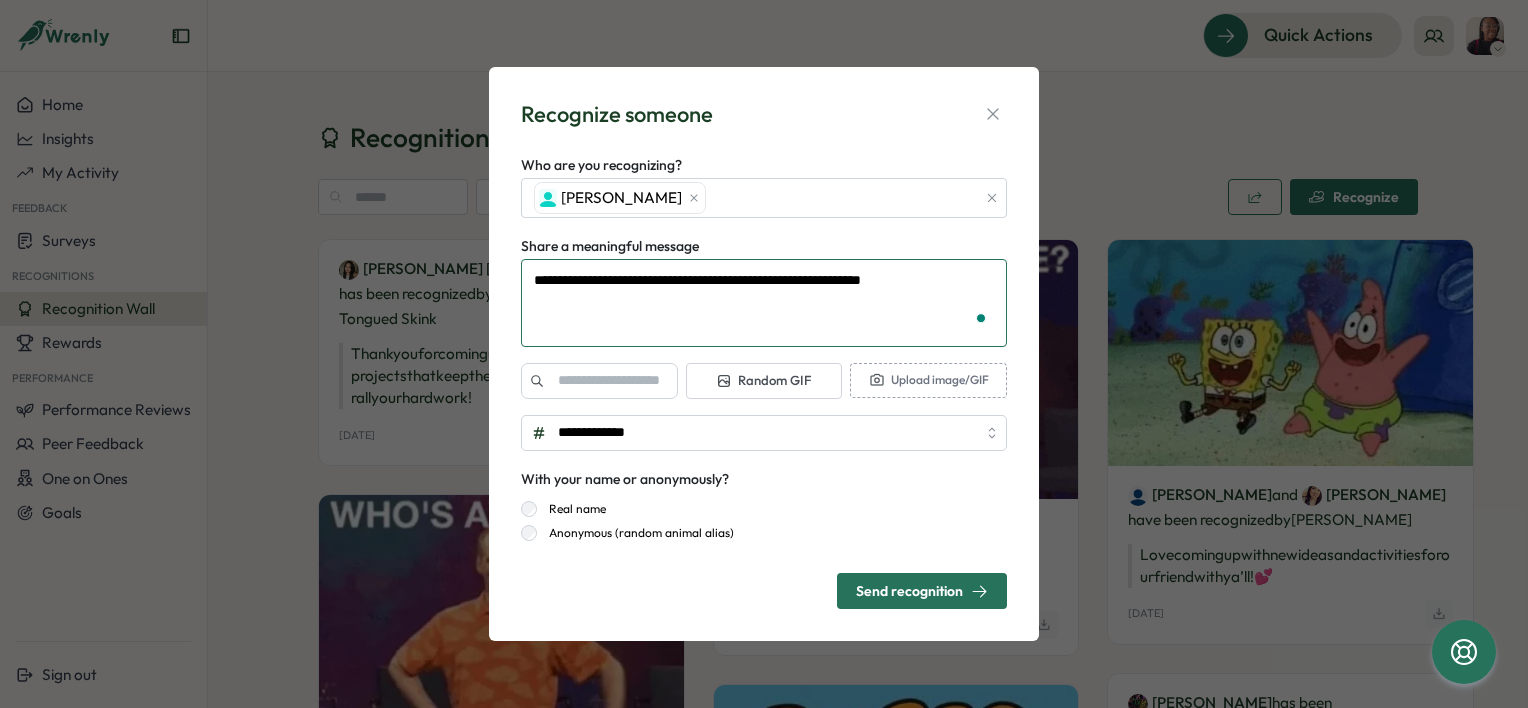 type on "**********" 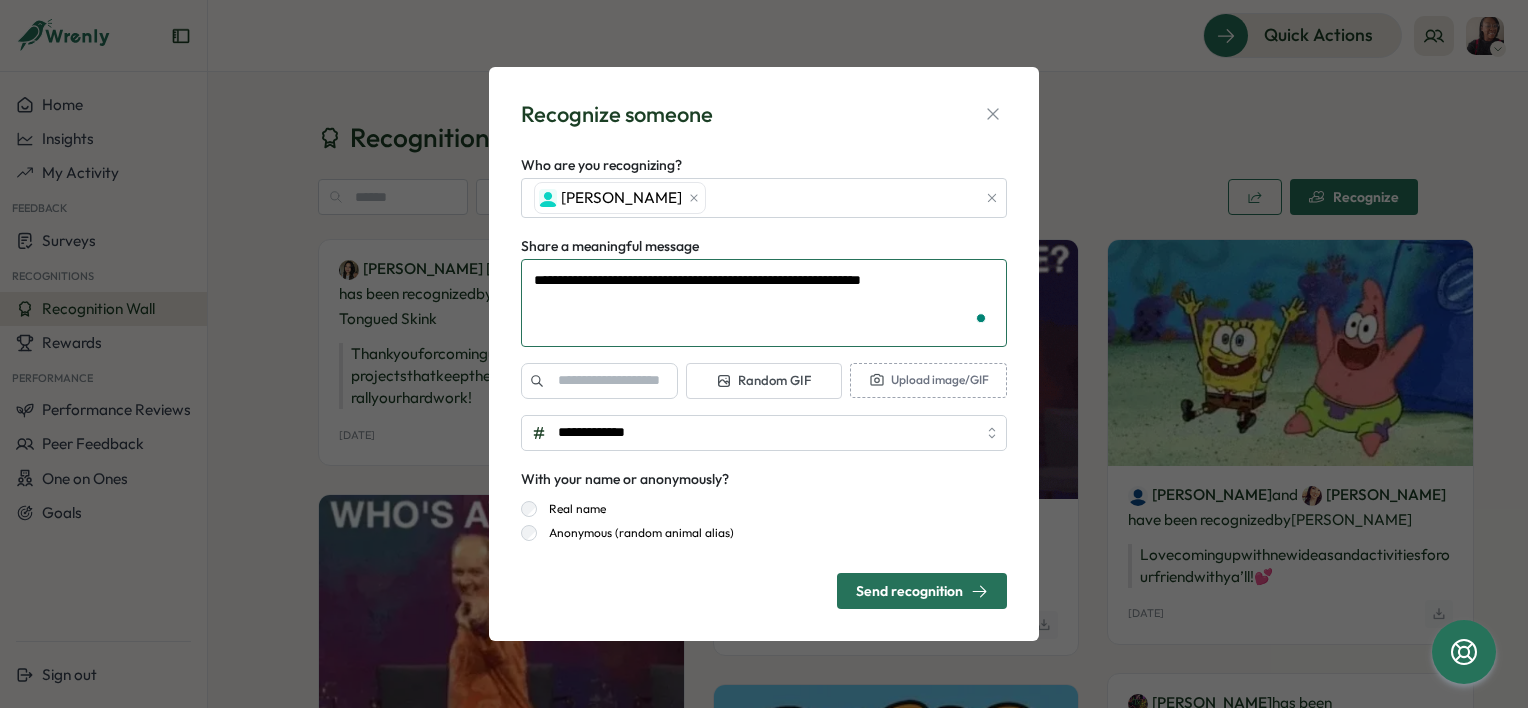 type on "*" 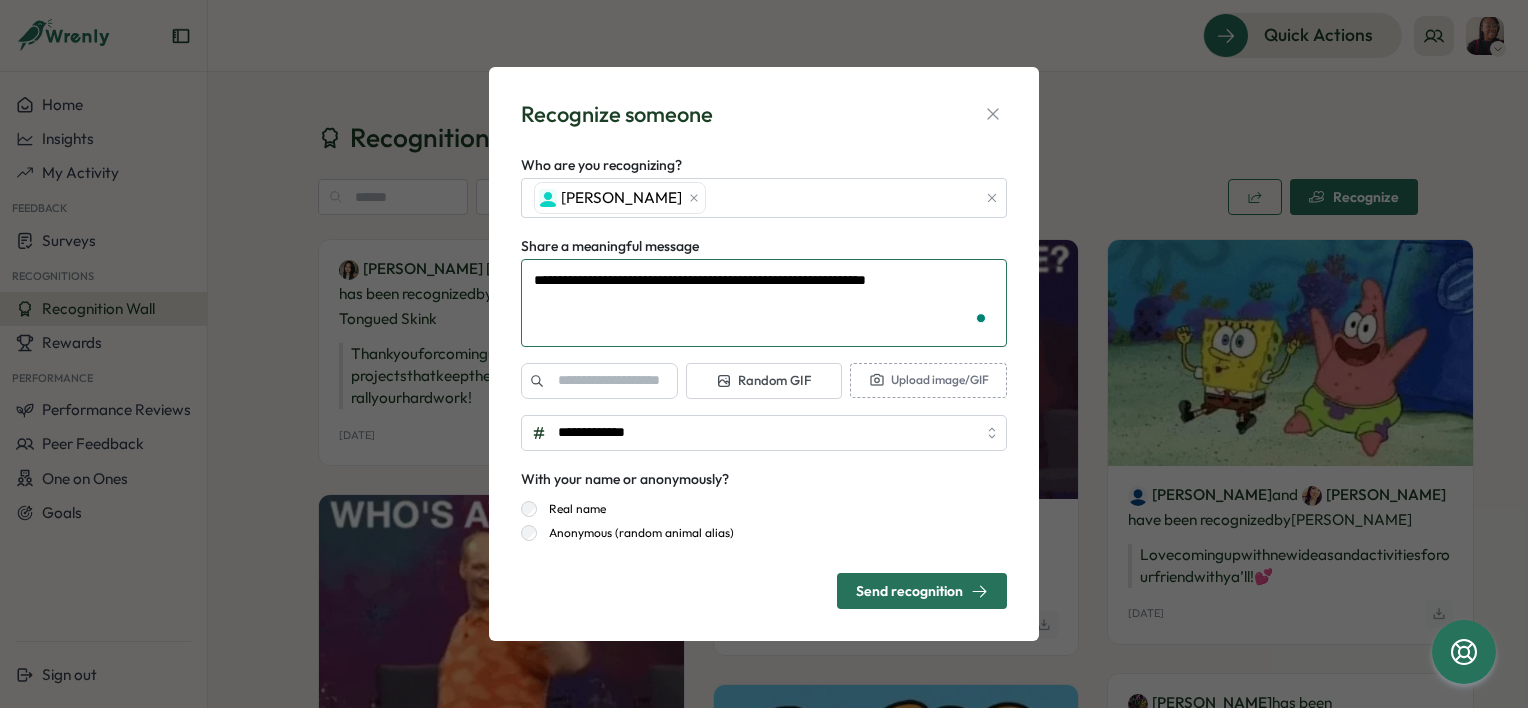type on "**********" 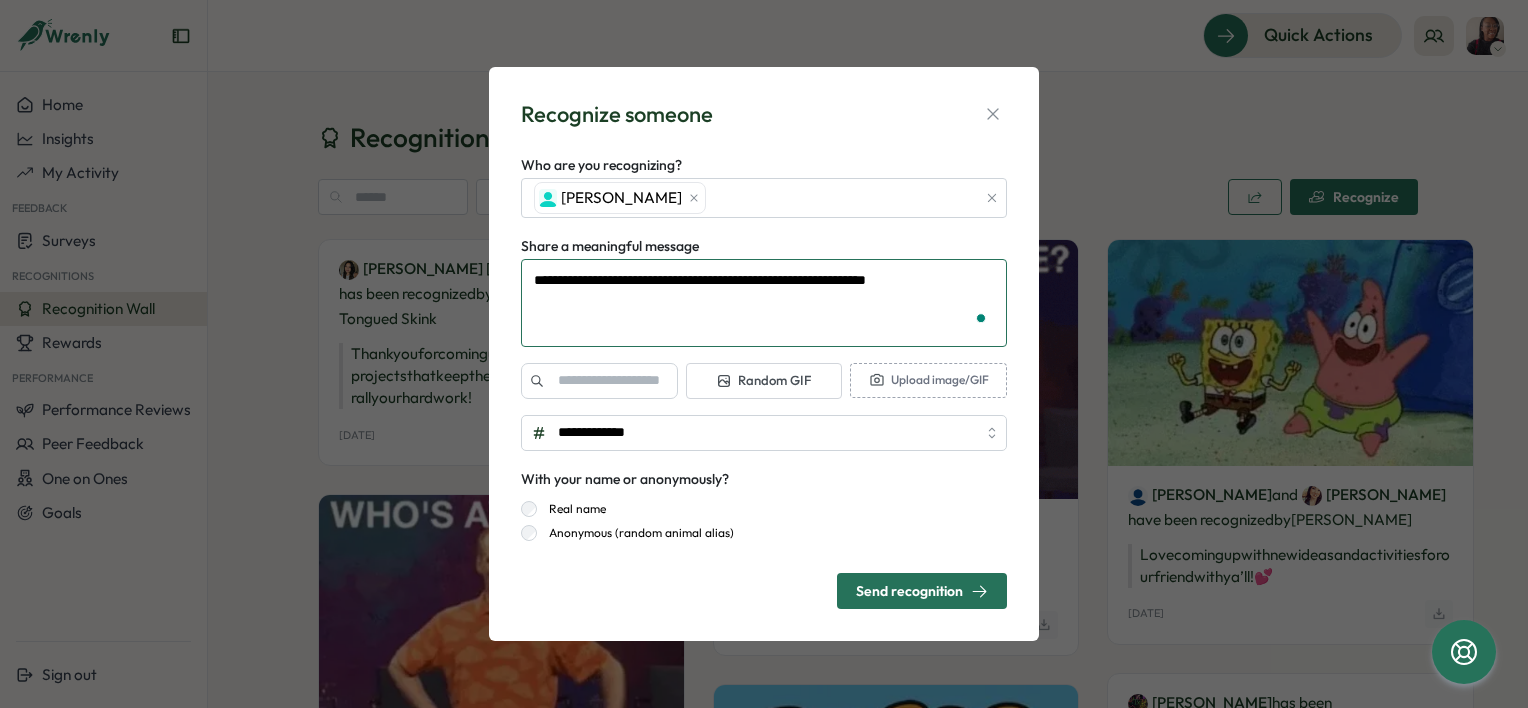 type on "*" 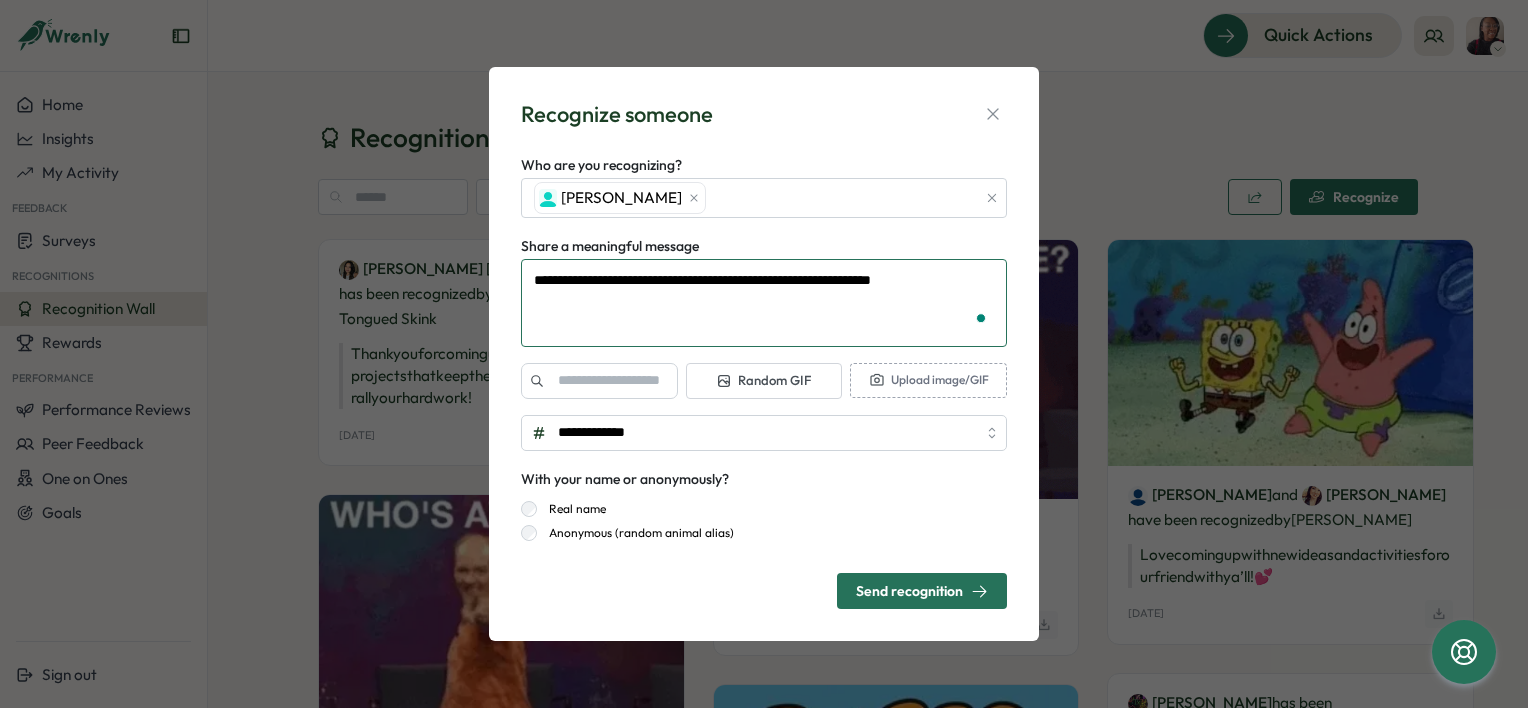 type on "**********" 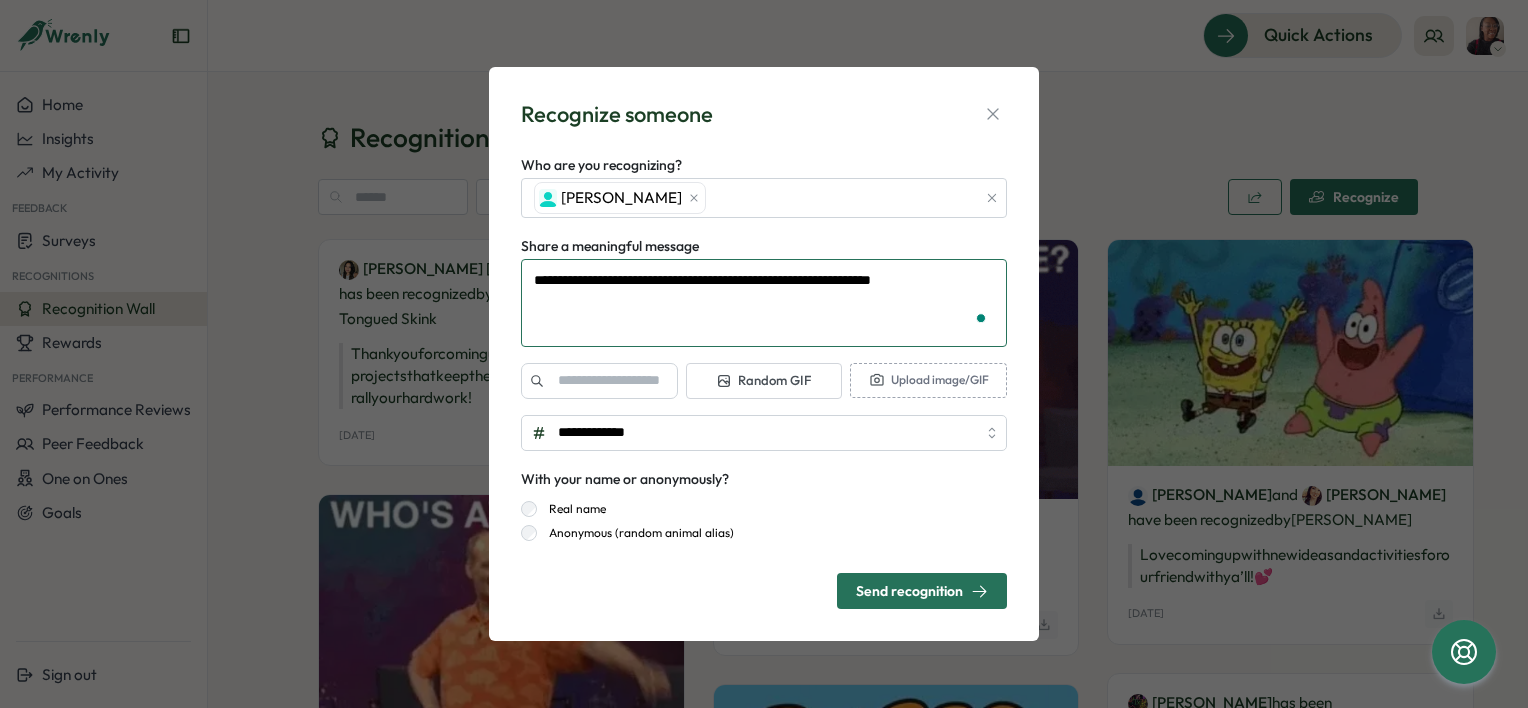 type on "*" 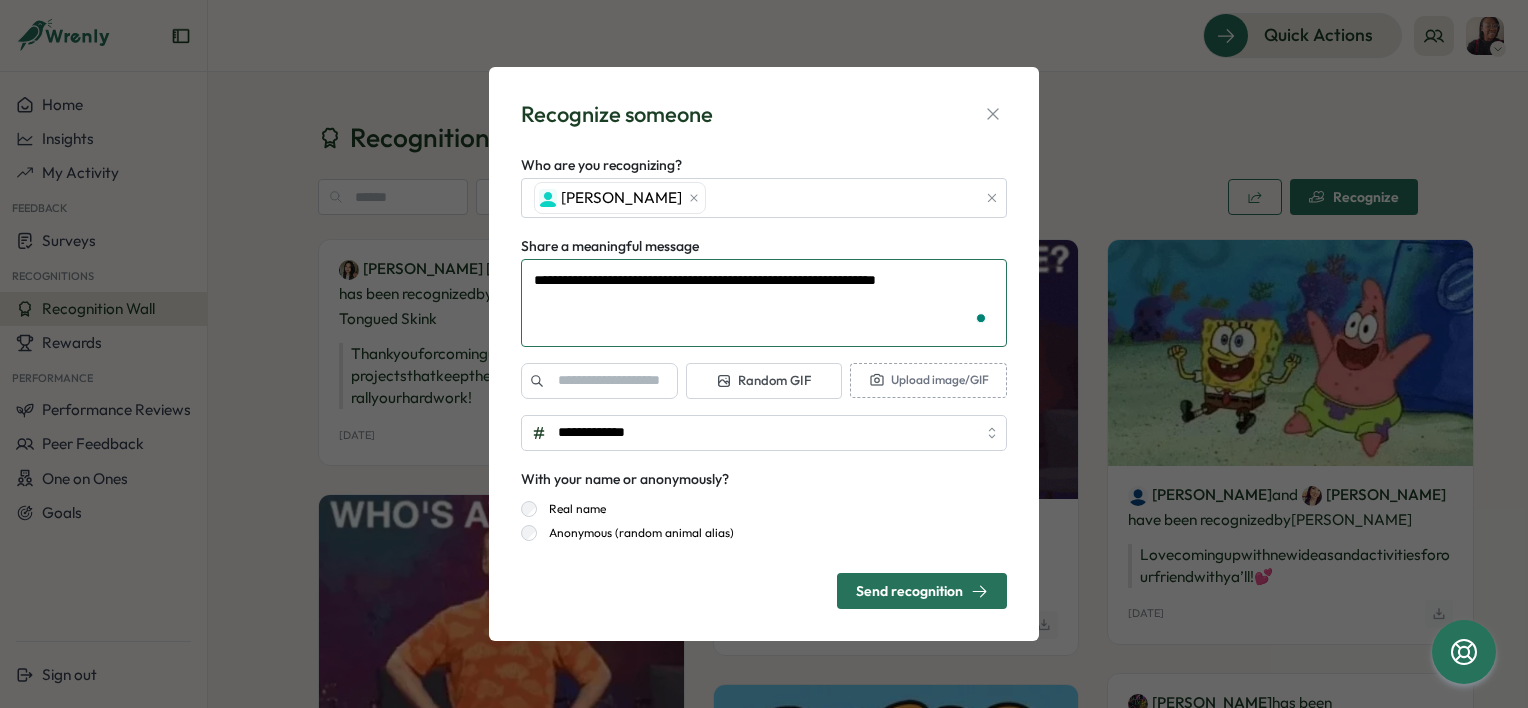 type on "**********" 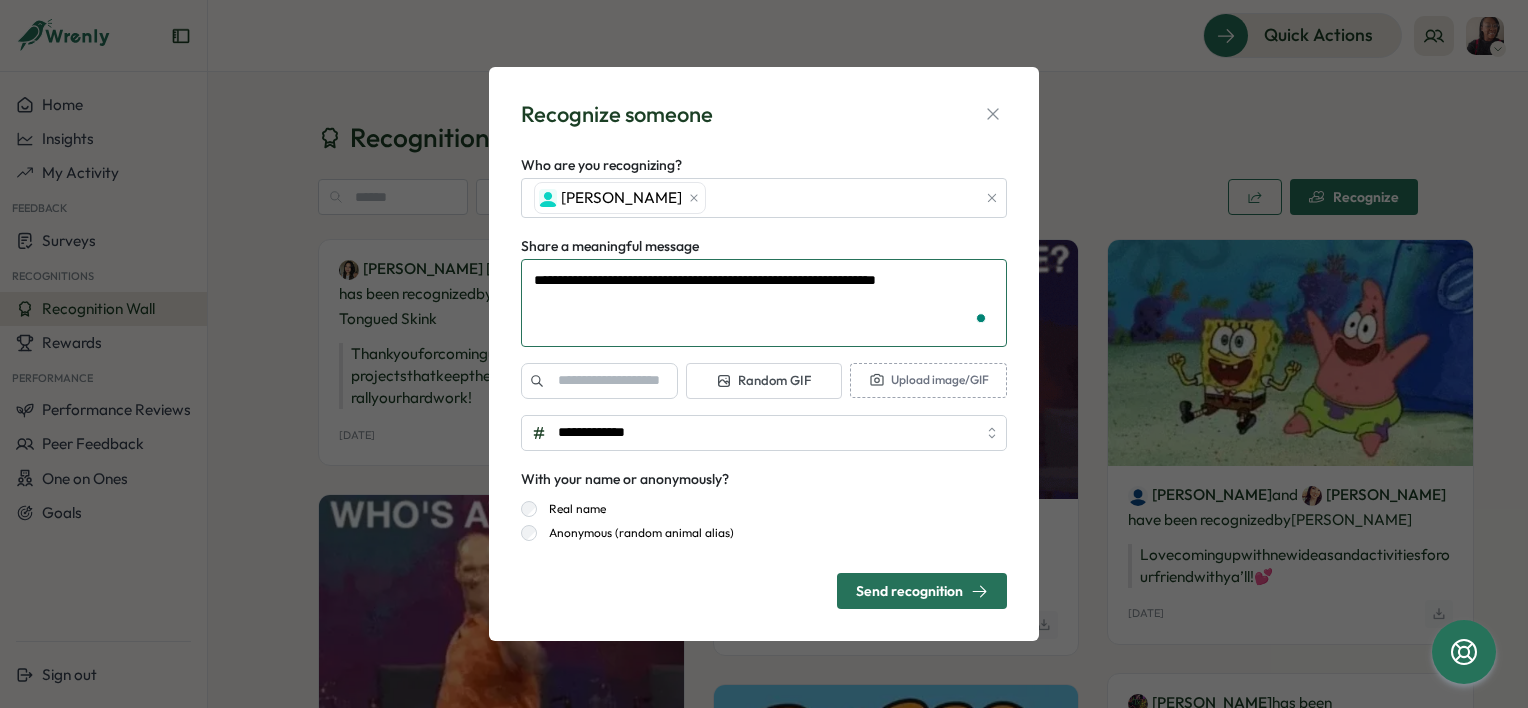 type on "*" 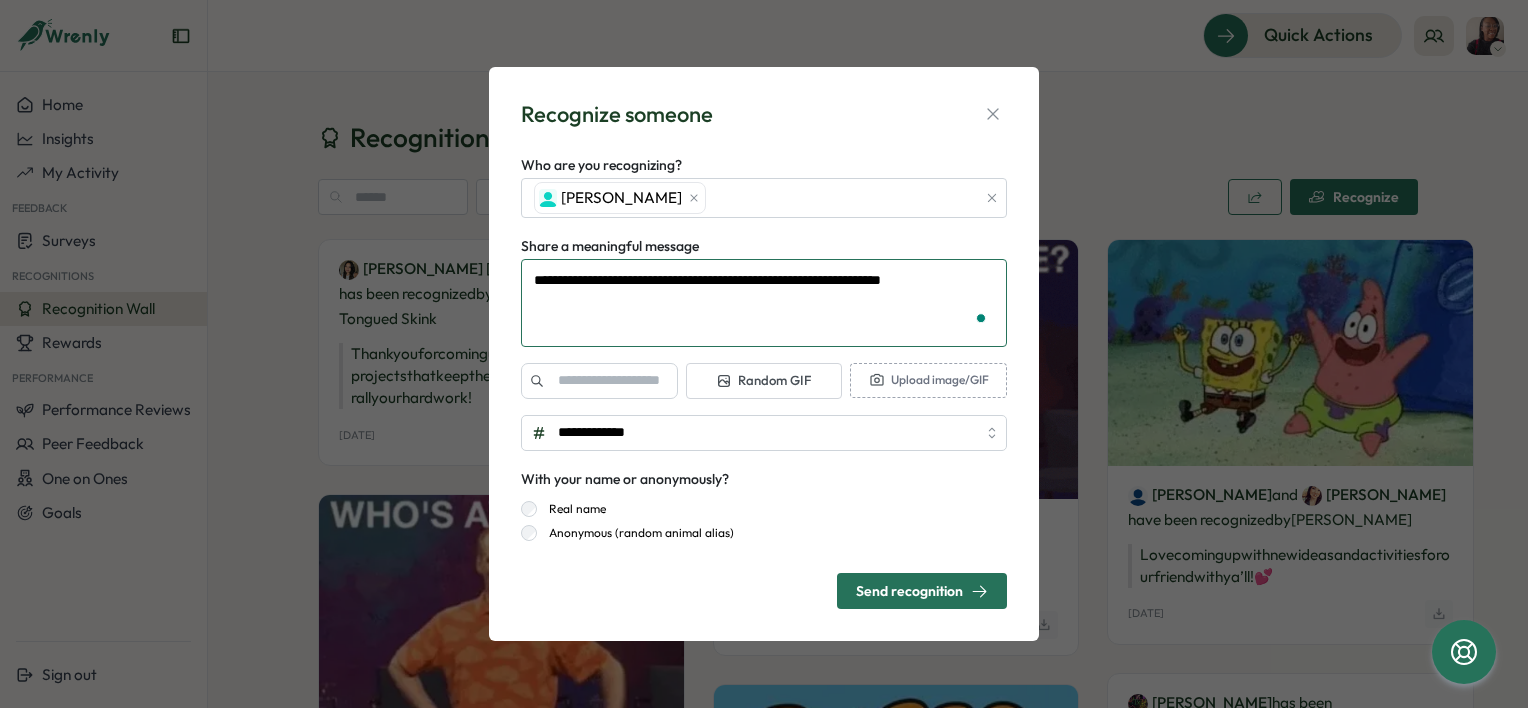 type on "**********" 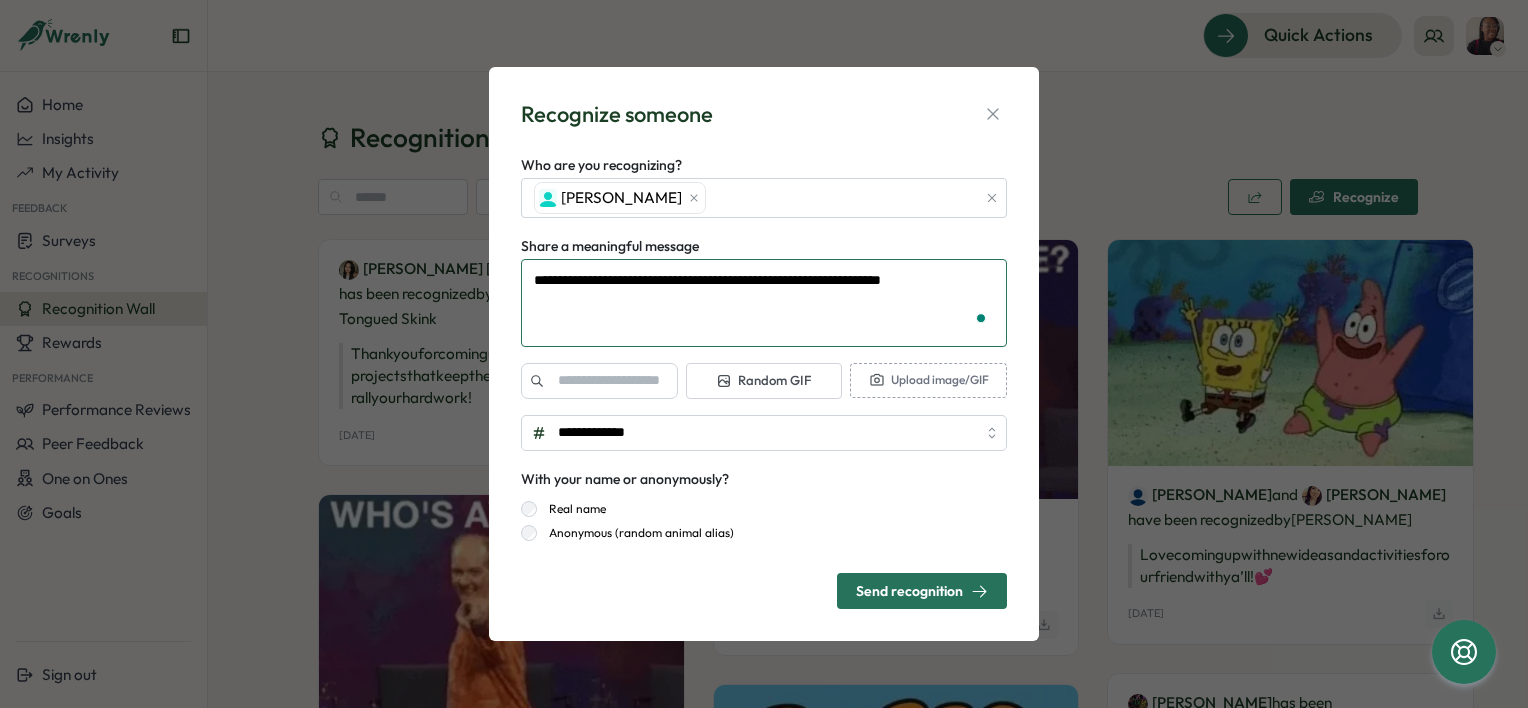 type on "*" 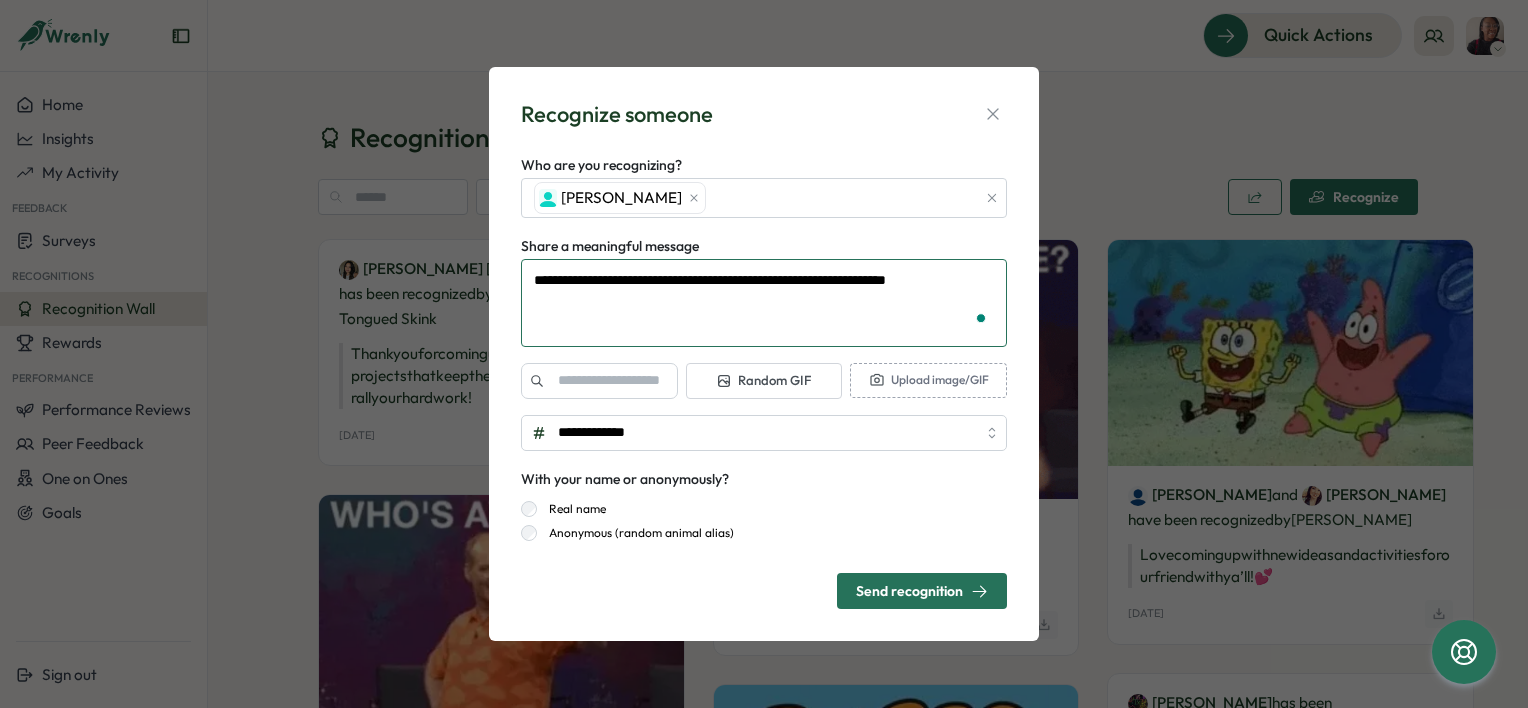 type on "**********" 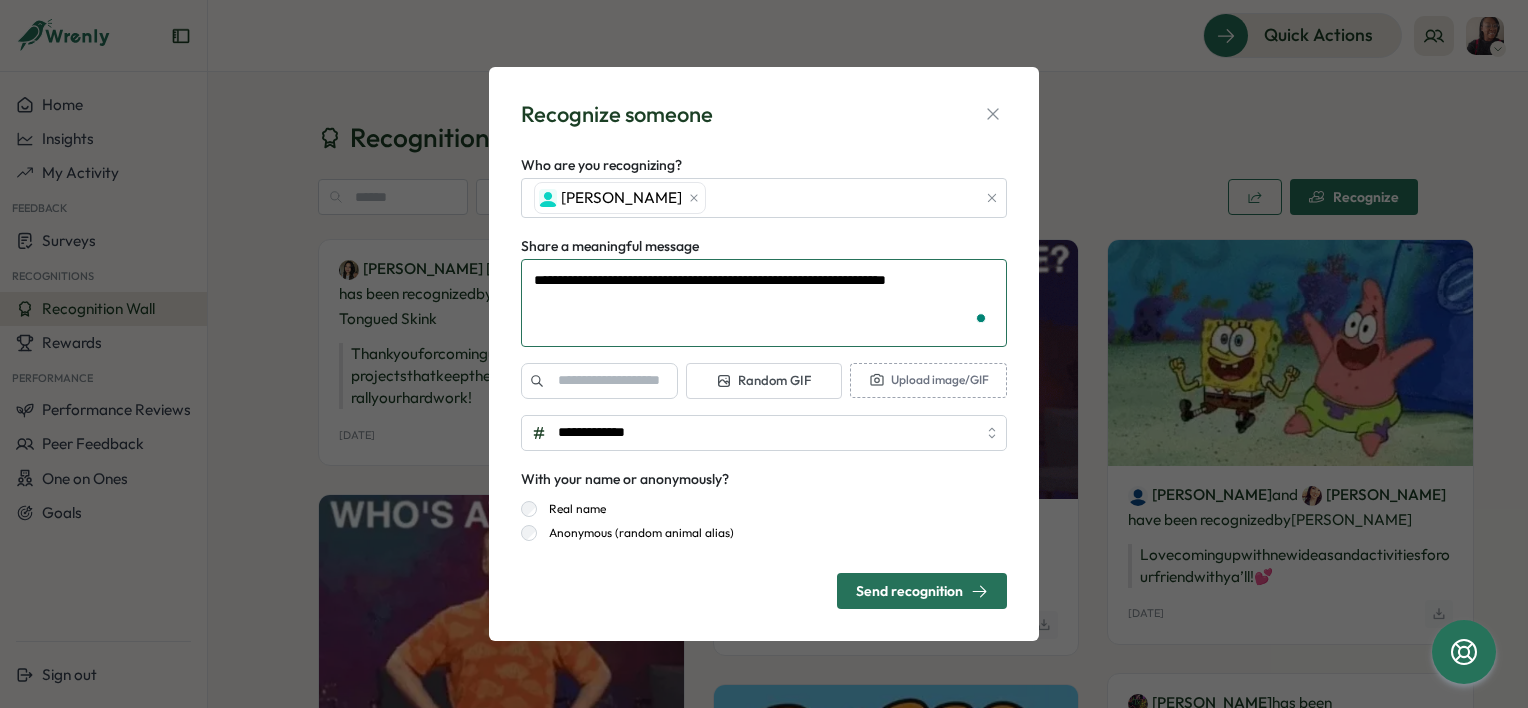 type on "*" 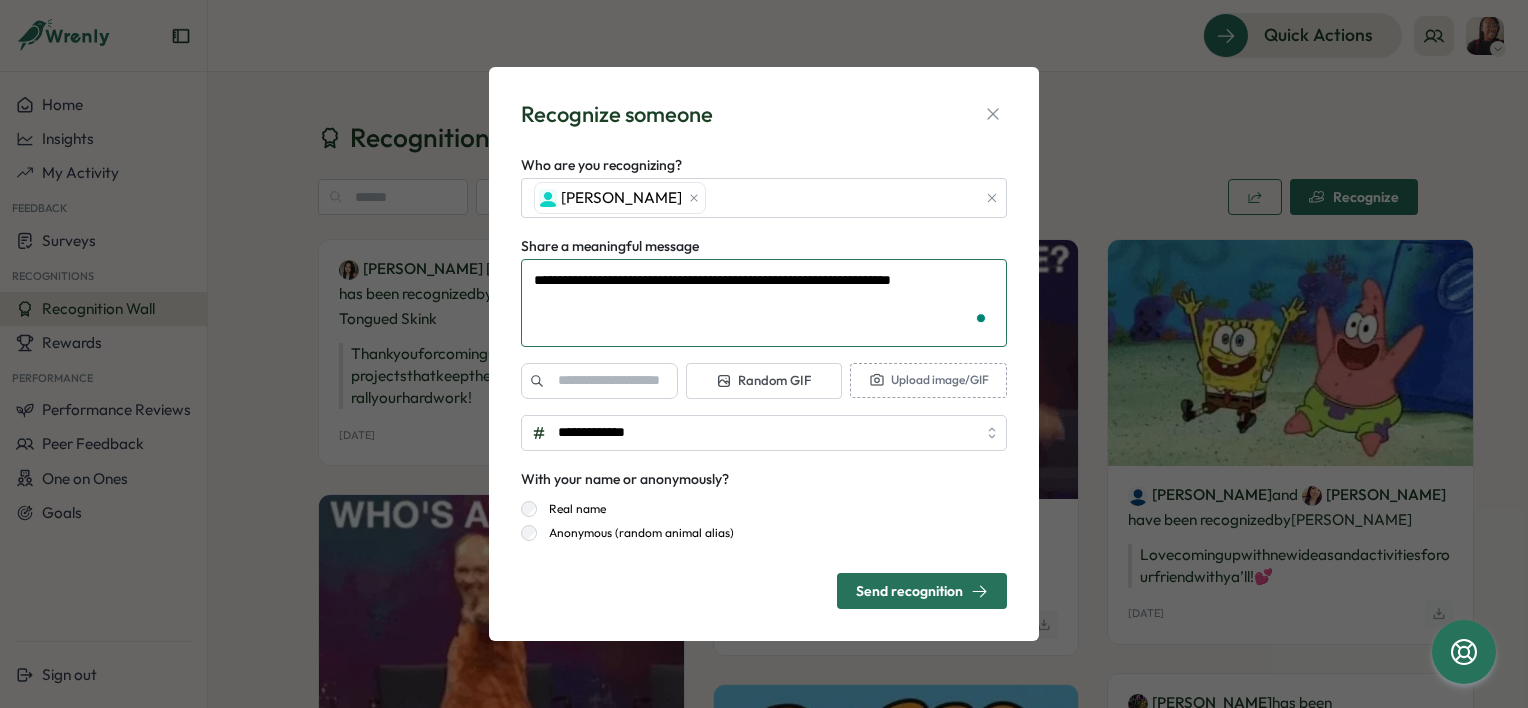 type on "**********" 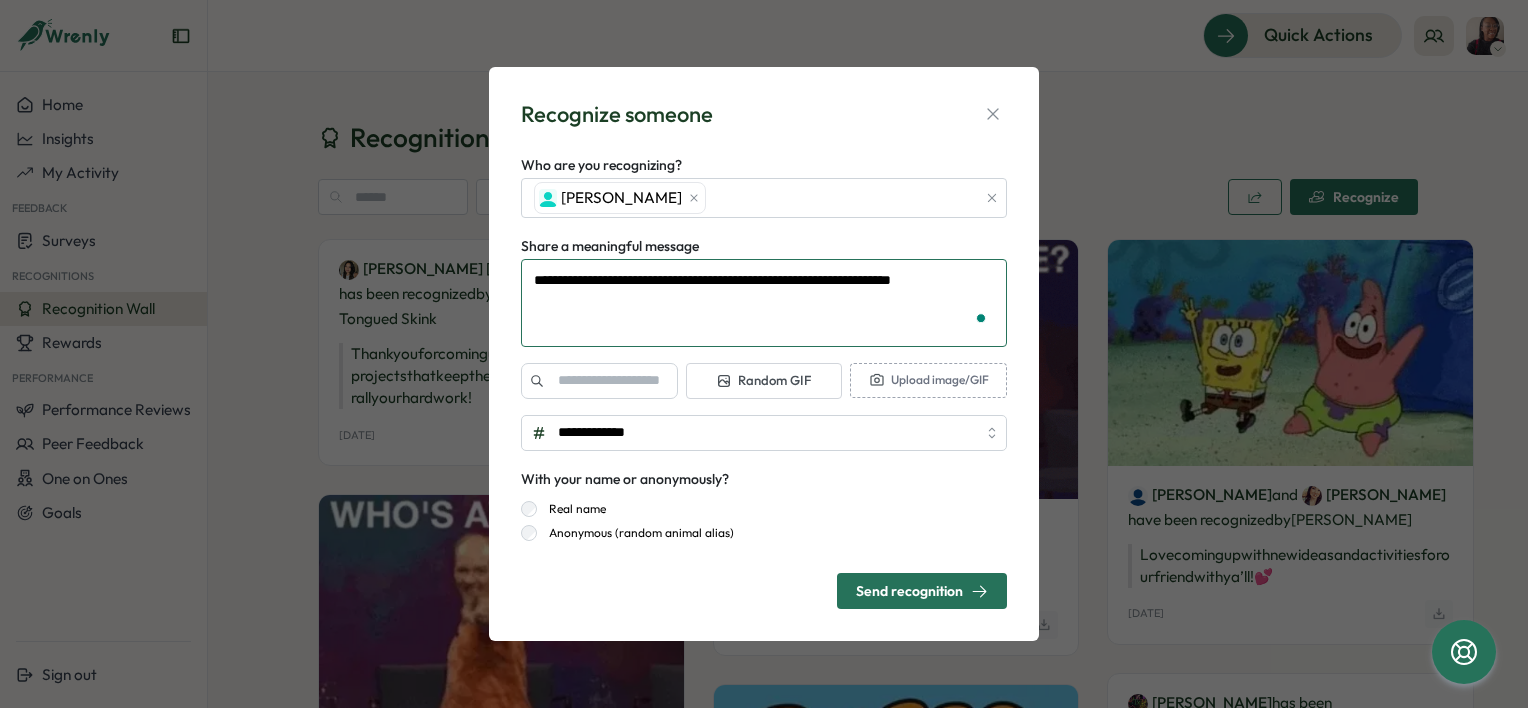 type on "*" 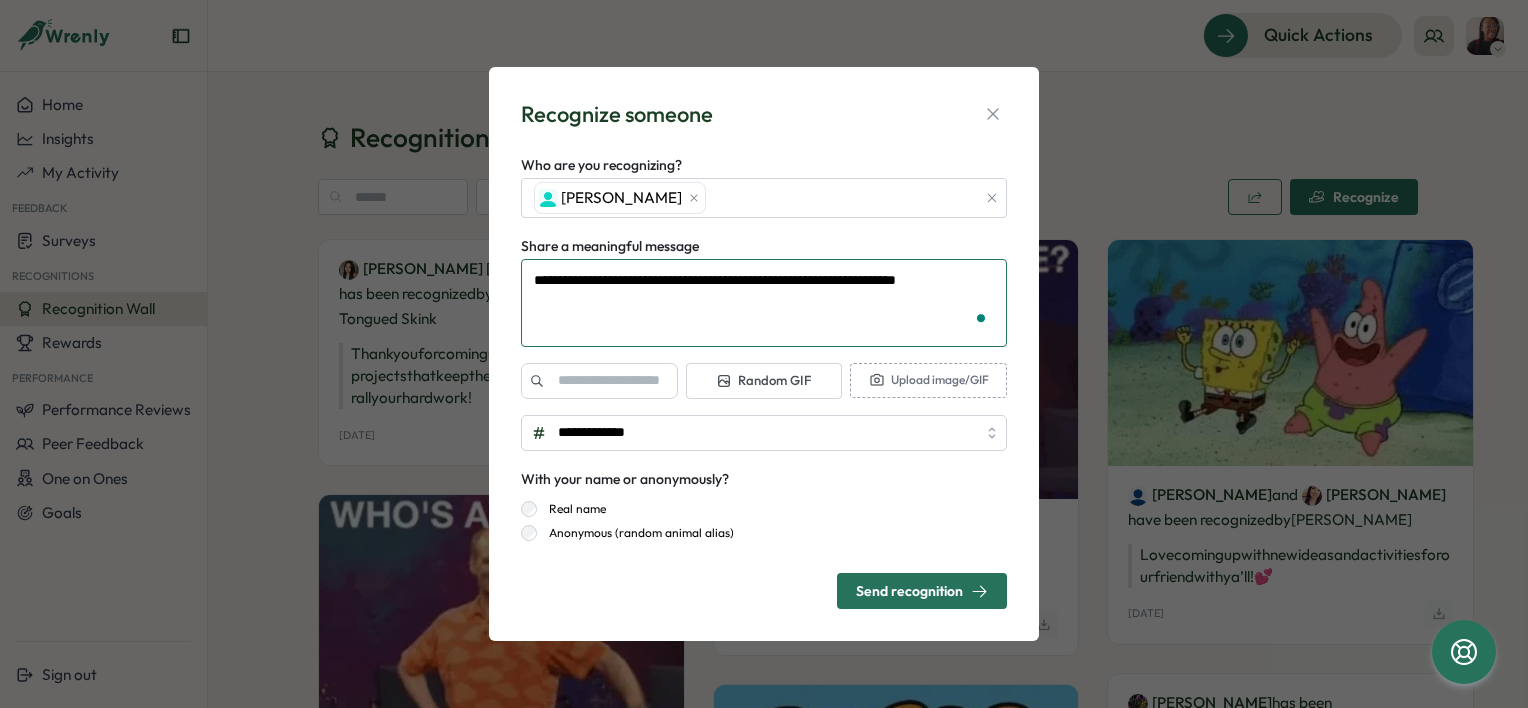 type on "**********" 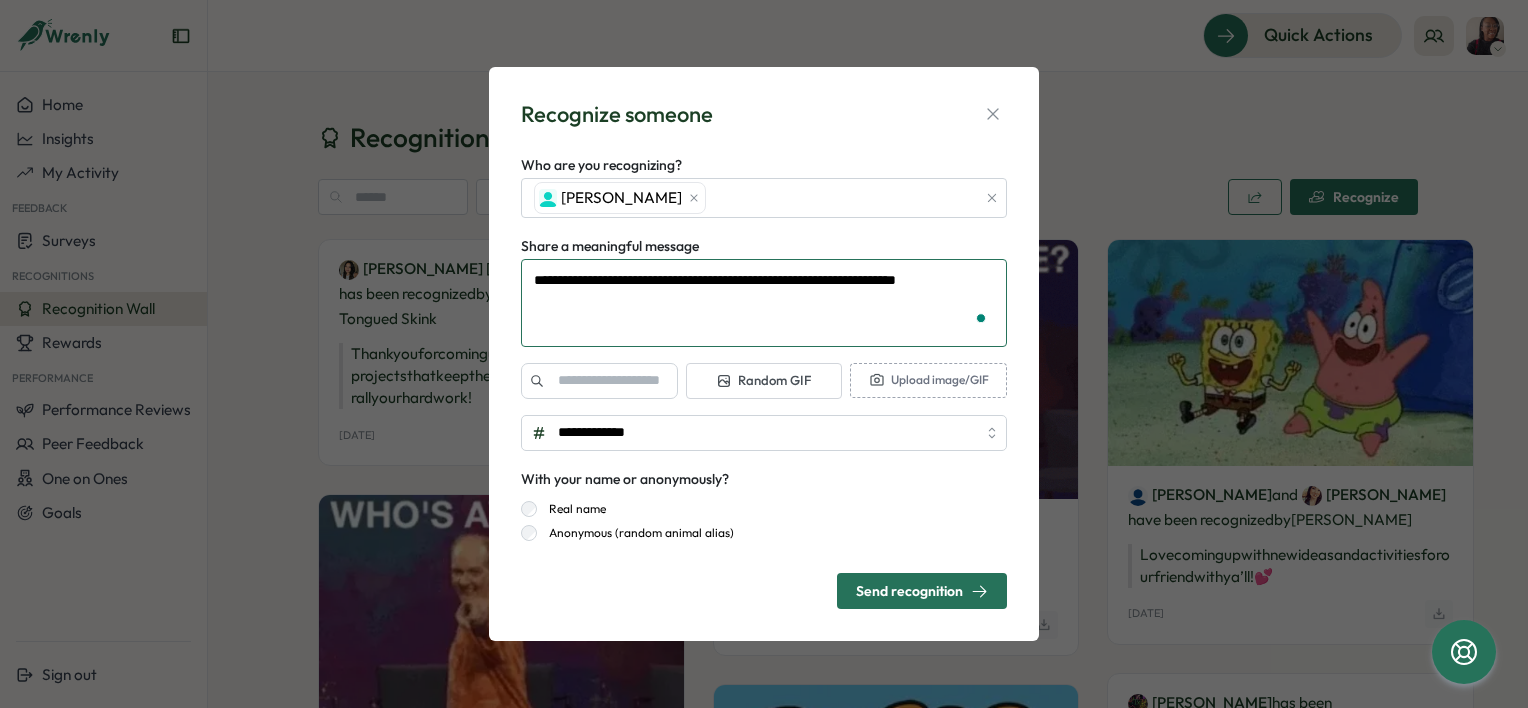 type on "*" 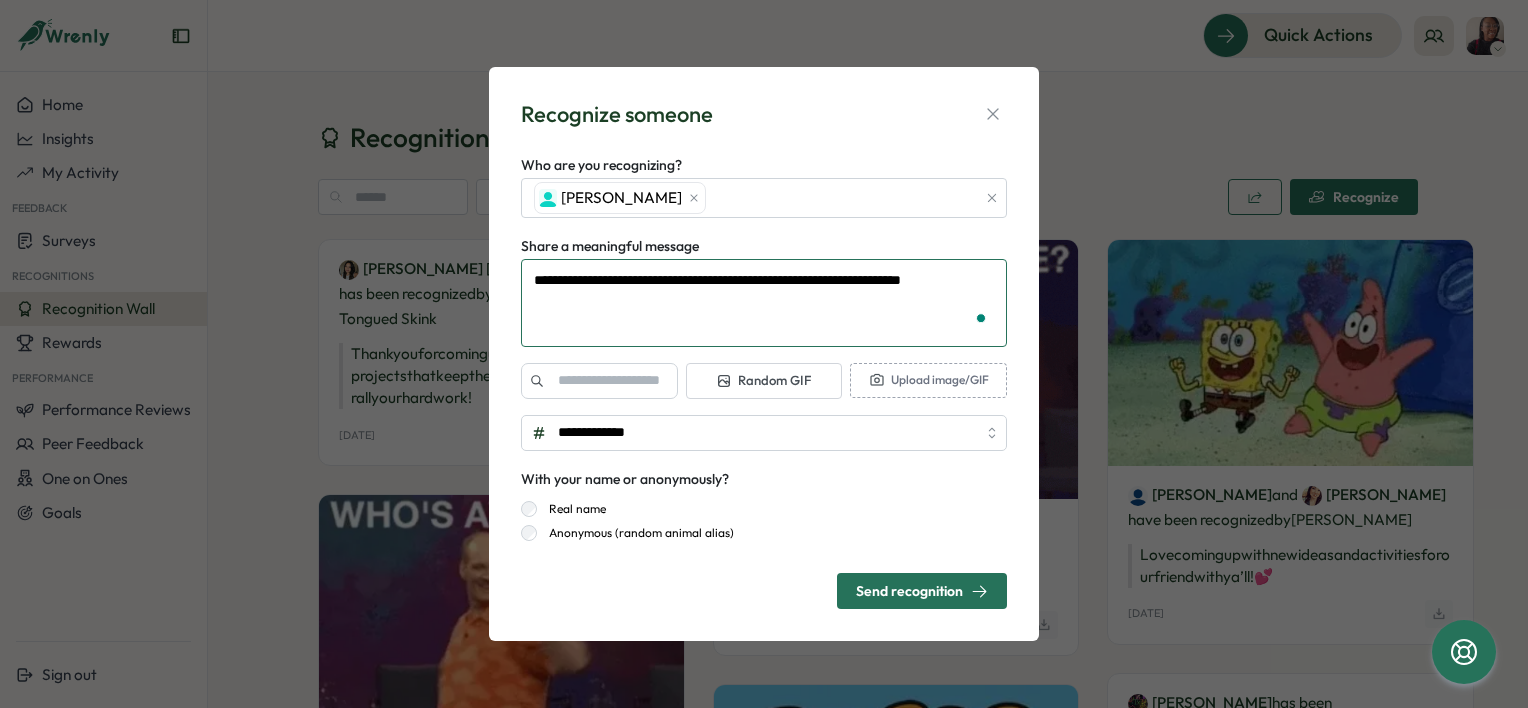 type on "**********" 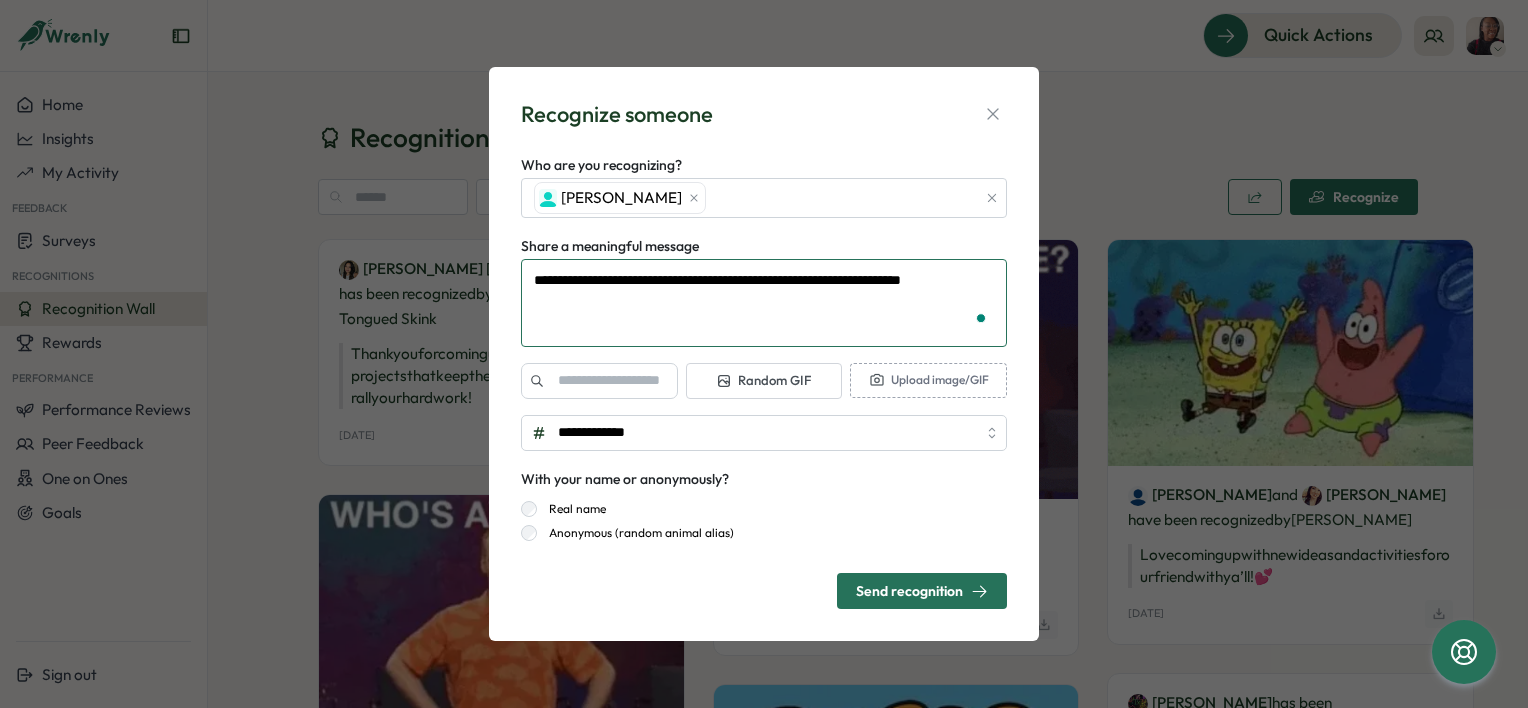 type on "*" 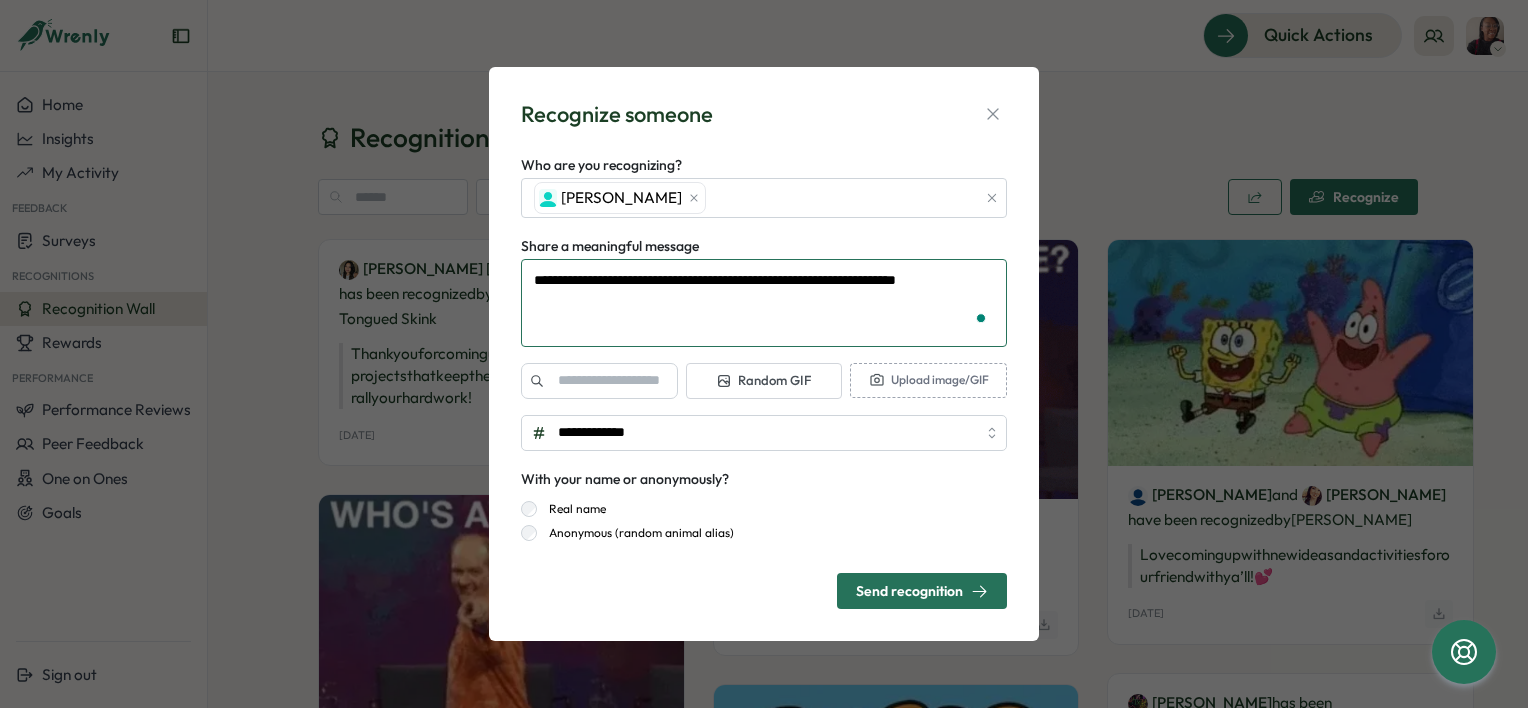 type on "**********" 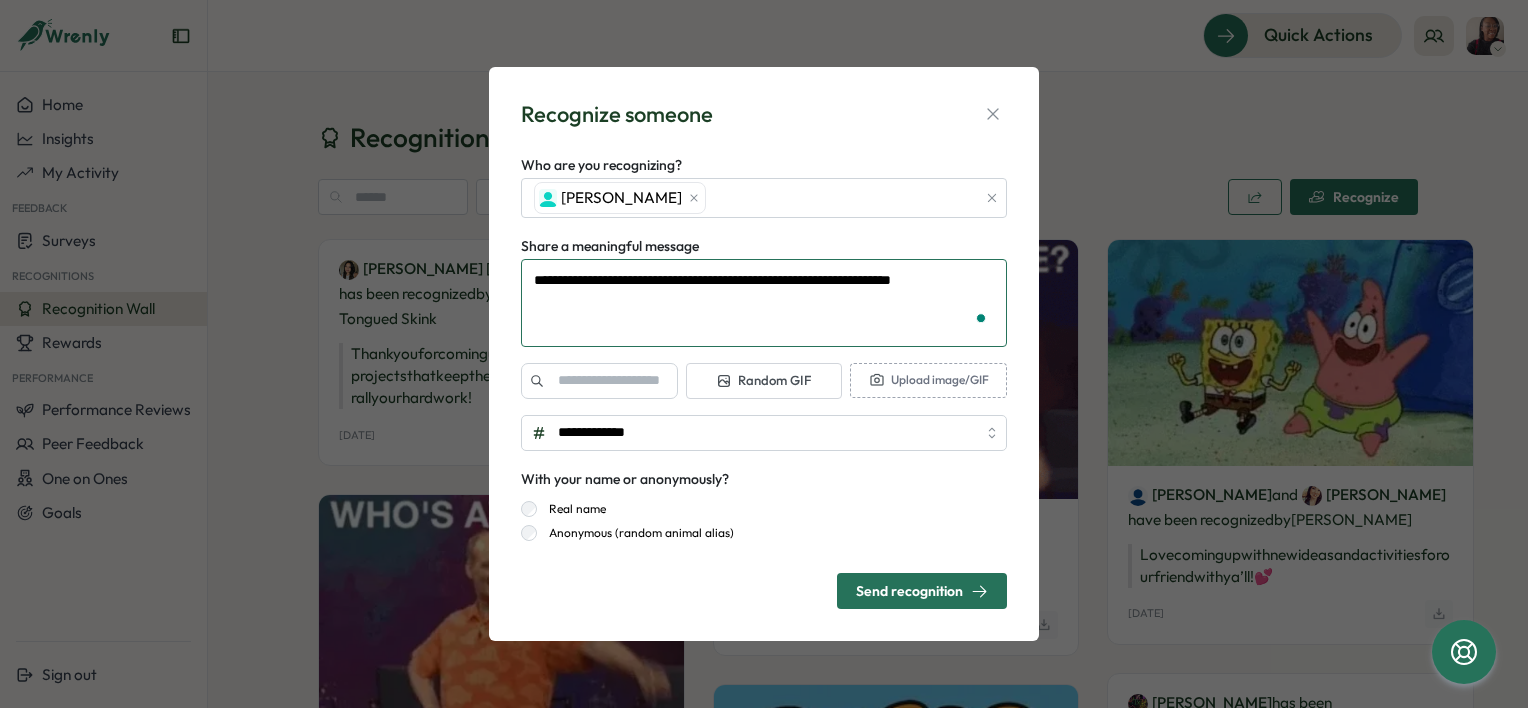 type on "*" 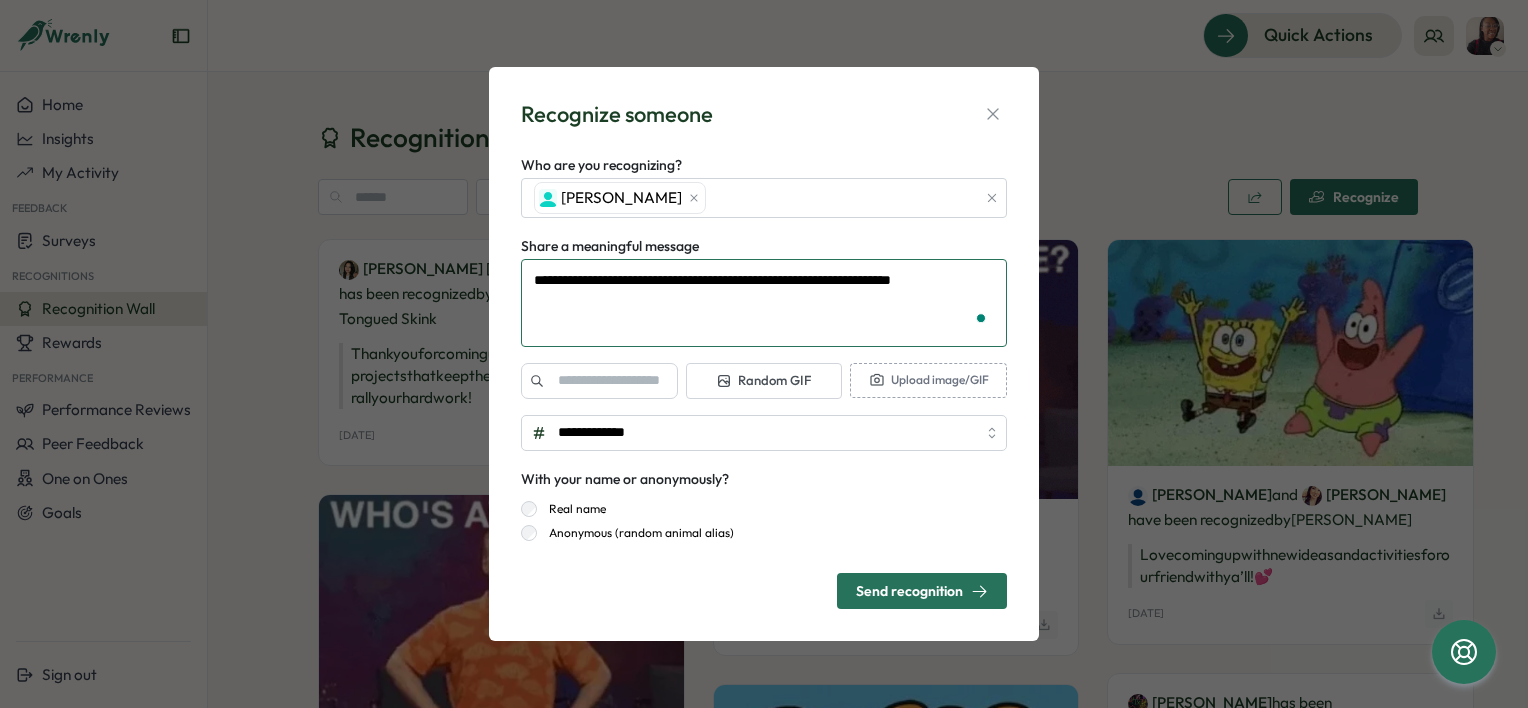 type on "**********" 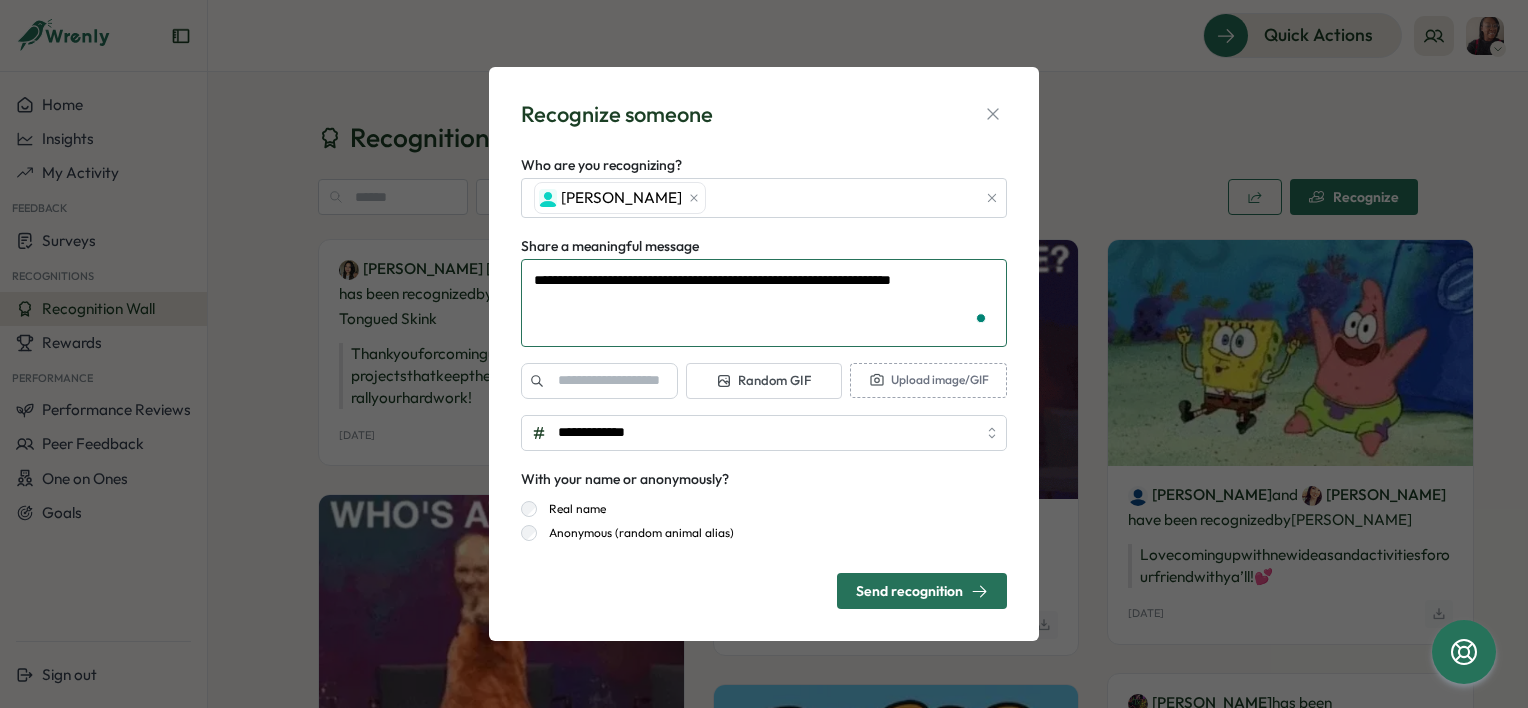 type on "*" 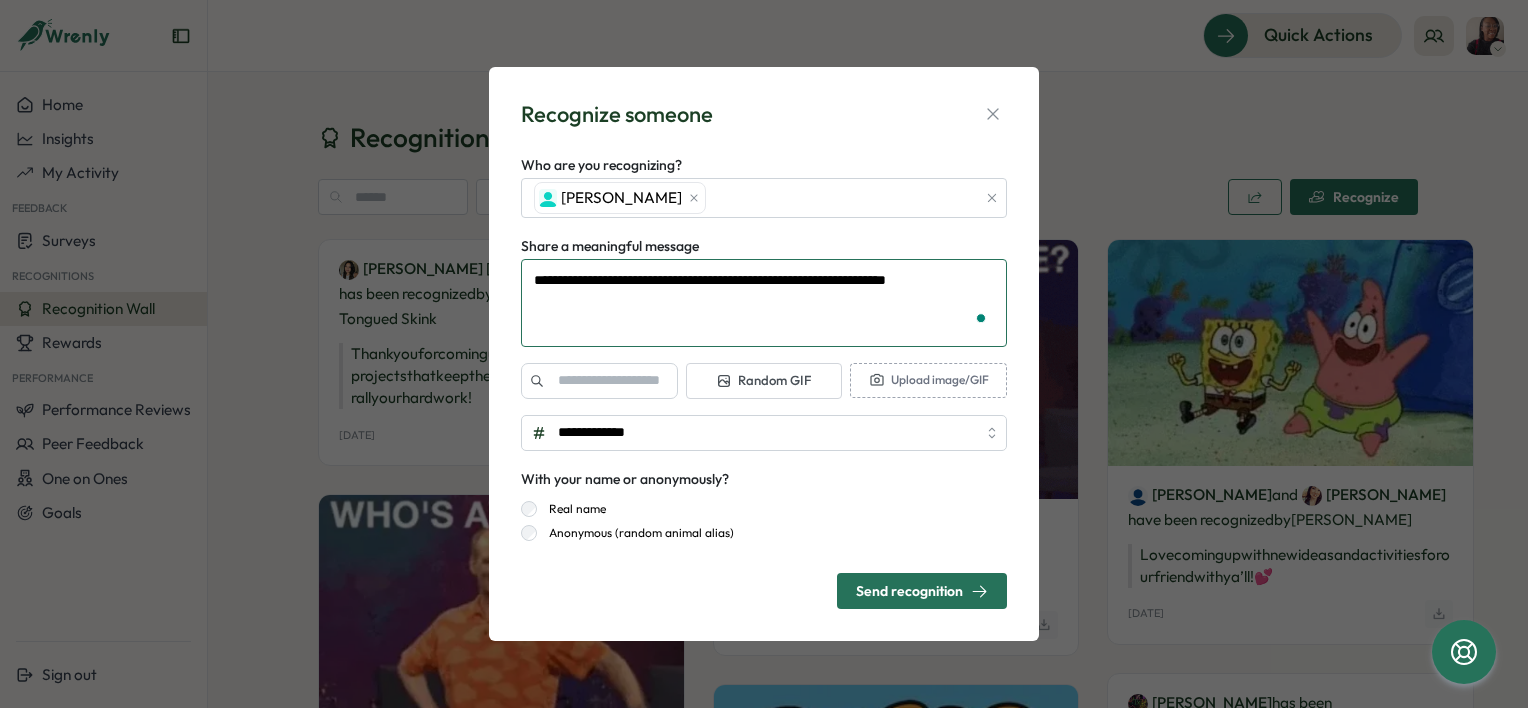 type on "**********" 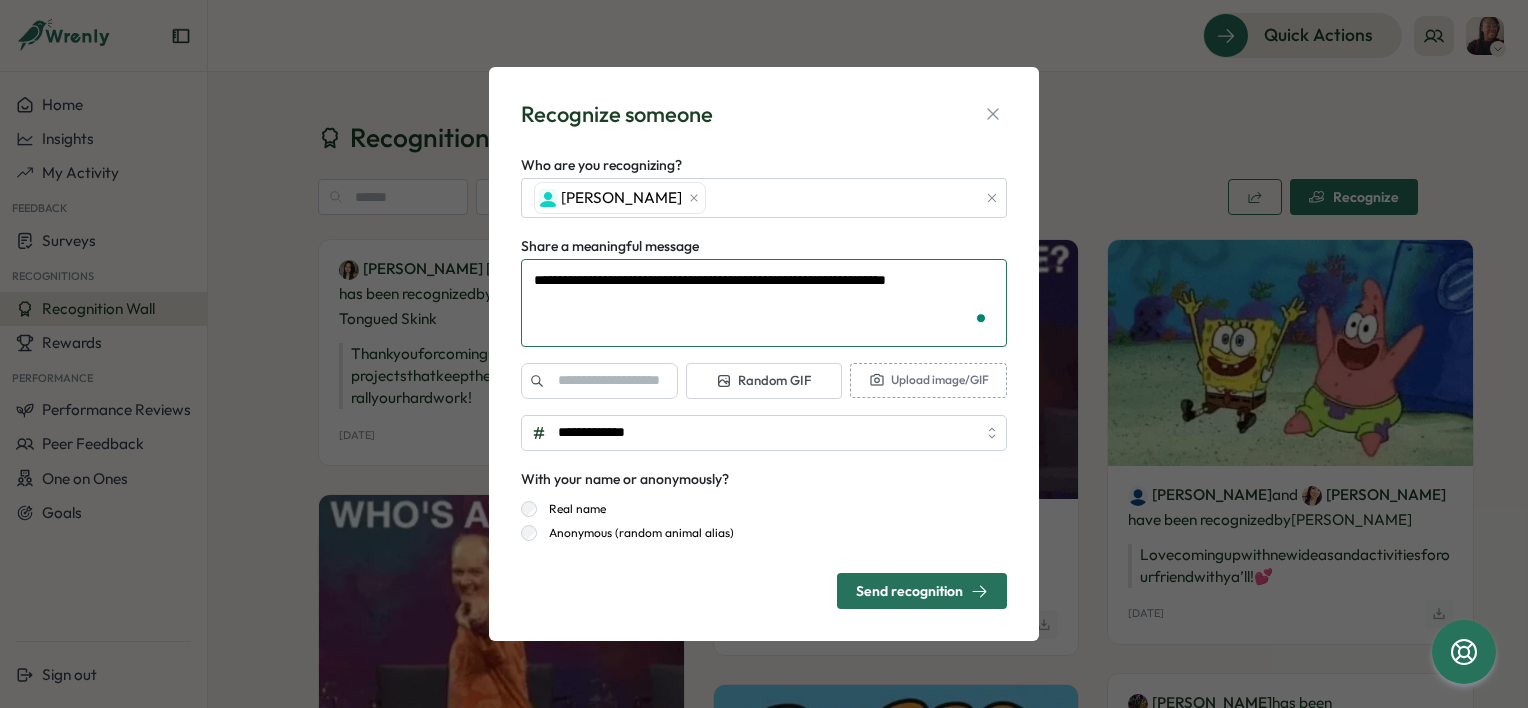type on "*" 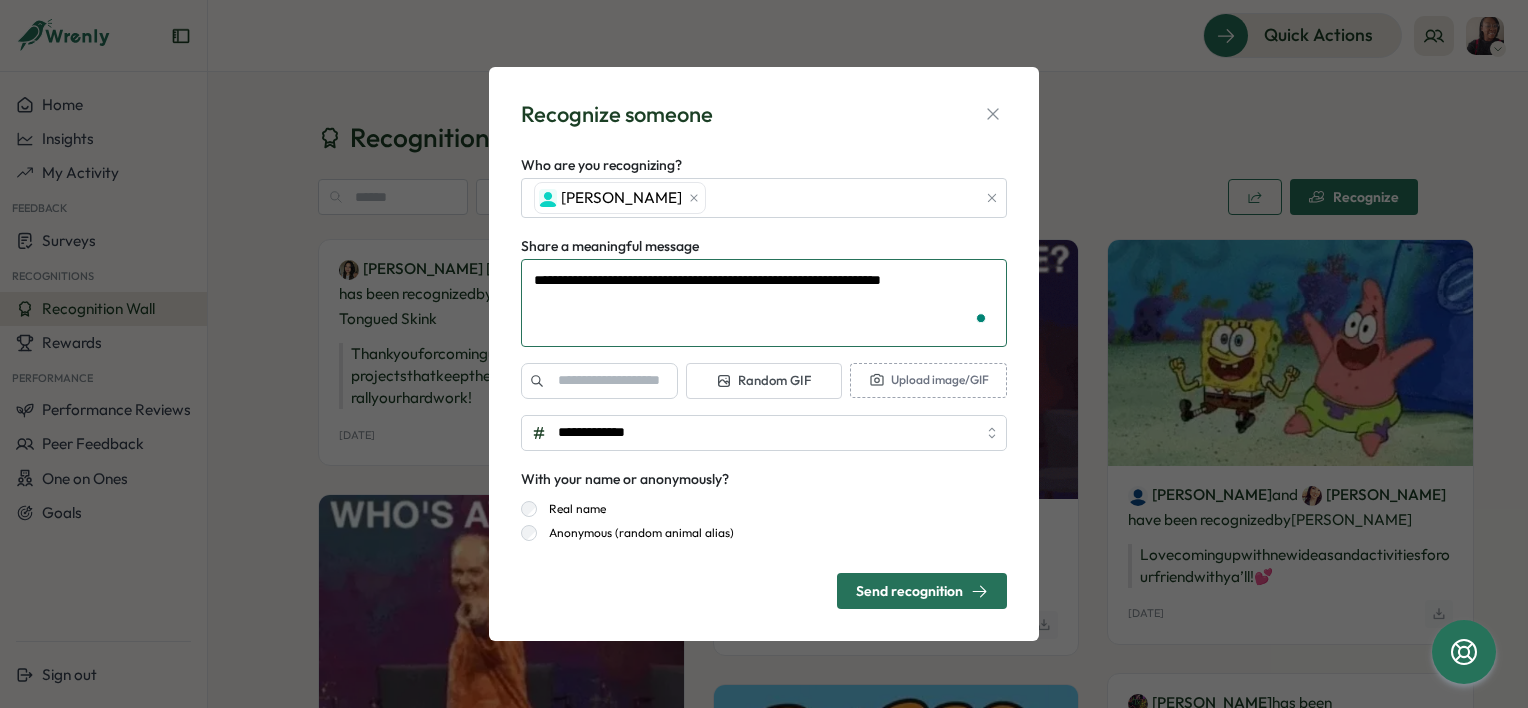 type on "**********" 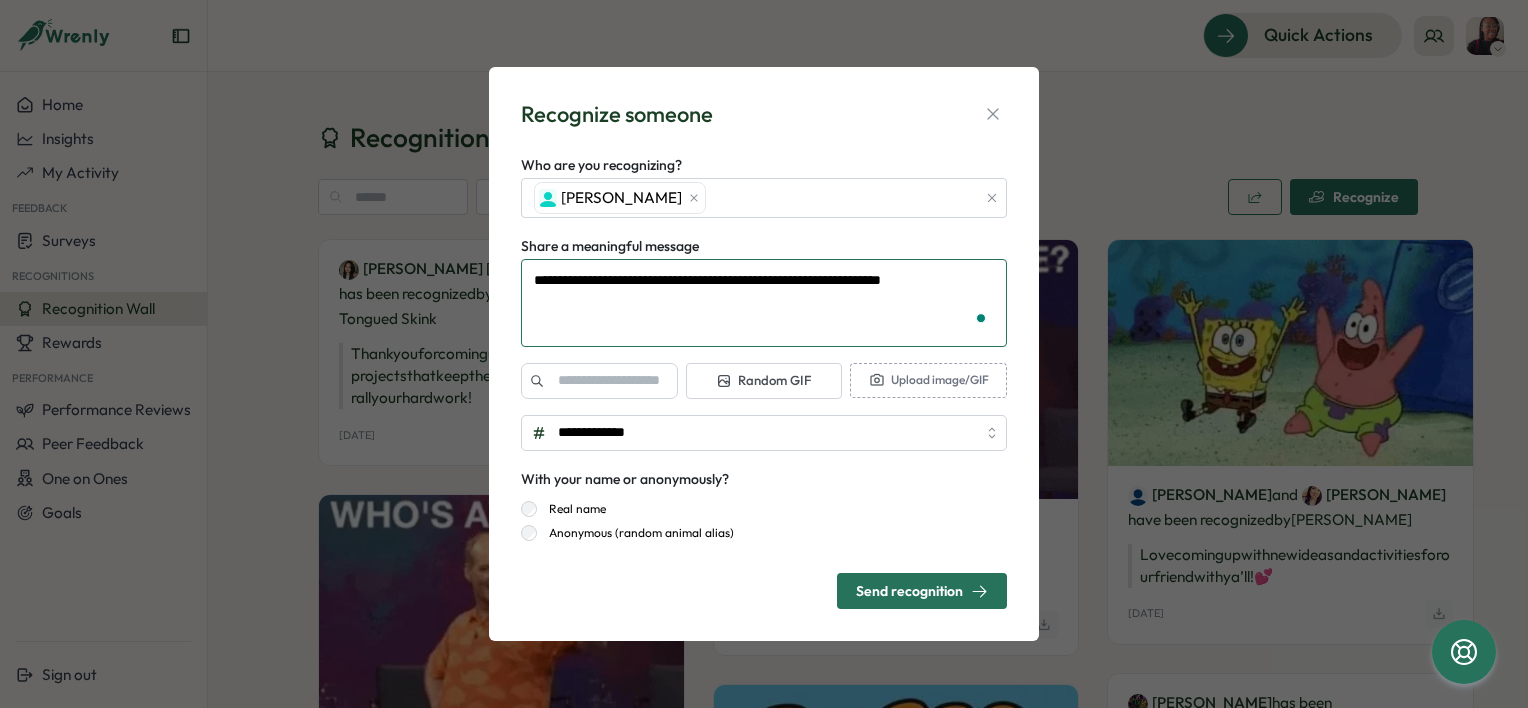 type on "*" 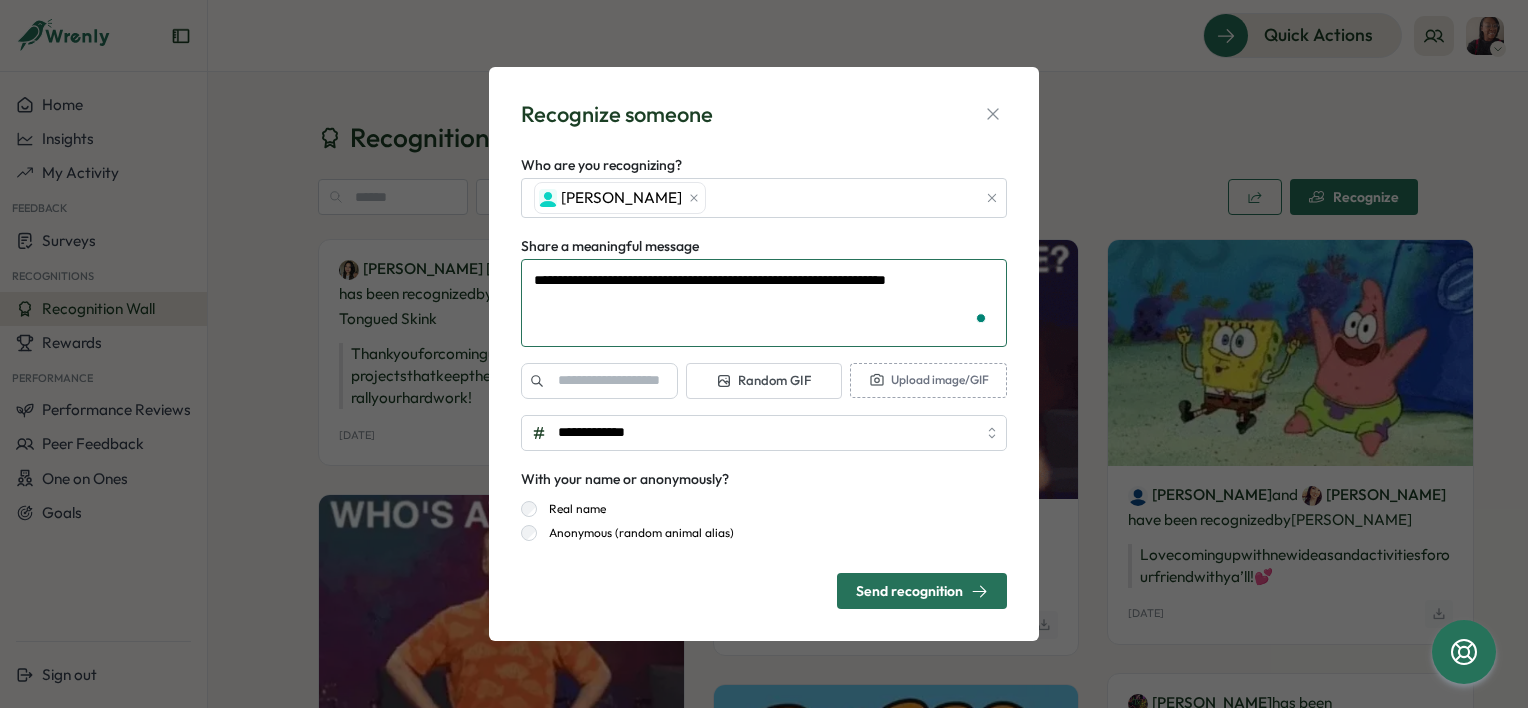 type on "**********" 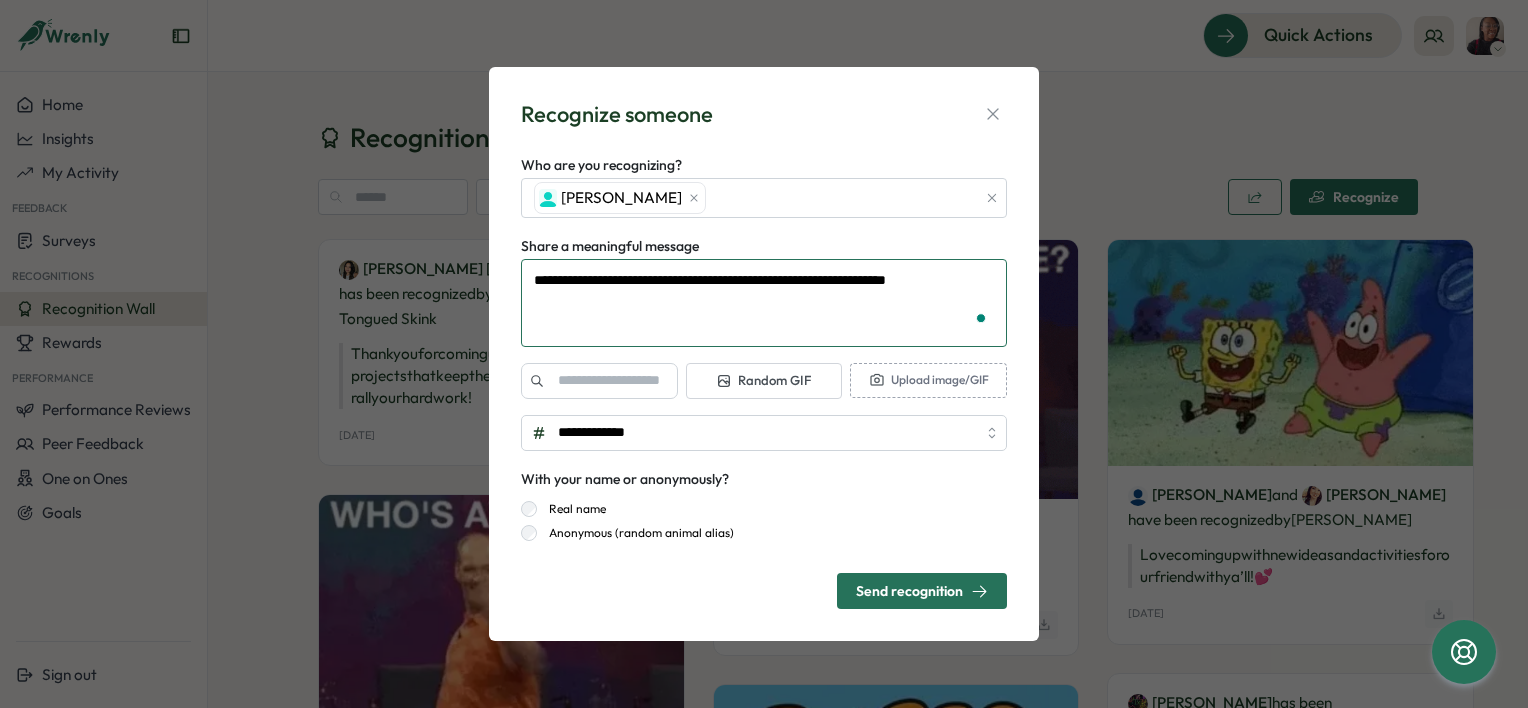 type on "*" 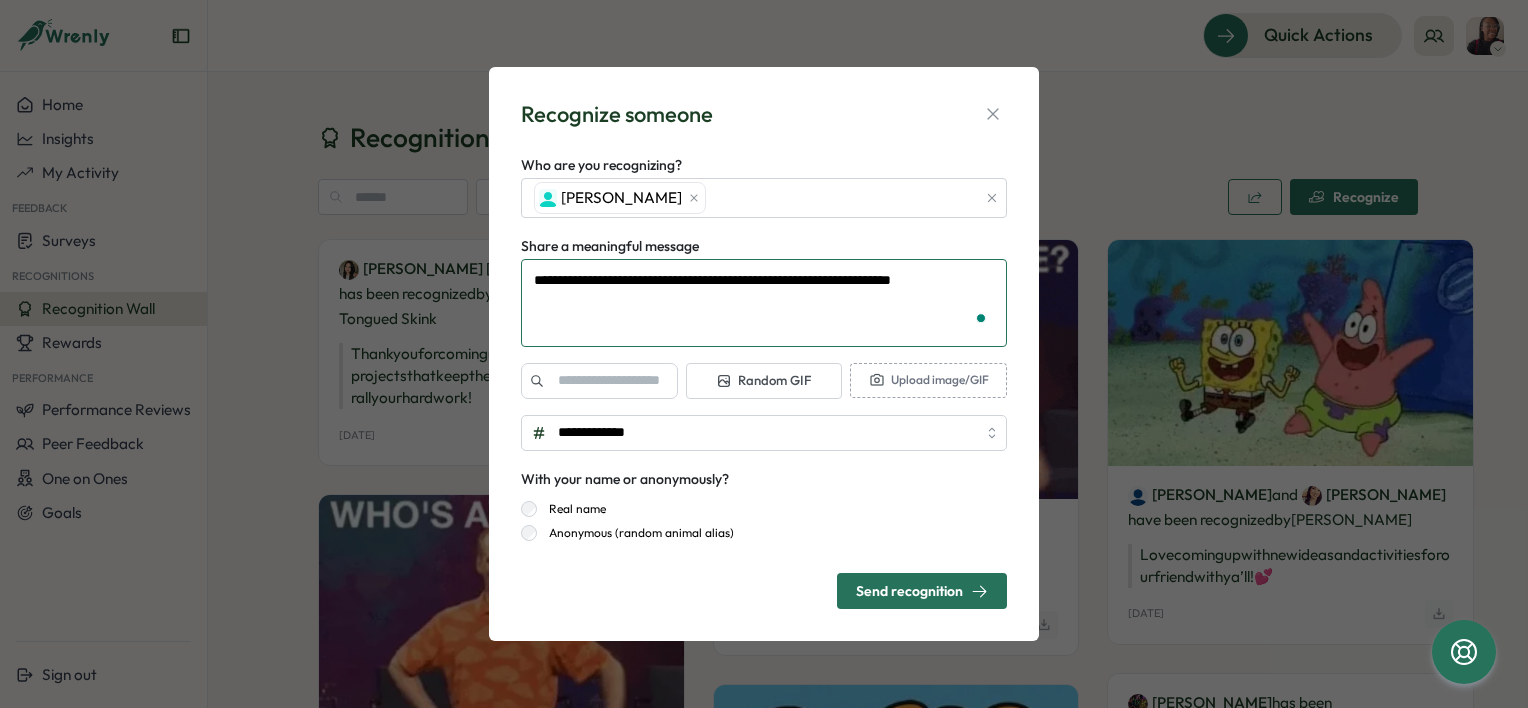 type on "**********" 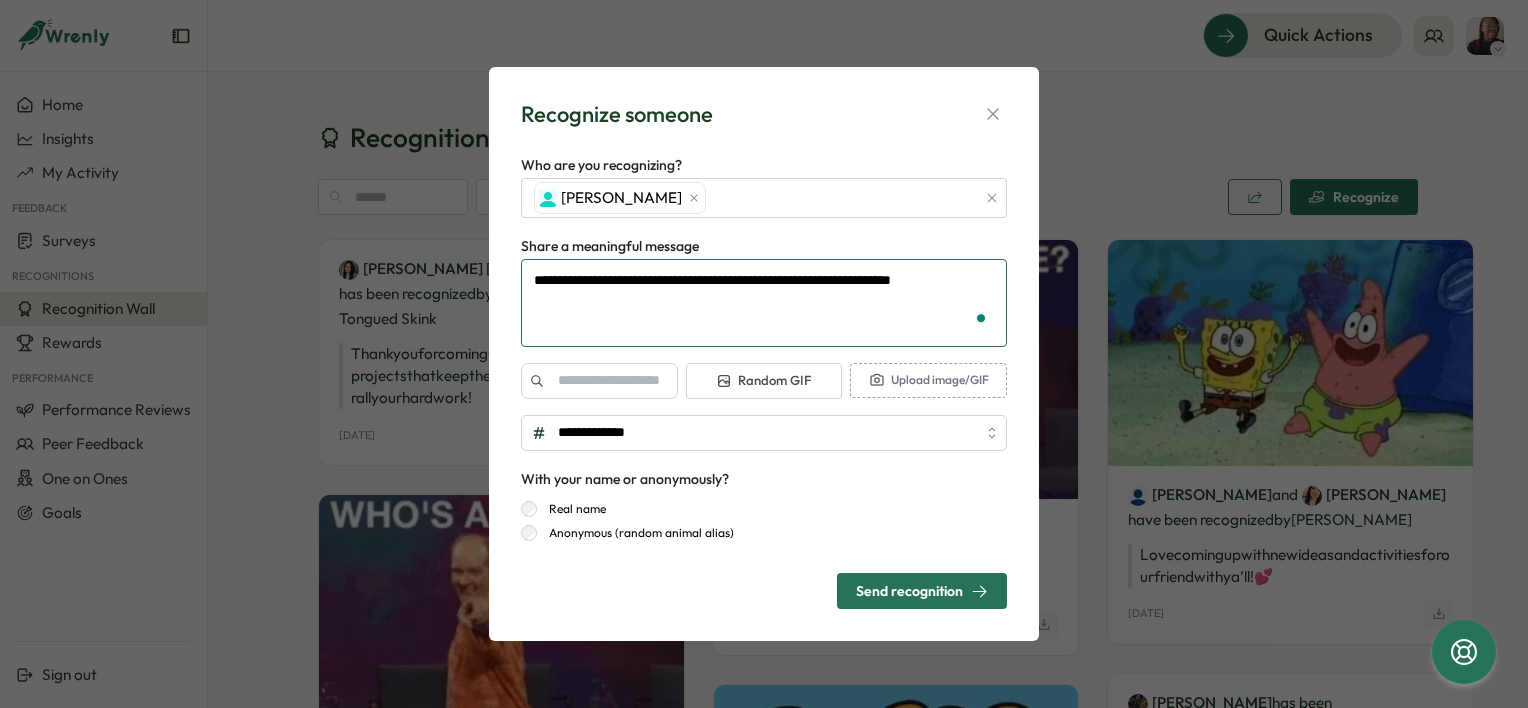 type on "*" 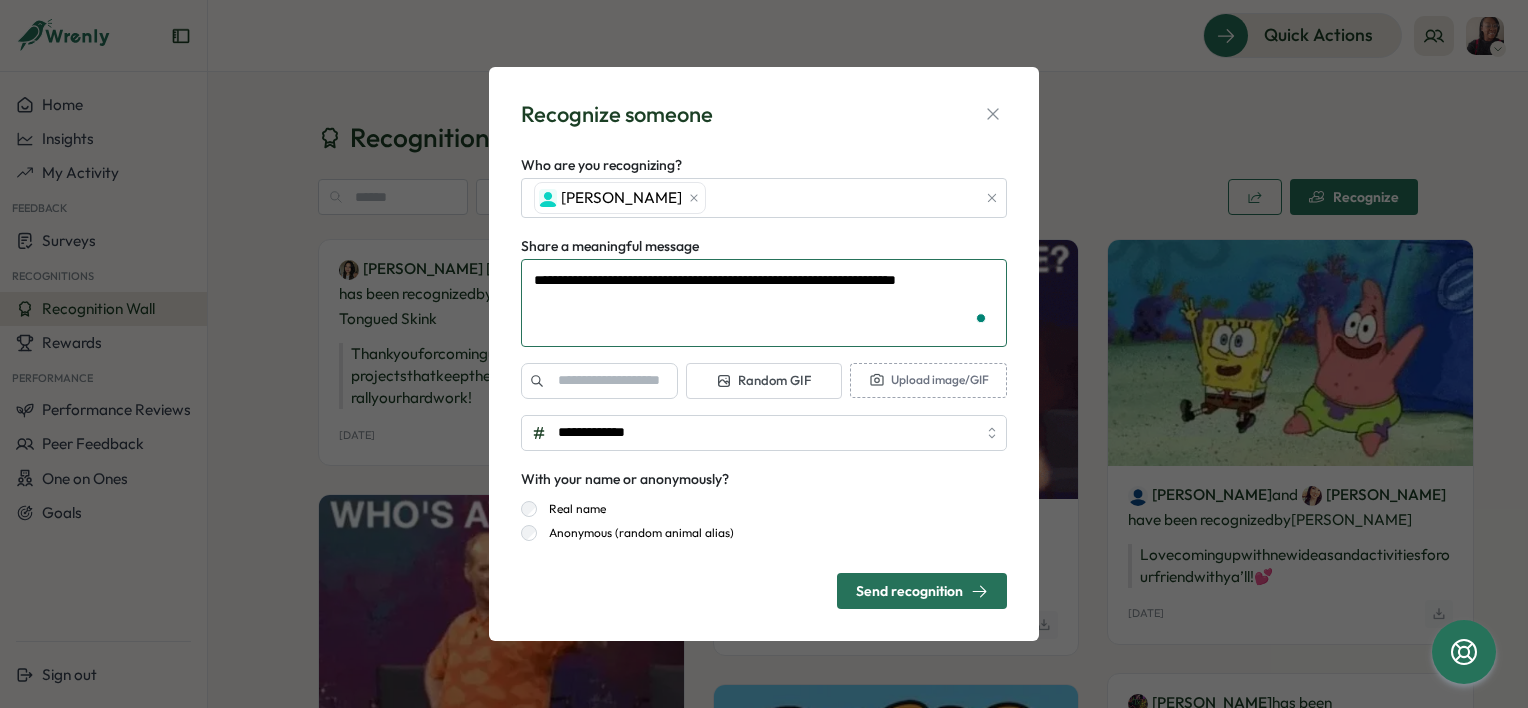 type on "**********" 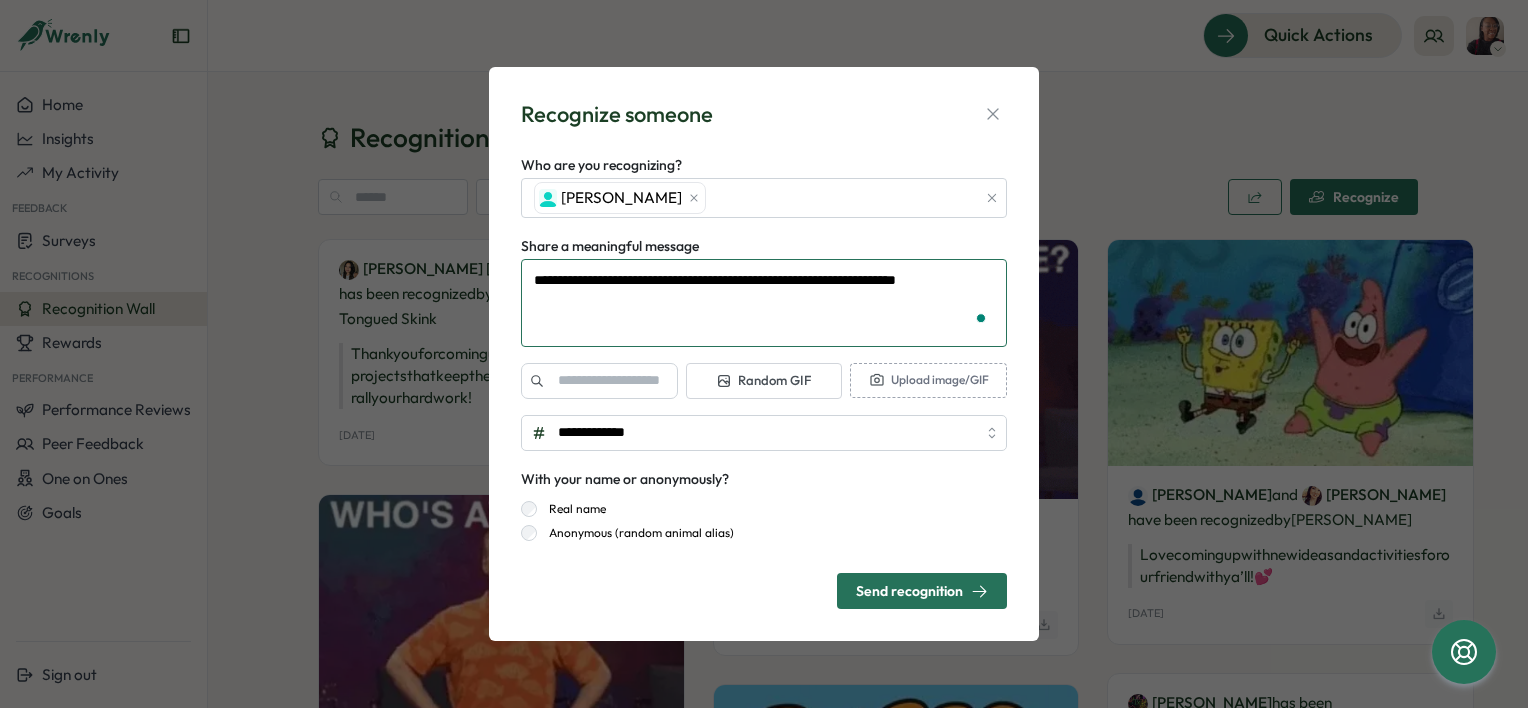type on "*" 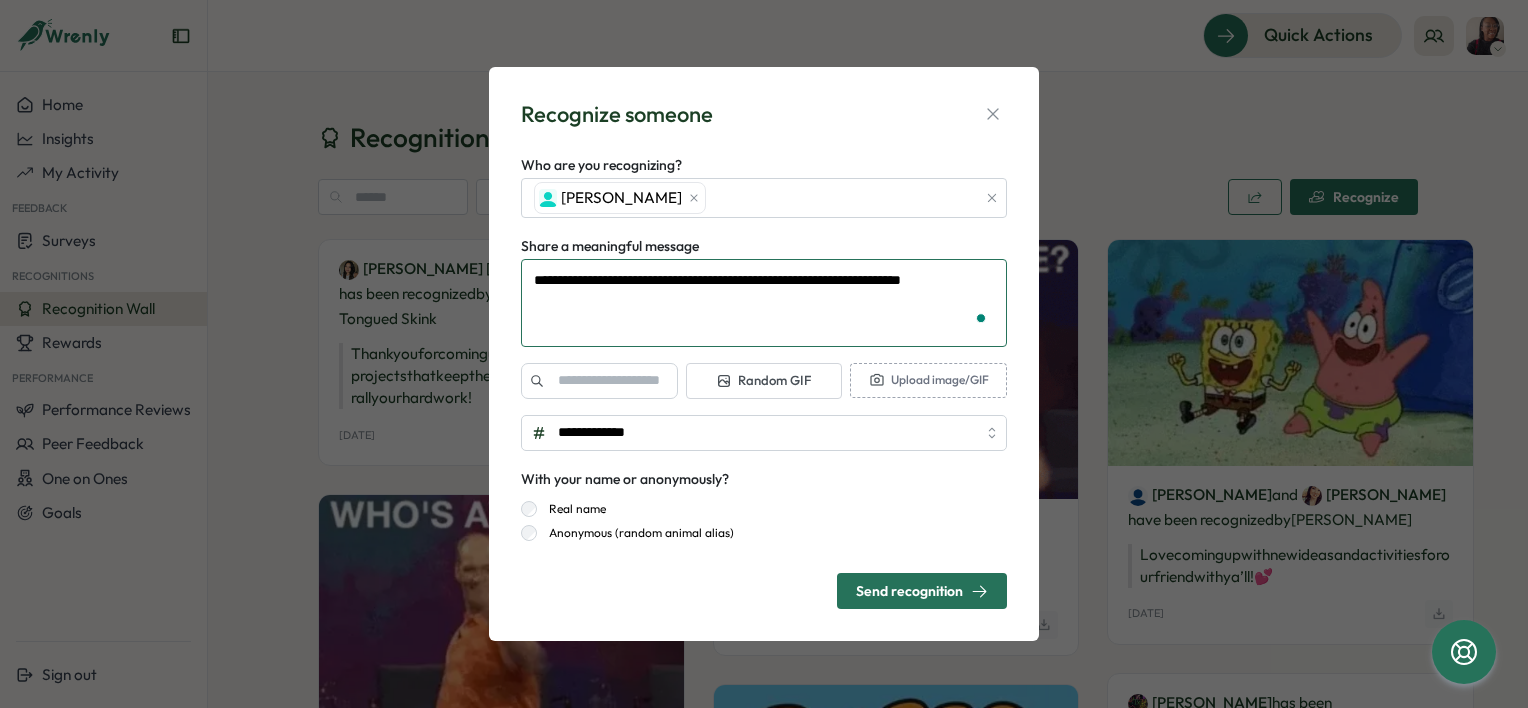 type on "**********" 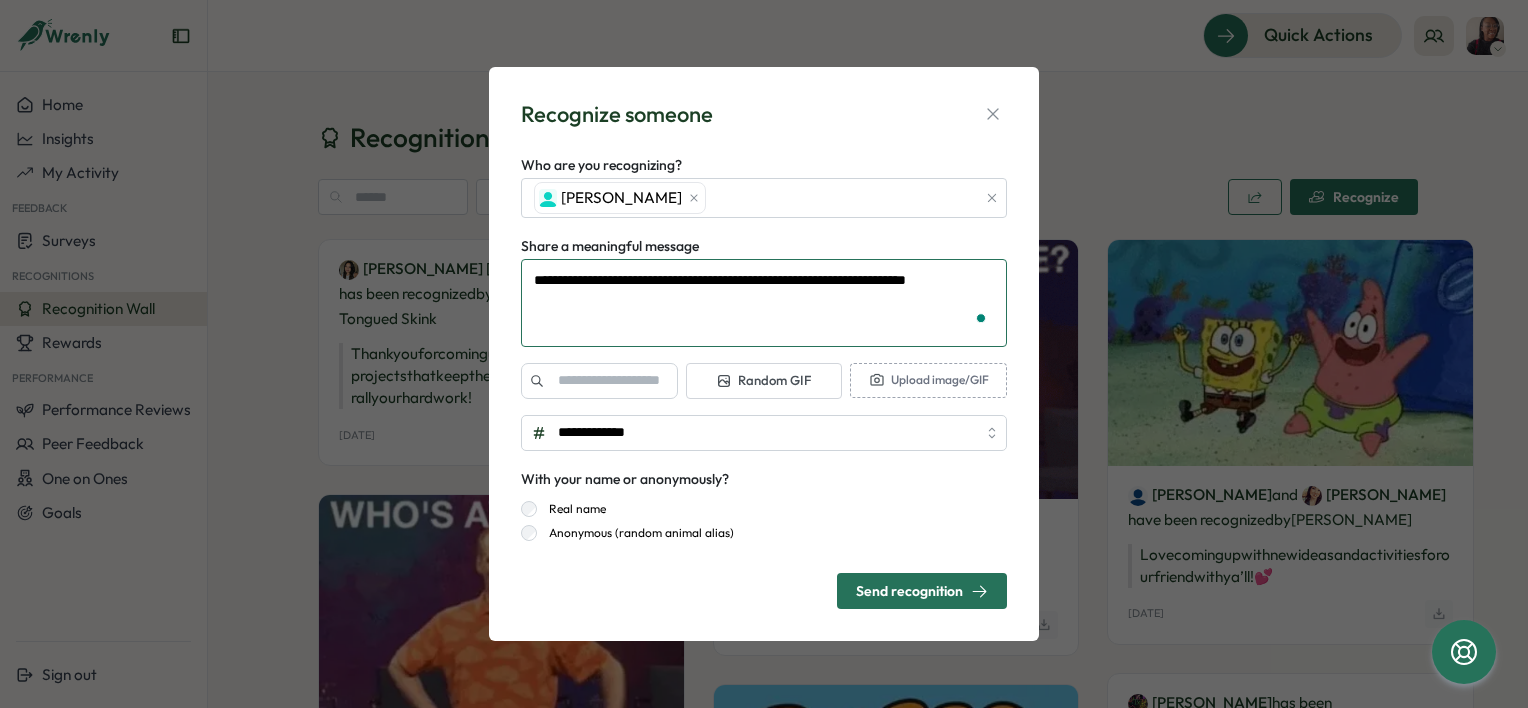 type on "*" 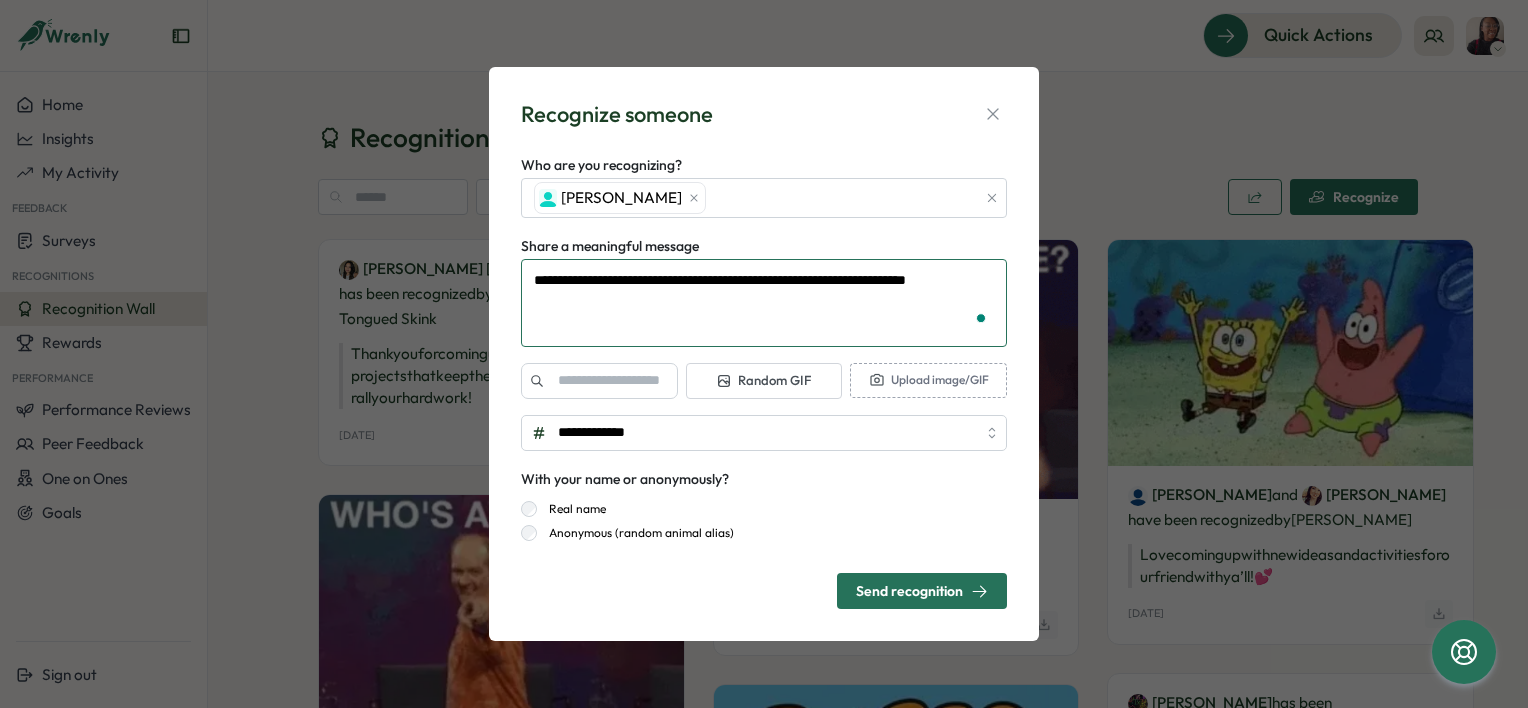 type on "**********" 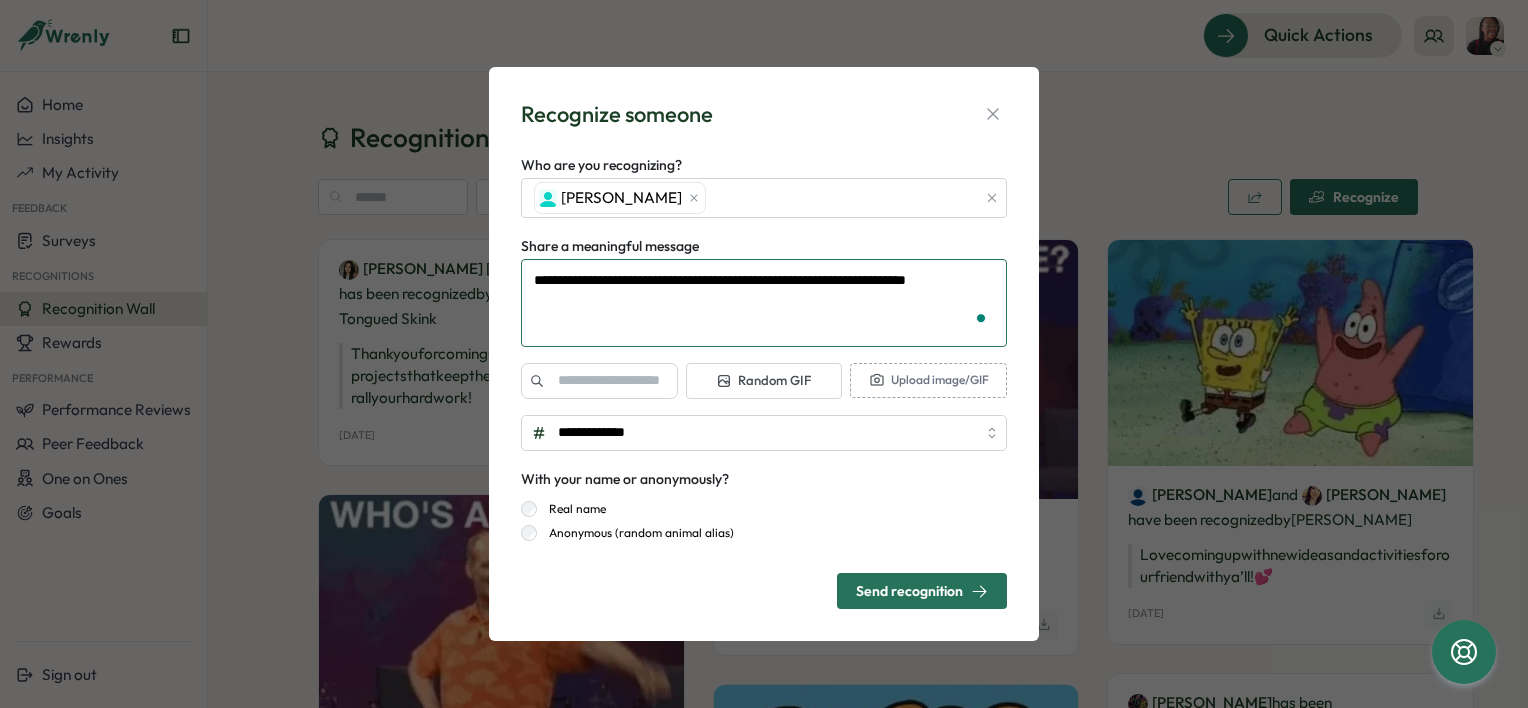 type on "*" 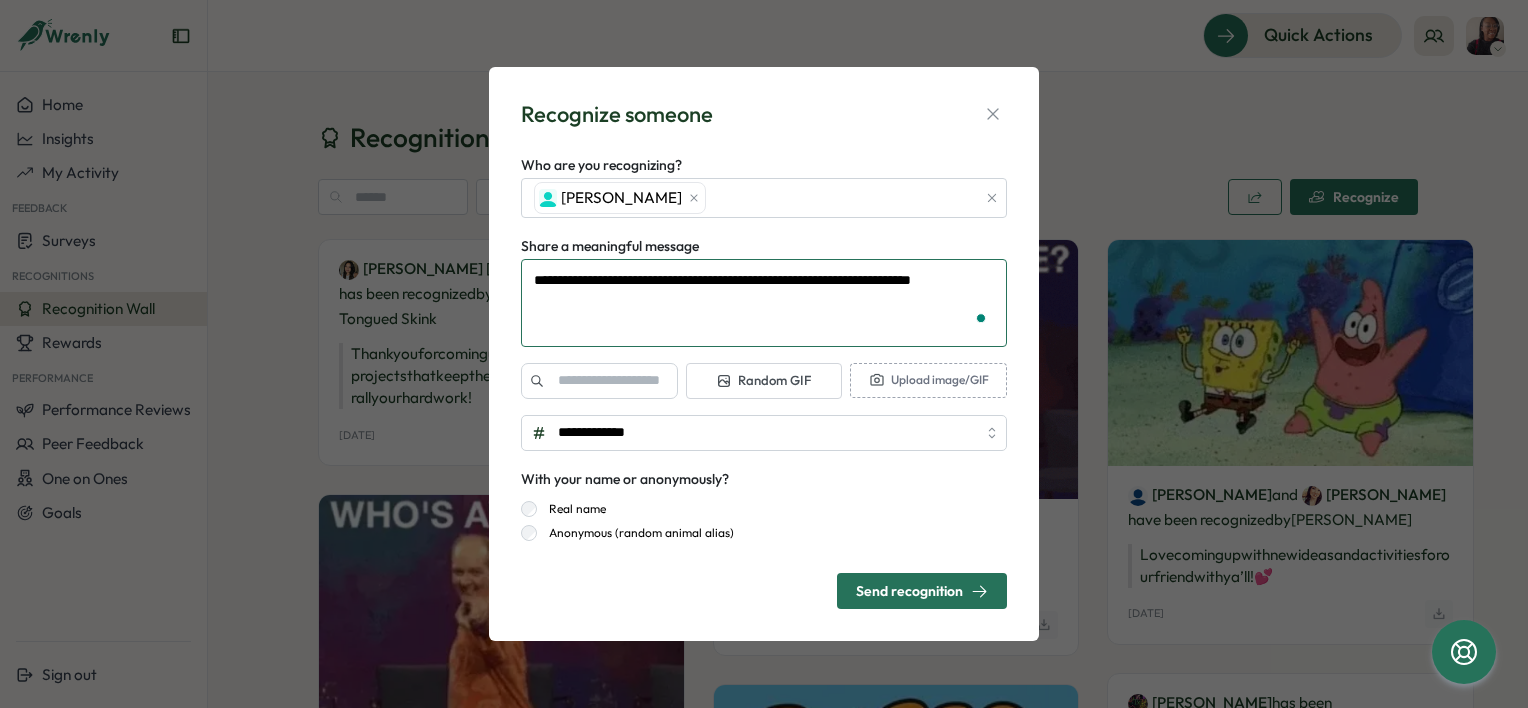 type on "**********" 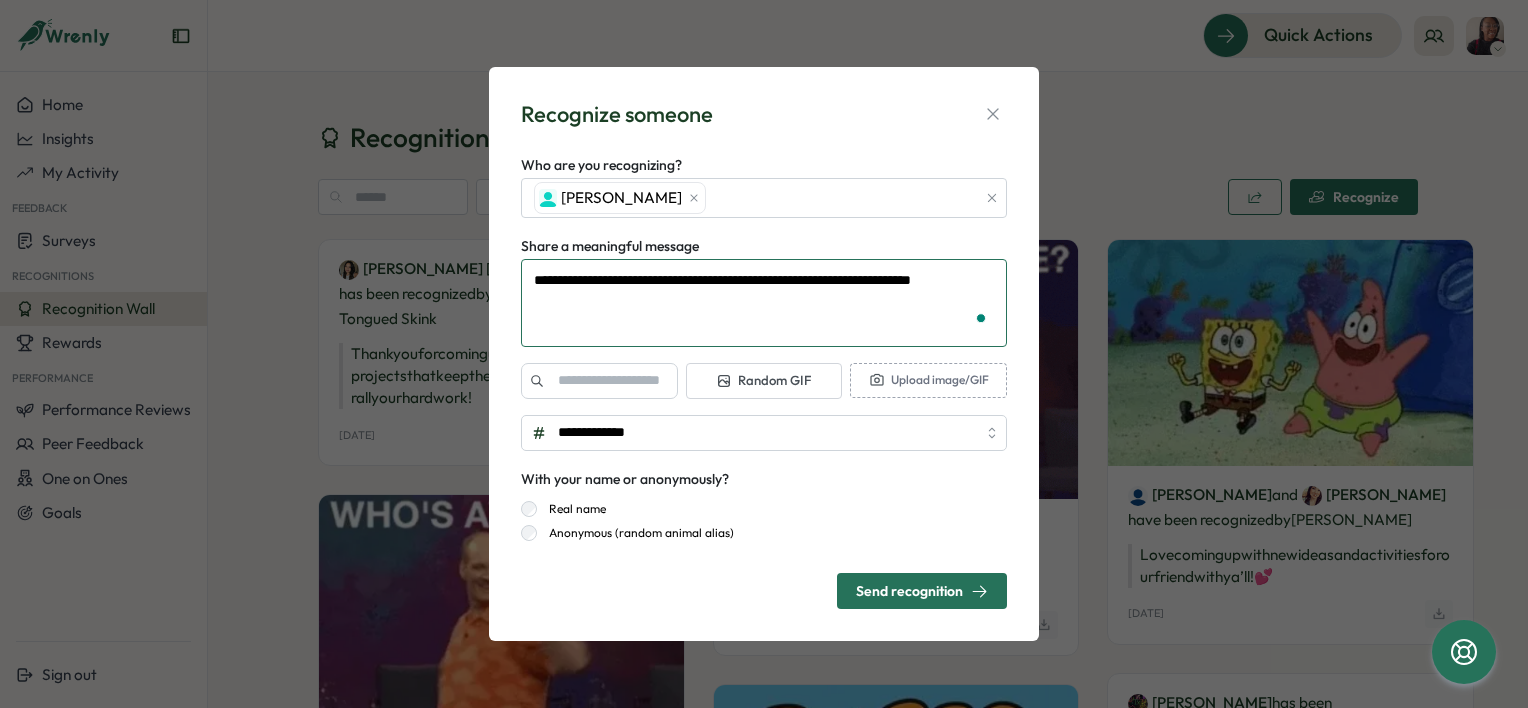 type on "*" 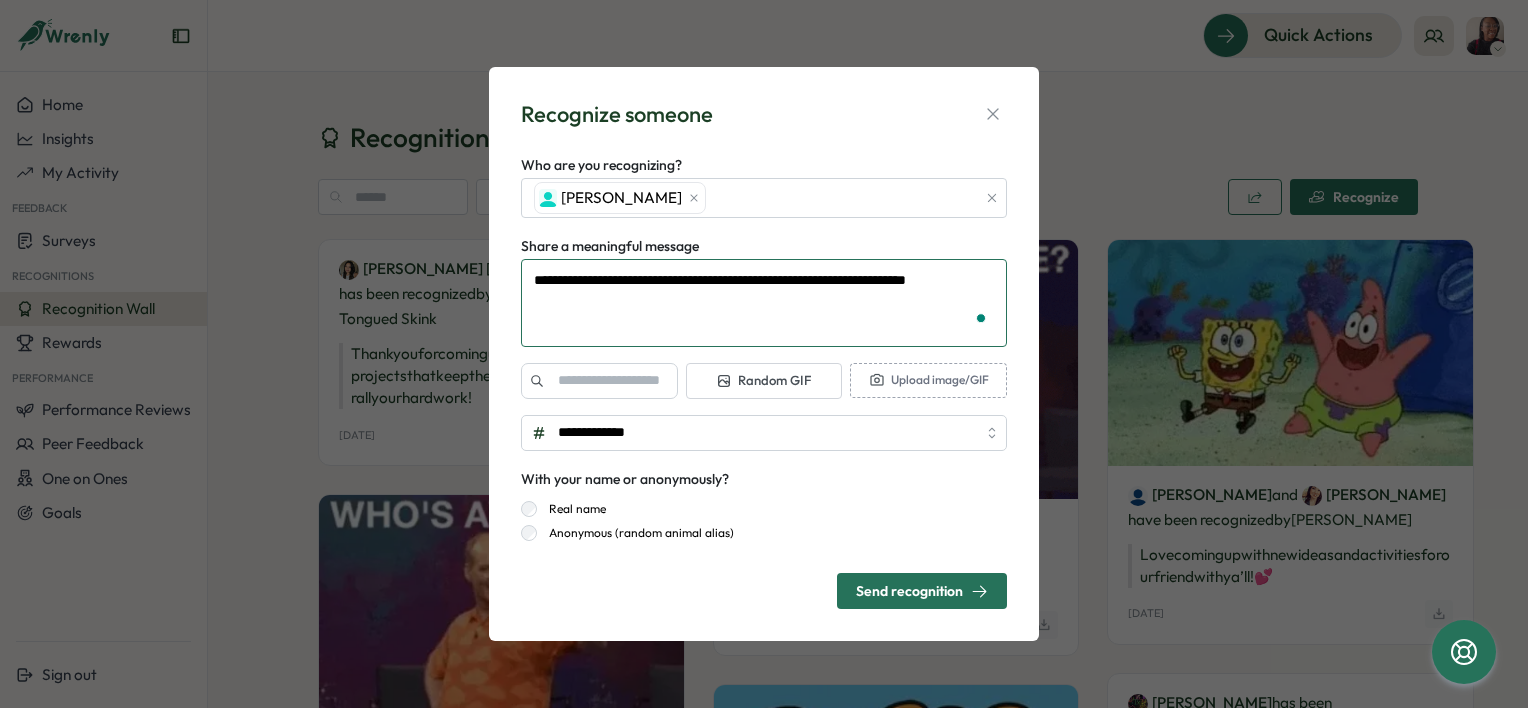 type on "**********" 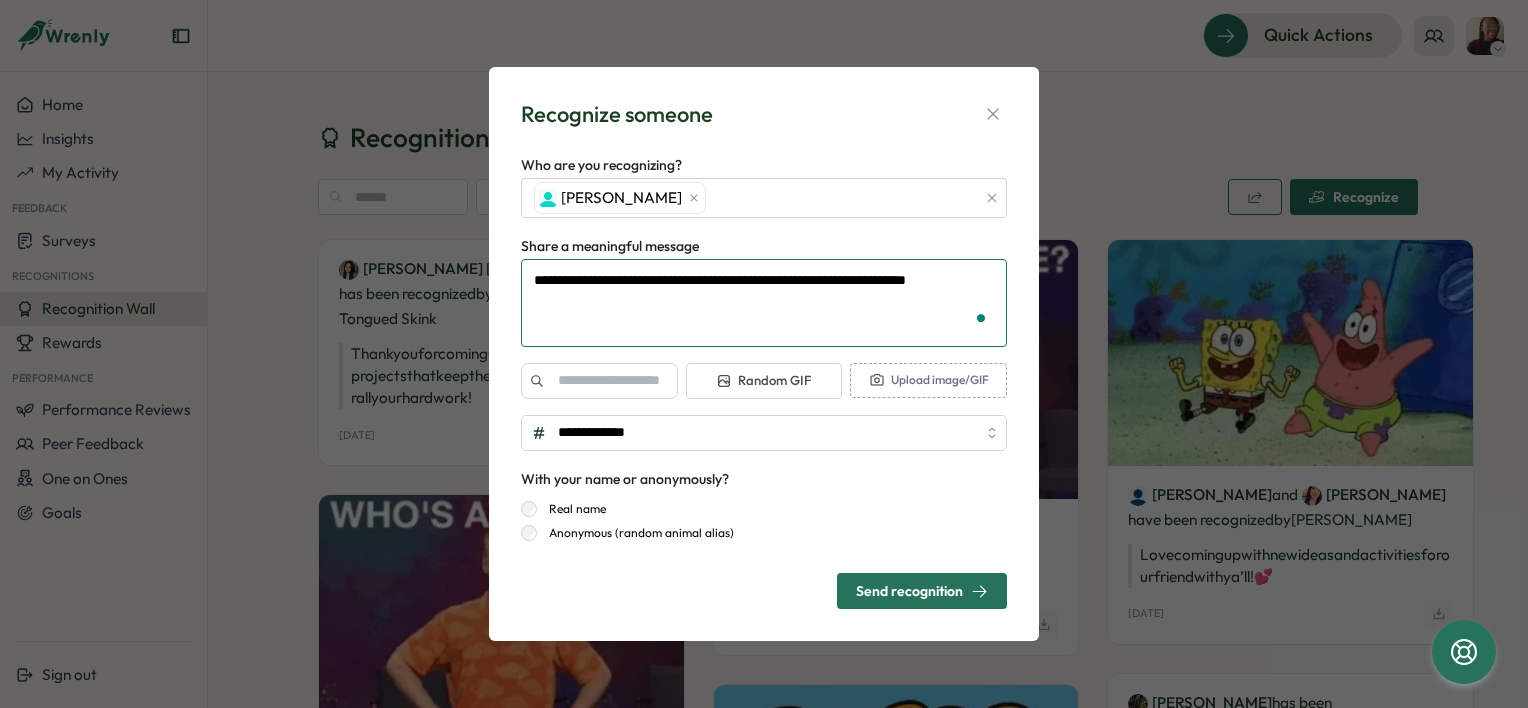 type on "*" 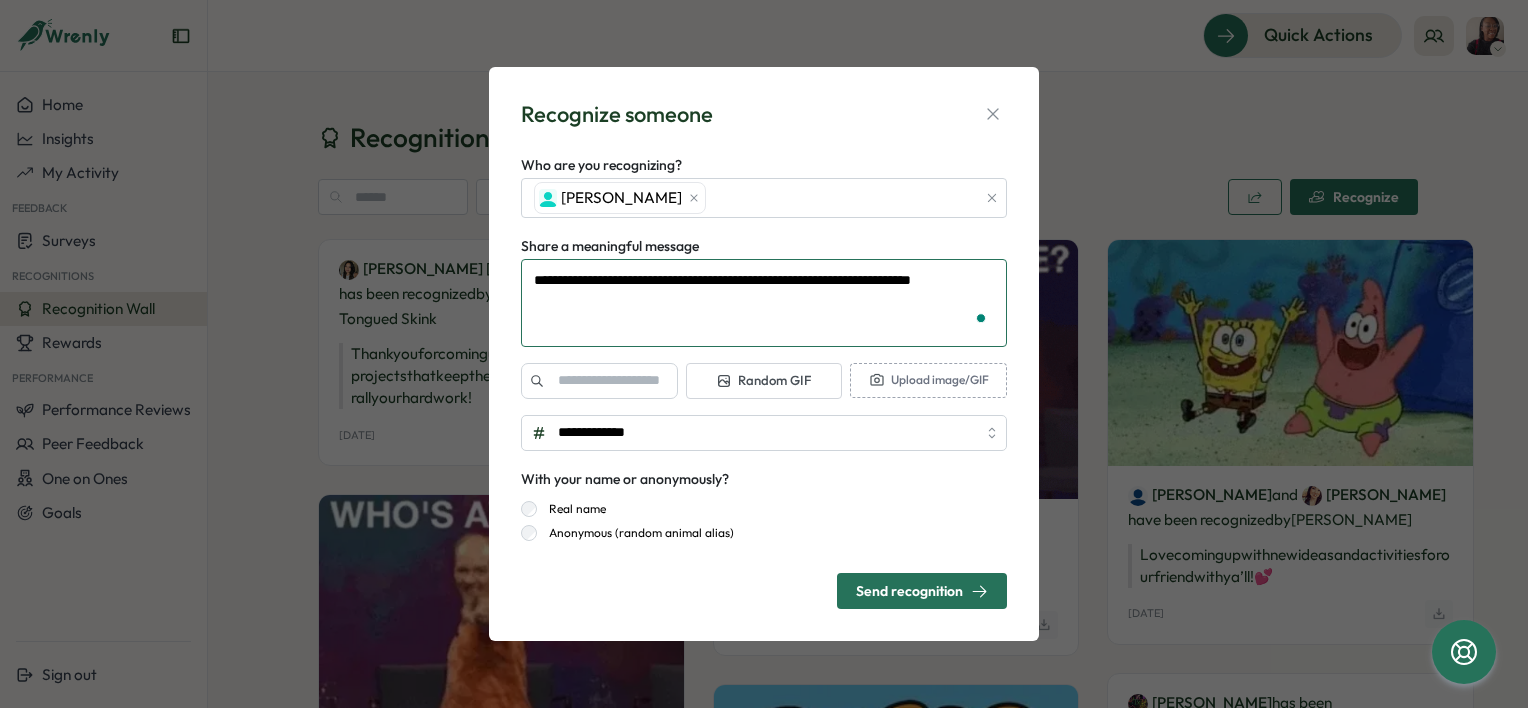 type on "**********" 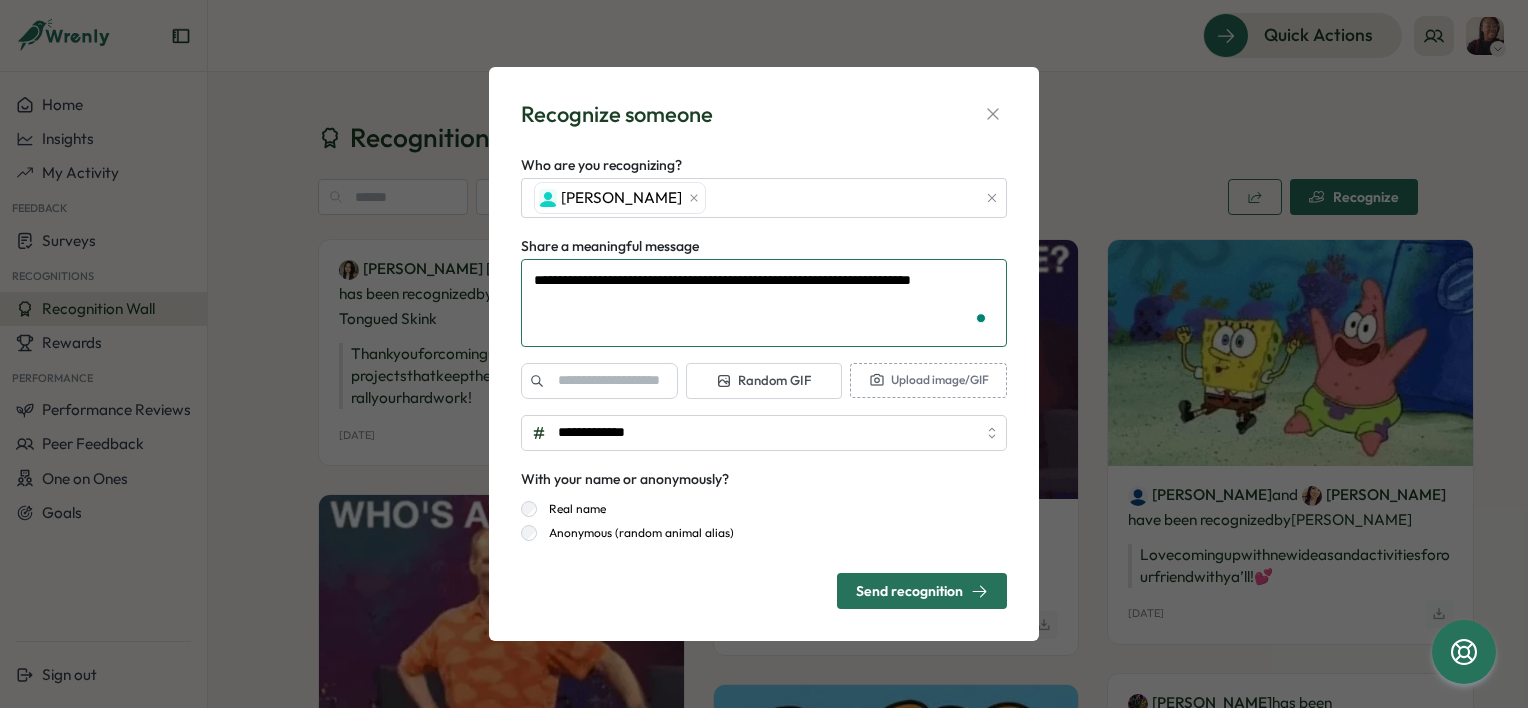 type on "*" 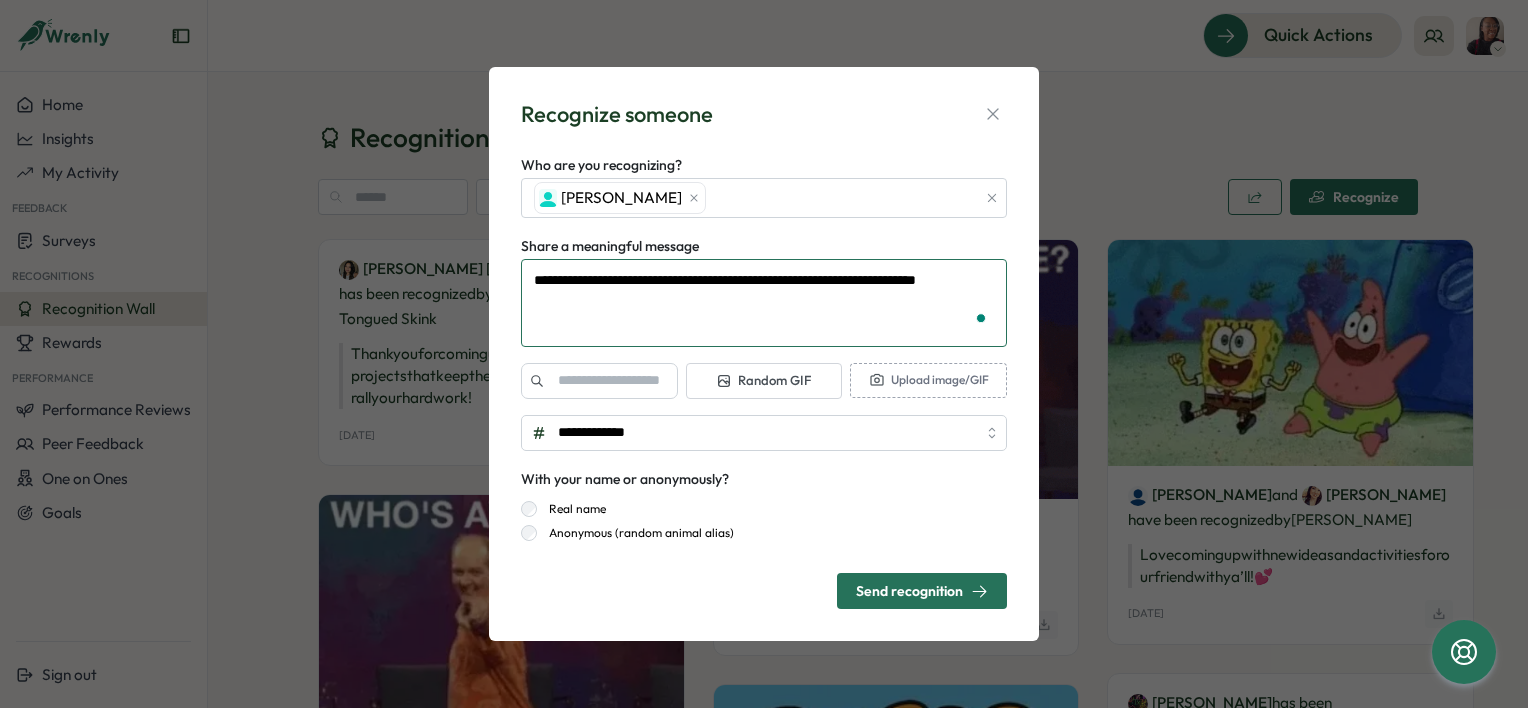 type on "**********" 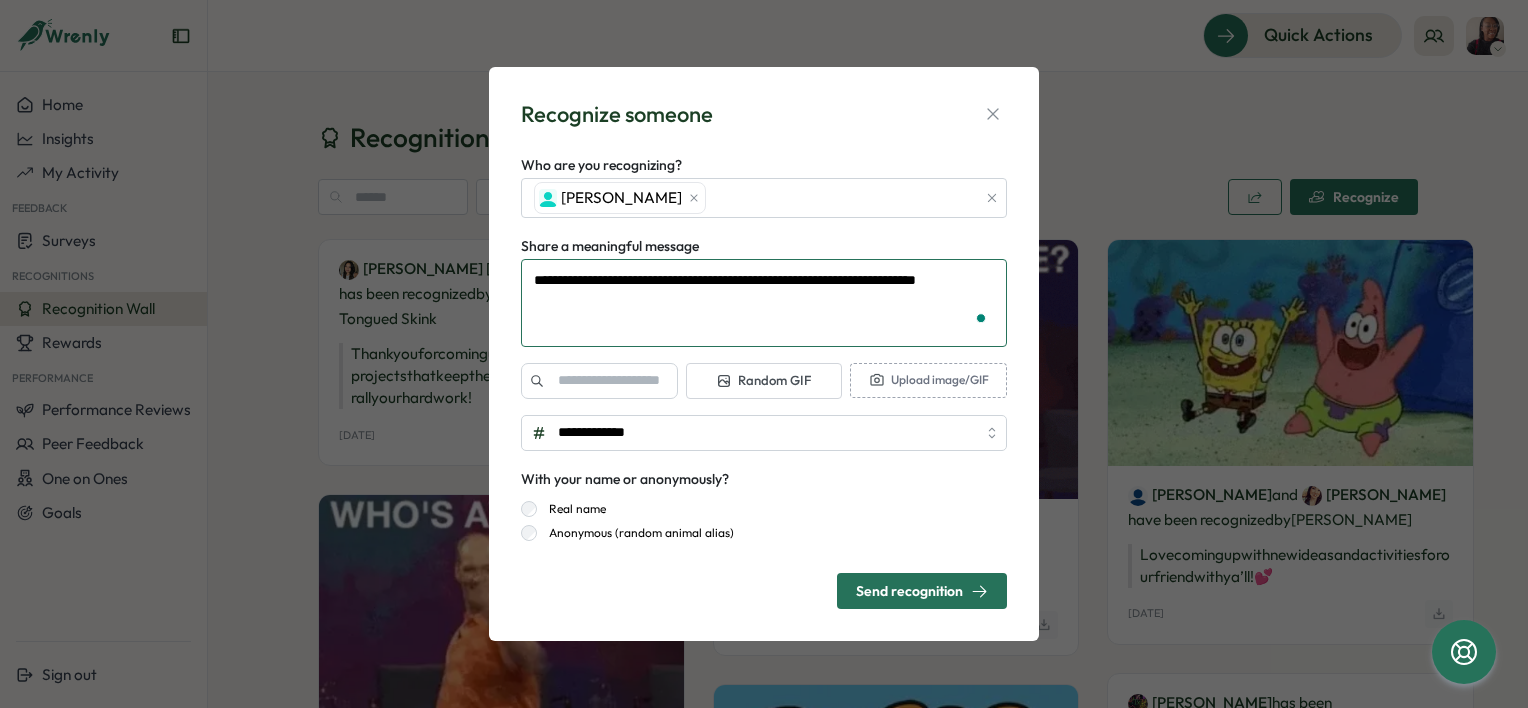 type on "*" 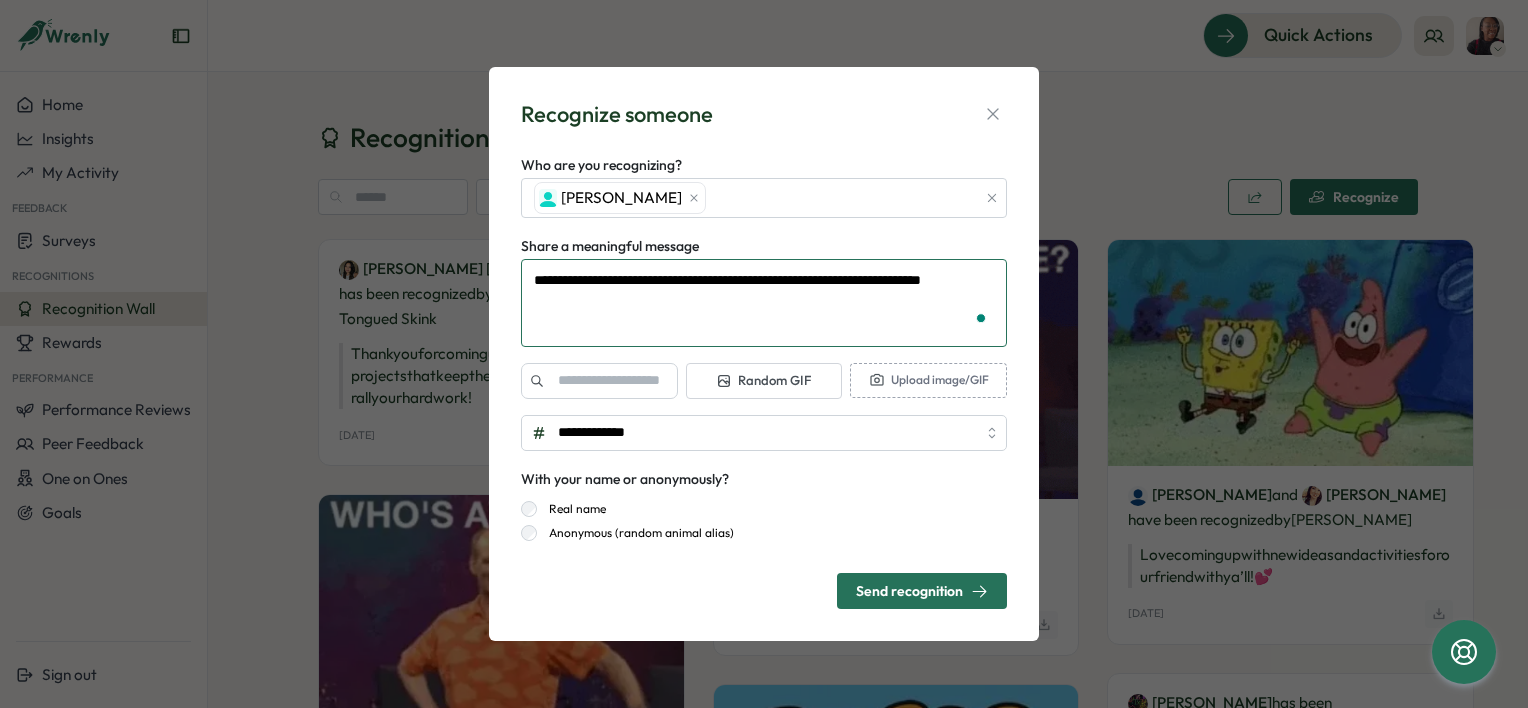 type on "**********" 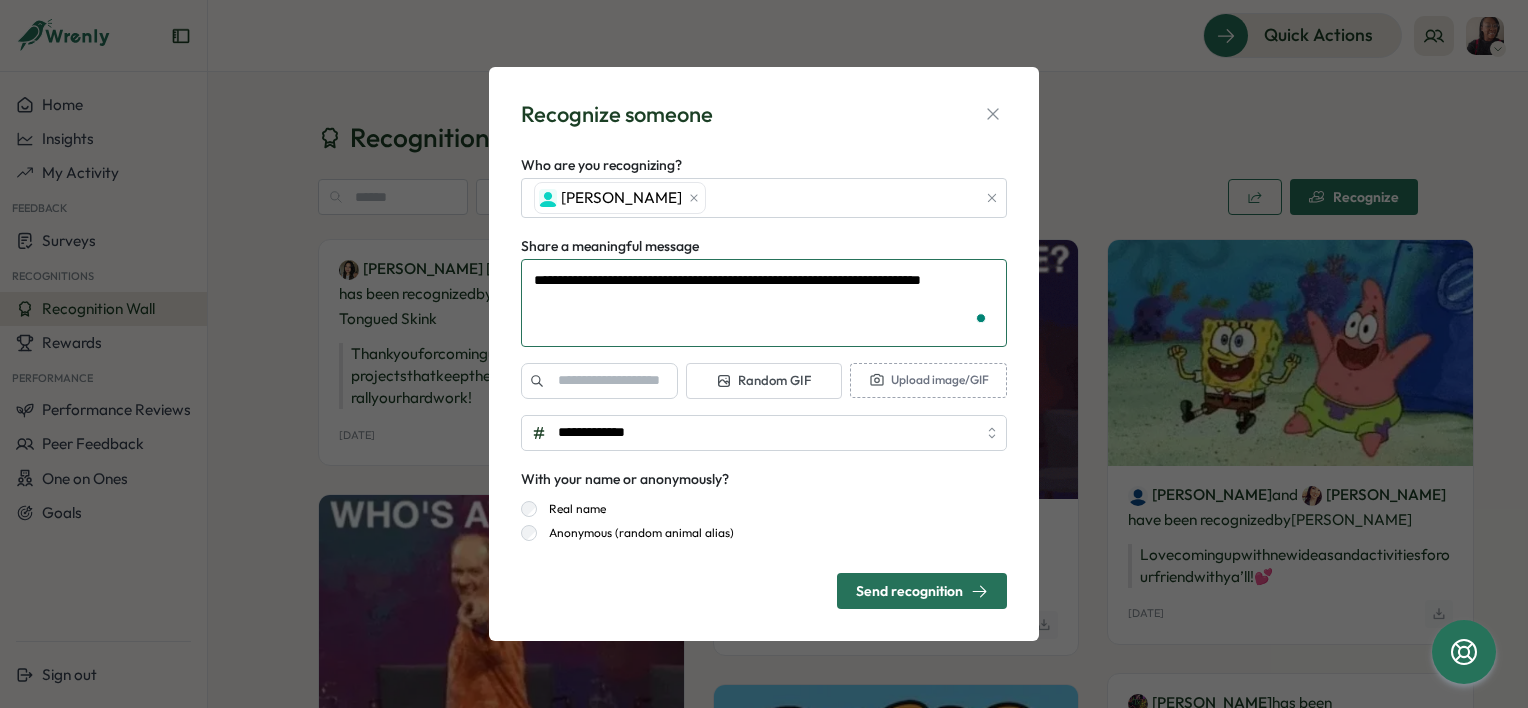 type on "*" 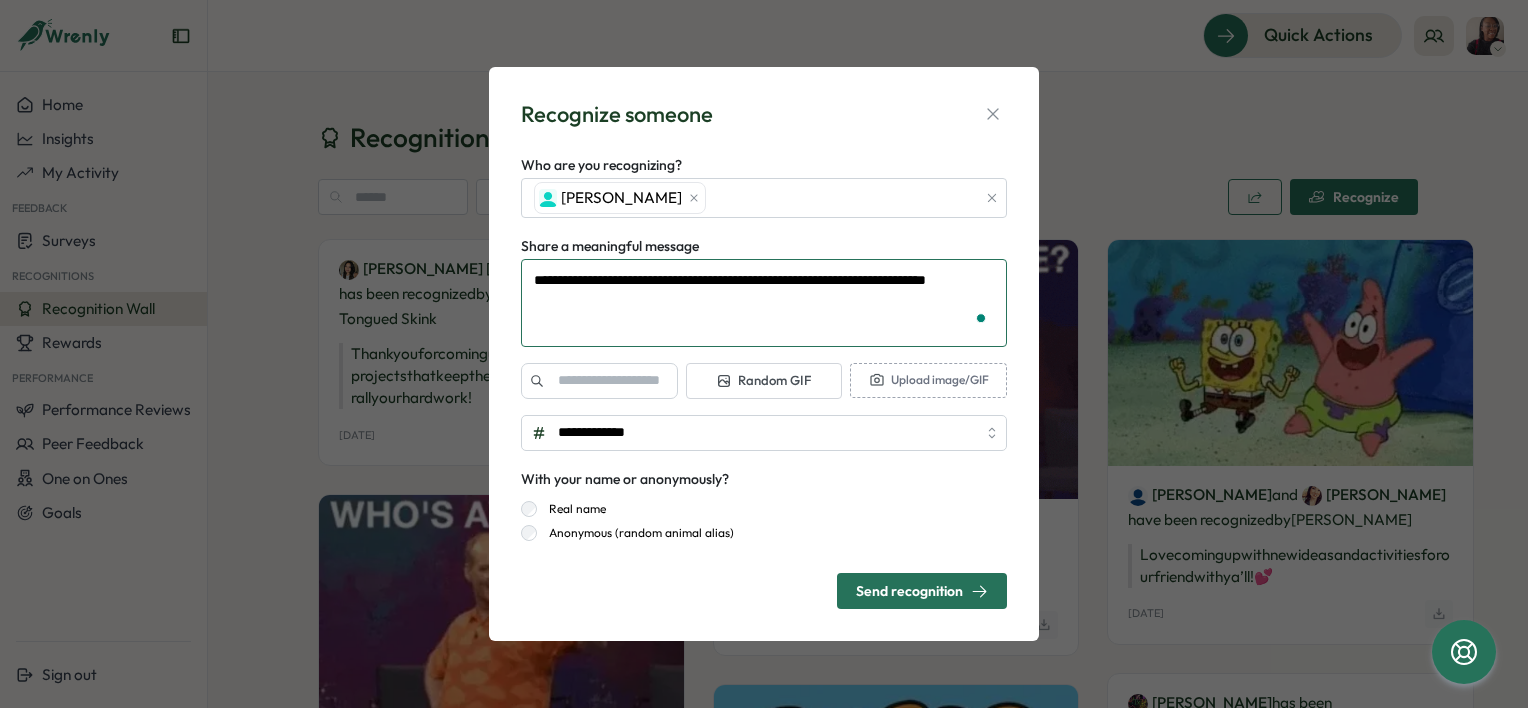 type on "**********" 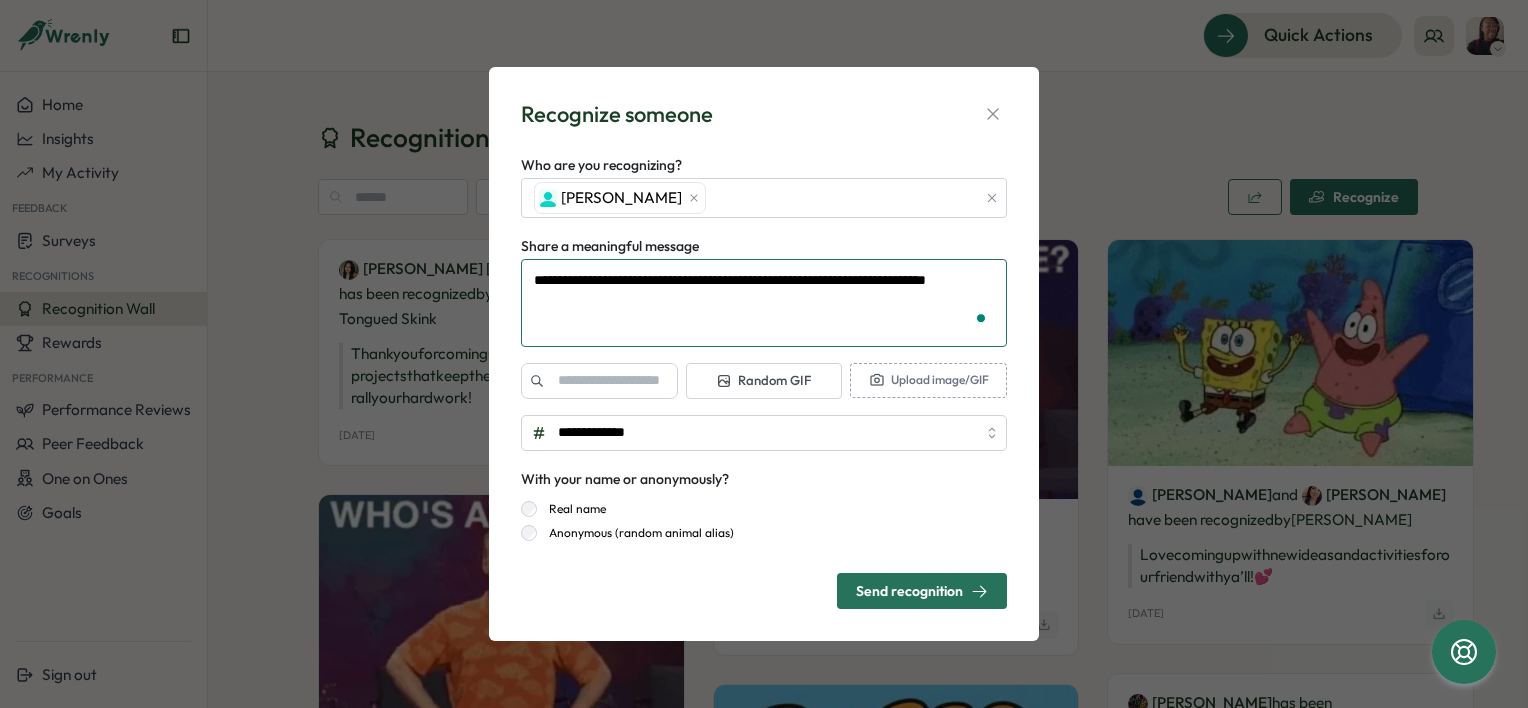 type on "*" 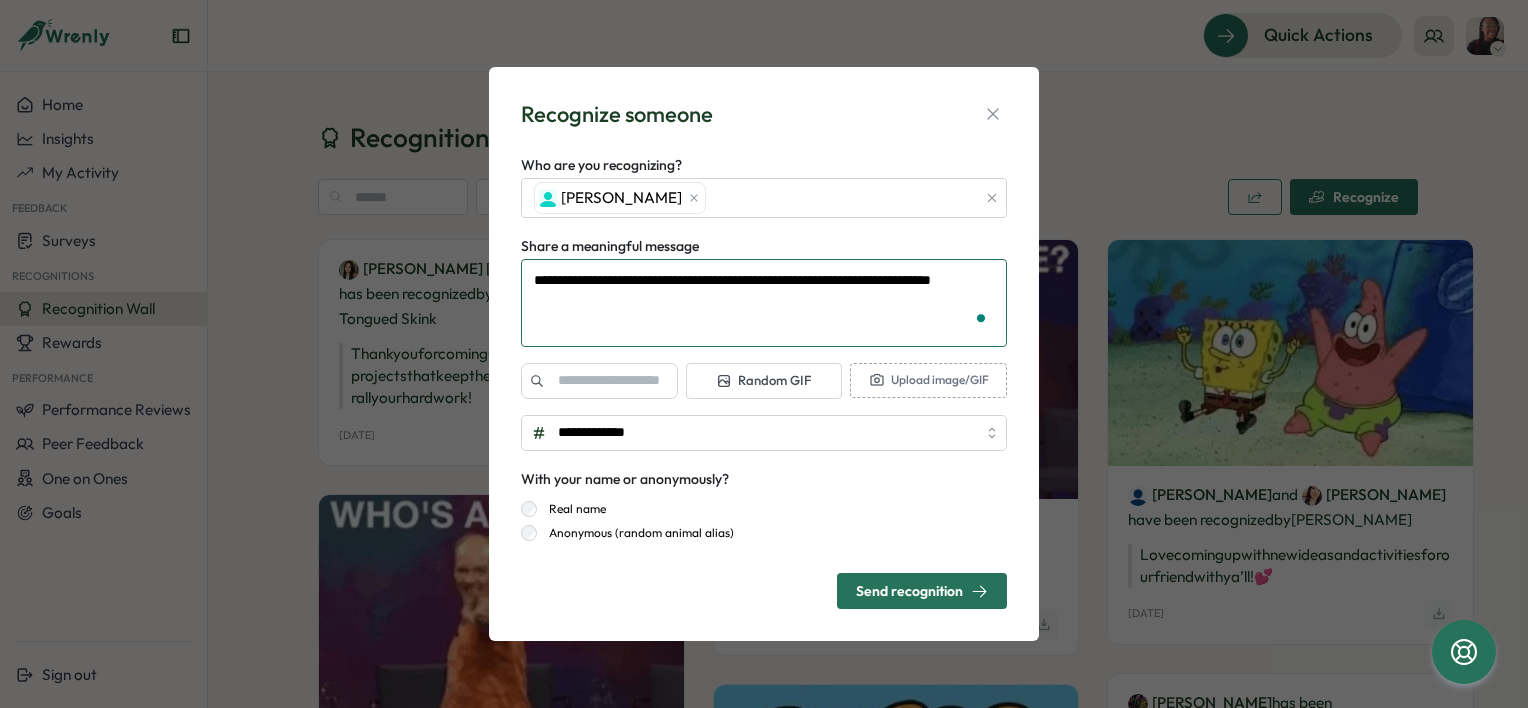 type on "**********" 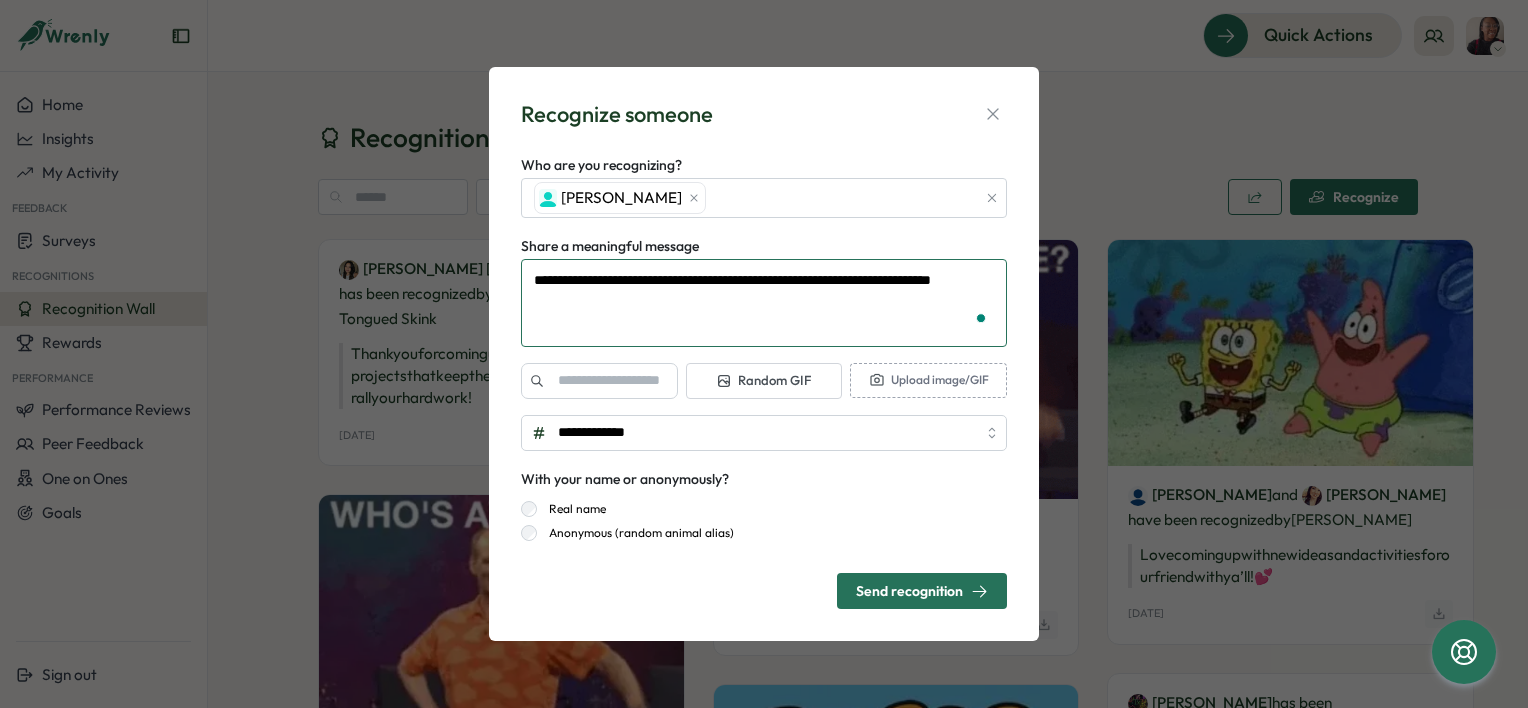type on "*" 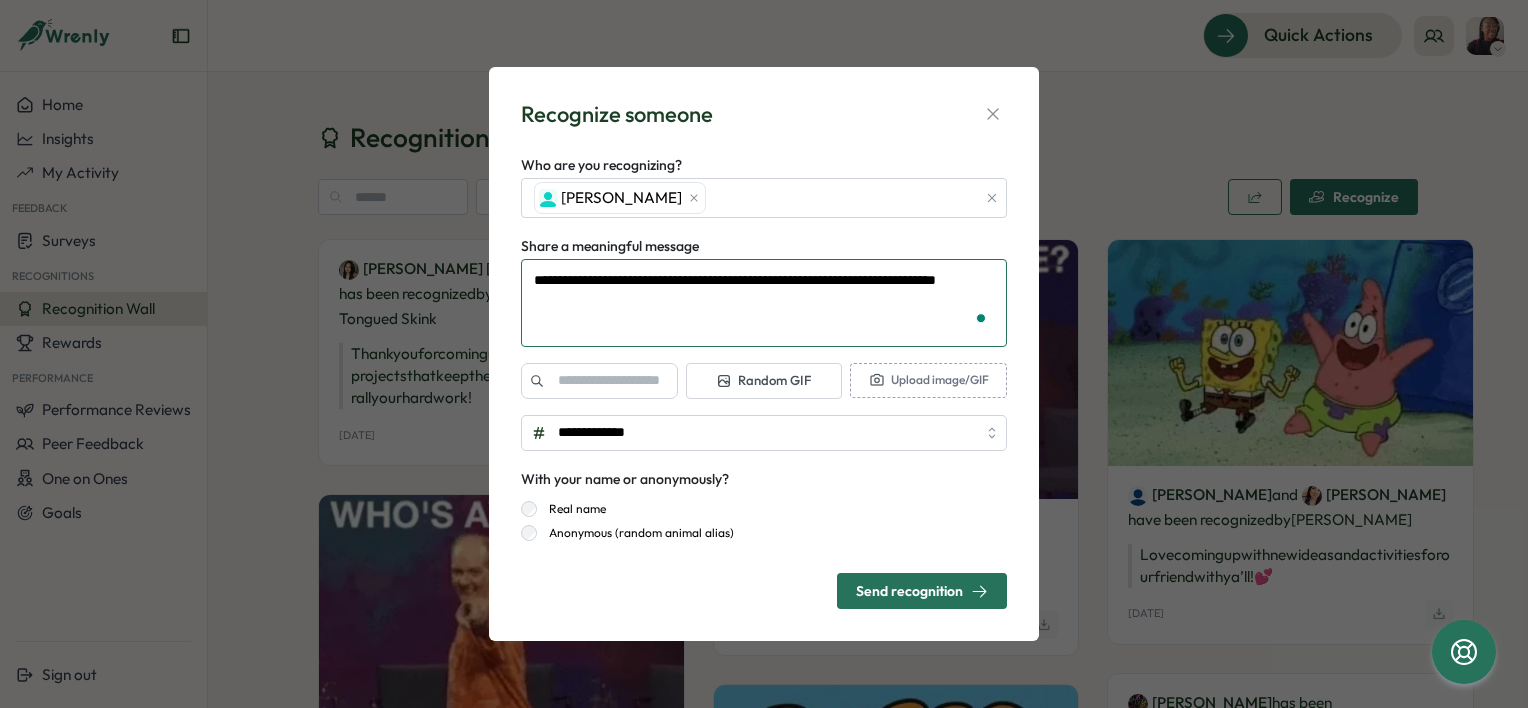 type on "**********" 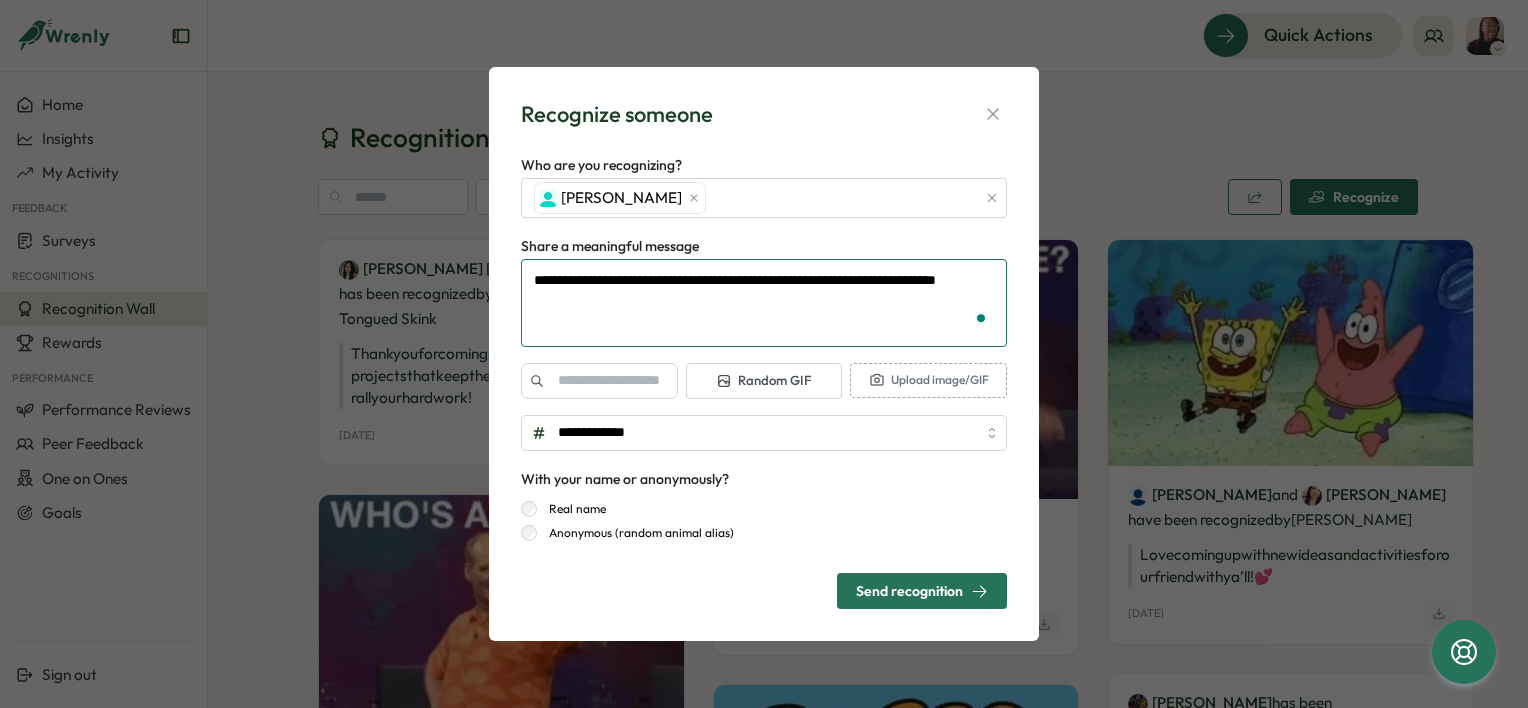 type on "*" 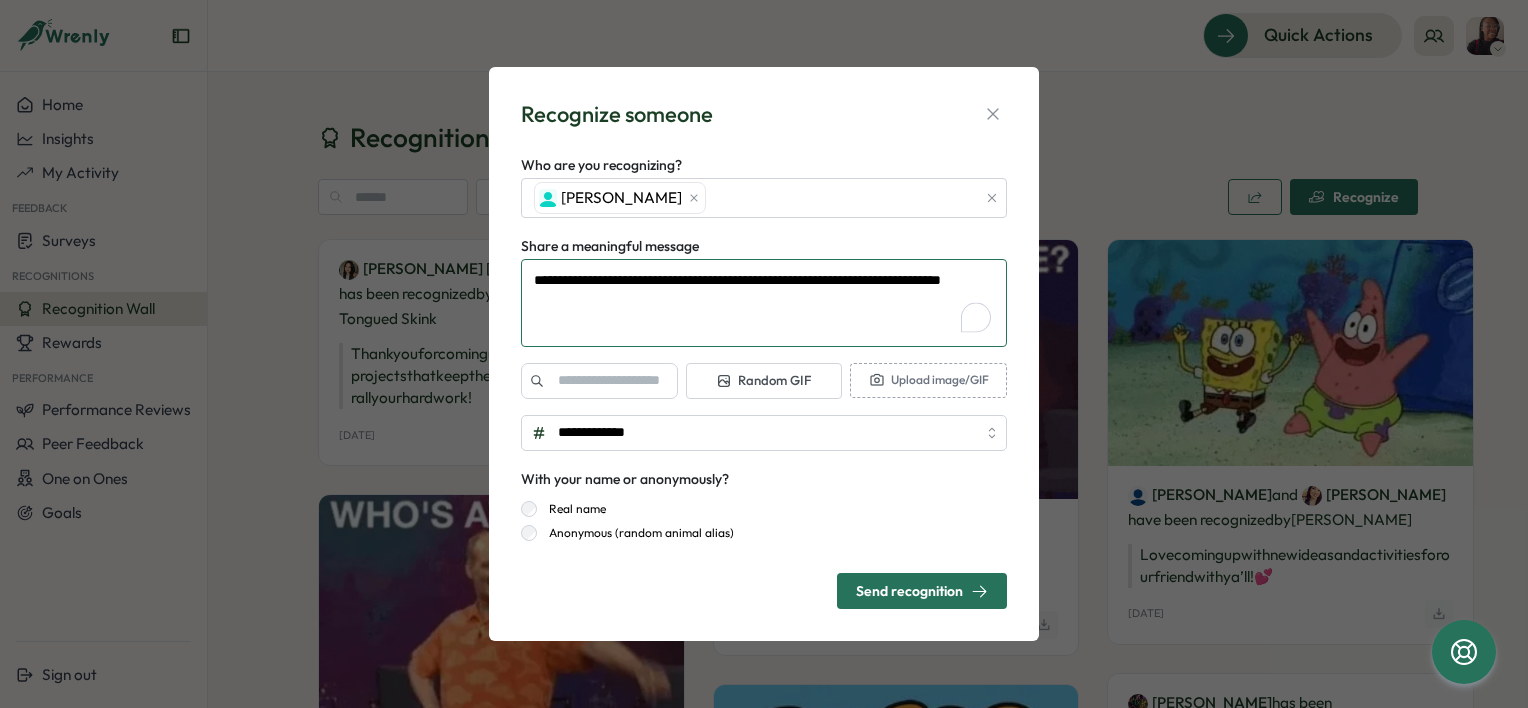 type on "**********" 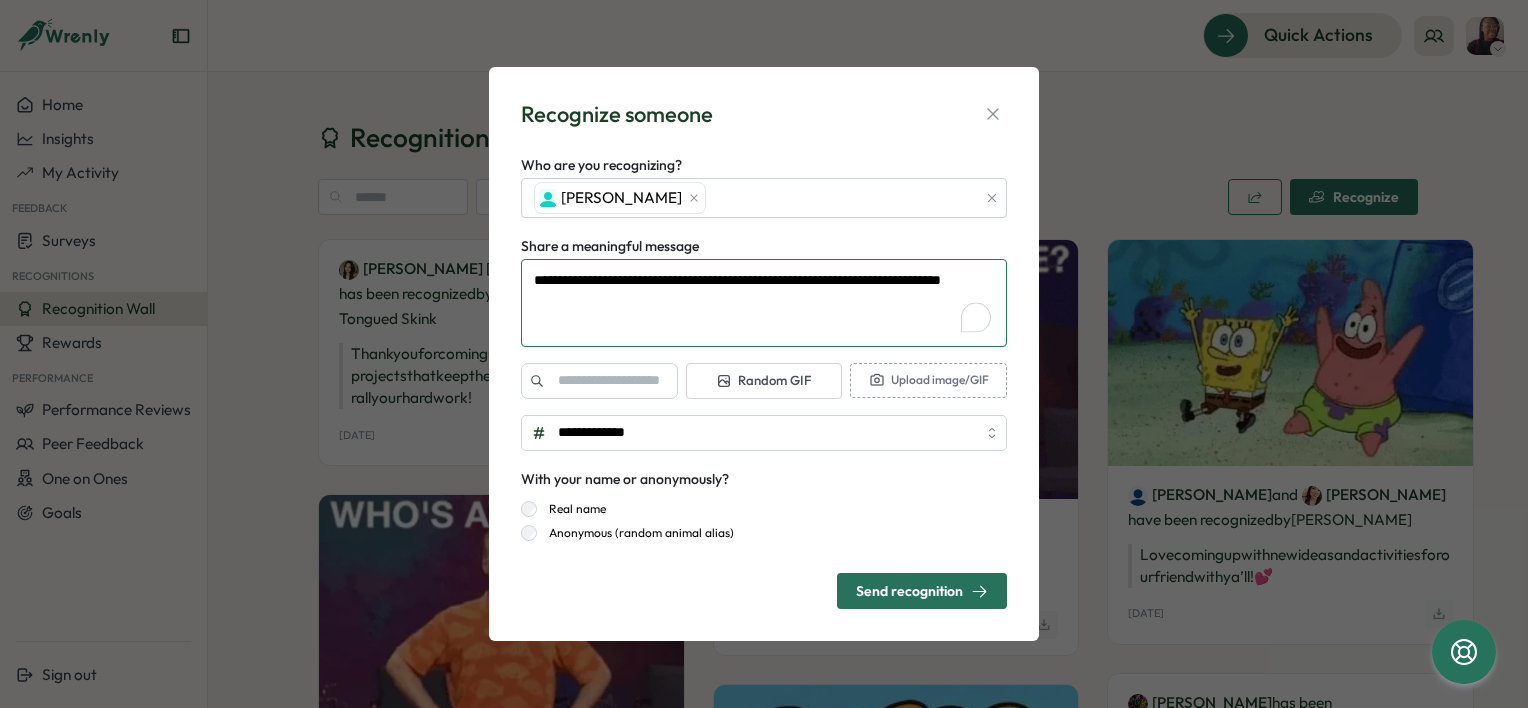 type on "*" 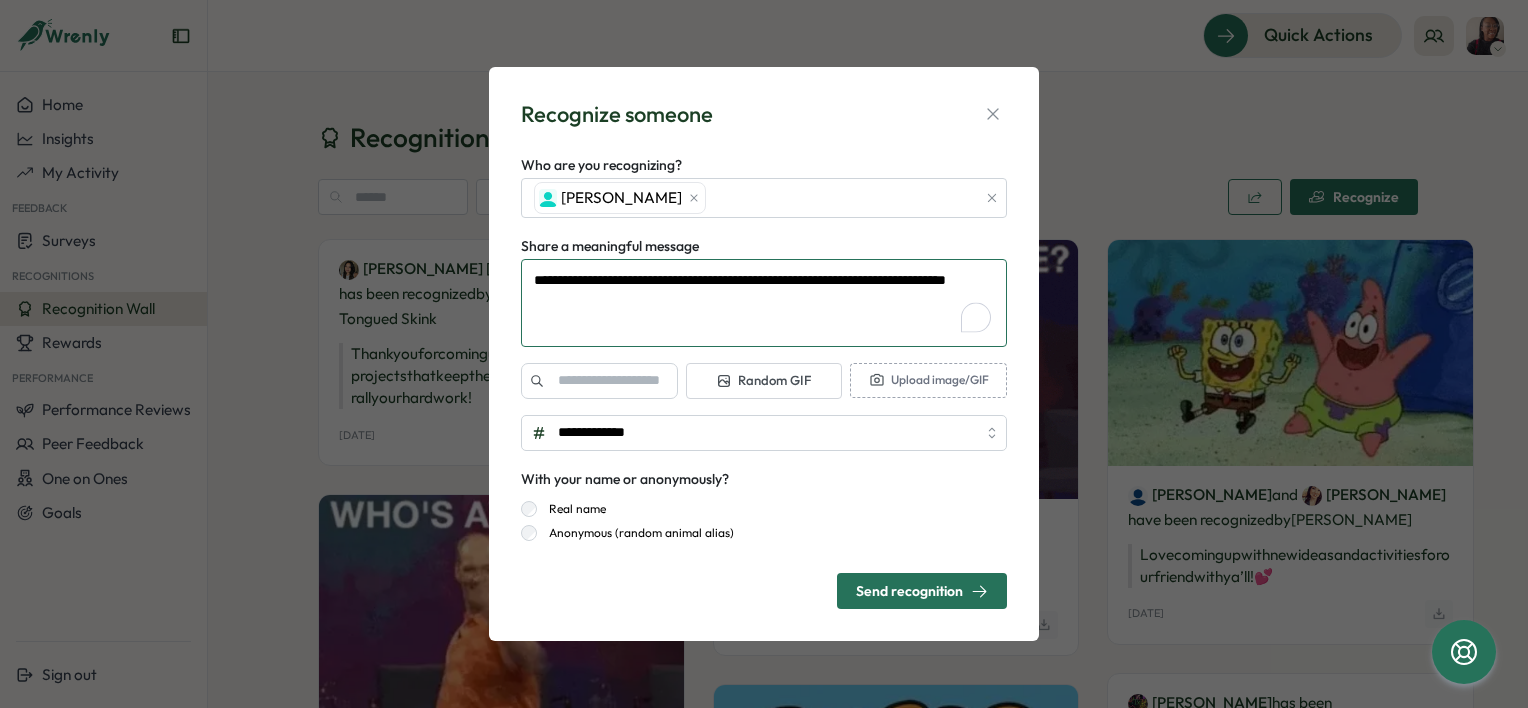 type on "**********" 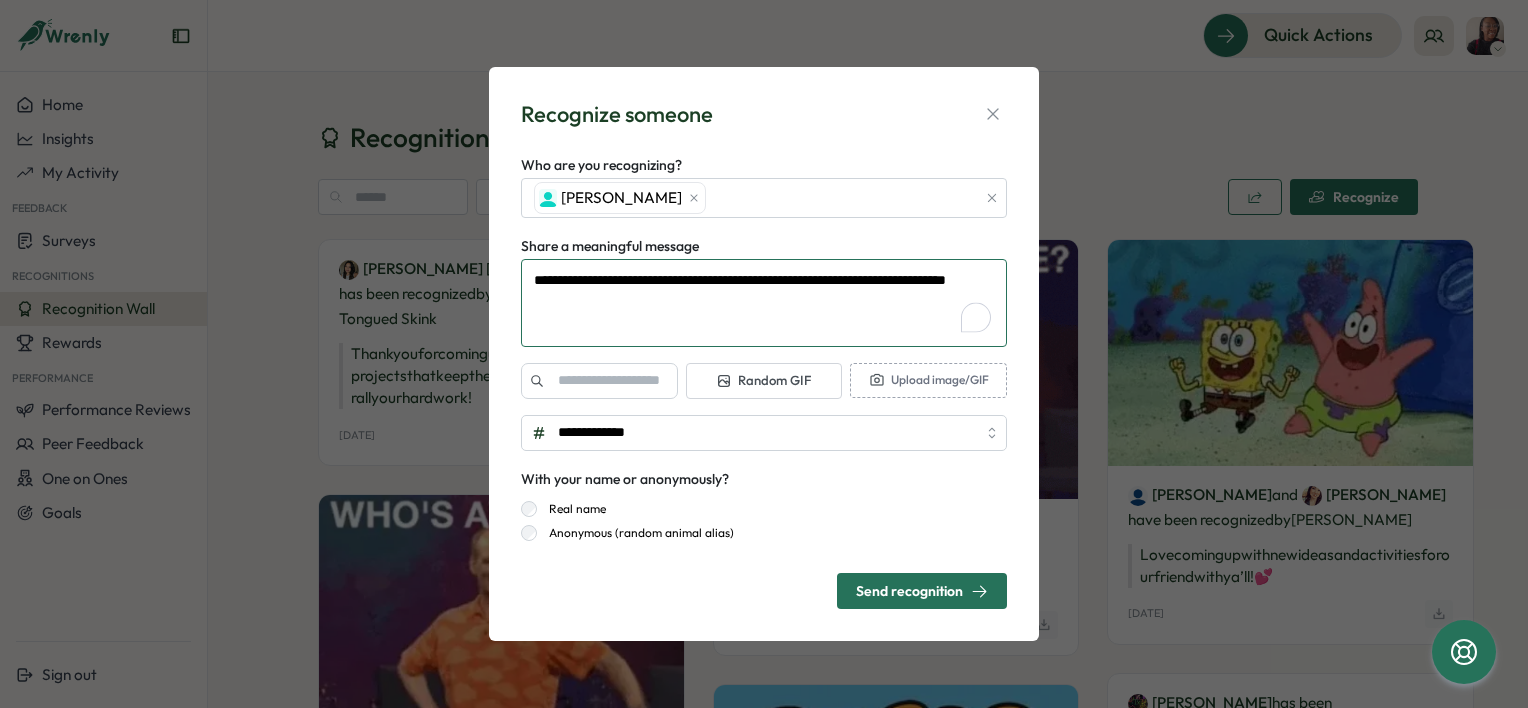 type on "*" 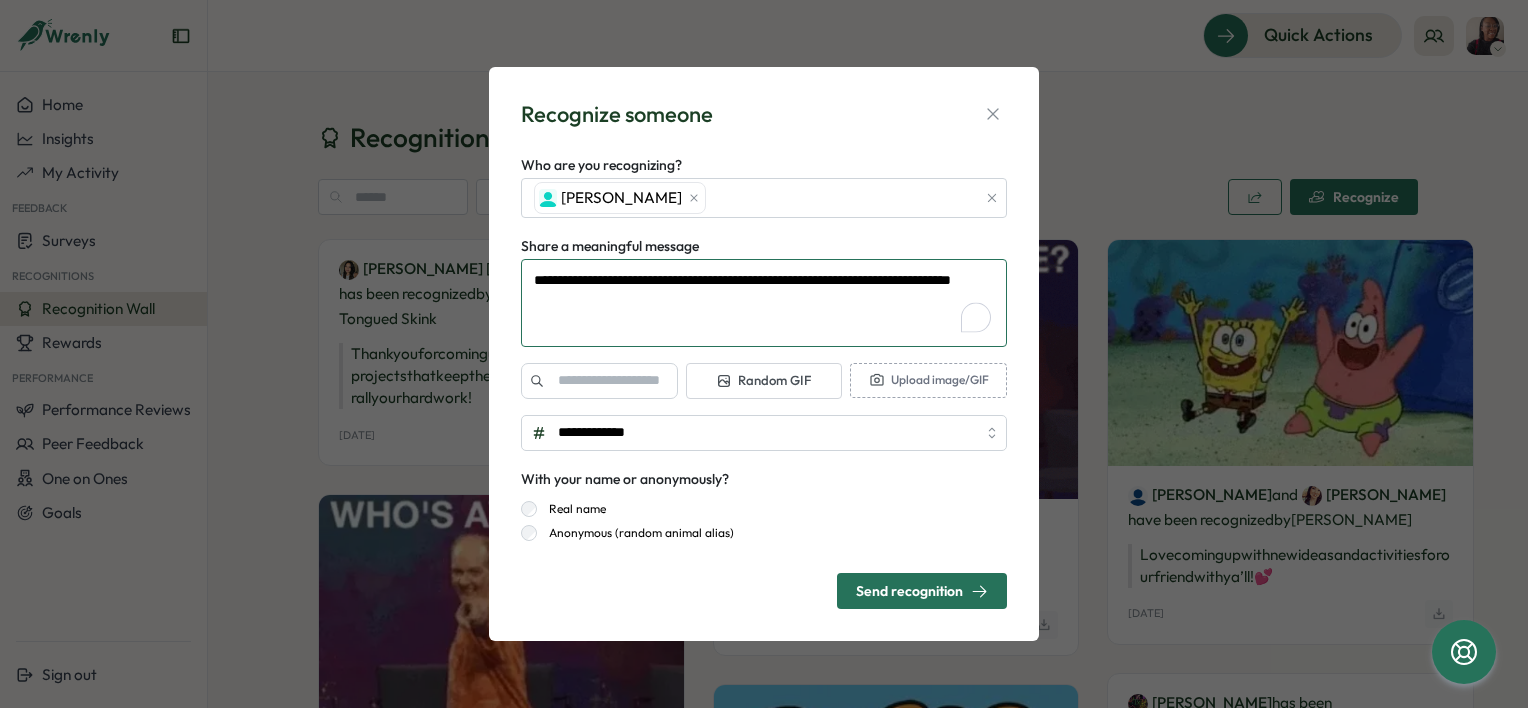 type on "**********" 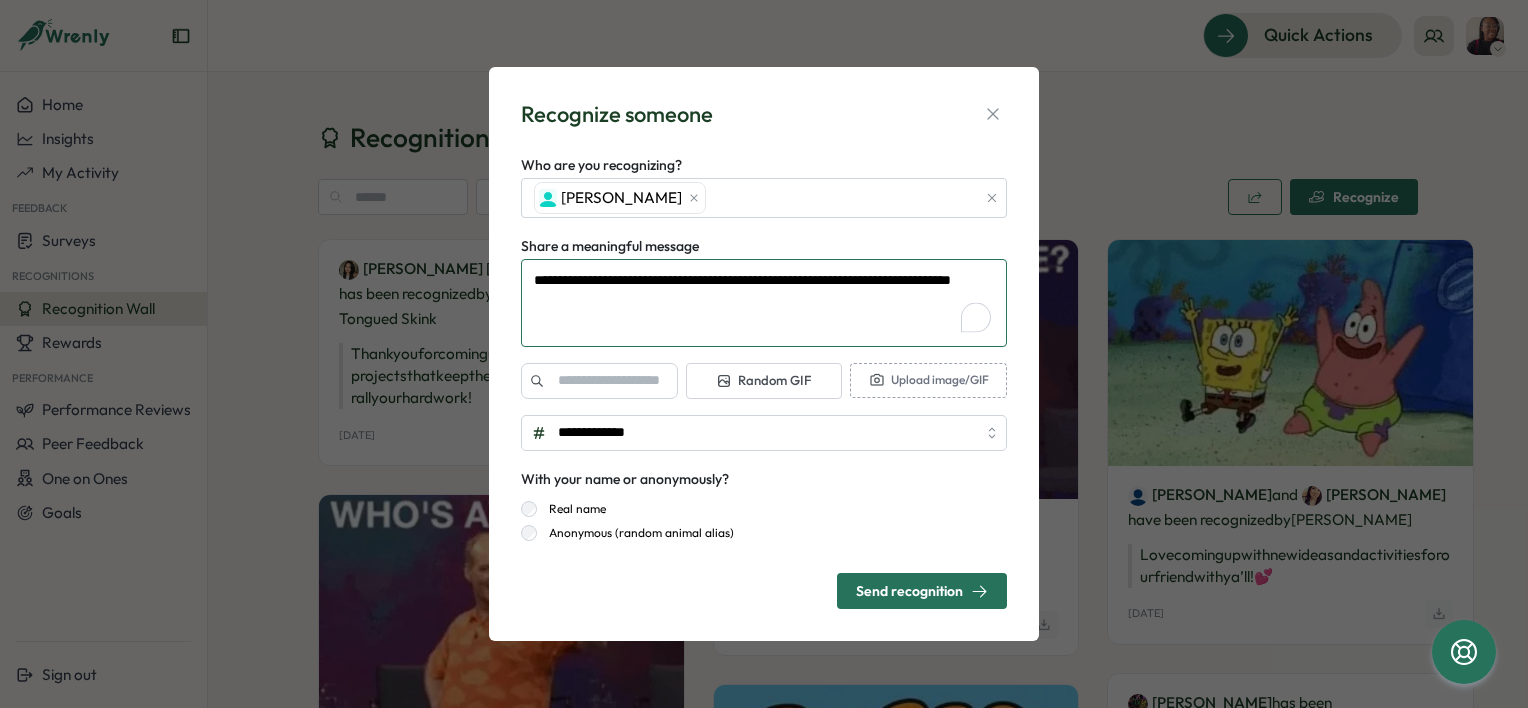 type on "*" 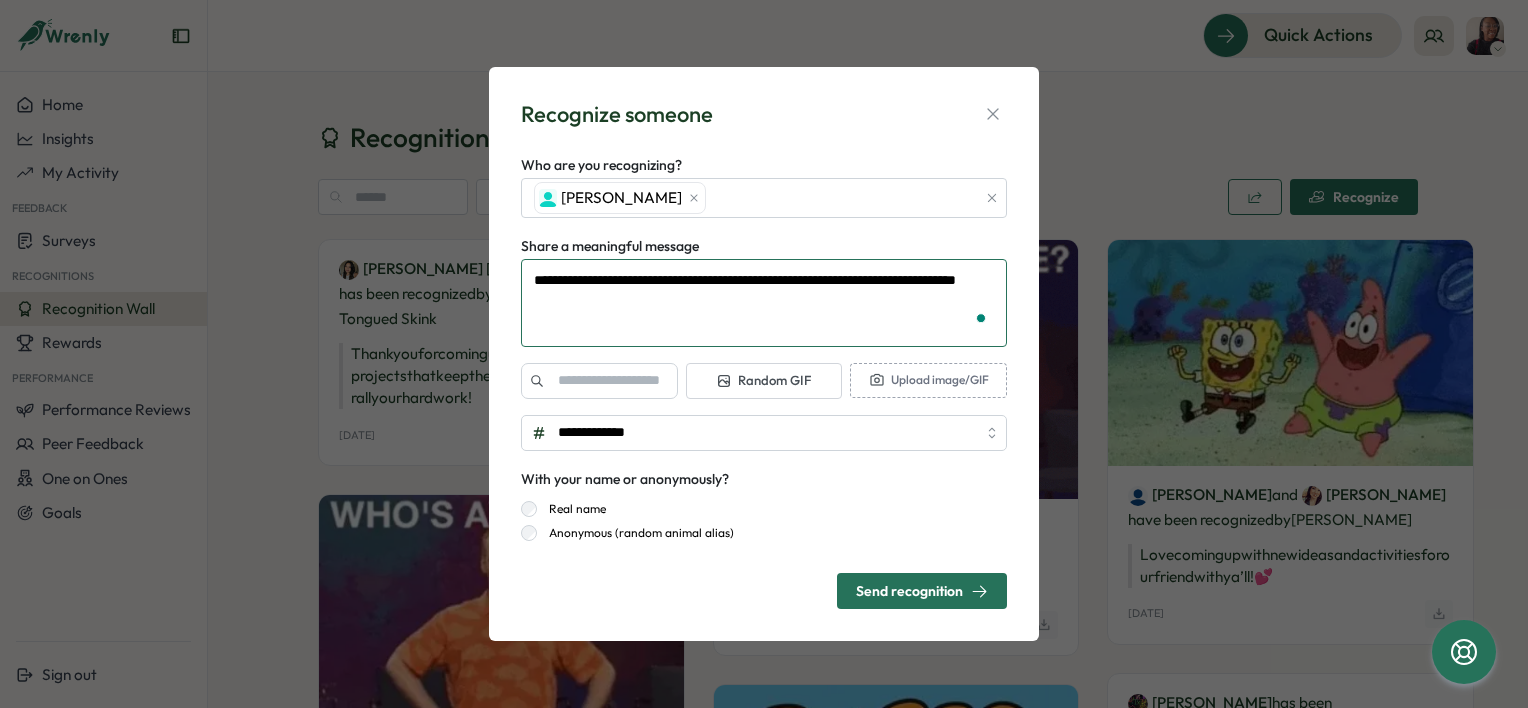 type on "**********" 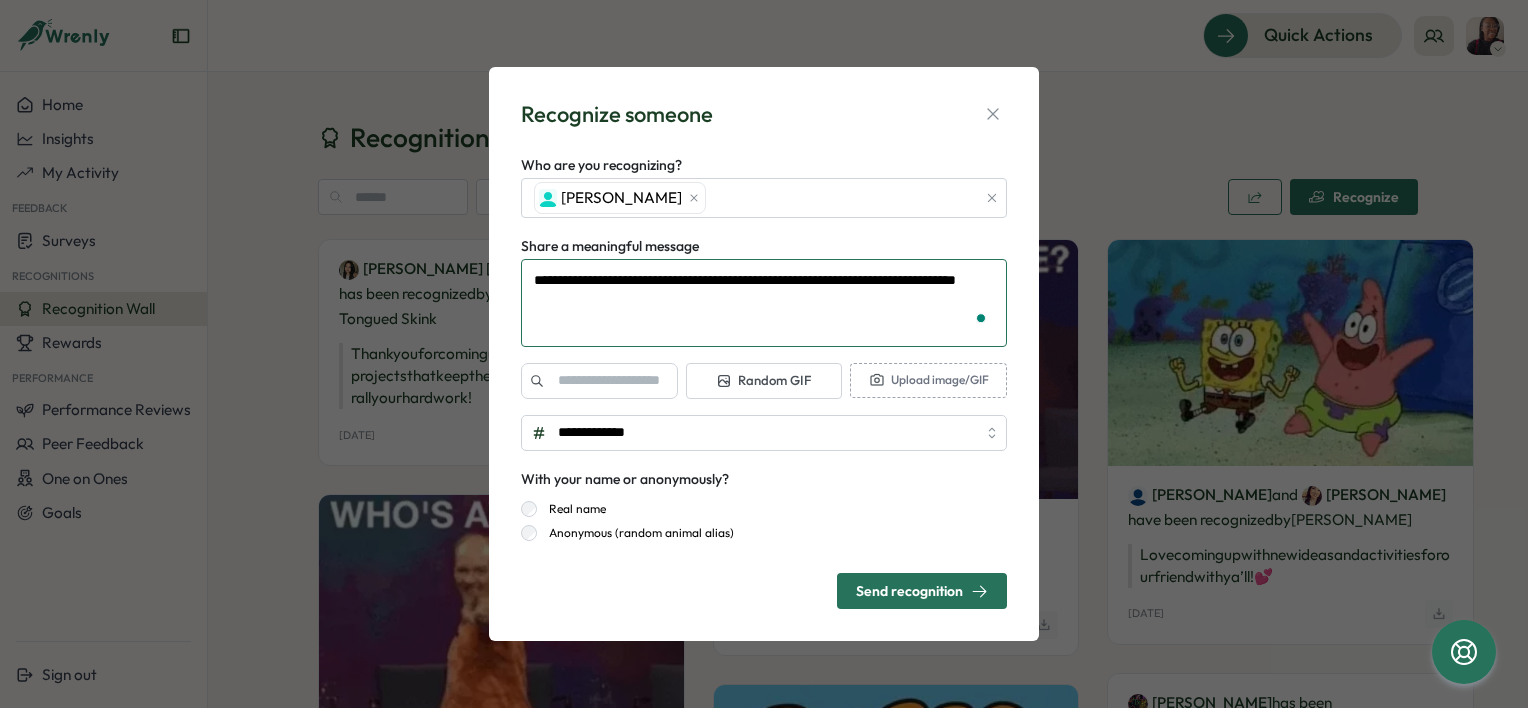 type 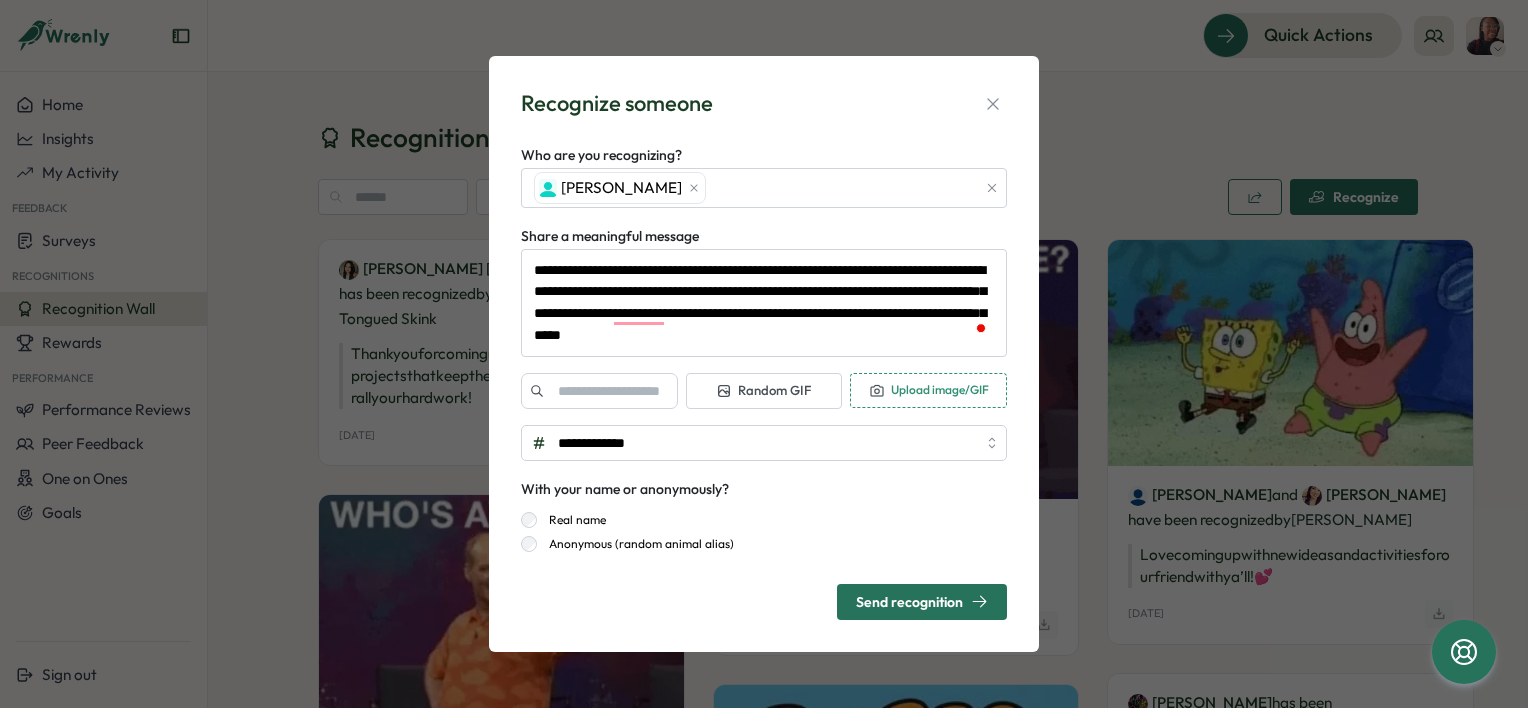 click on "Upload image/GIF" at bounding box center (928, 390) 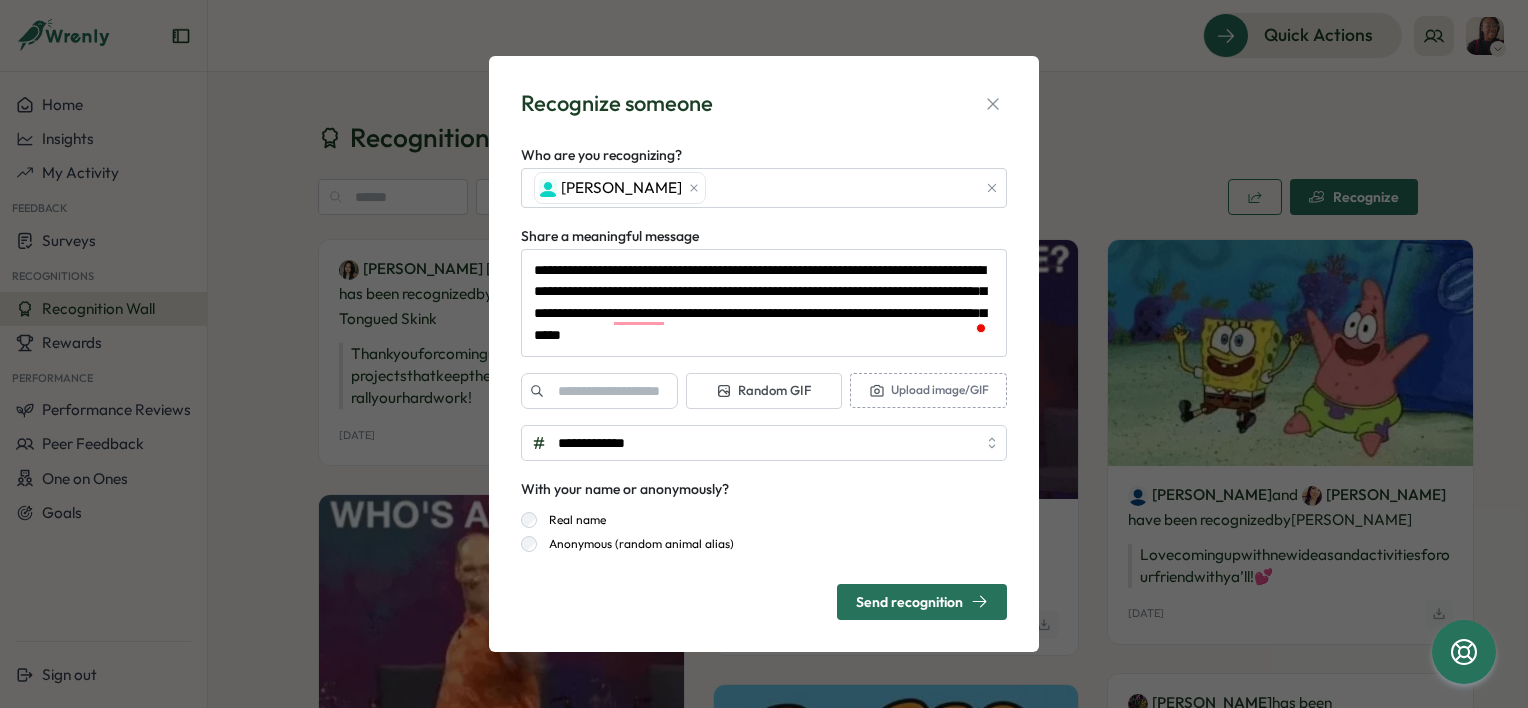 click on "Random GIF" at bounding box center (763, 391) 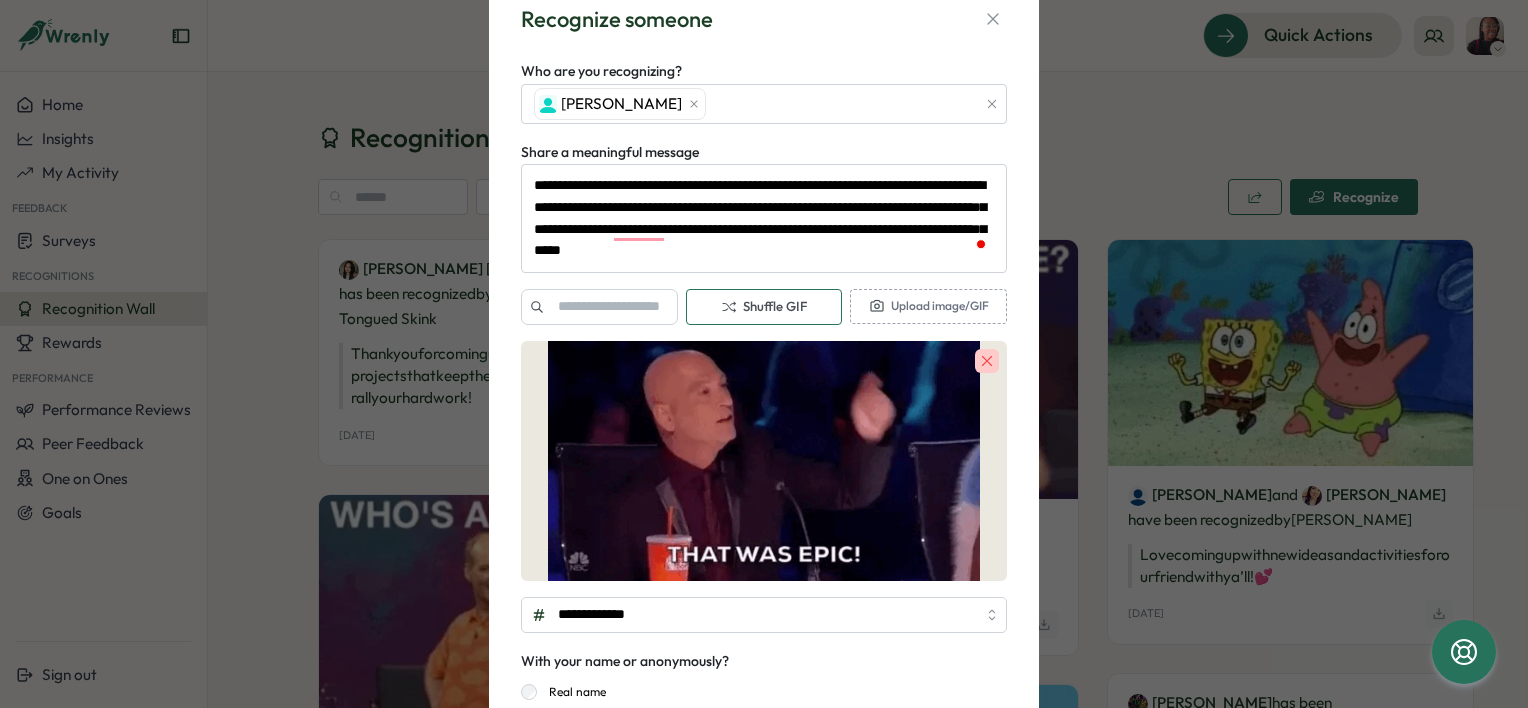scroll, scrollTop: 100, scrollLeft: 0, axis: vertical 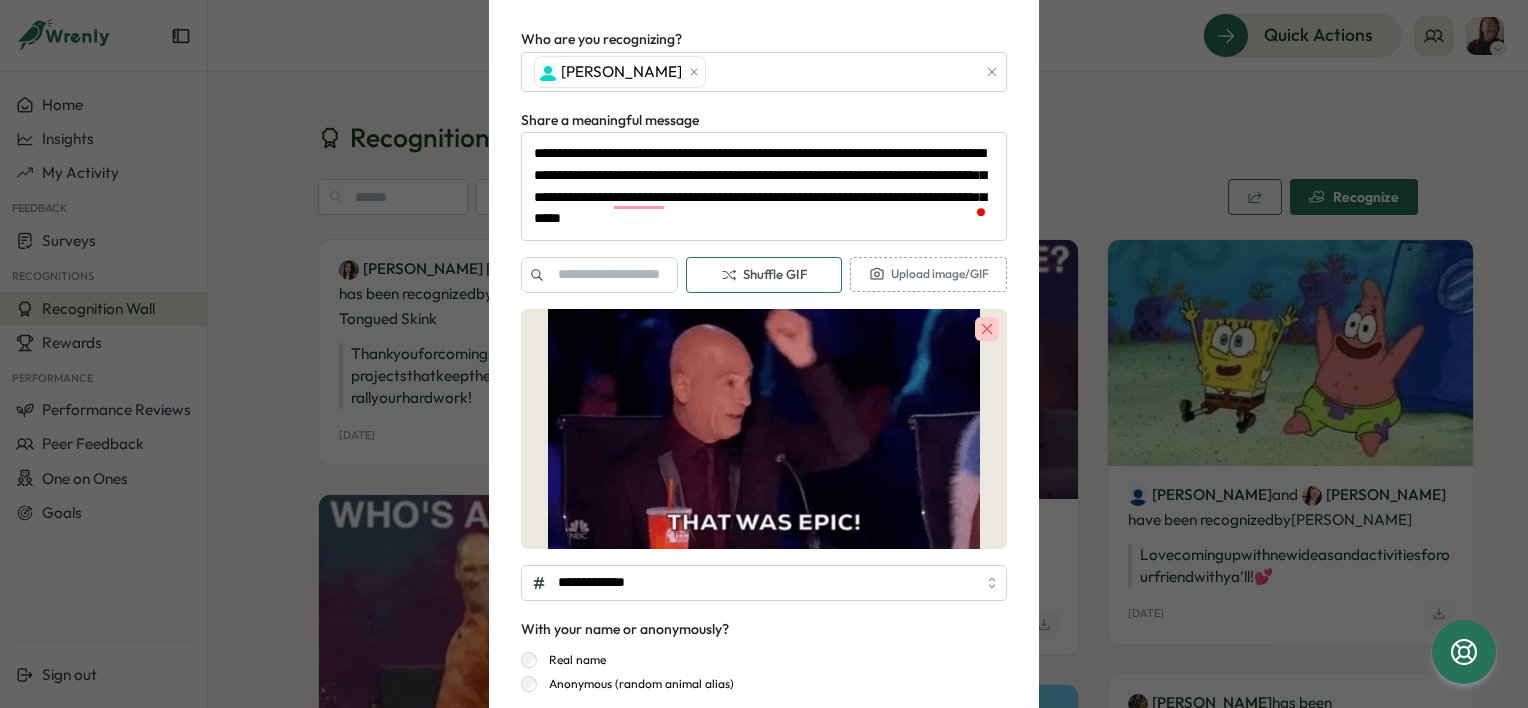click on "Shuffle GIF" at bounding box center [764, 275] 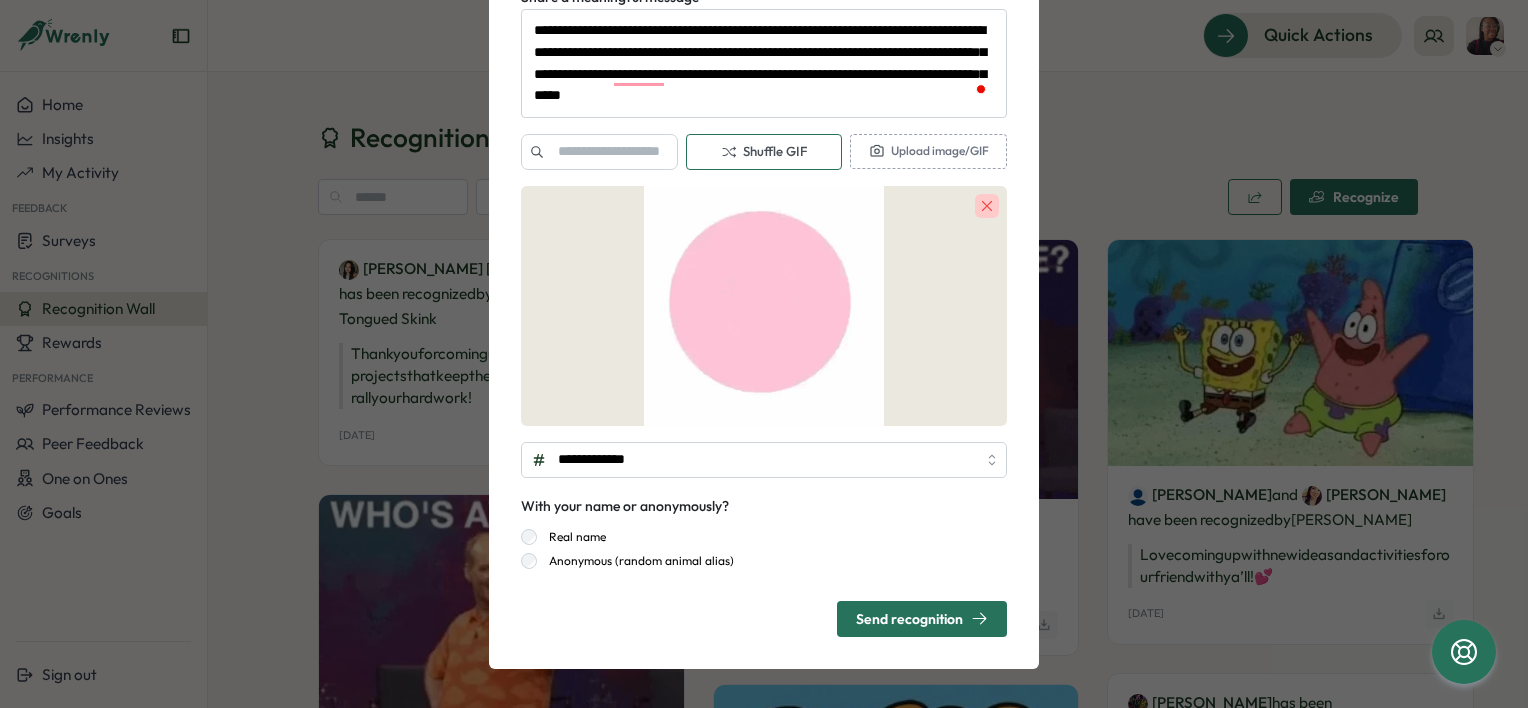 scroll, scrollTop: 0, scrollLeft: 0, axis: both 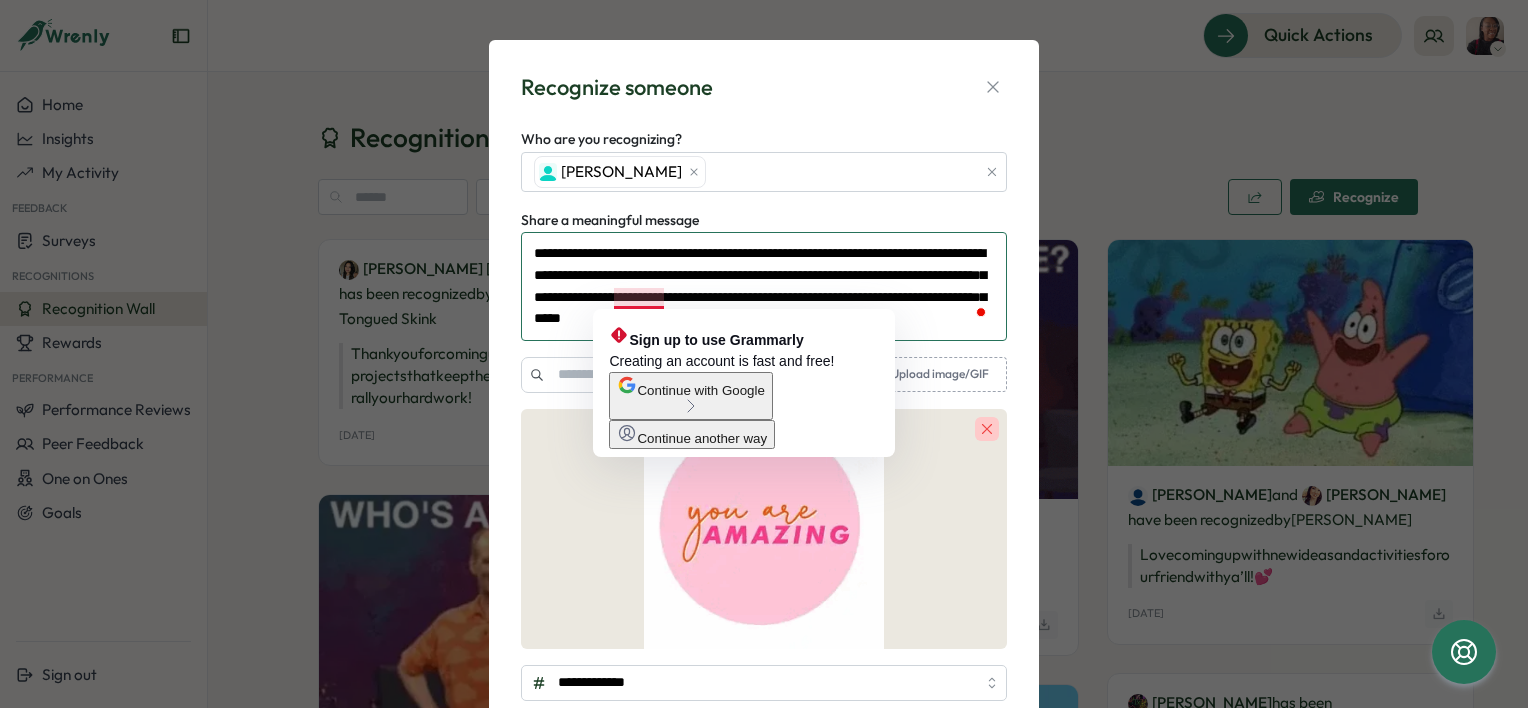 click on "**********" at bounding box center (764, 286) 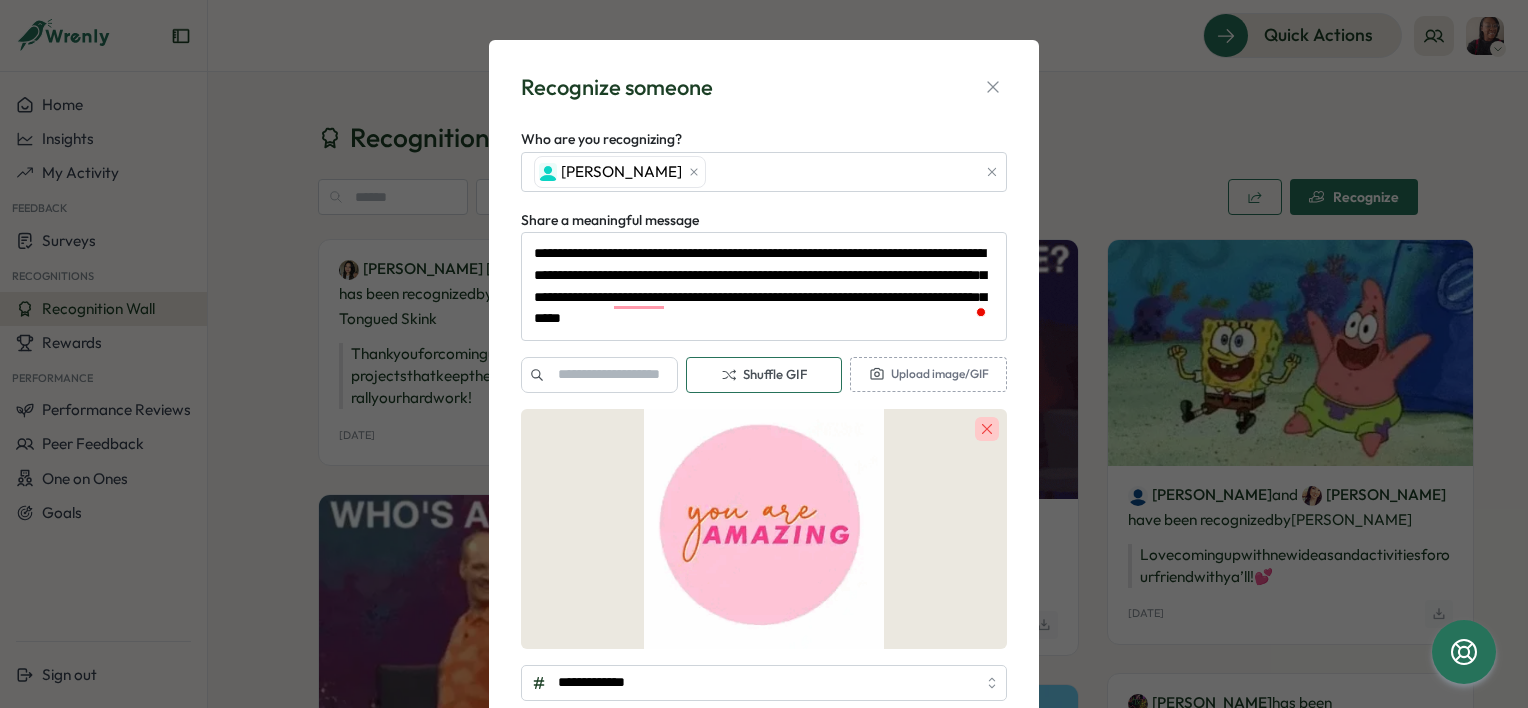 click at bounding box center [981, 312] 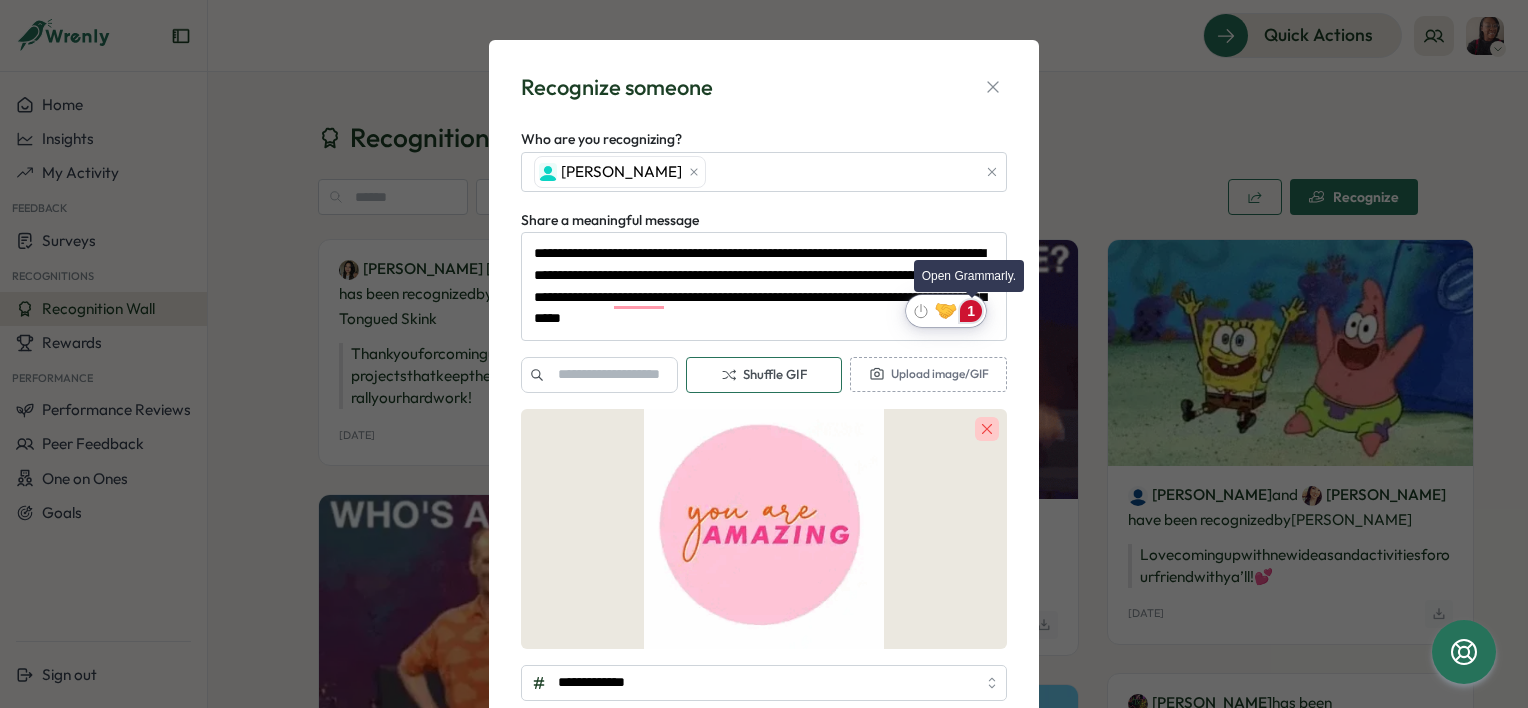 click on "1" 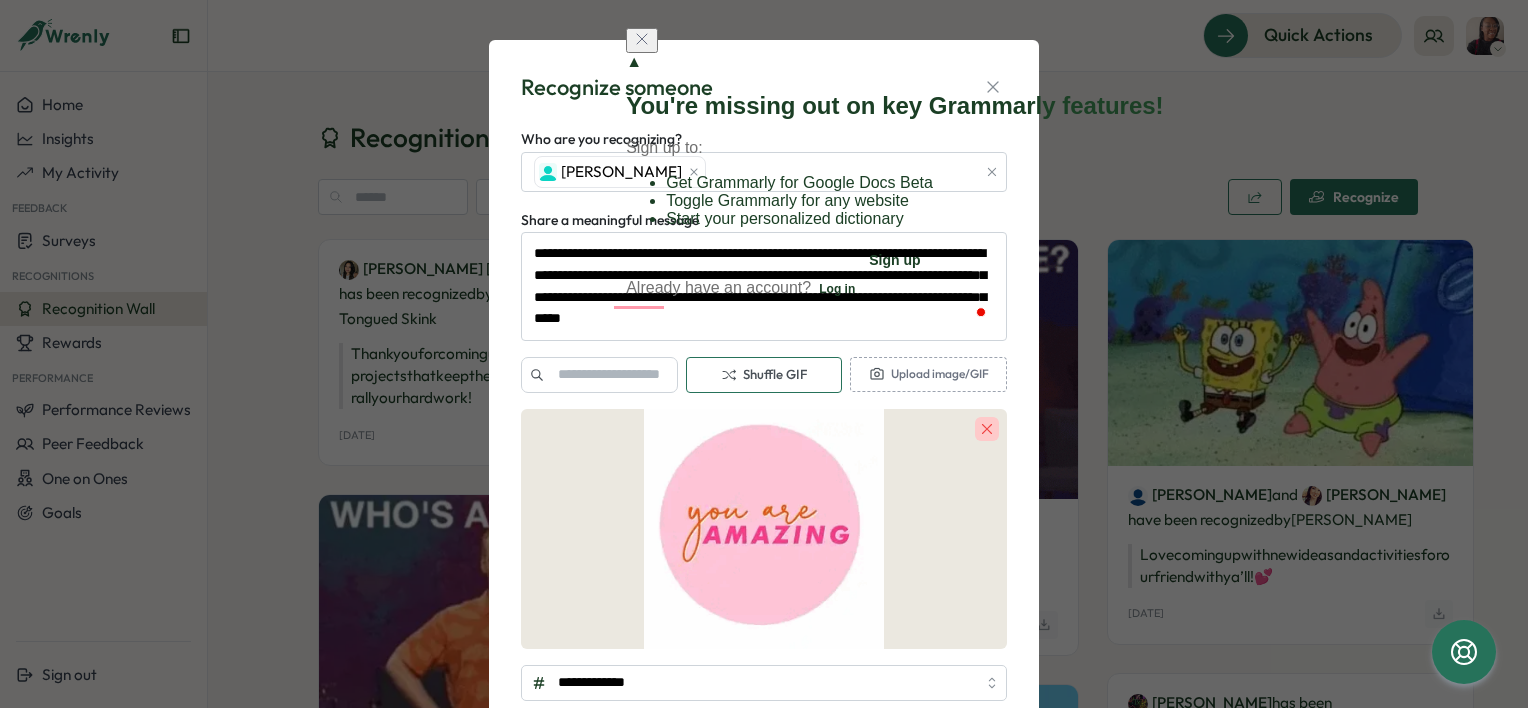 click on "Log in" 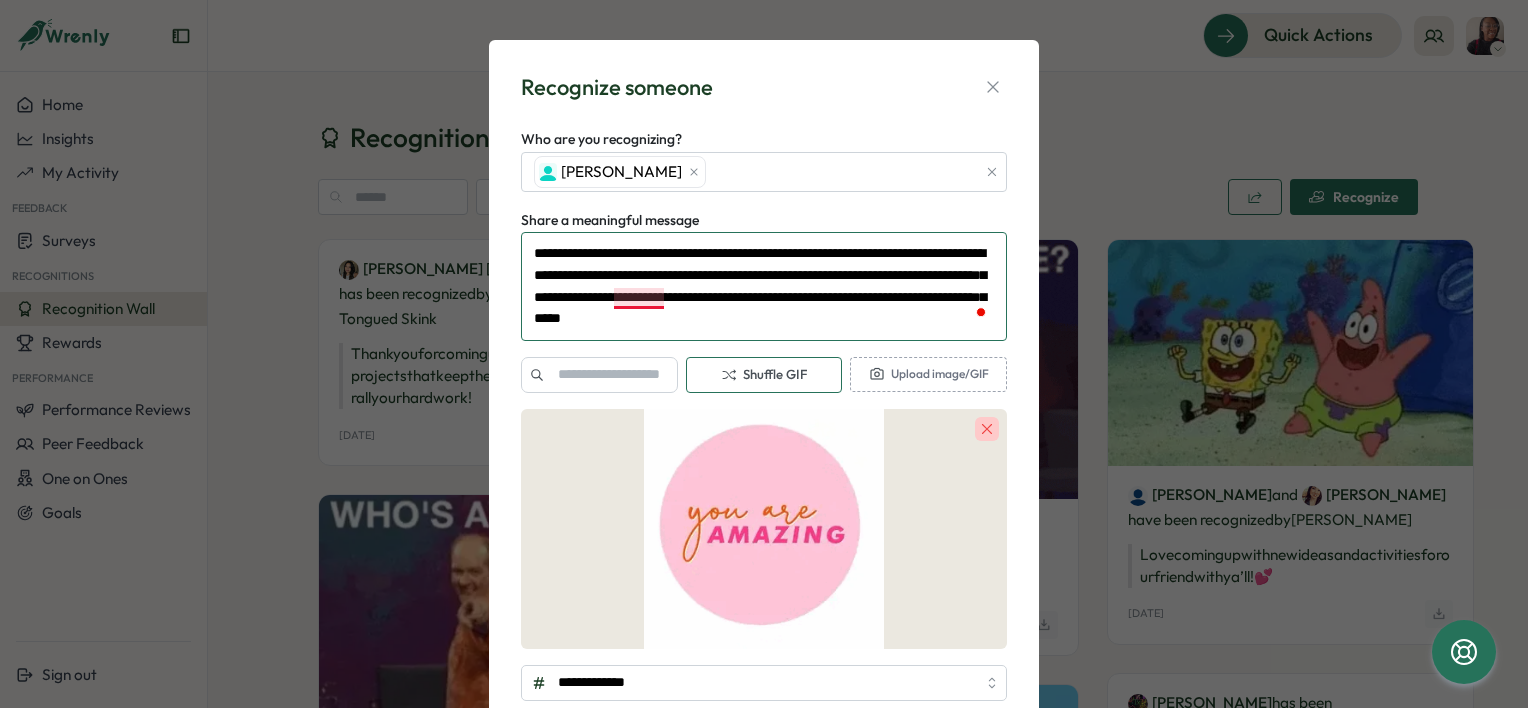 click on "**********" at bounding box center [764, 286] 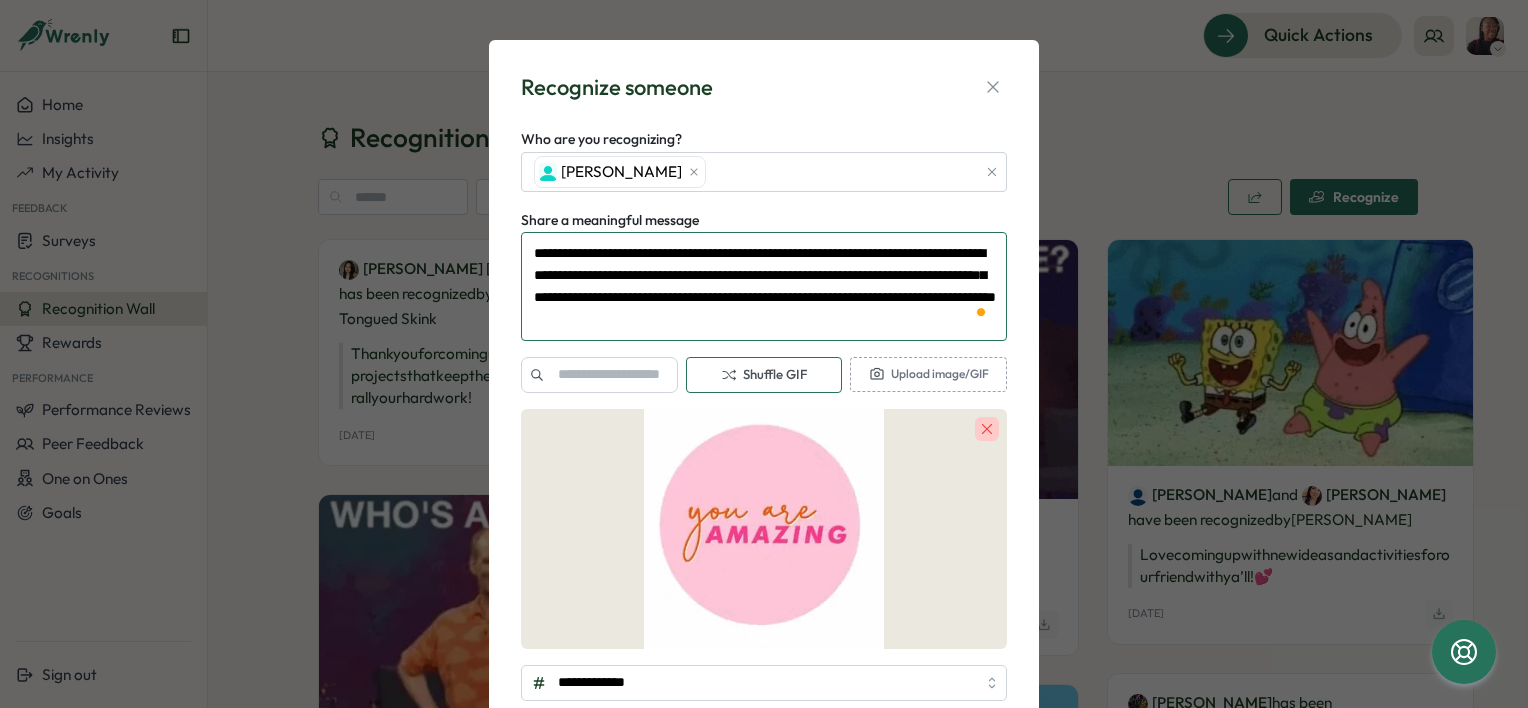 click on "**********" at bounding box center (764, 286) 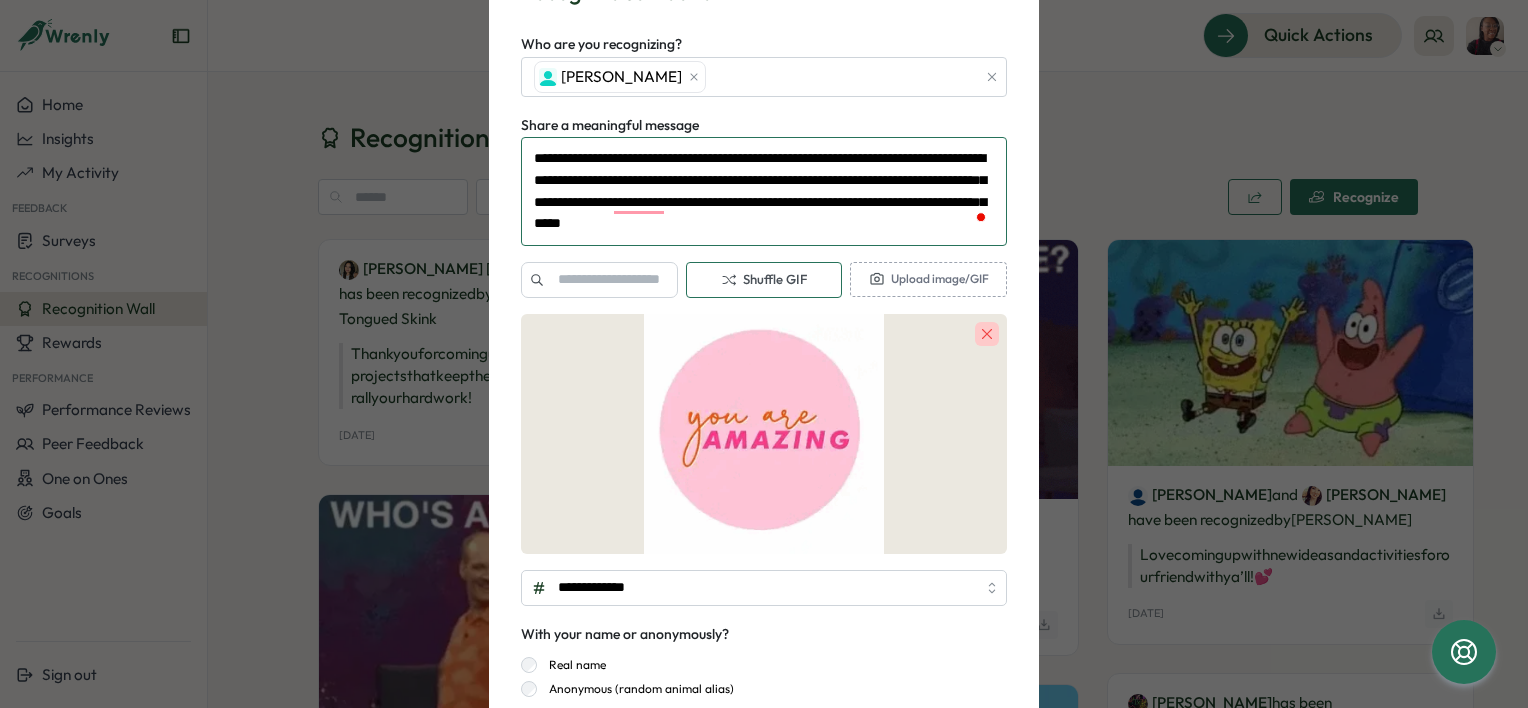 scroll, scrollTop: 223, scrollLeft: 0, axis: vertical 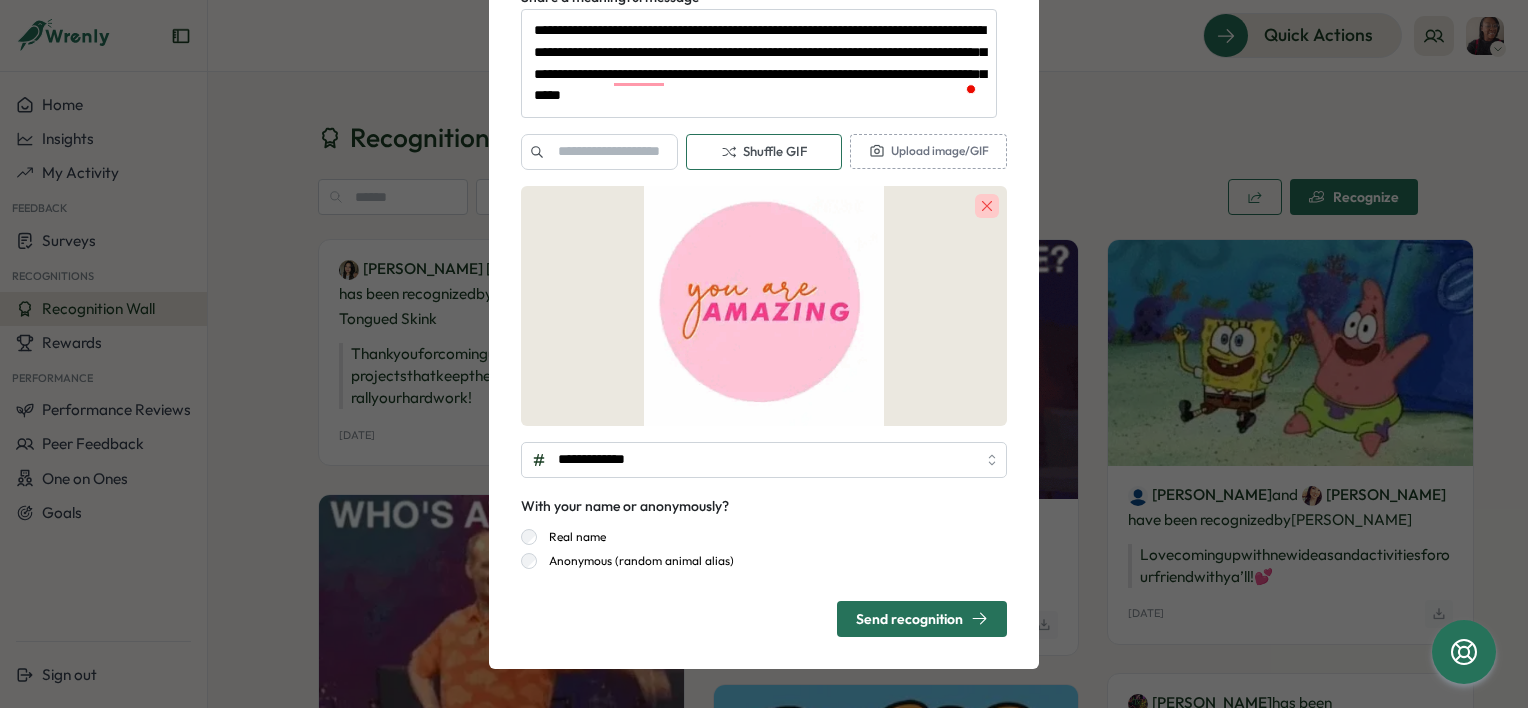 click on "Send recognition" at bounding box center [922, 619] 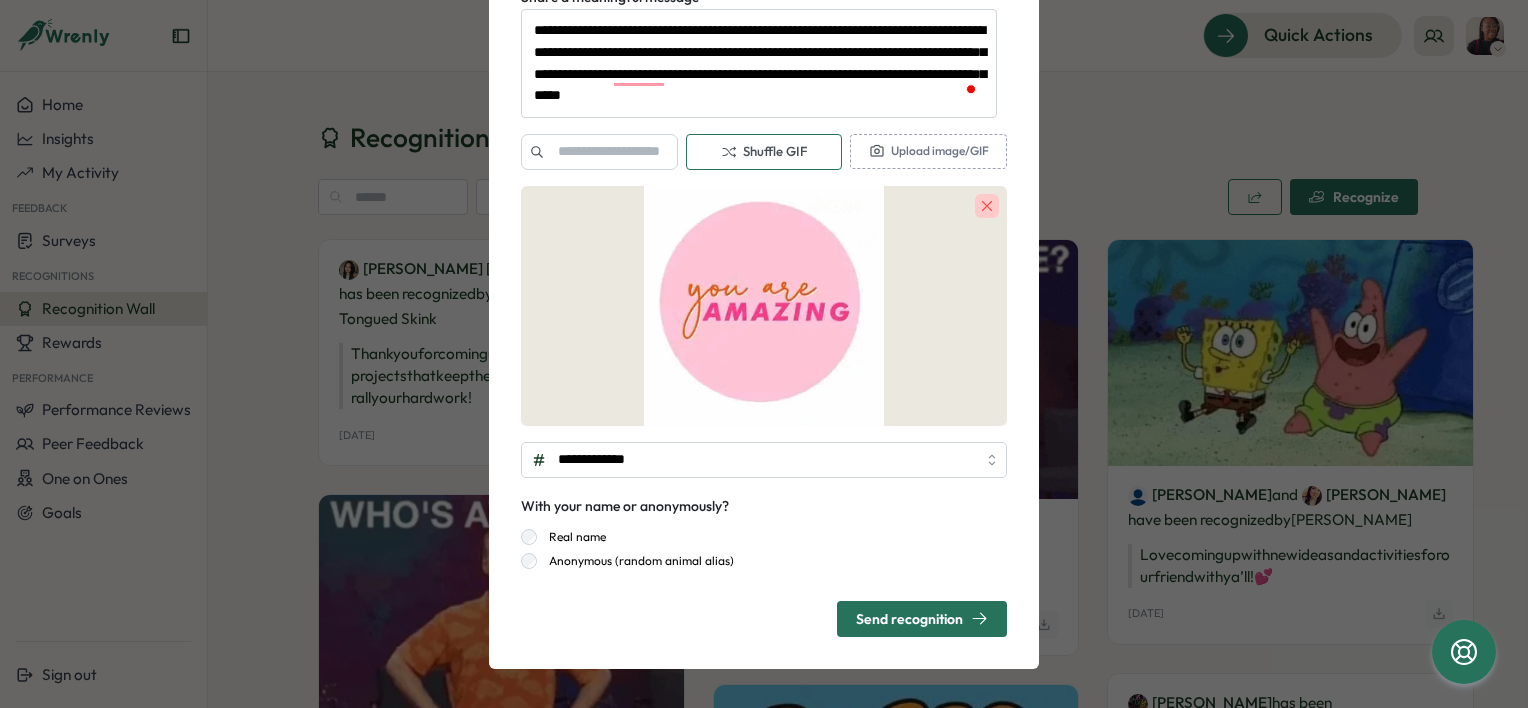 scroll, scrollTop: 0, scrollLeft: 0, axis: both 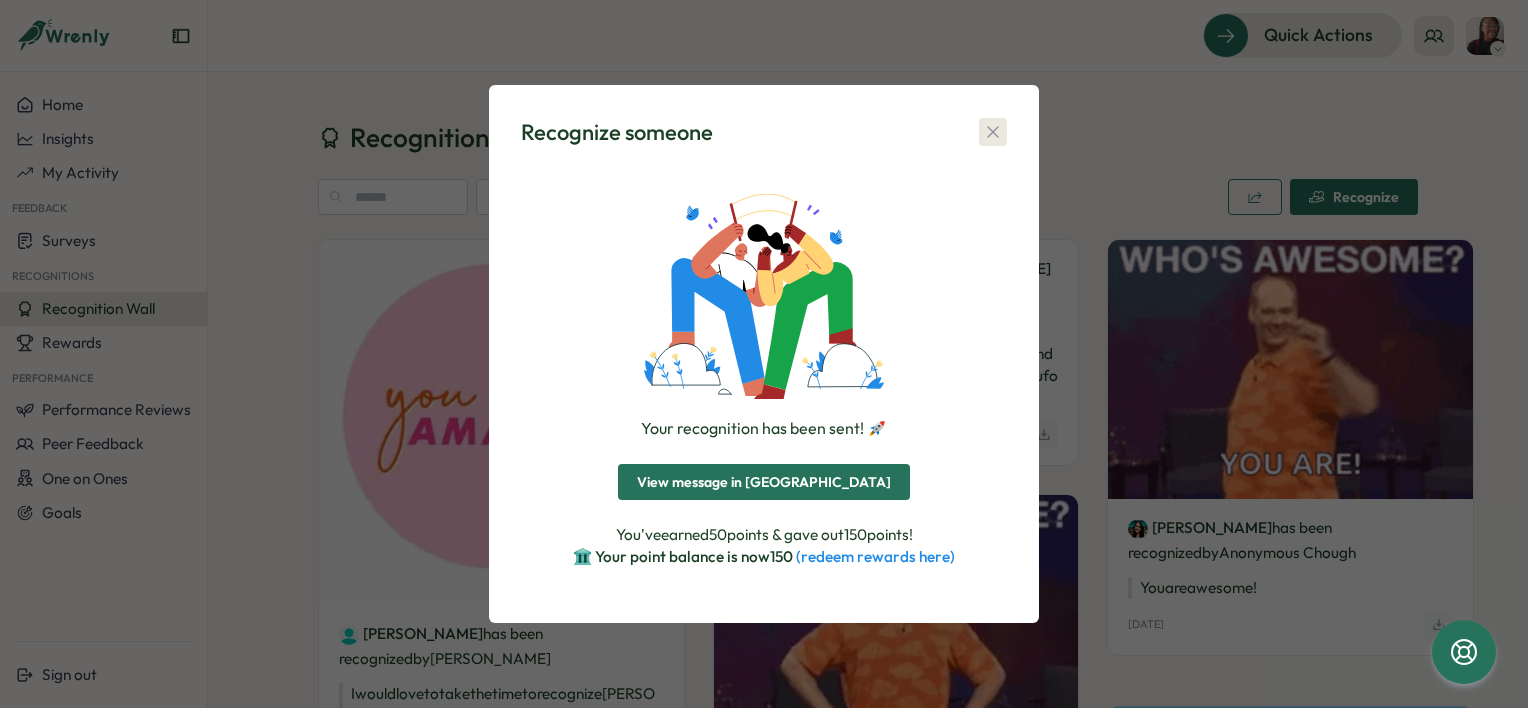 click 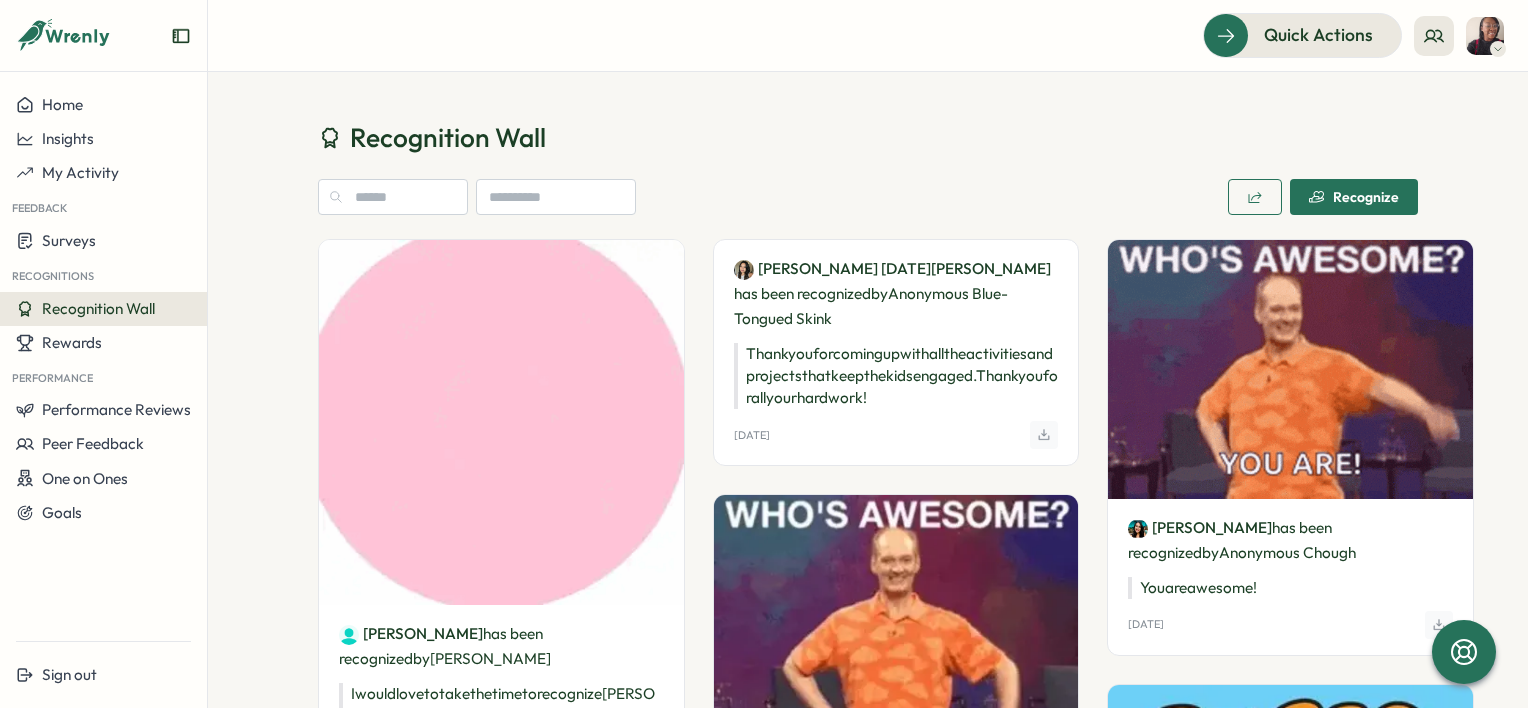 click on "Recognize" at bounding box center [1354, 197] 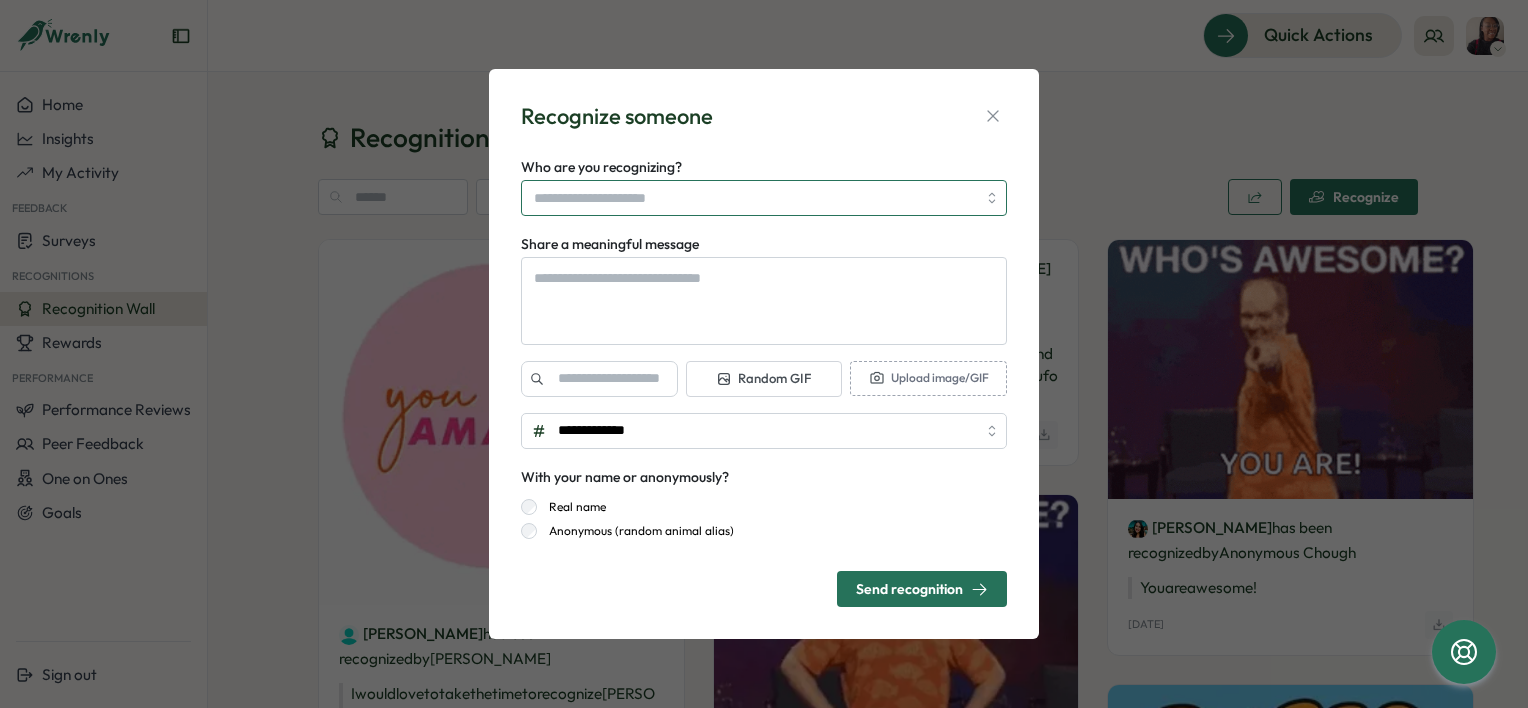 drag, startPoint x: 817, startPoint y: 200, endPoint x: 806, endPoint y: 200, distance: 11 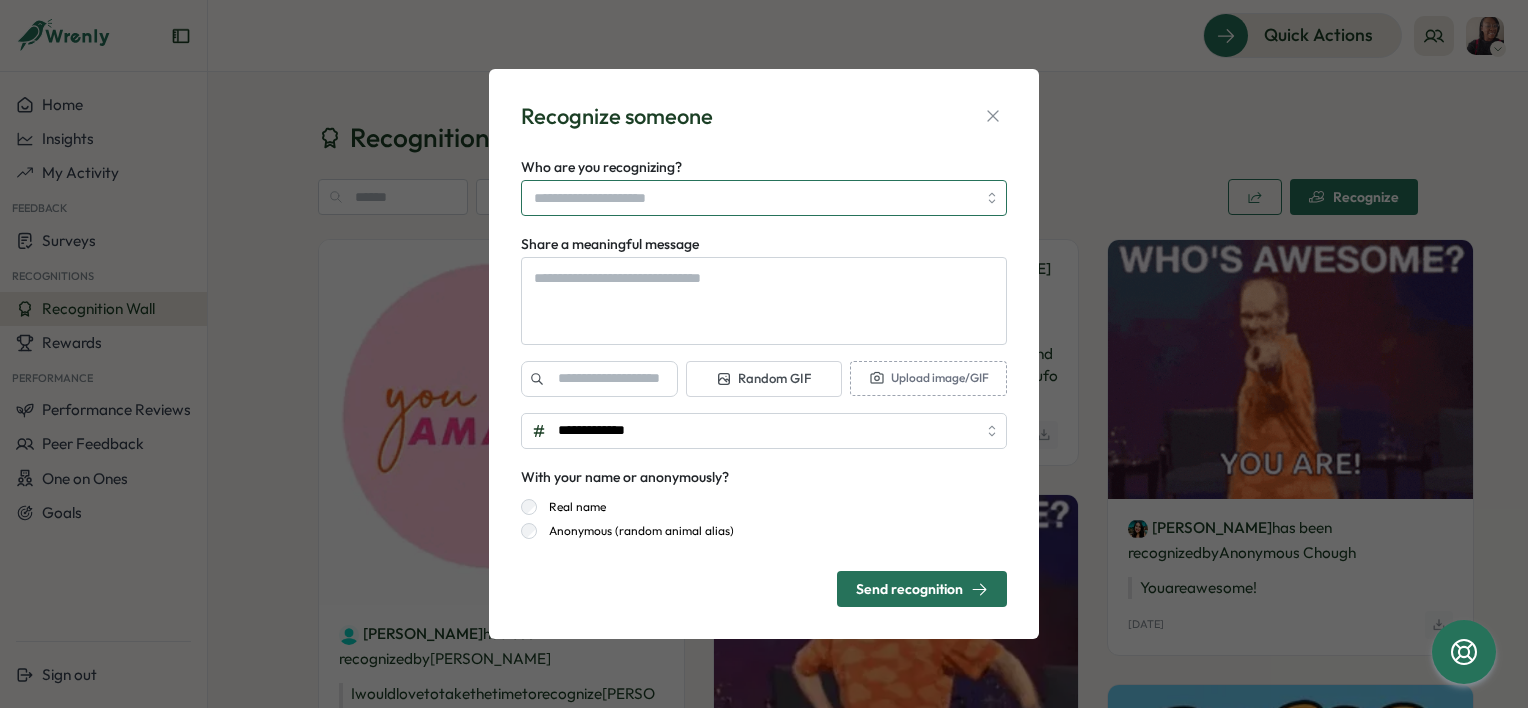 click on "Who are you recognizing?" at bounding box center (755, 198) 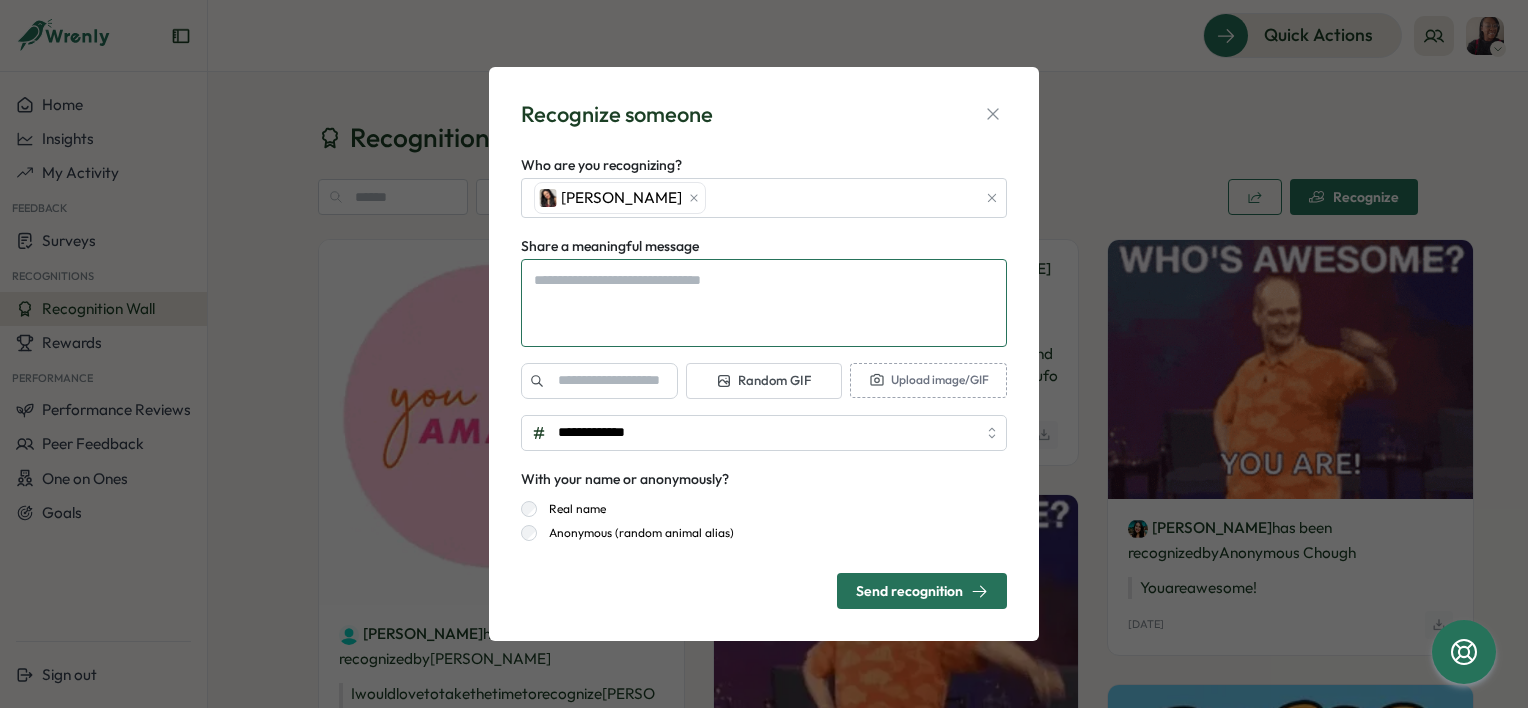 click on "Share a meaningful message" at bounding box center (764, 303) 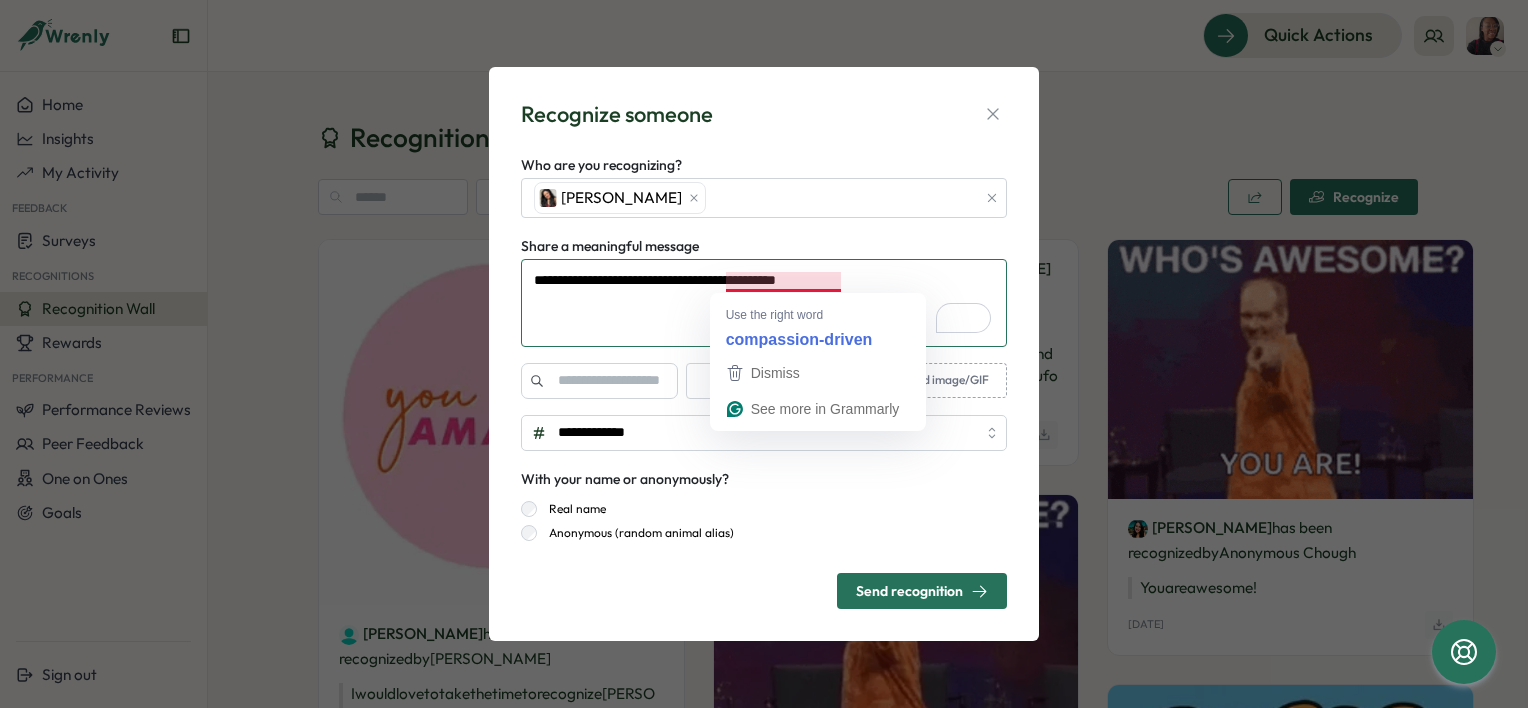 drag, startPoint x: 852, startPoint y: 275, endPoint x: 780, endPoint y: 276, distance: 72.00694 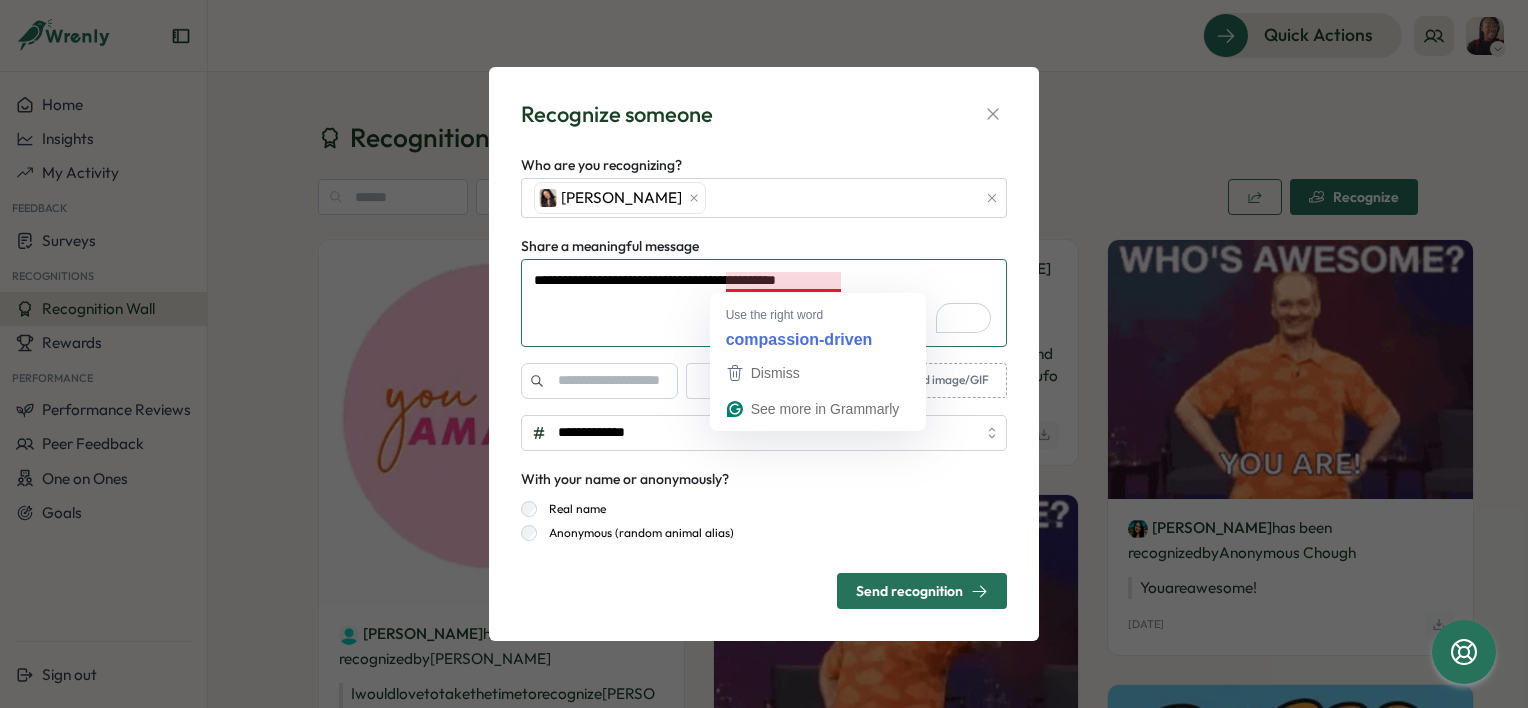 click on "**********" at bounding box center (764, 303) 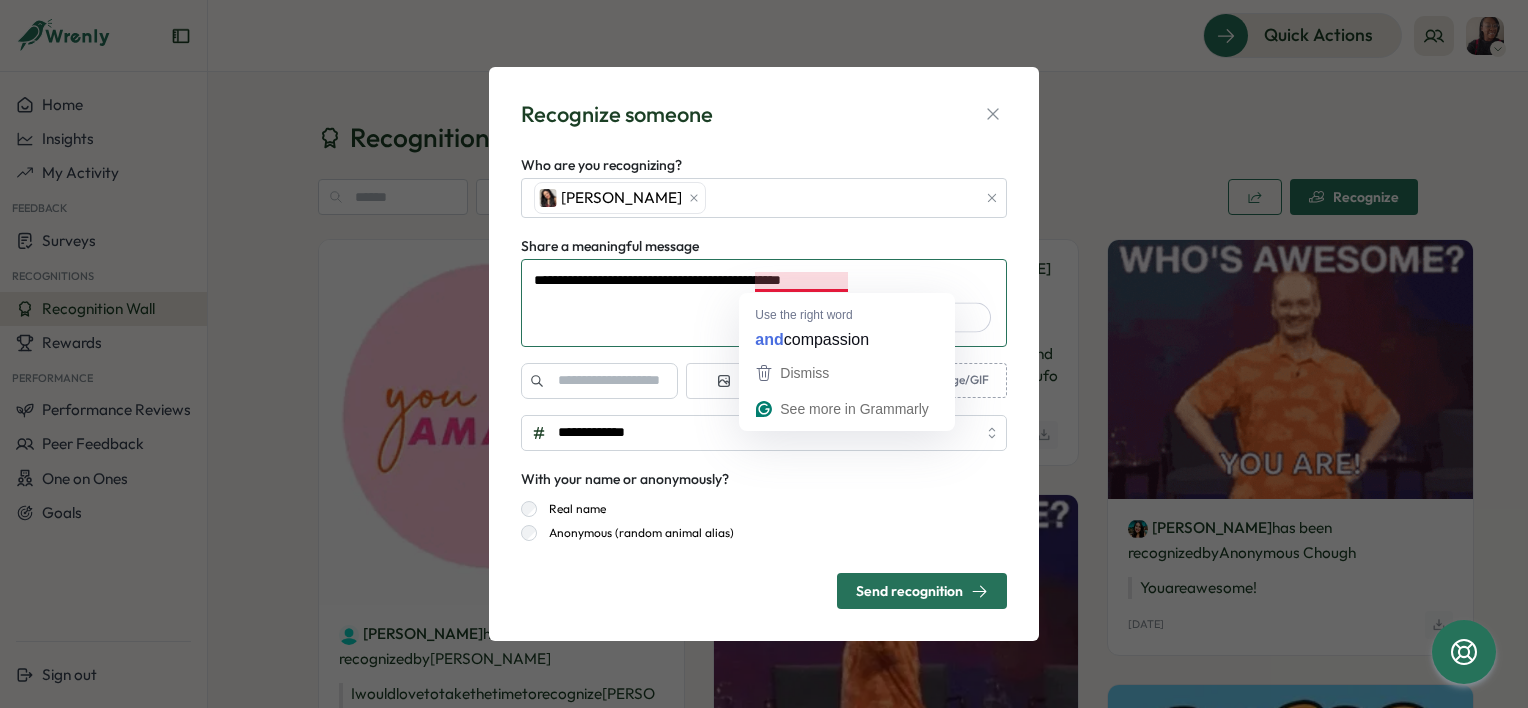 click on "**********" at bounding box center [764, 303] 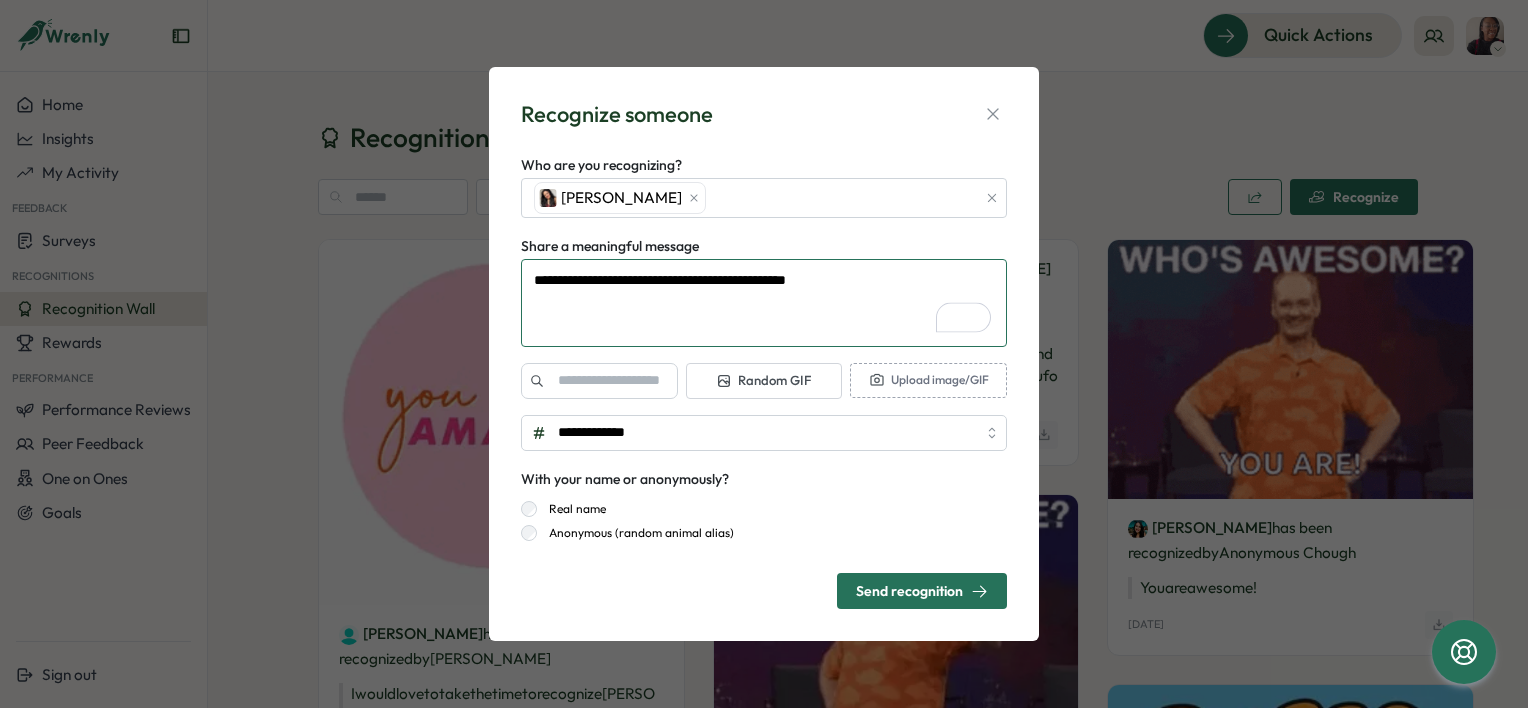 click on "**********" at bounding box center [764, 303] 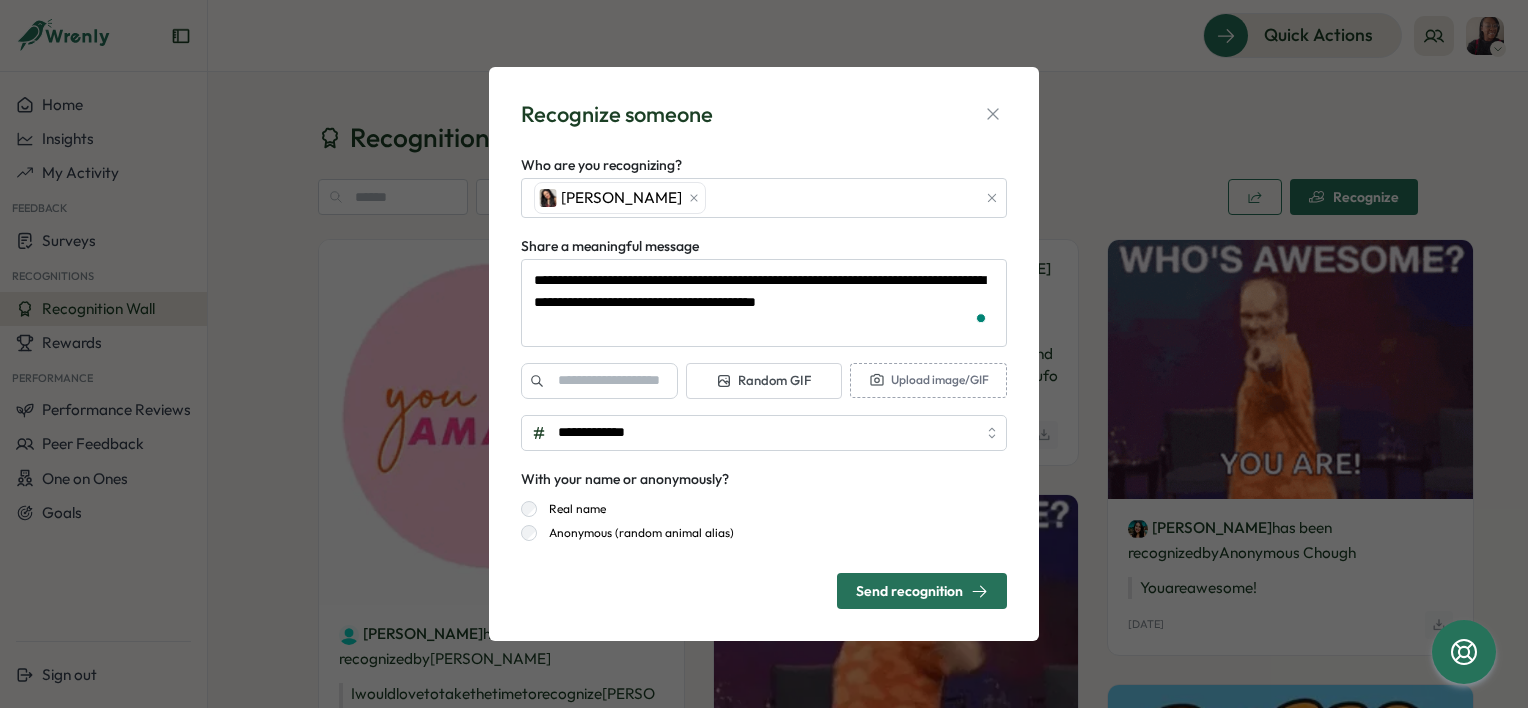 click on "Random GIF" at bounding box center (763, 381) 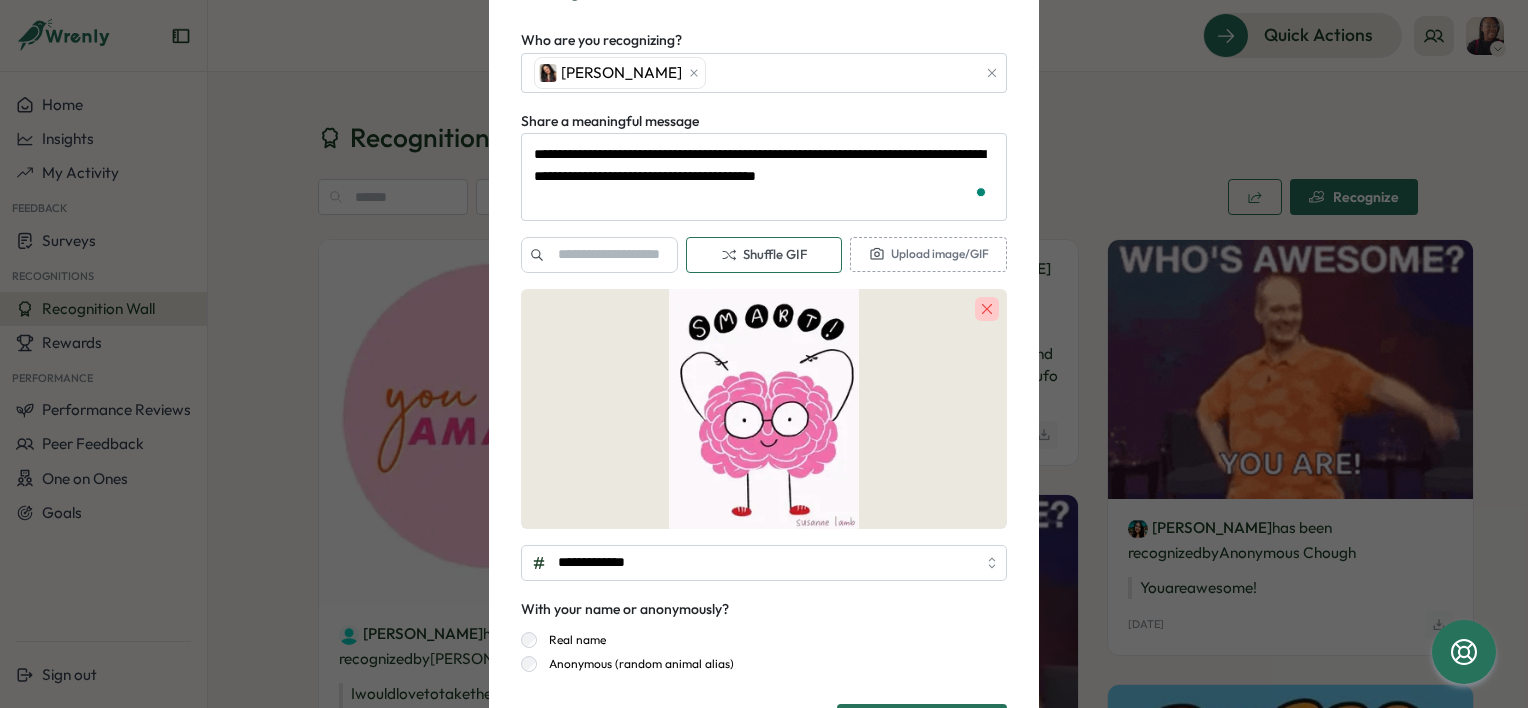 scroll, scrollTop: 100, scrollLeft: 0, axis: vertical 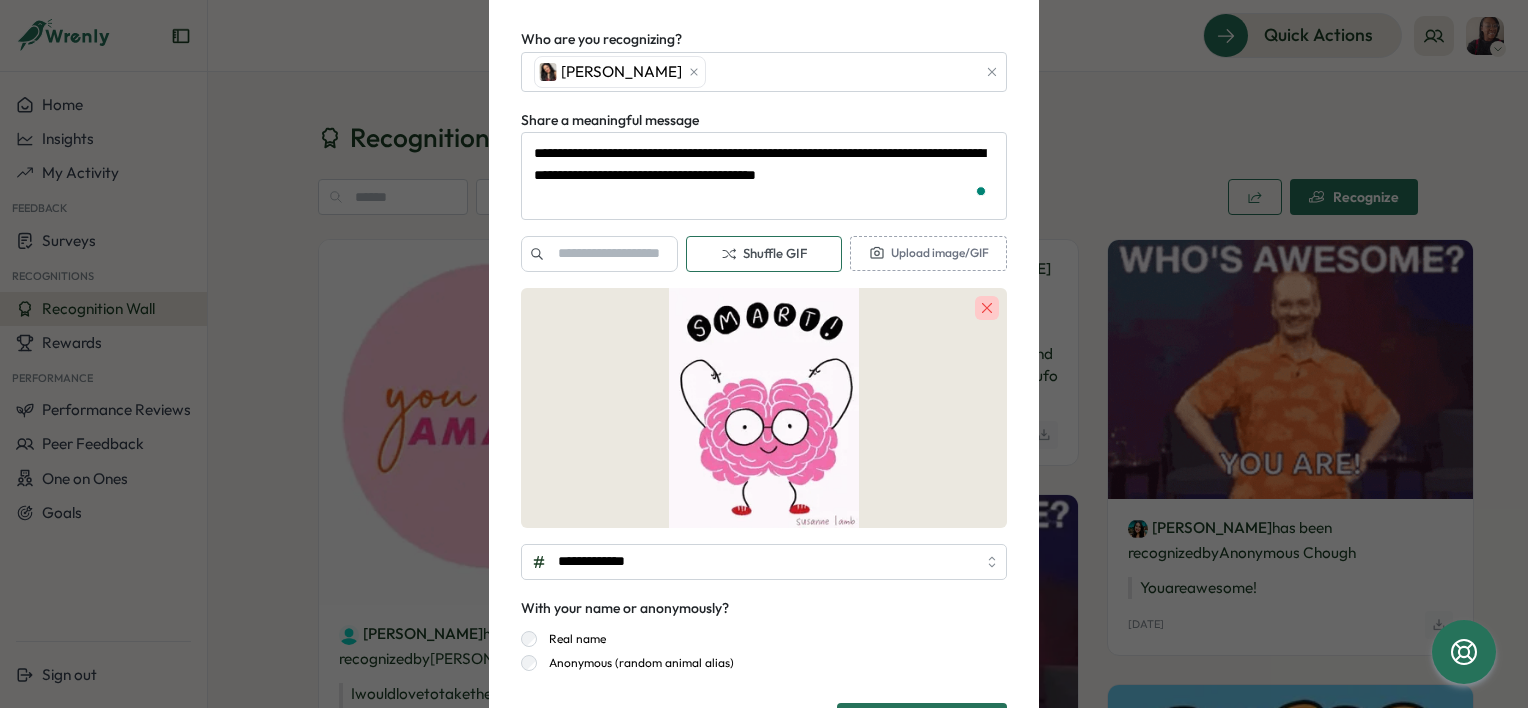 click on "Shuffle GIF" at bounding box center (764, 254) 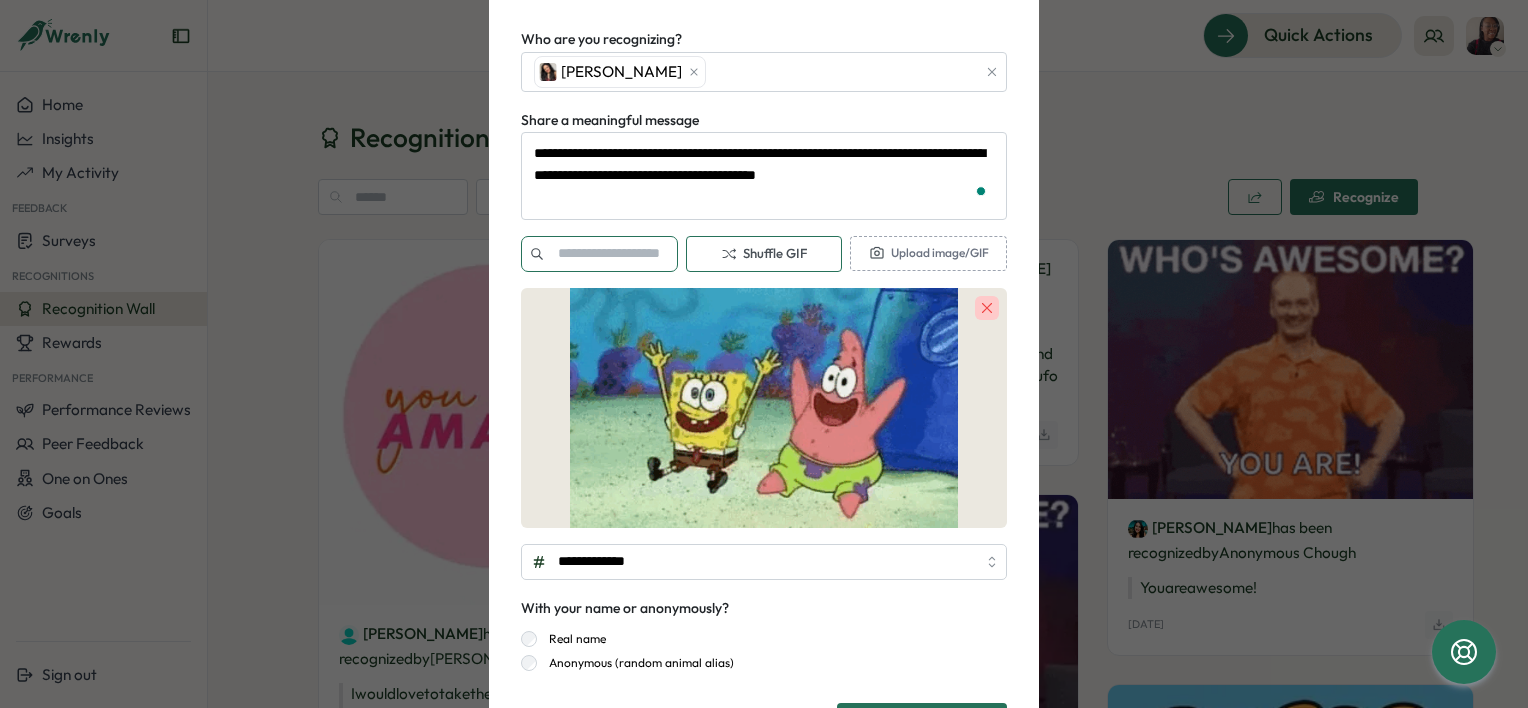 click at bounding box center (599, 254) 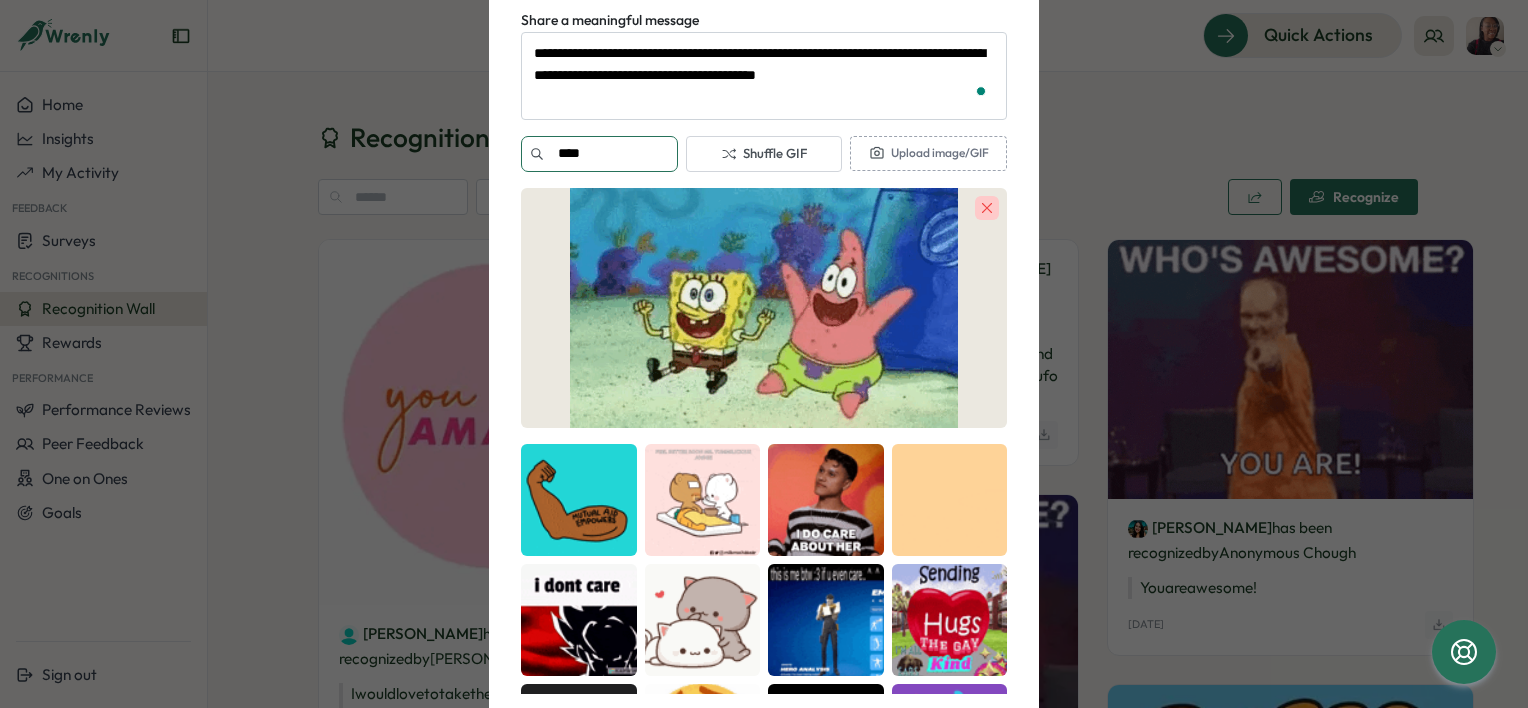 scroll, scrollTop: 300, scrollLeft: 0, axis: vertical 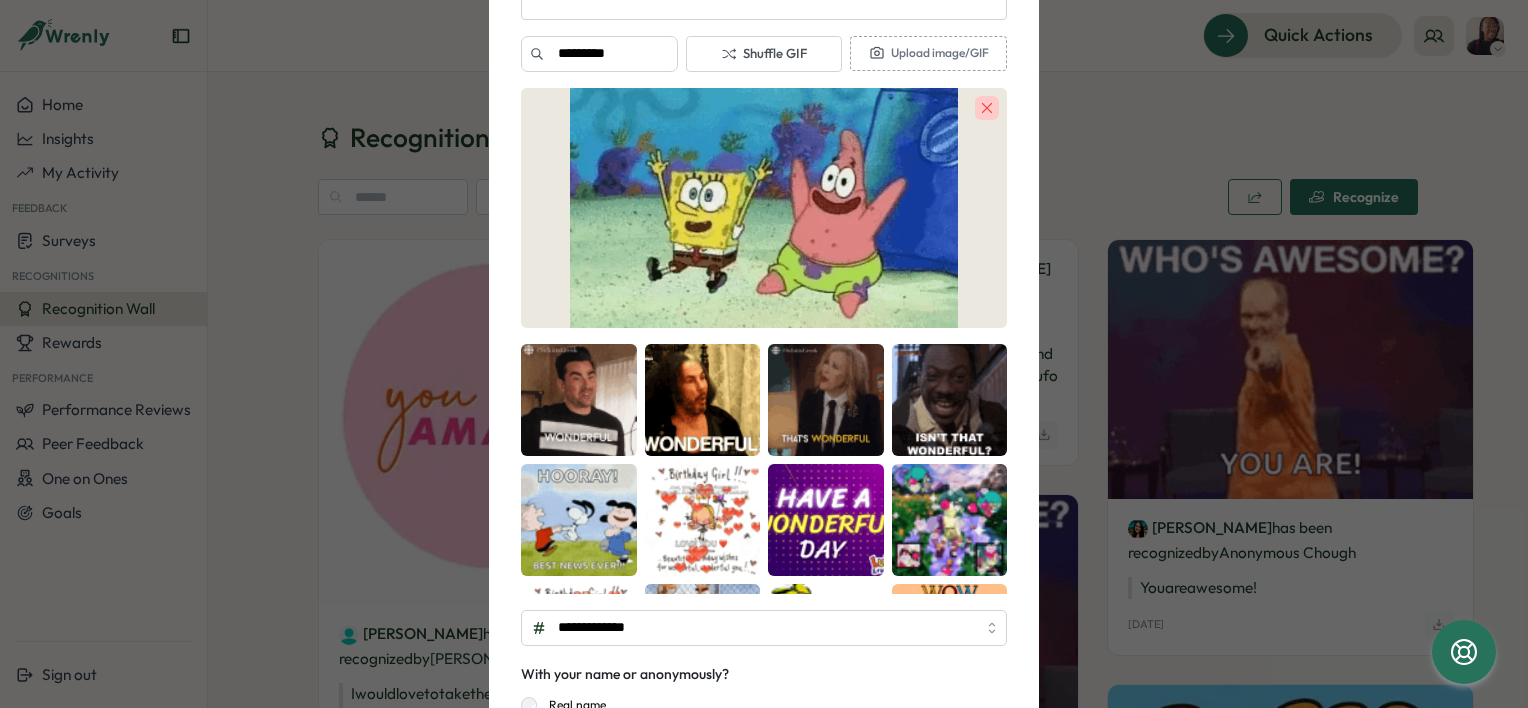 click at bounding box center [950, 400] 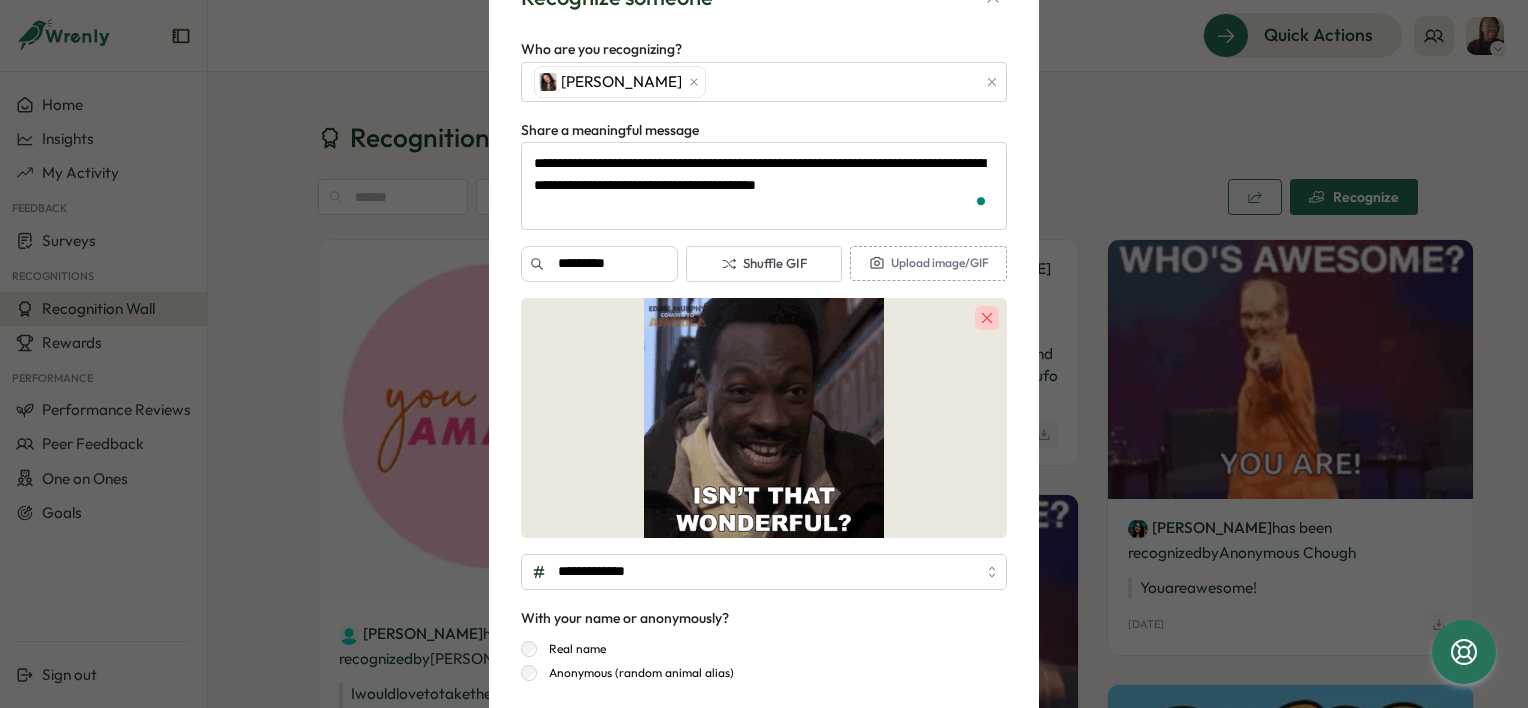 scroll, scrollTop: 202, scrollLeft: 0, axis: vertical 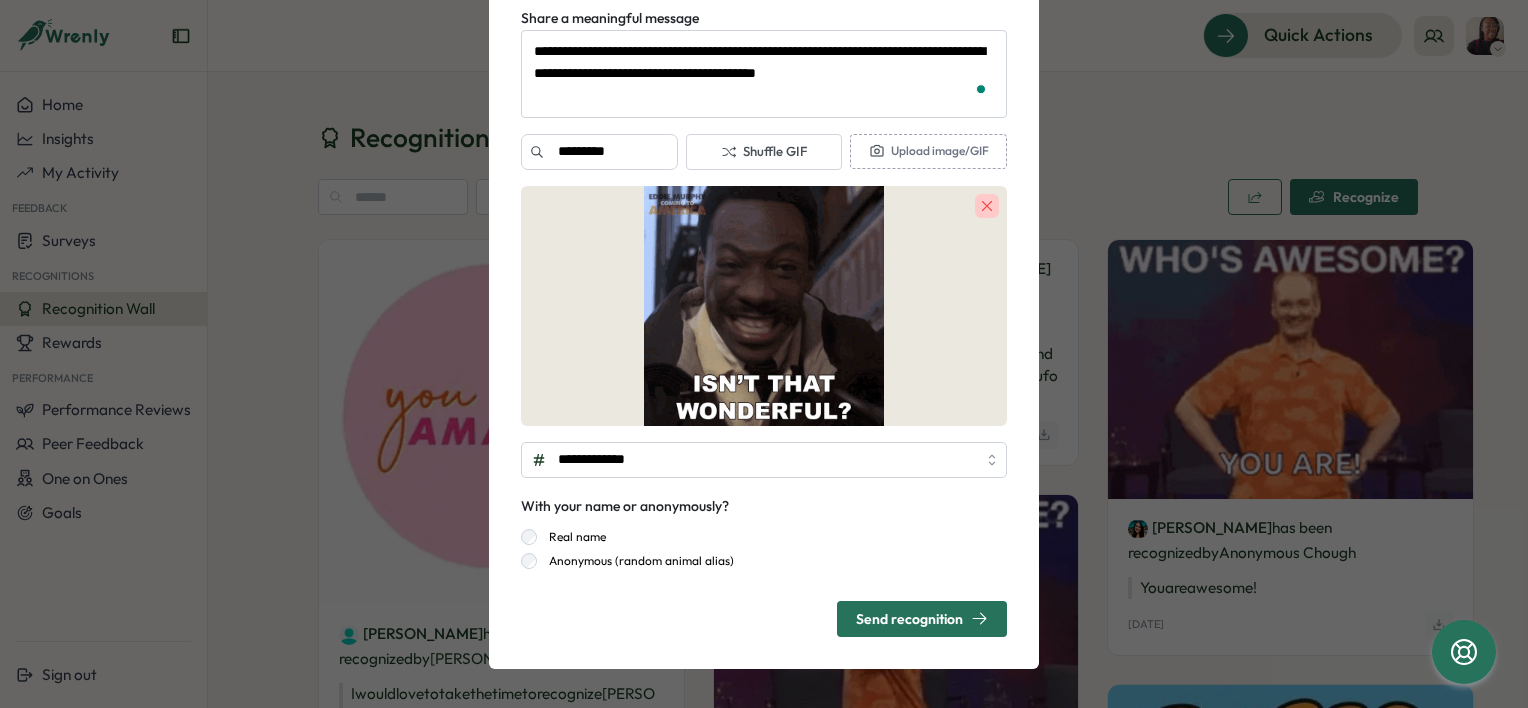 click on "Send recognition" at bounding box center (922, 618) 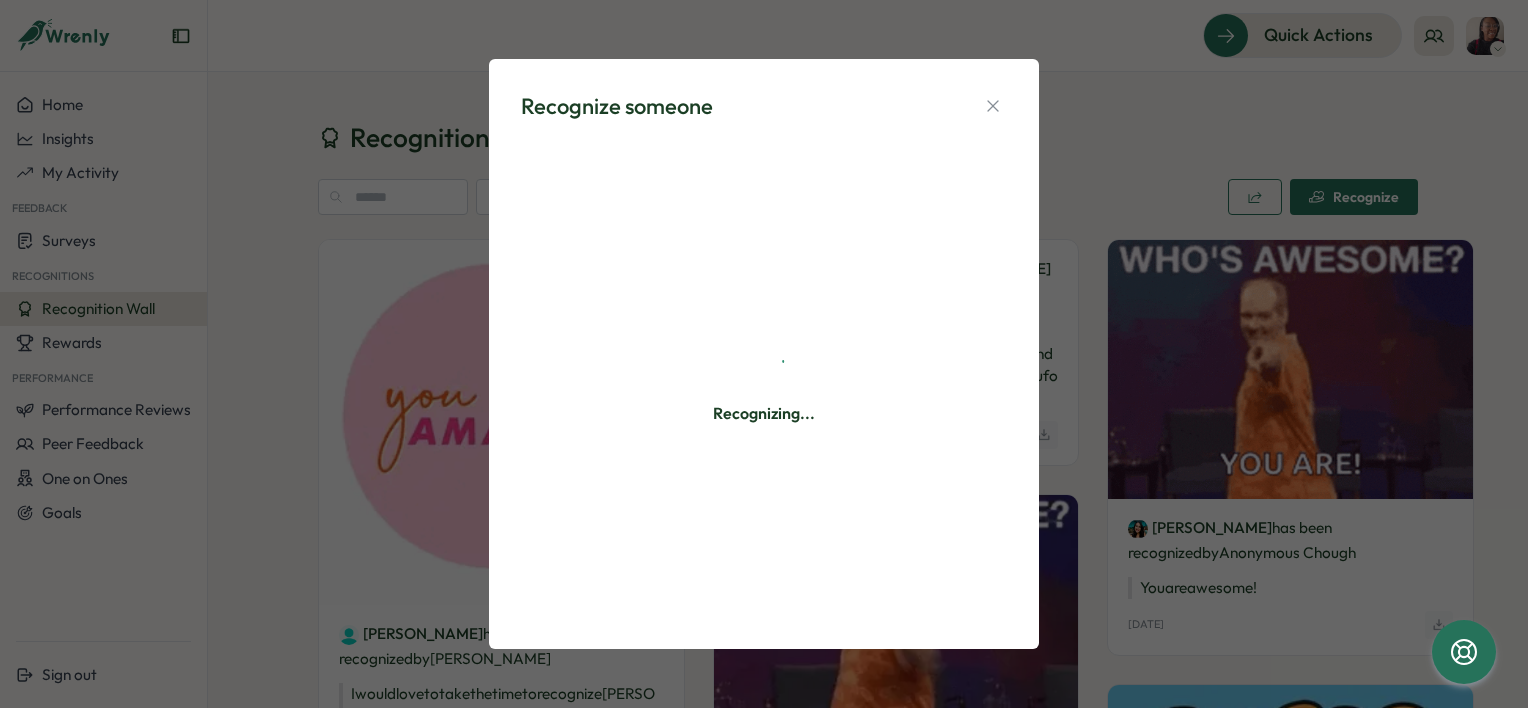 scroll, scrollTop: 0, scrollLeft: 0, axis: both 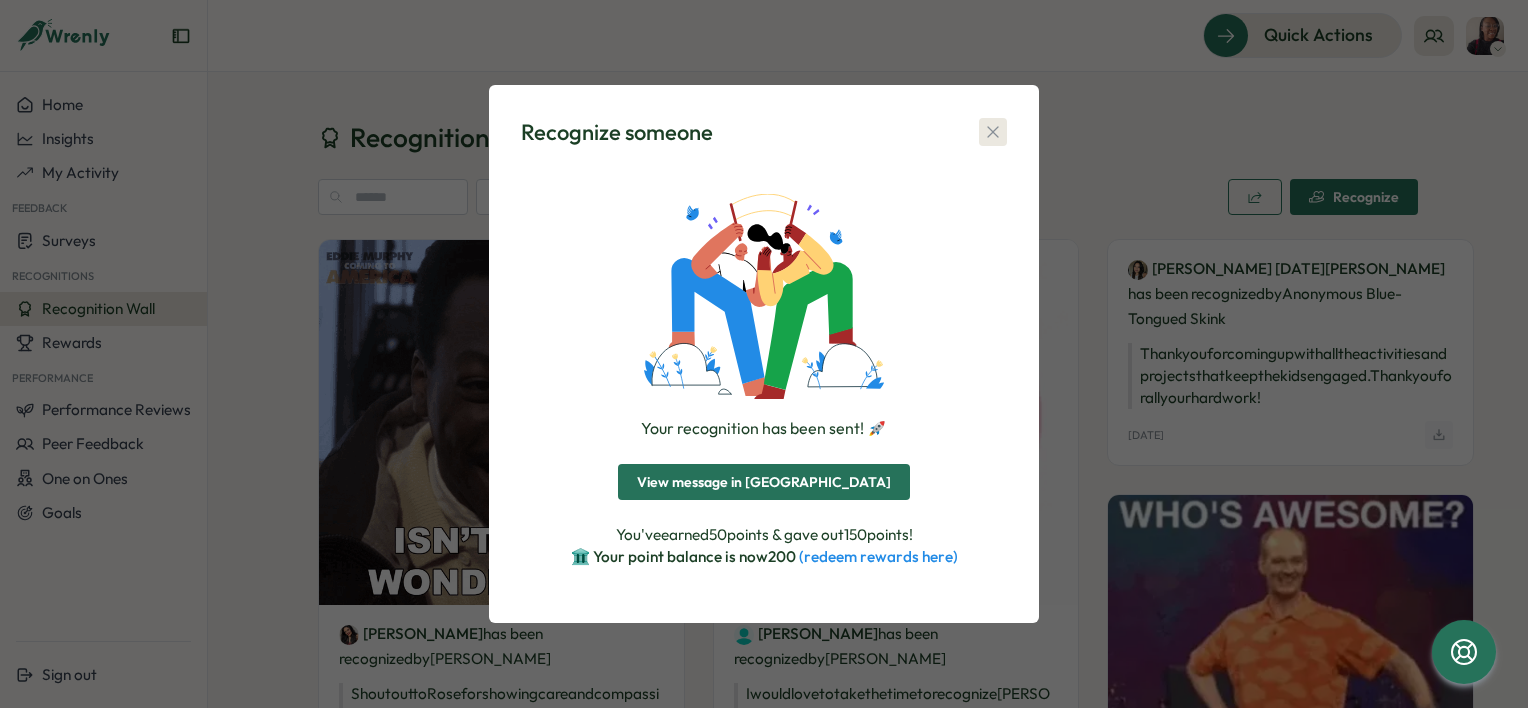 click 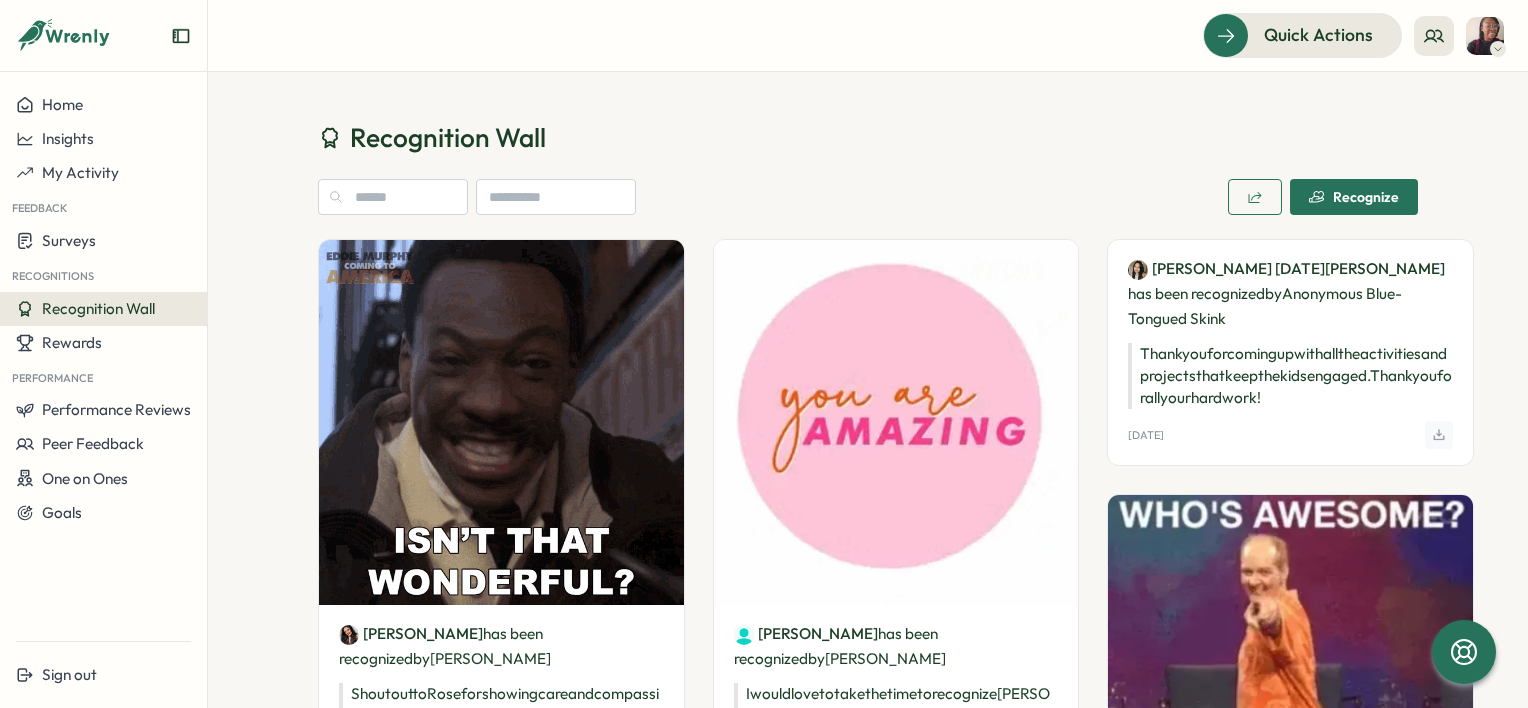 click on "Recognize" at bounding box center [1354, 197] 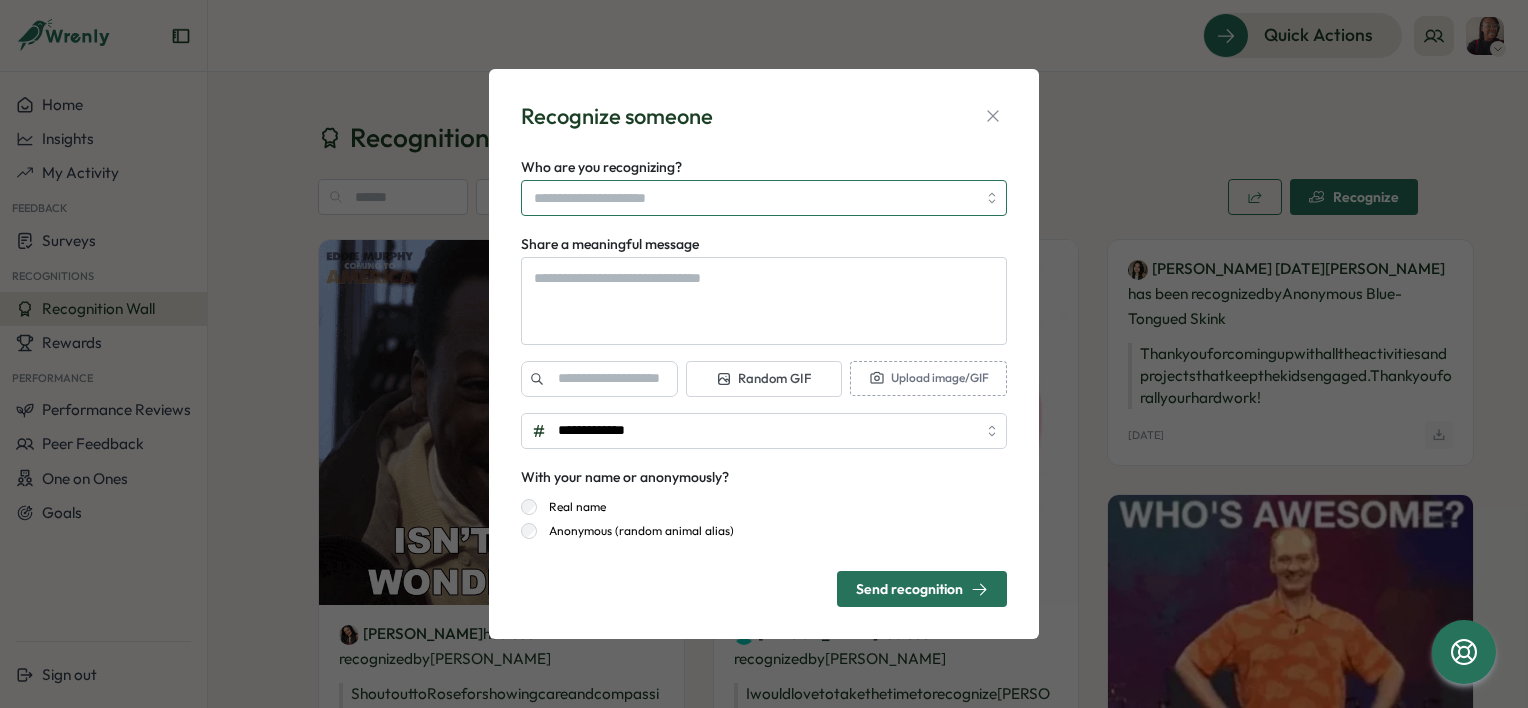 click on "Who are you recognizing?" at bounding box center [755, 198] 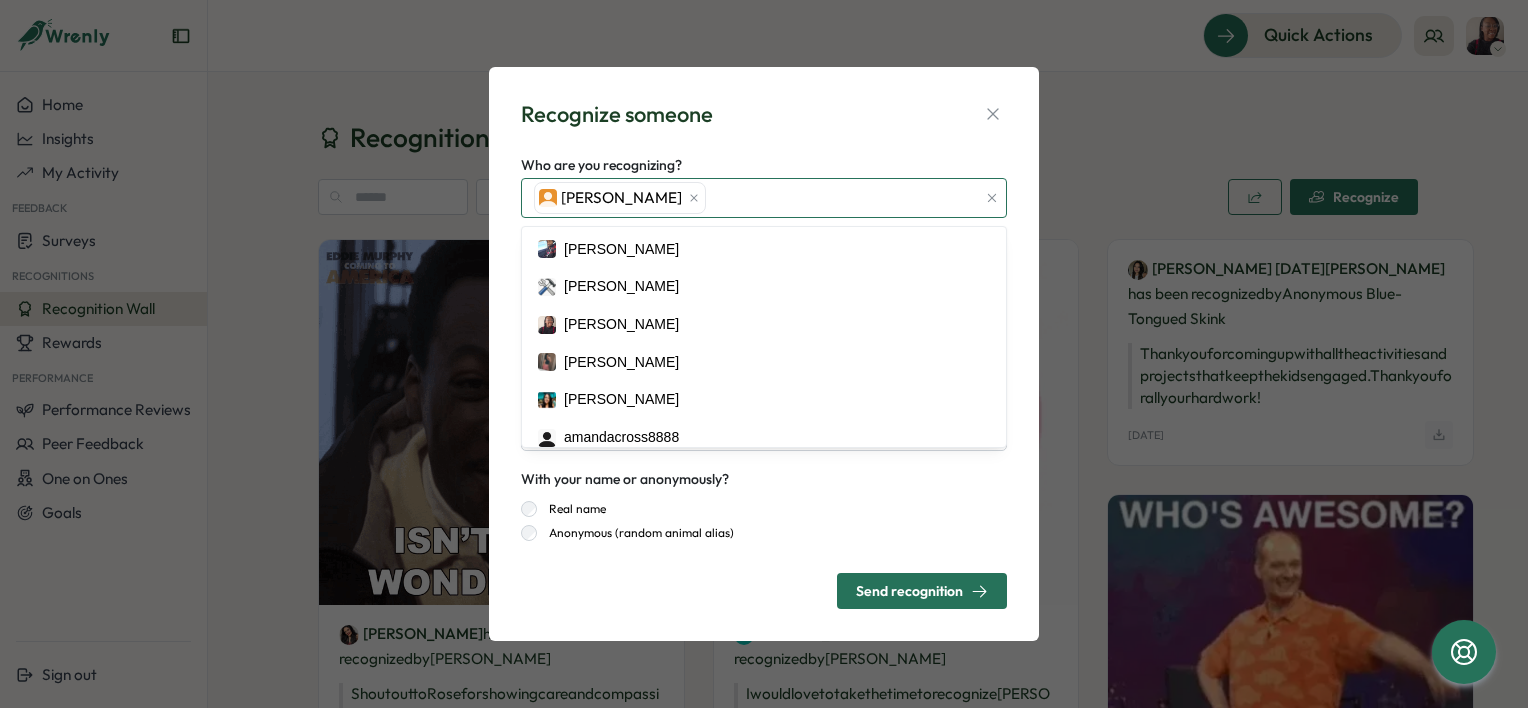 click on "[PERSON_NAME]" at bounding box center [752, 198] 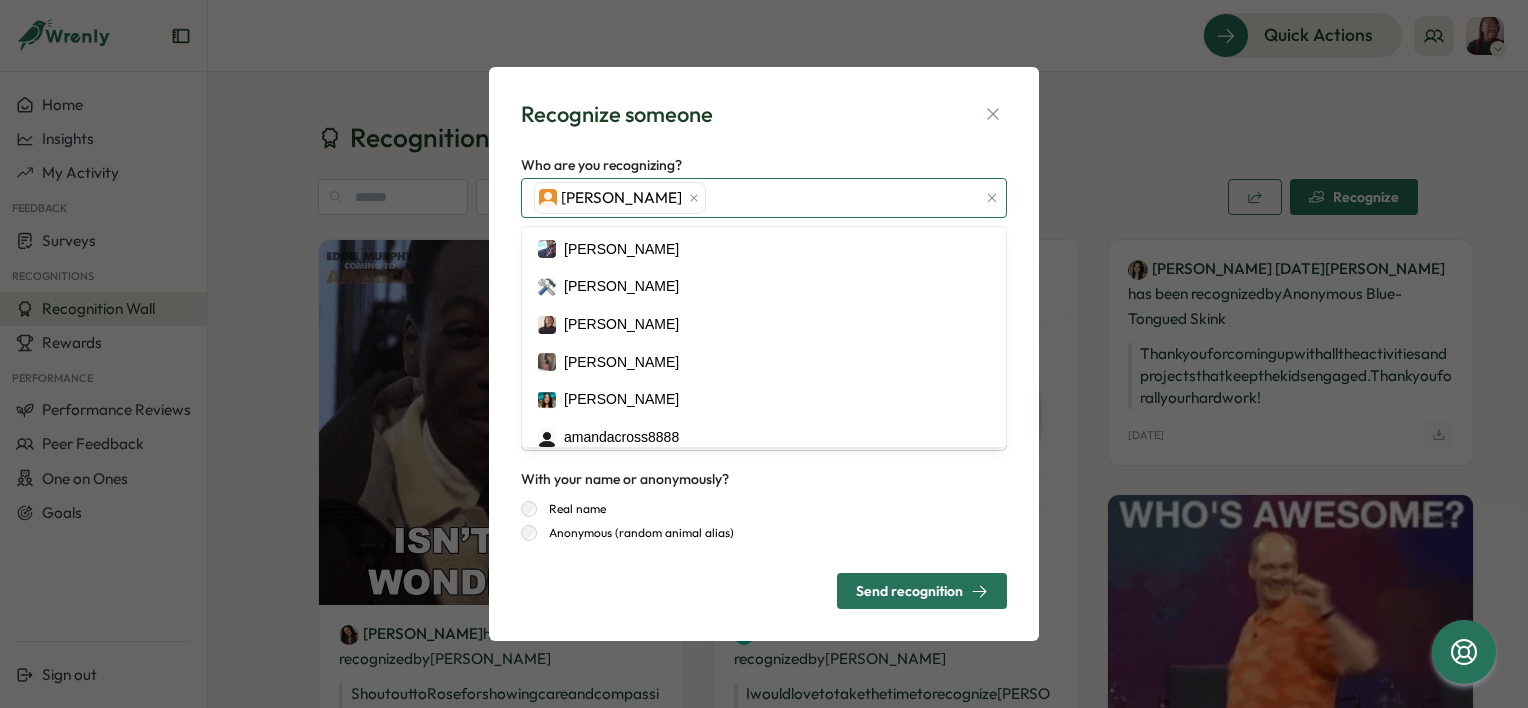 click on "[PERSON_NAME]" at bounding box center [752, 198] 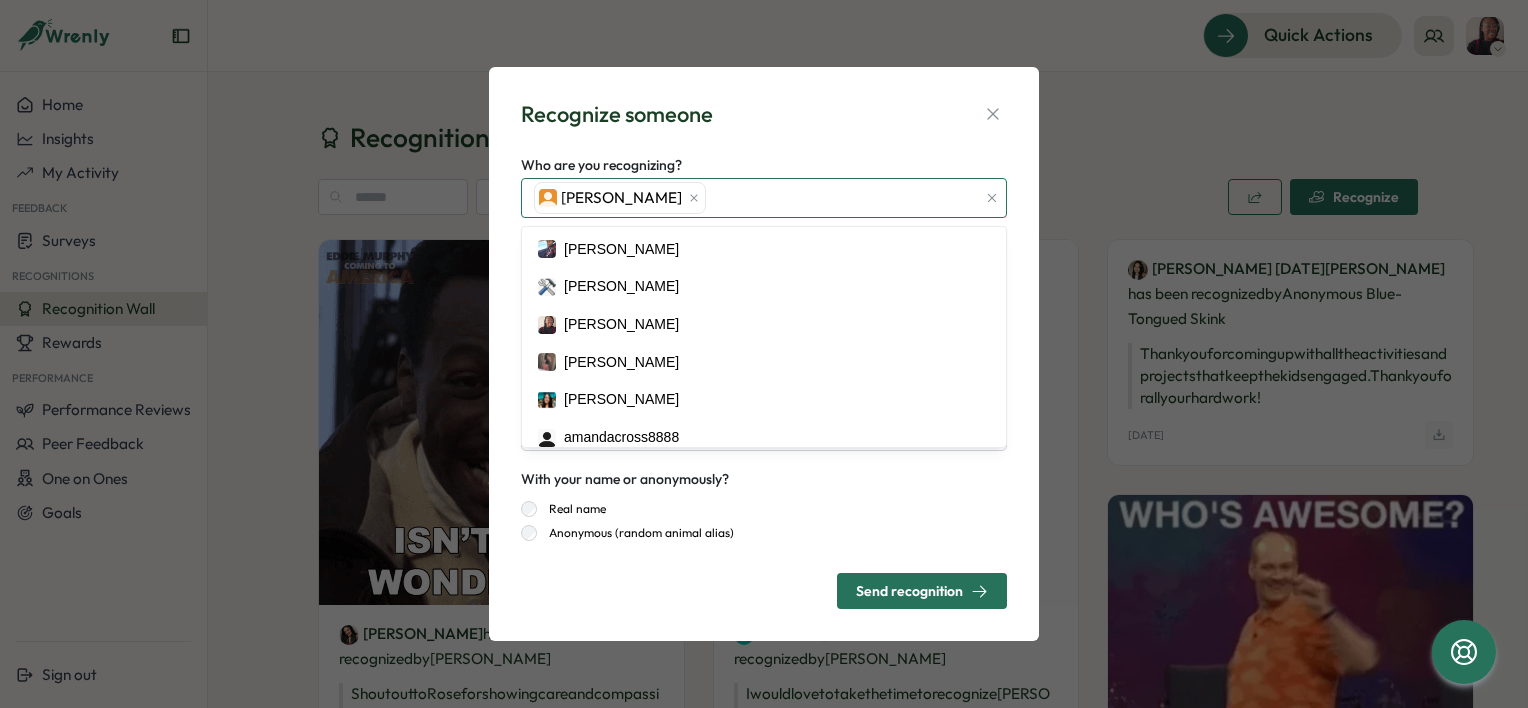 click on "[PERSON_NAME]" at bounding box center [752, 198] 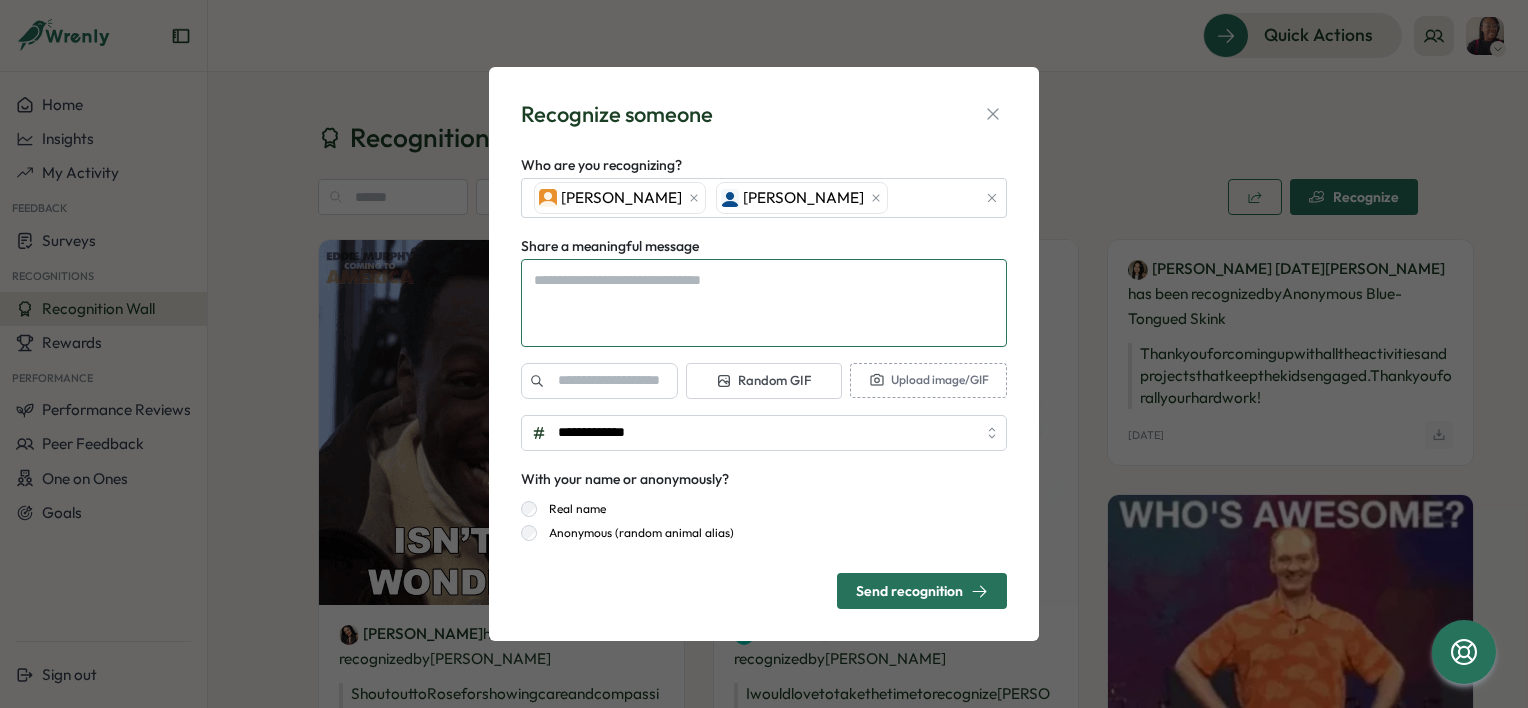 click on "Share a meaningful message" at bounding box center (764, 303) 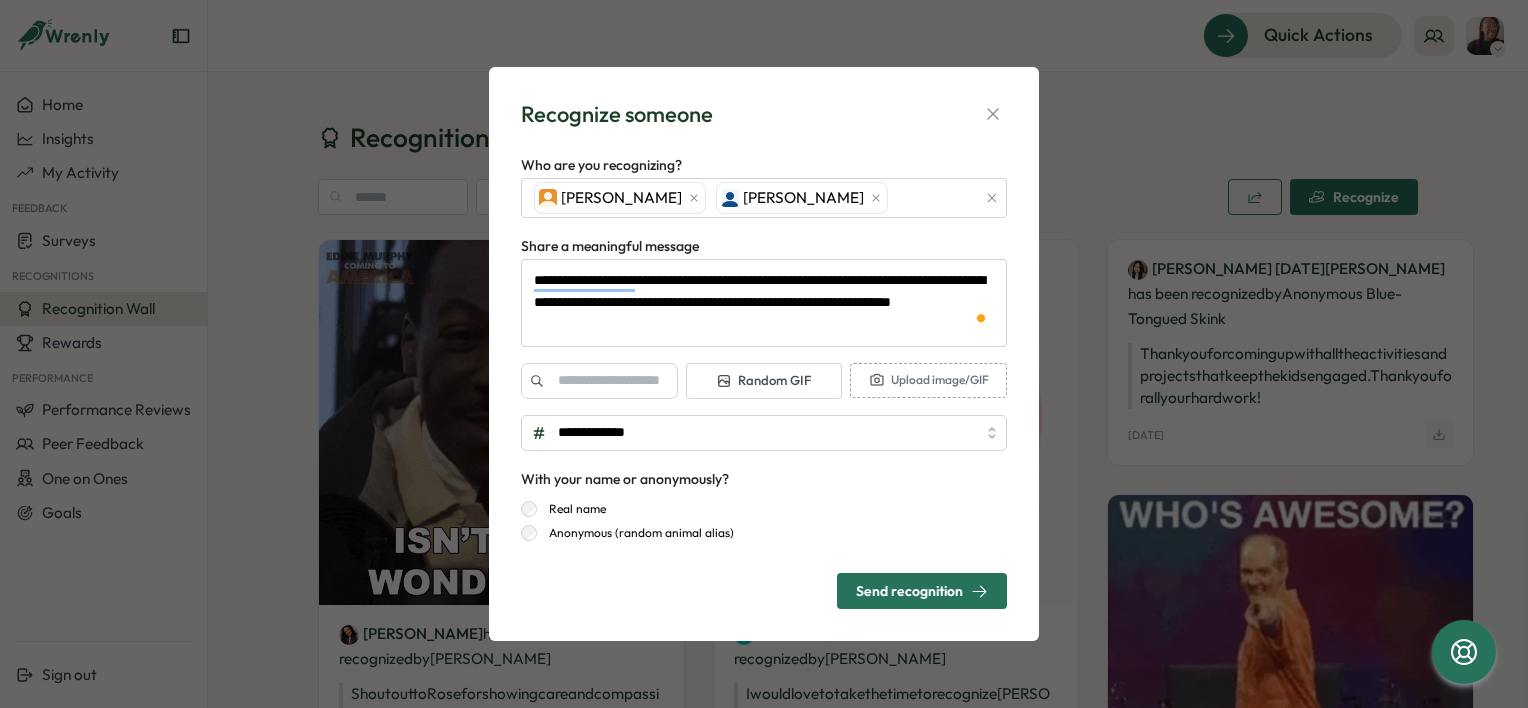 click on "Random GIF" at bounding box center [763, 381] 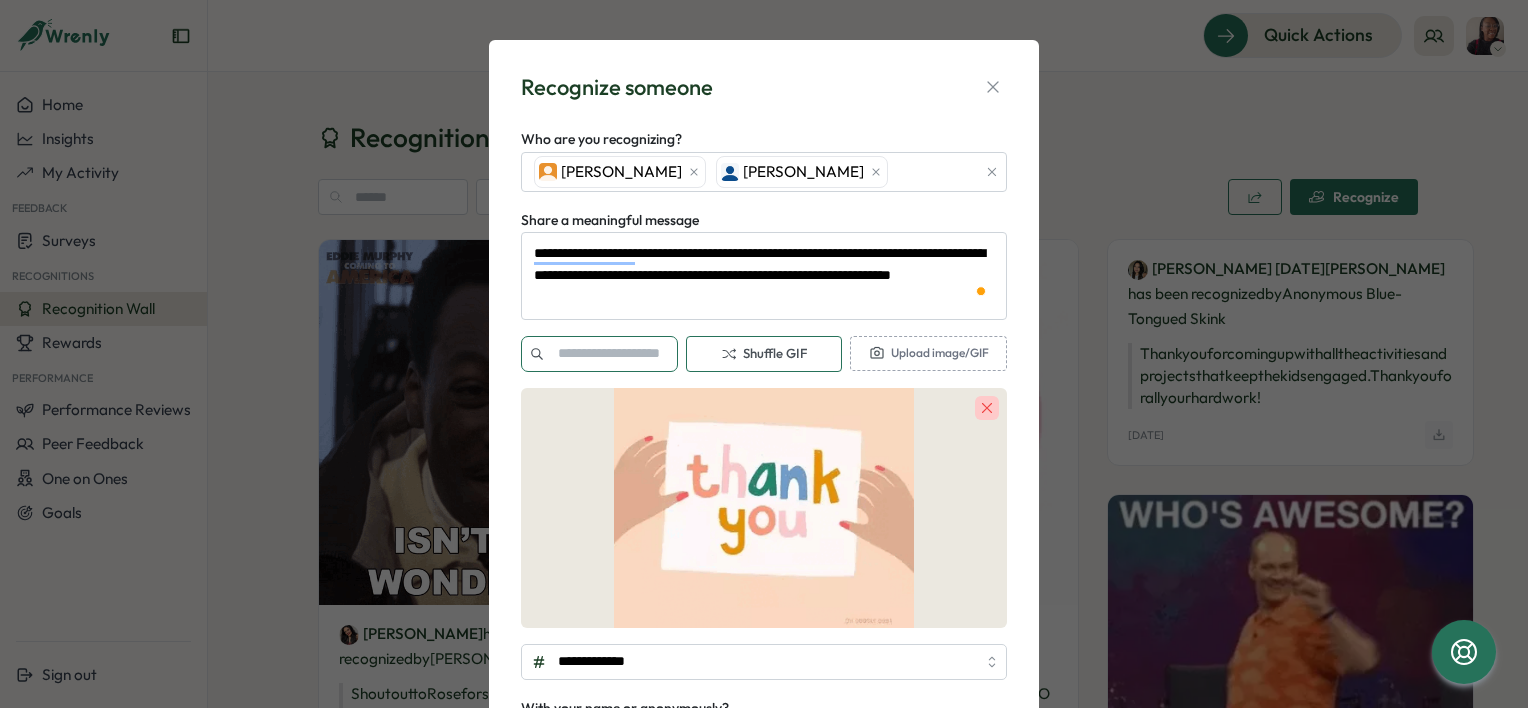 click at bounding box center (599, 354) 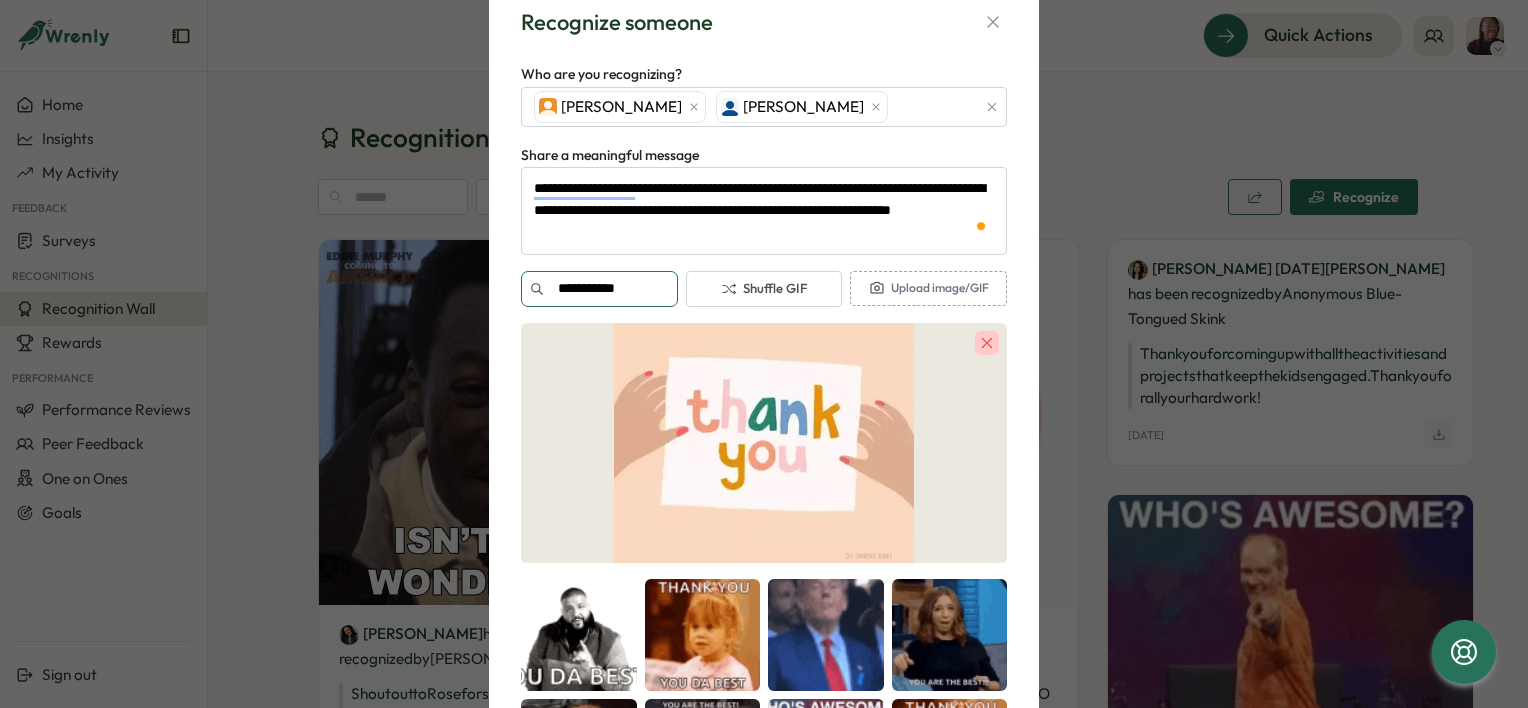 scroll, scrollTop: 100, scrollLeft: 0, axis: vertical 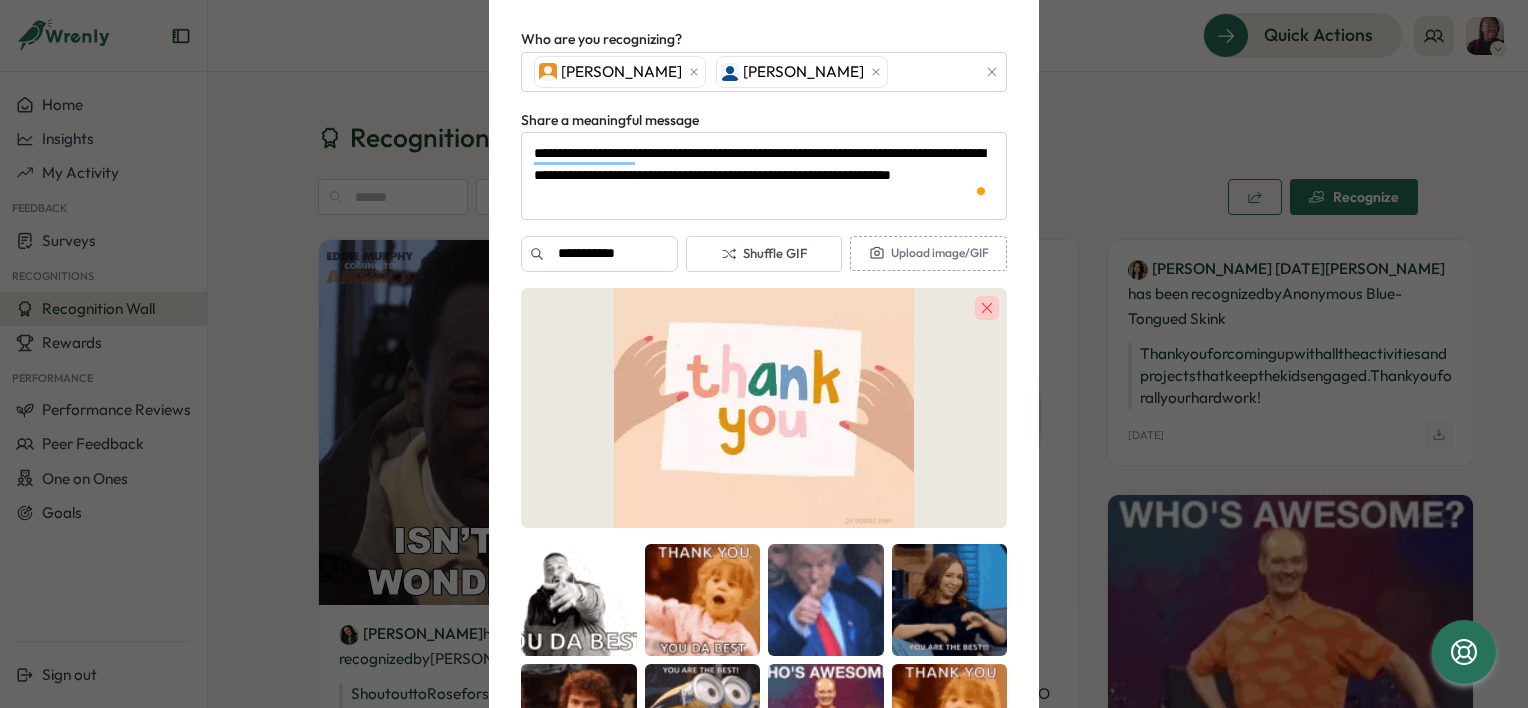 click at bounding box center (579, 600) 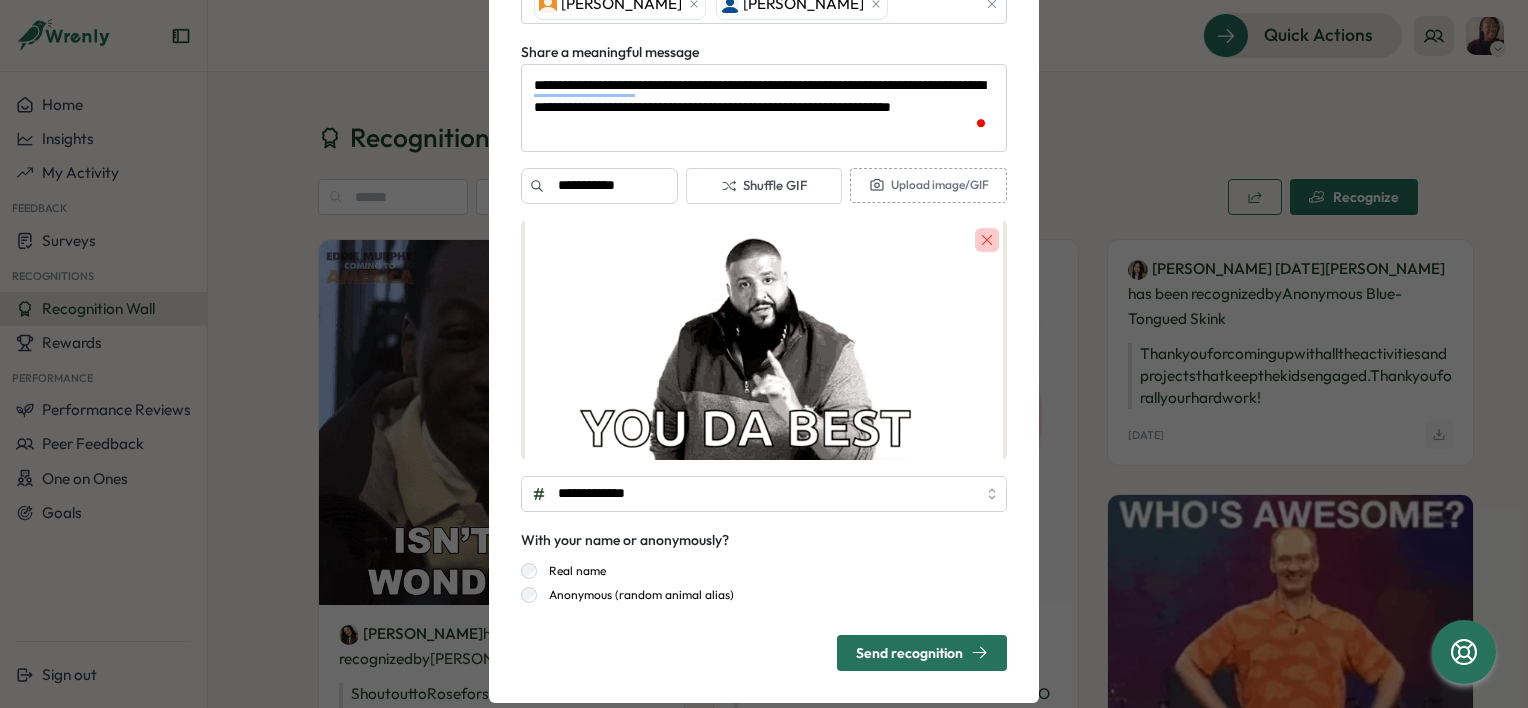 scroll, scrollTop: 202, scrollLeft: 0, axis: vertical 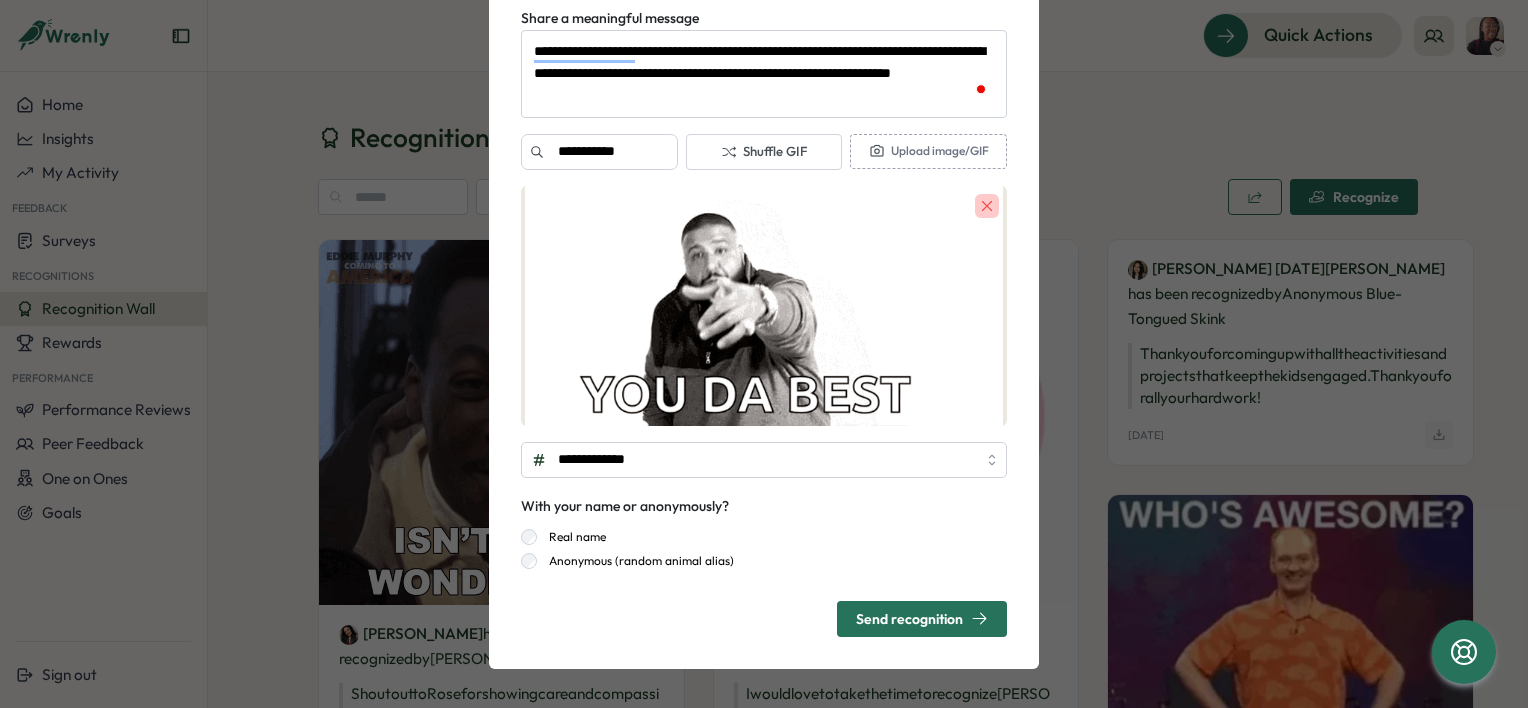click on "Send recognition" at bounding box center [922, 618] 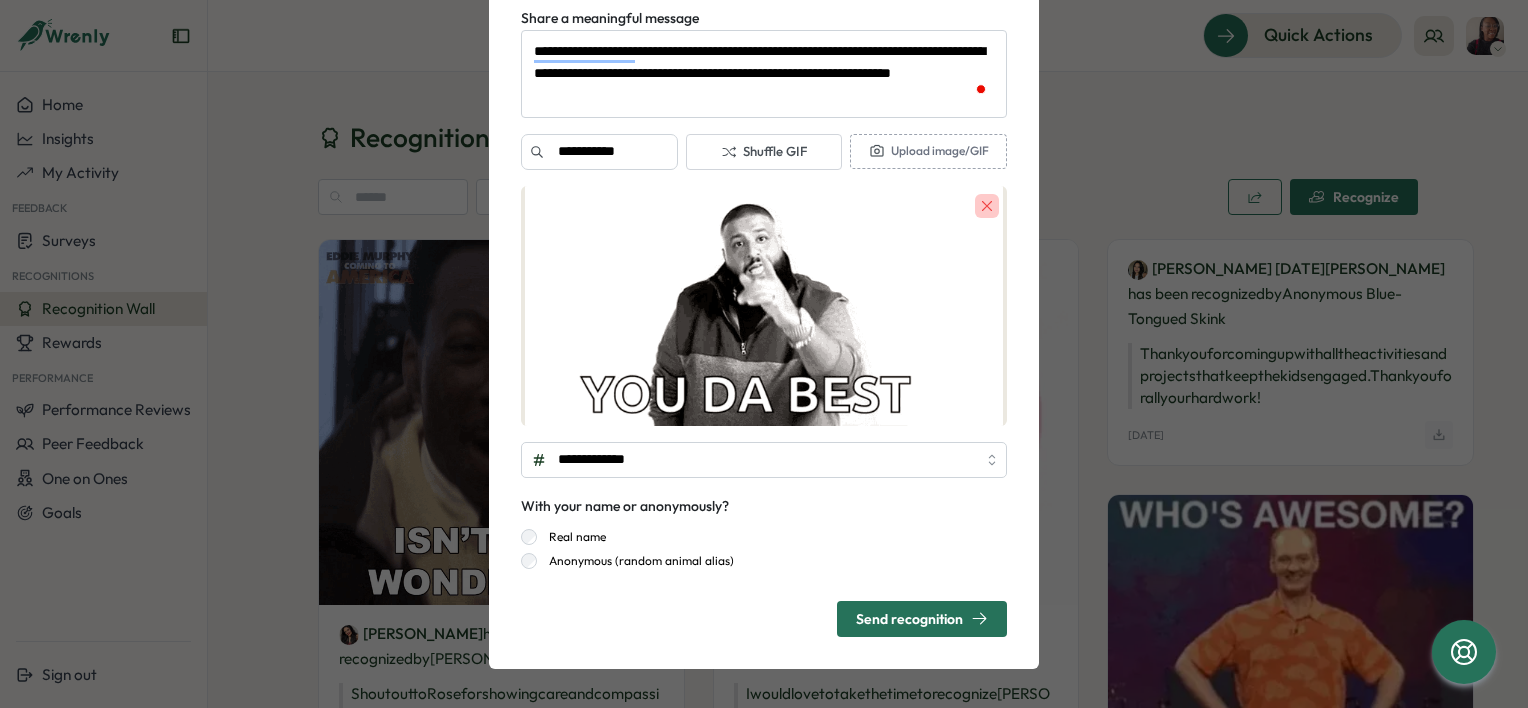 scroll, scrollTop: 0, scrollLeft: 0, axis: both 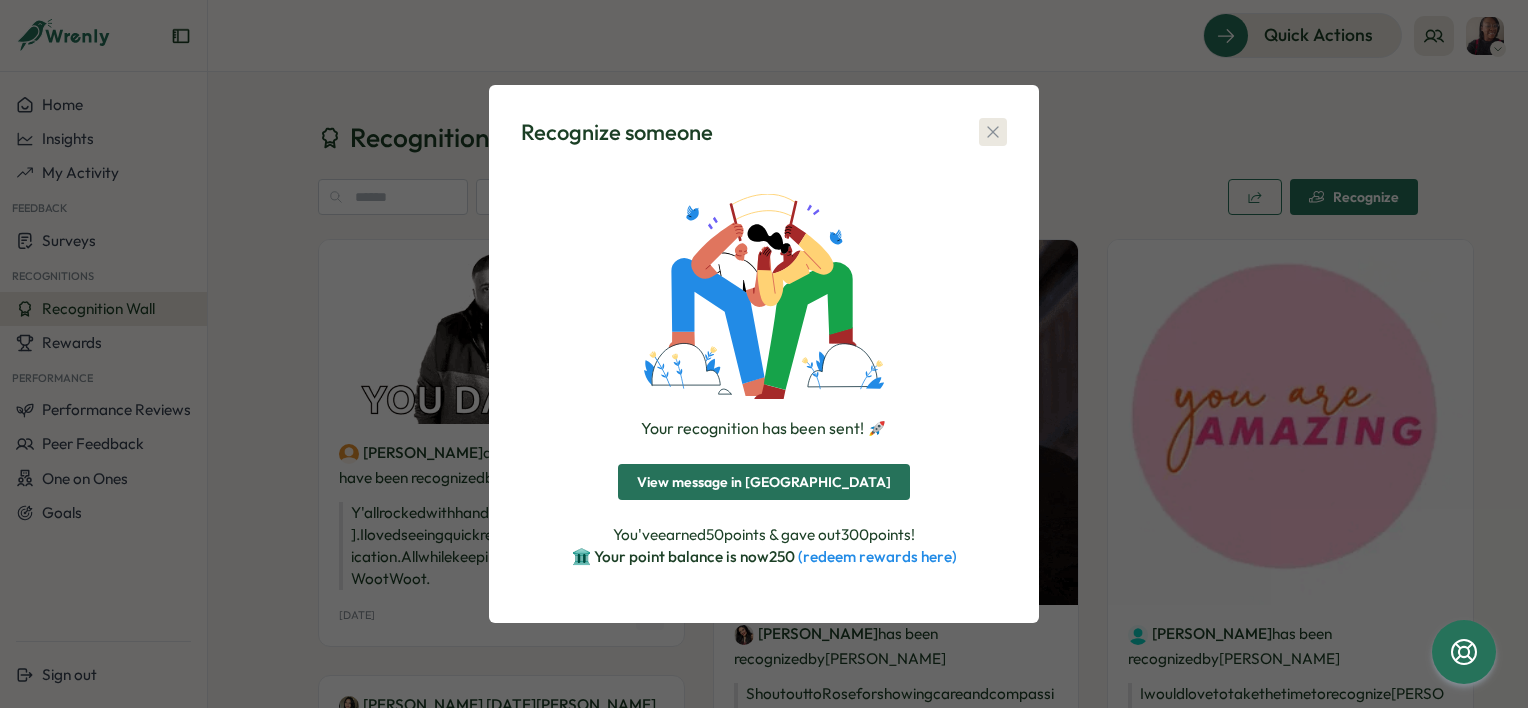 drag, startPoint x: 990, startPoint y: 133, endPoint x: 990, endPoint y: 117, distance: 16 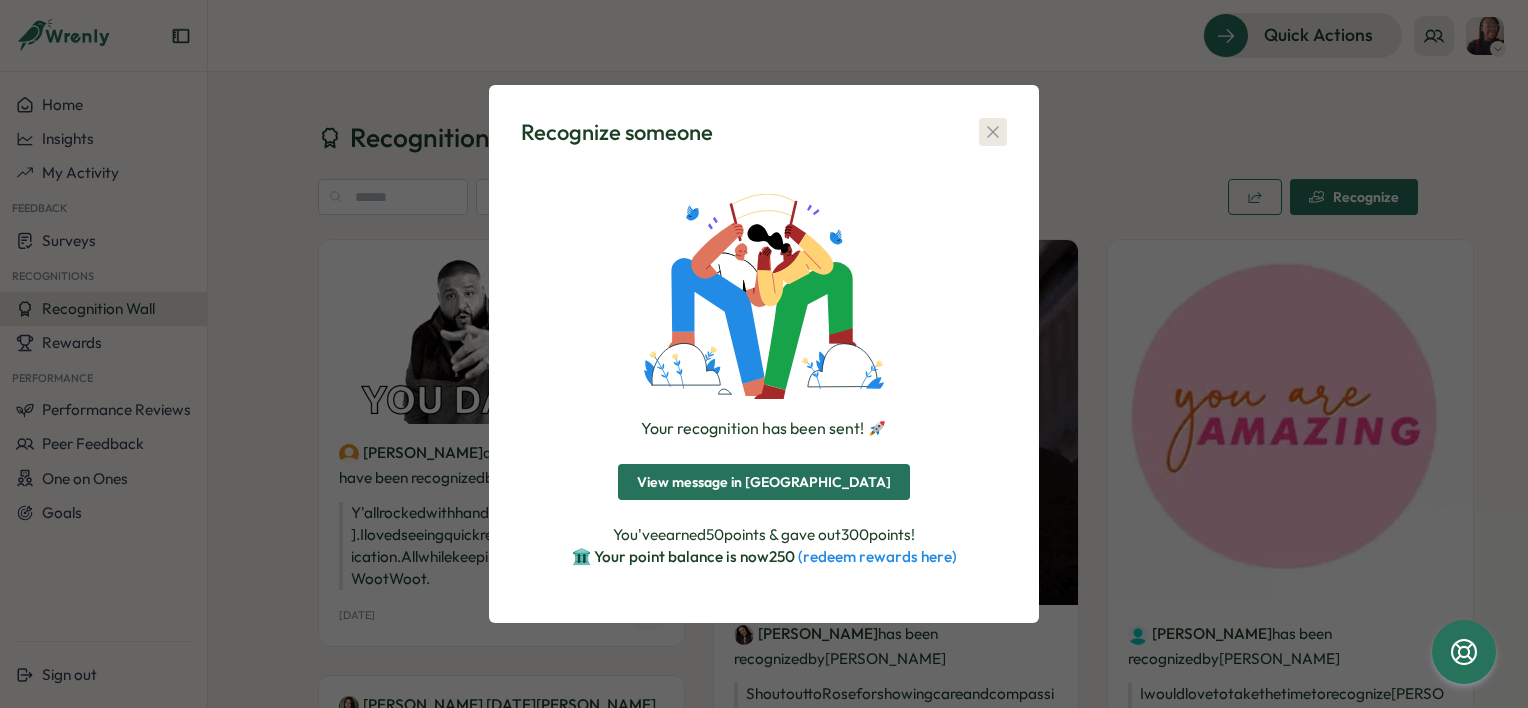click 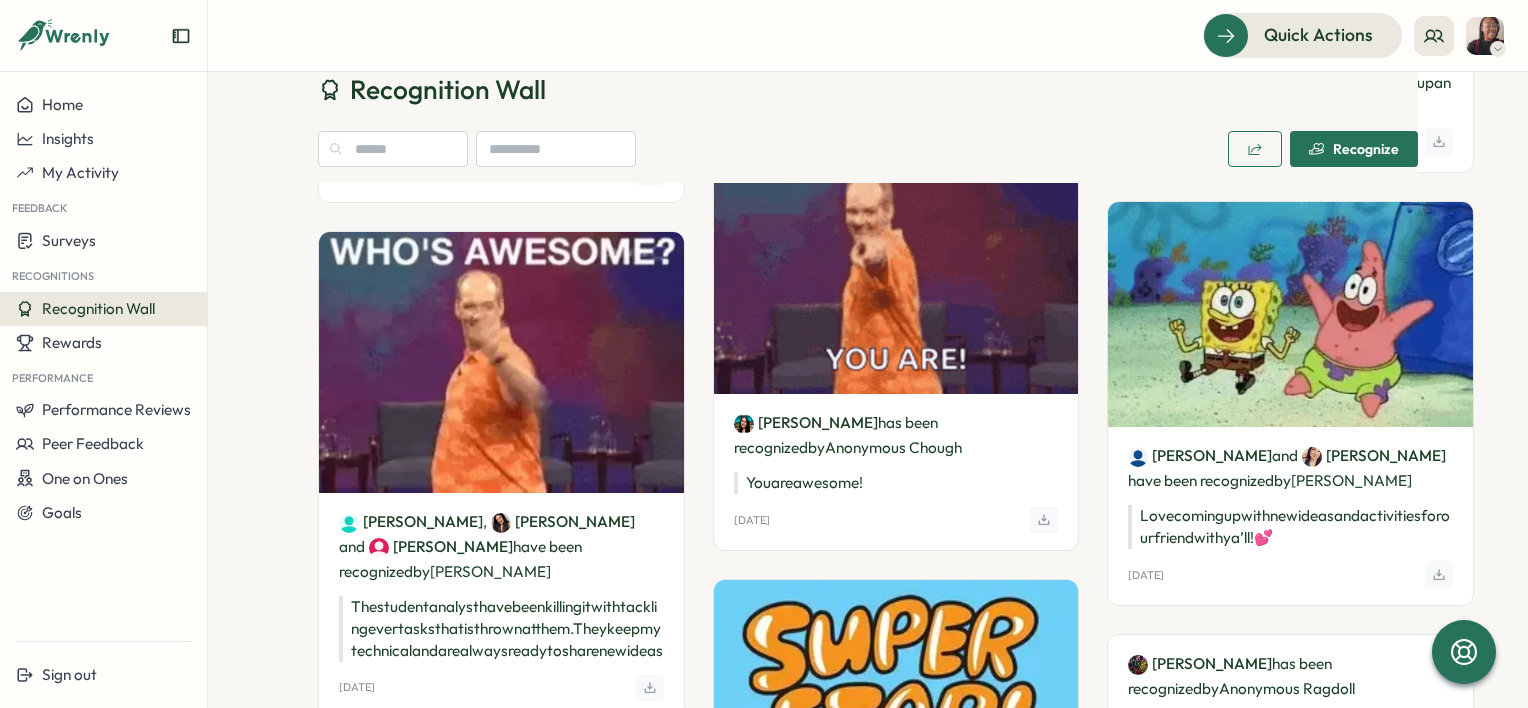 scroll, scrollTop: 700, scrollLeft: 0, axis: vertical 